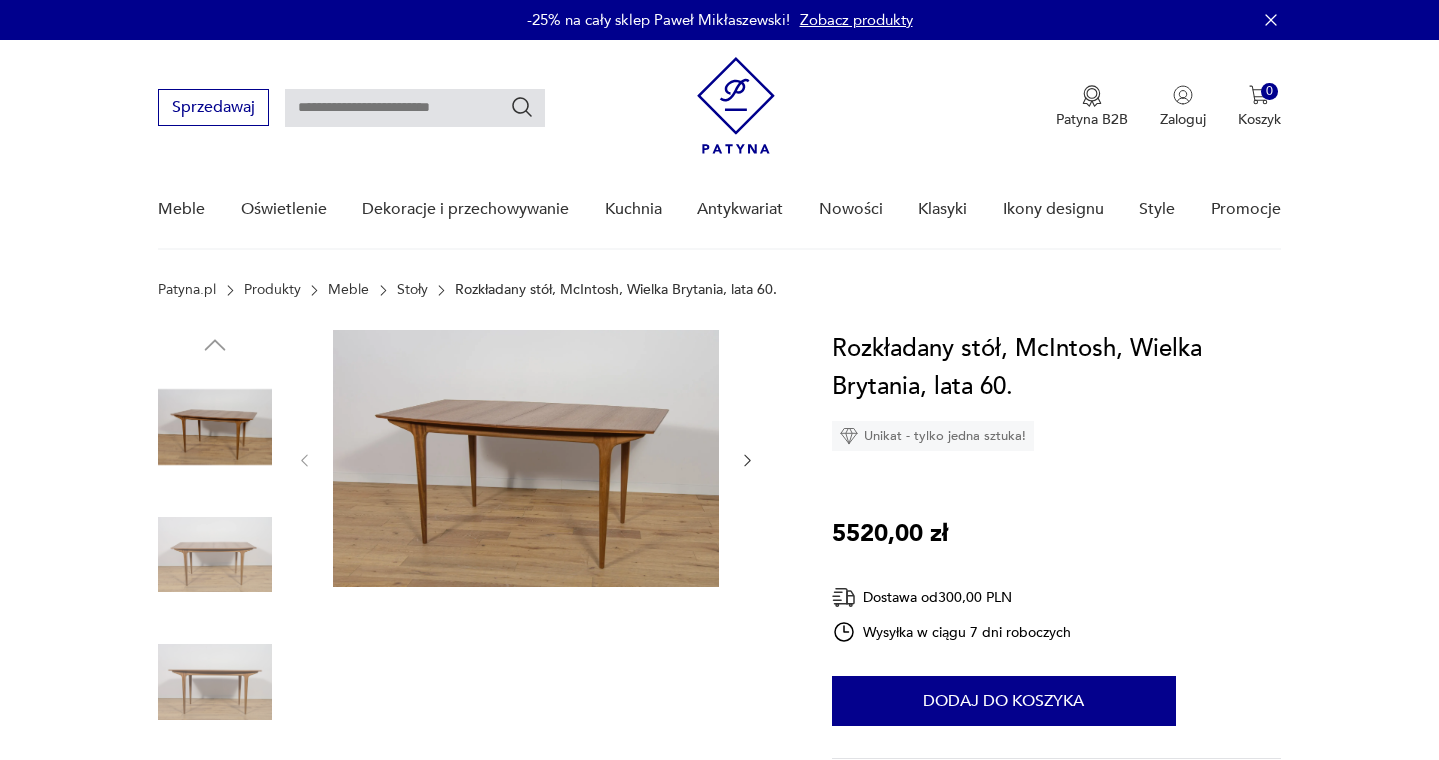 scroll, scrollTop: 42, scrollLeft: 0, axis: vertical 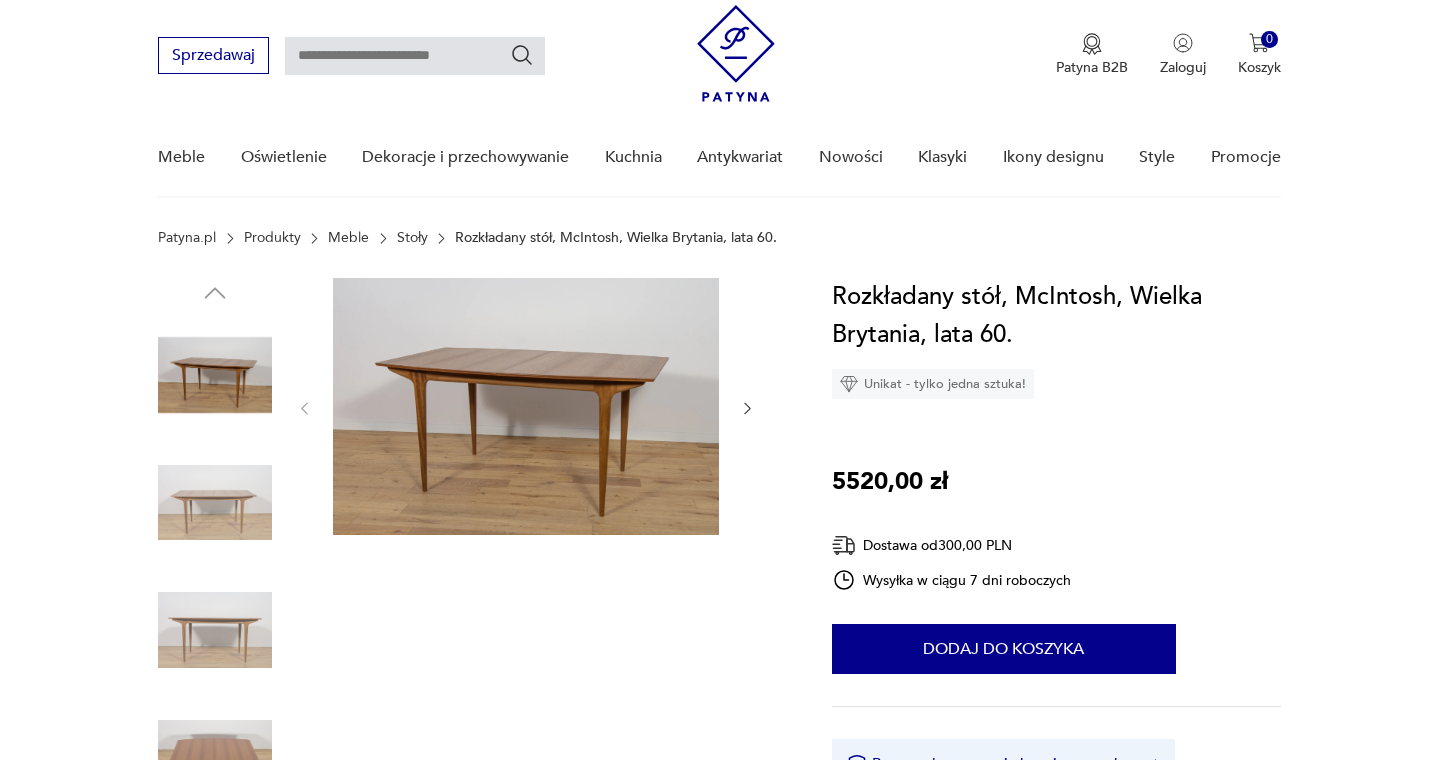 click 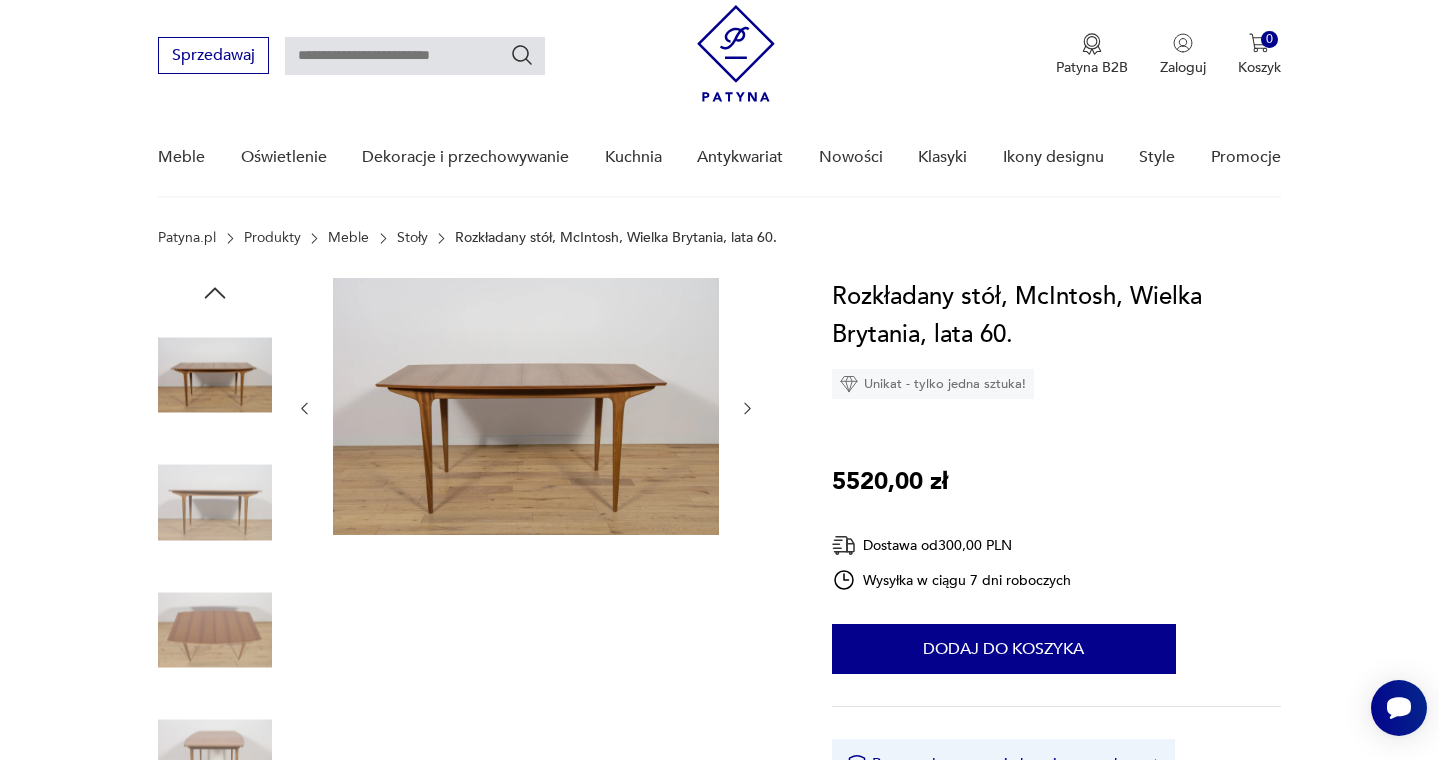 scroll, scrollTop: 0, scrollLeft: 0, axis: both 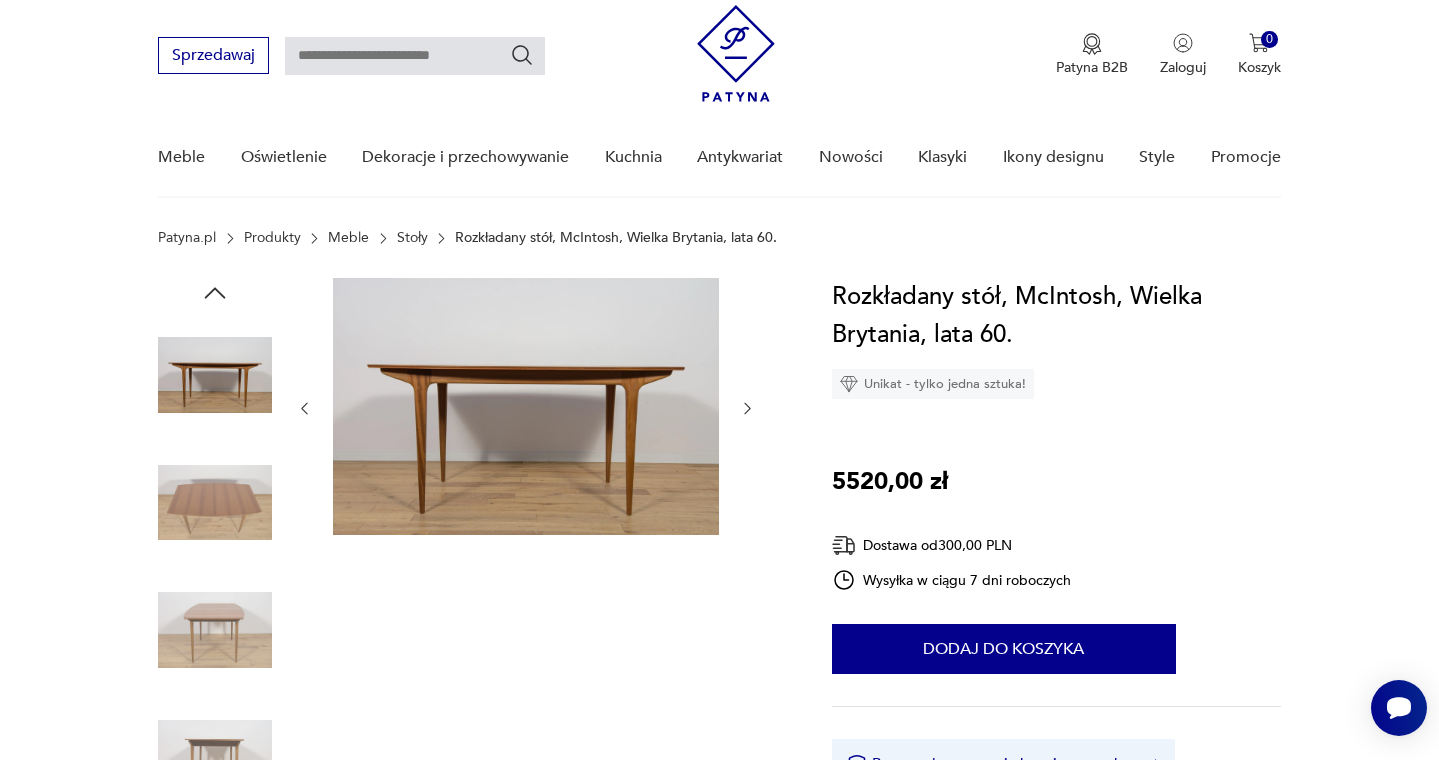 click 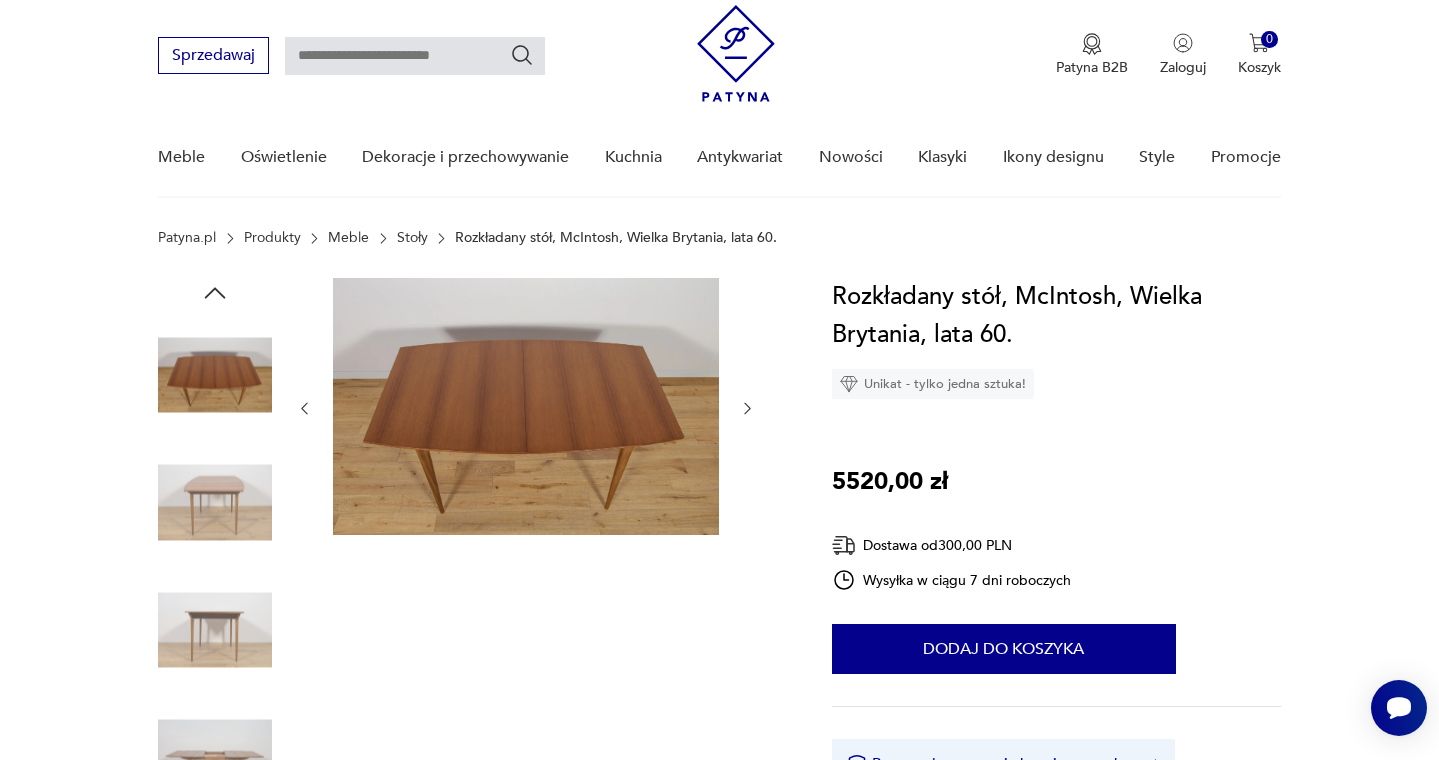 click 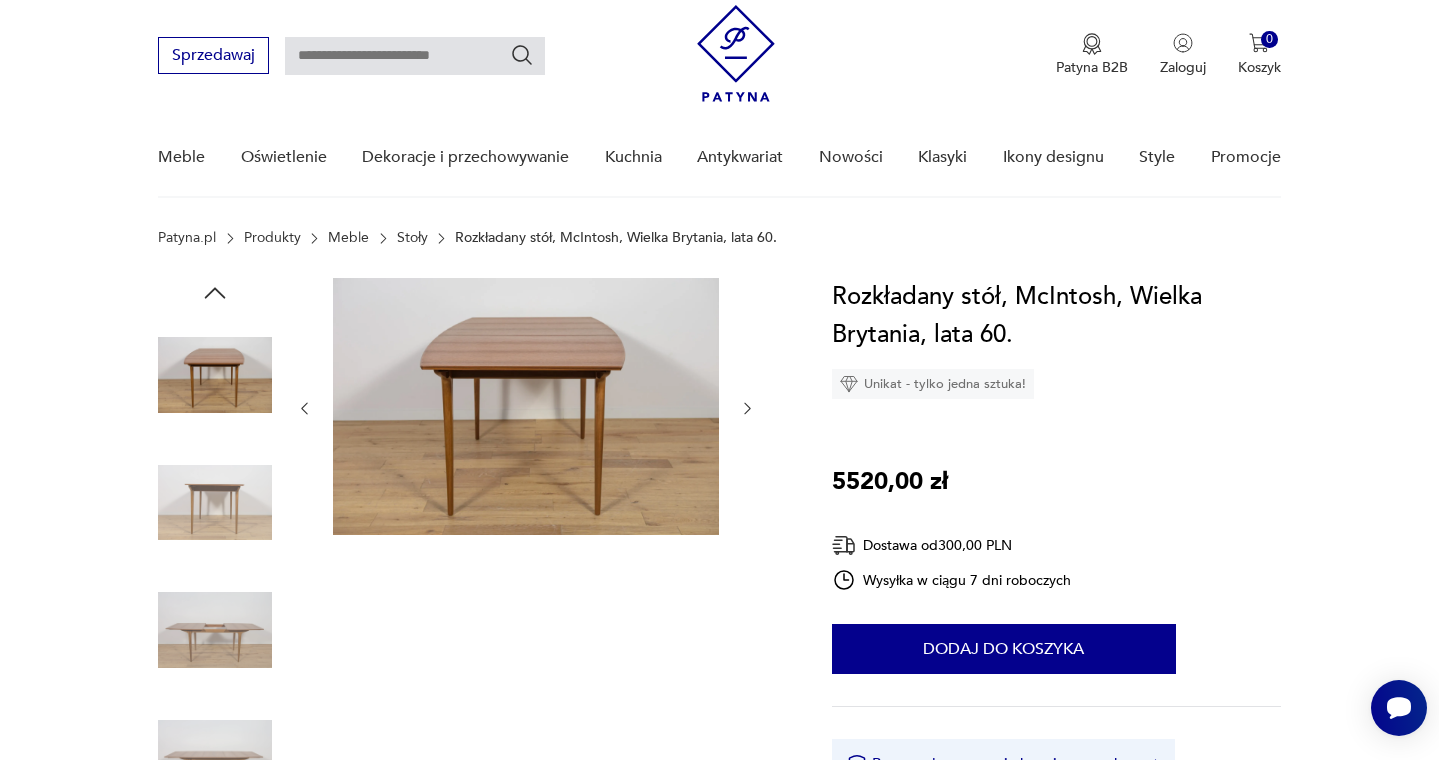 click 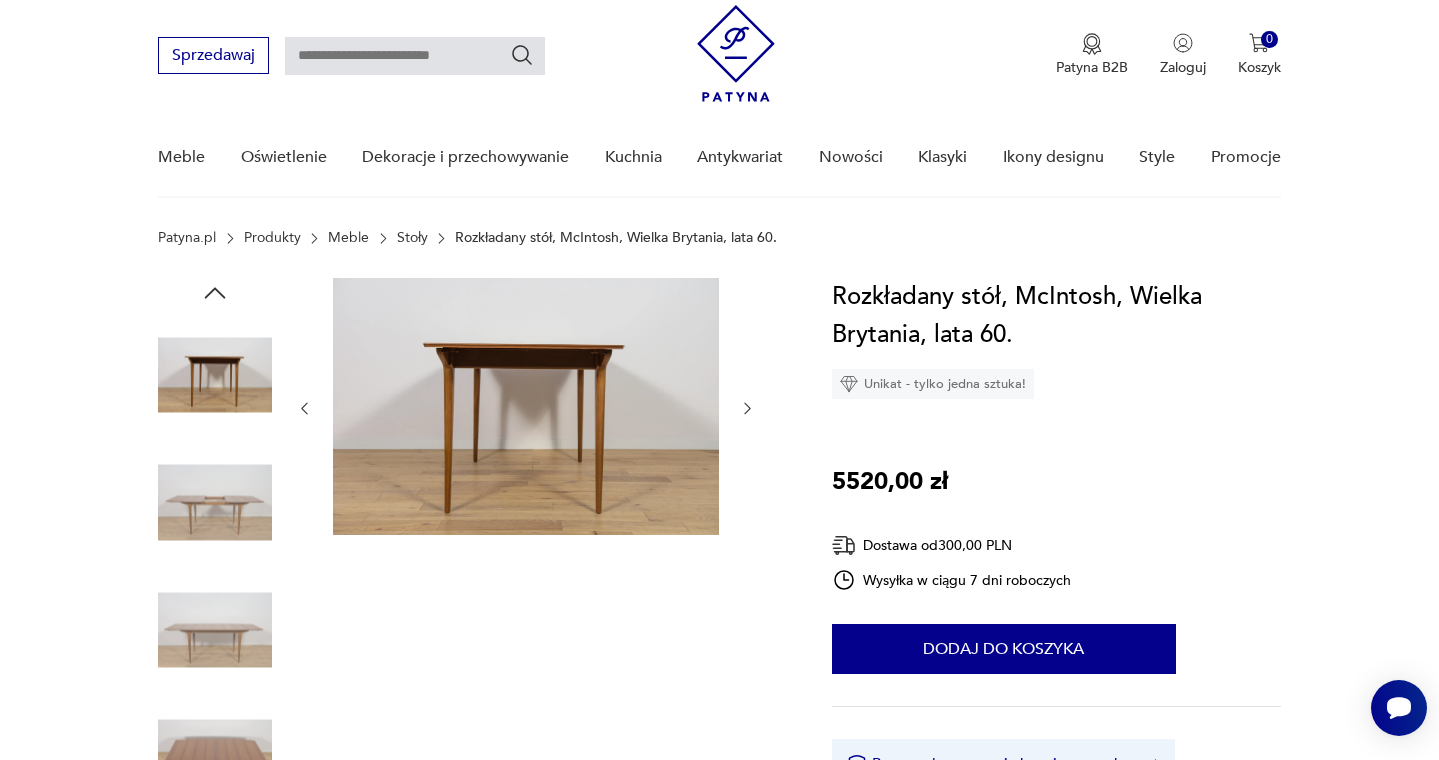 click 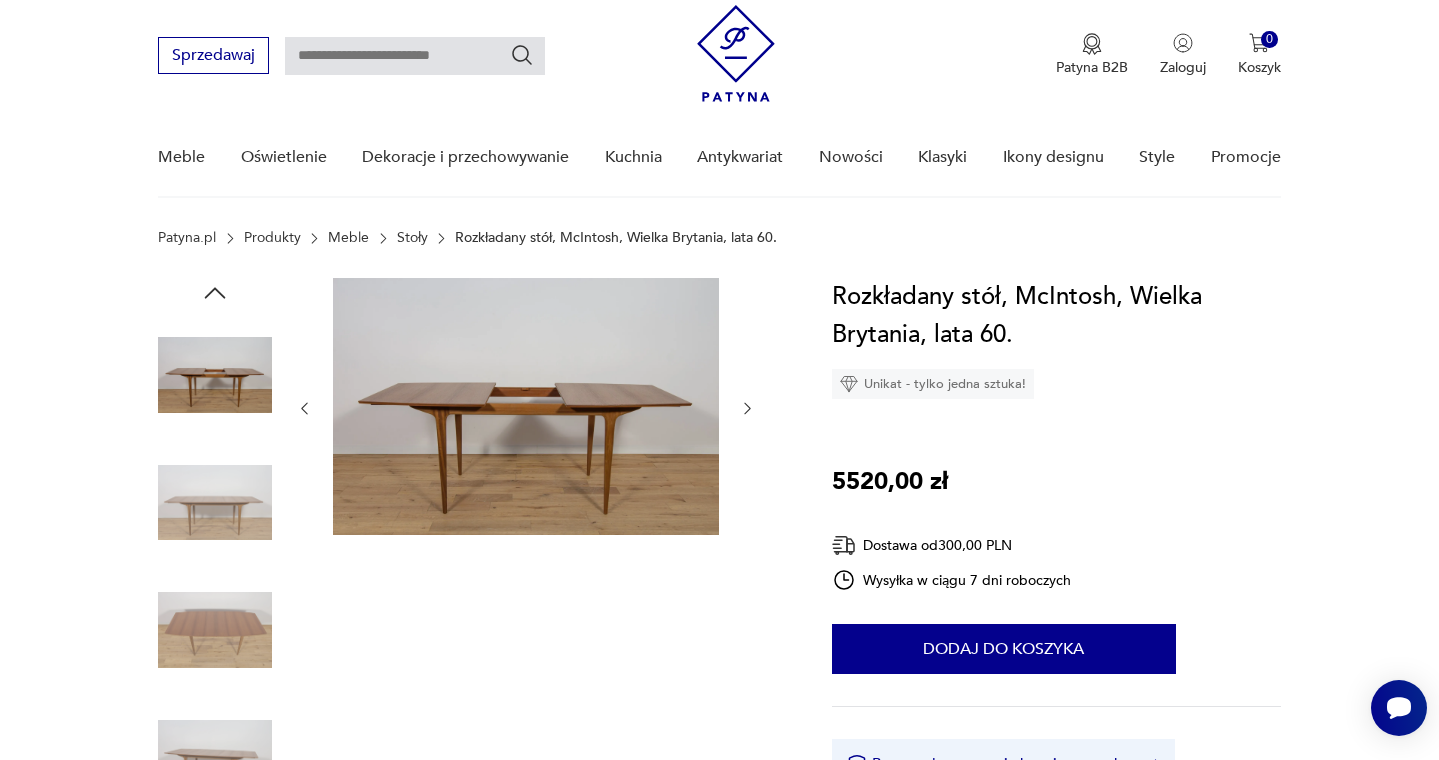 click 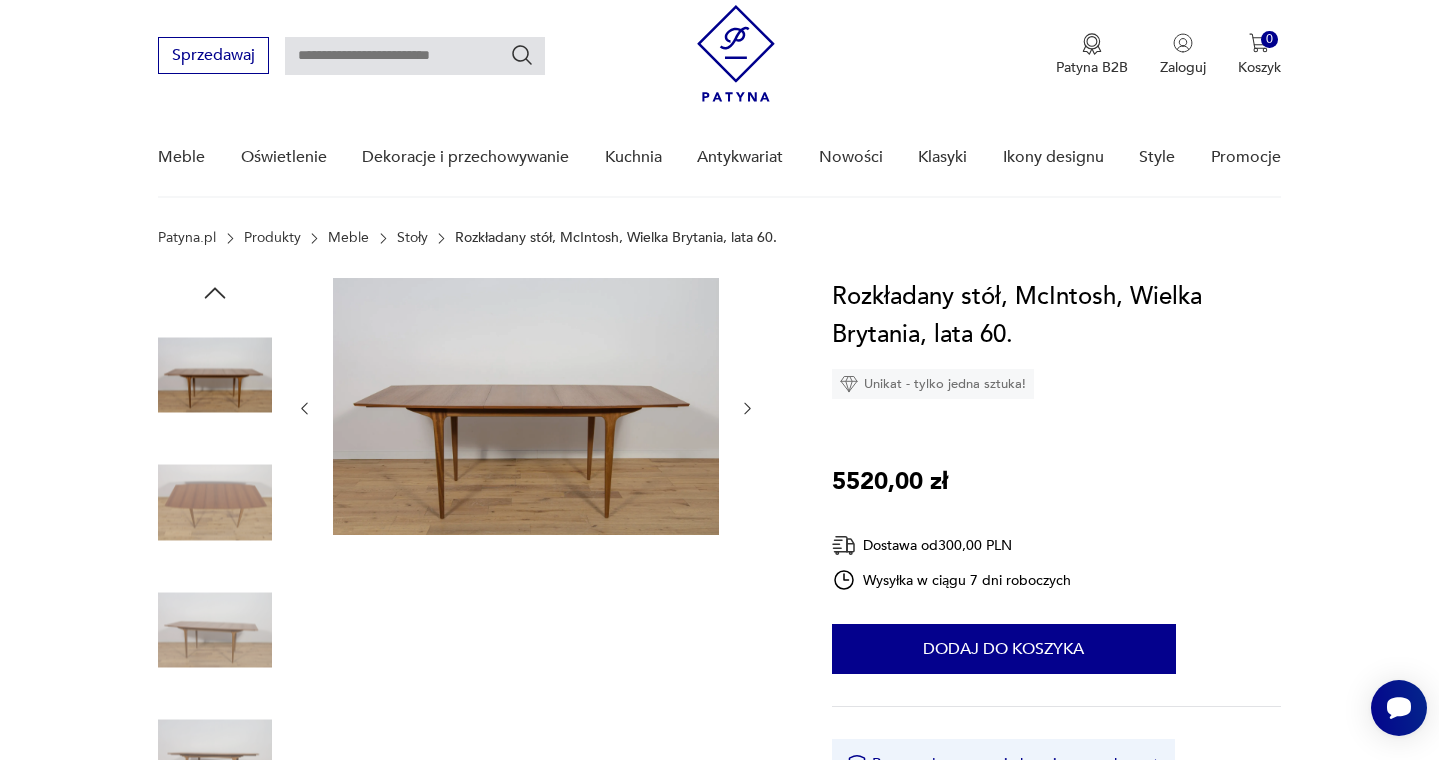 click 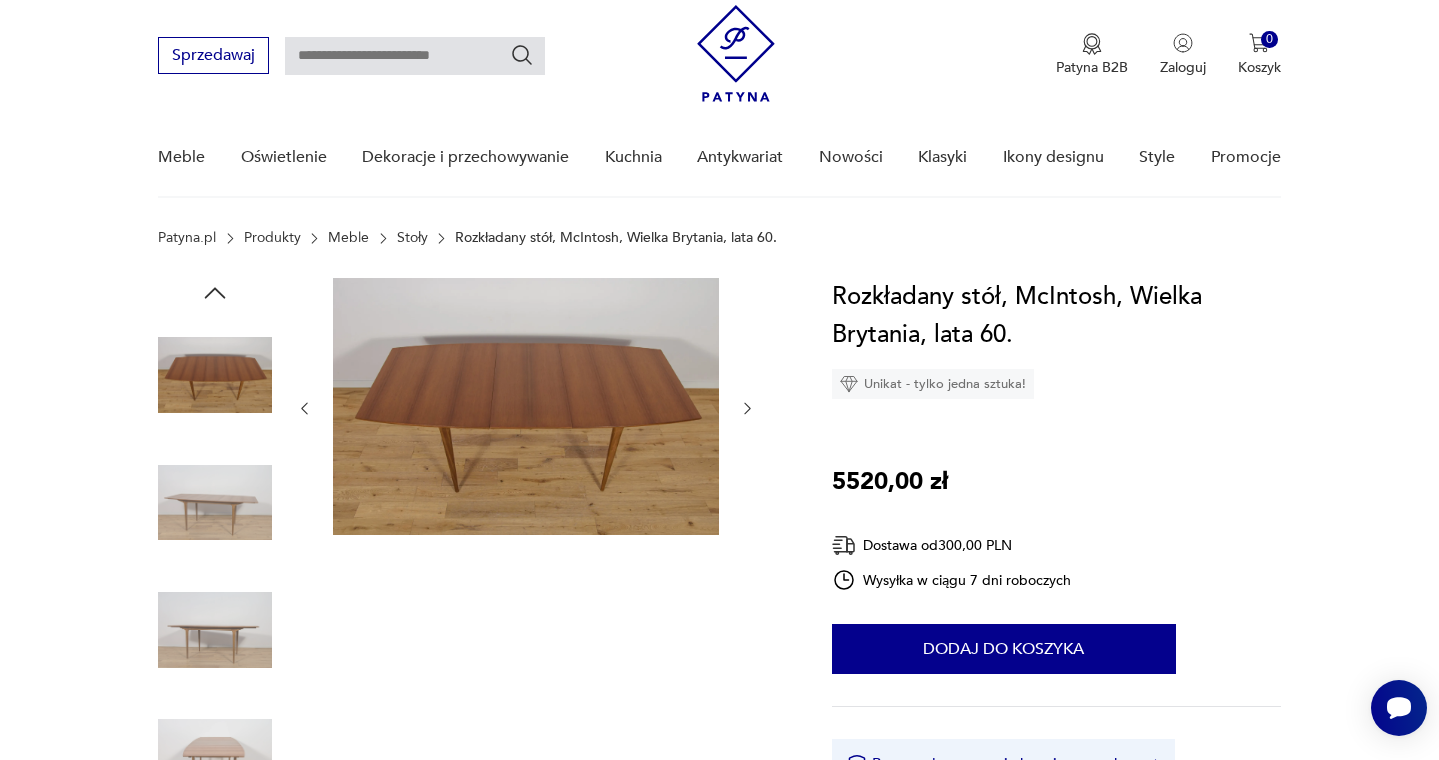 click 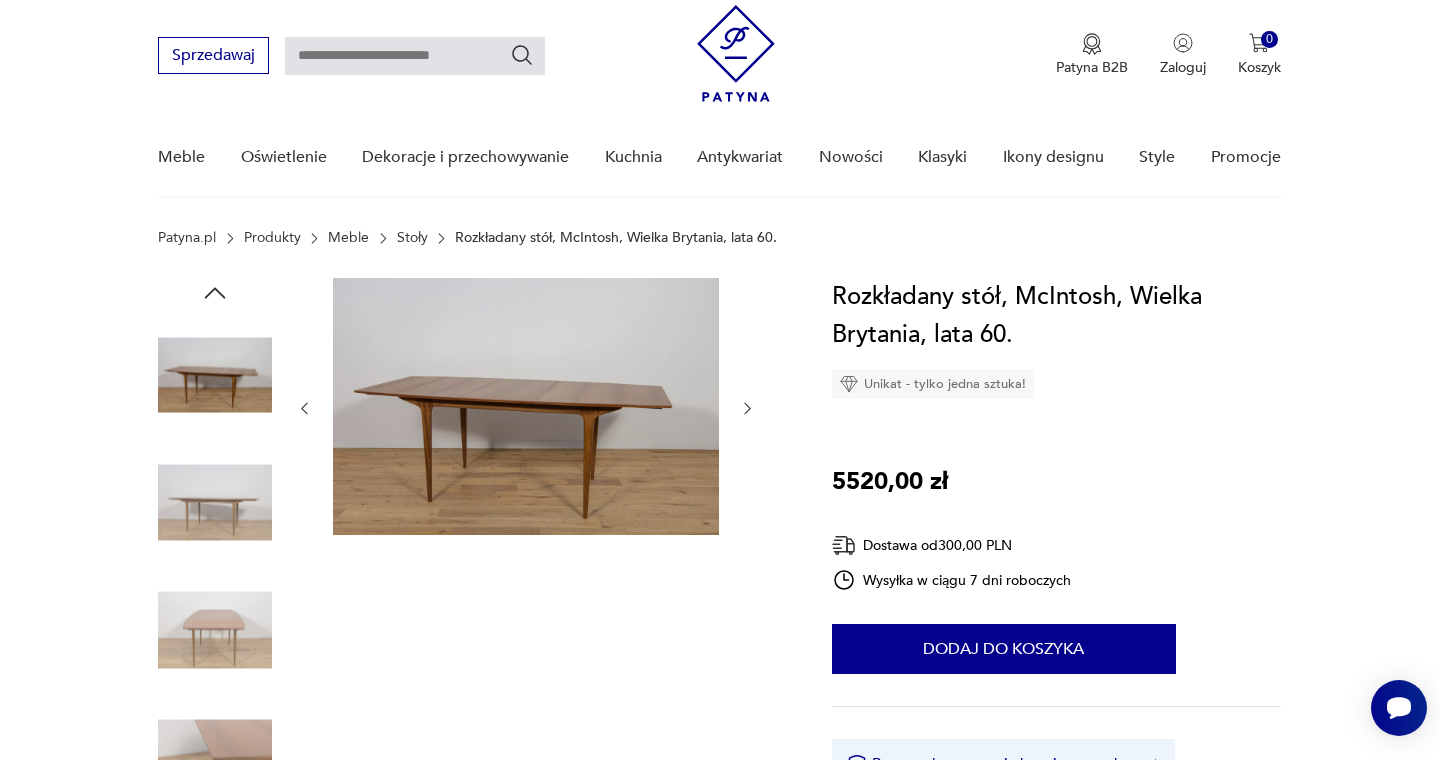 click 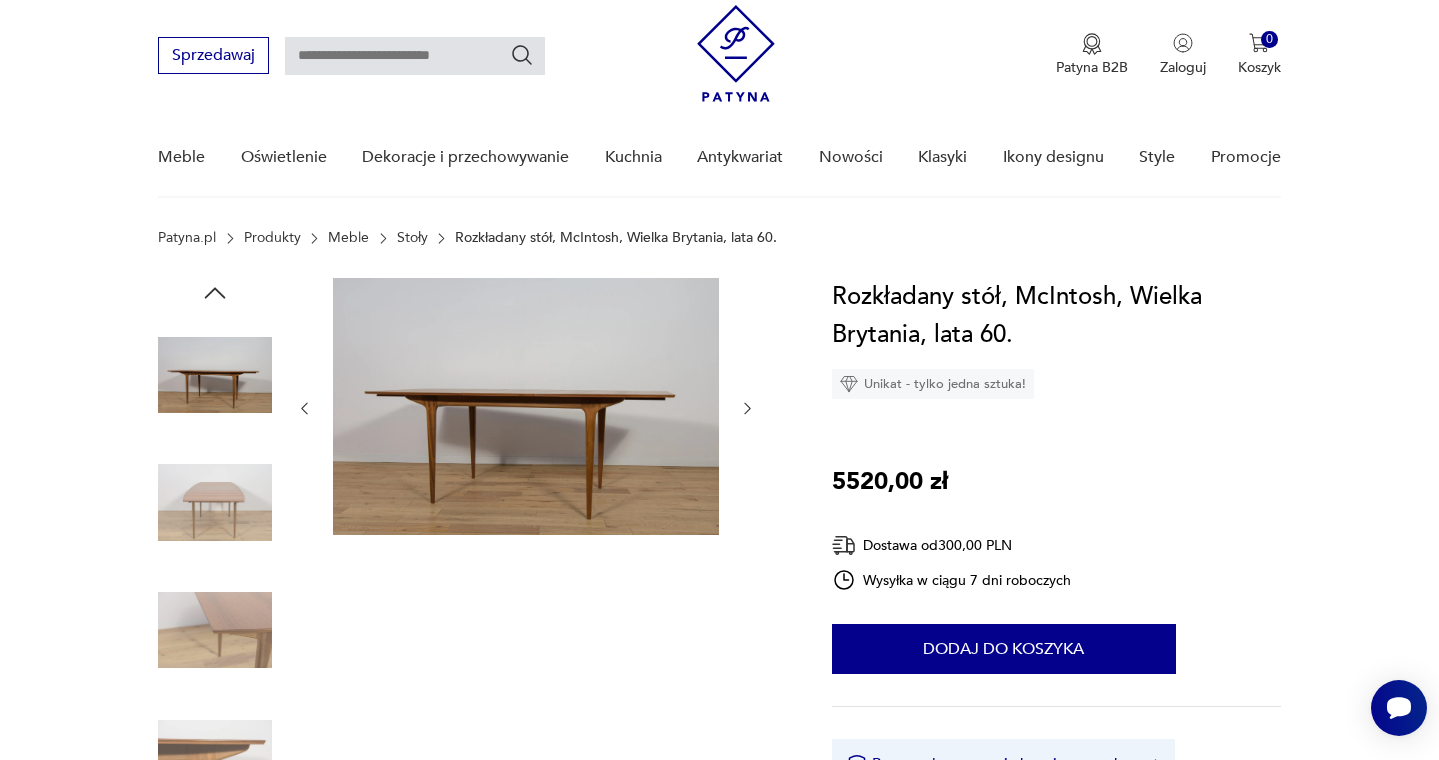 click 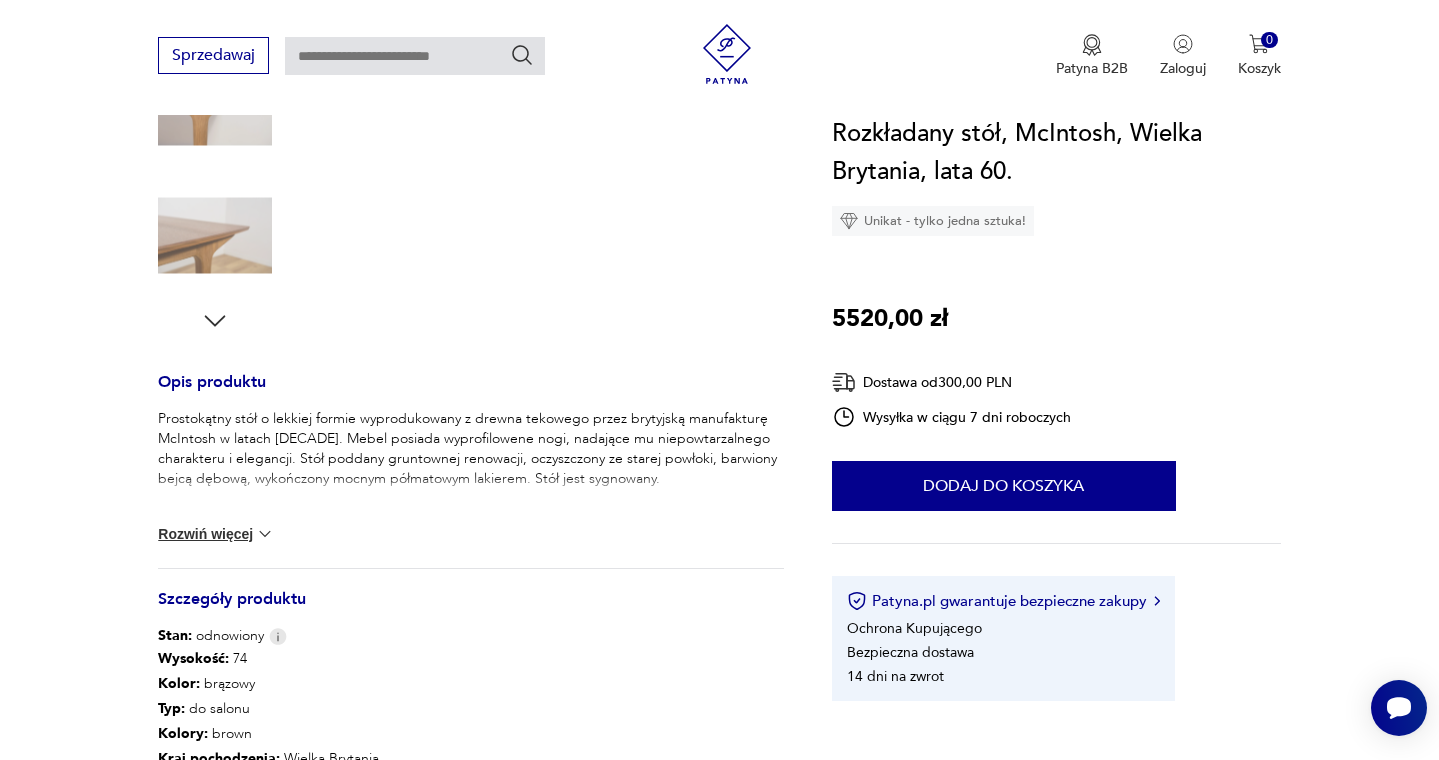 scroll, scrollTop: 576, scrollLeft: 0, axis: vertical 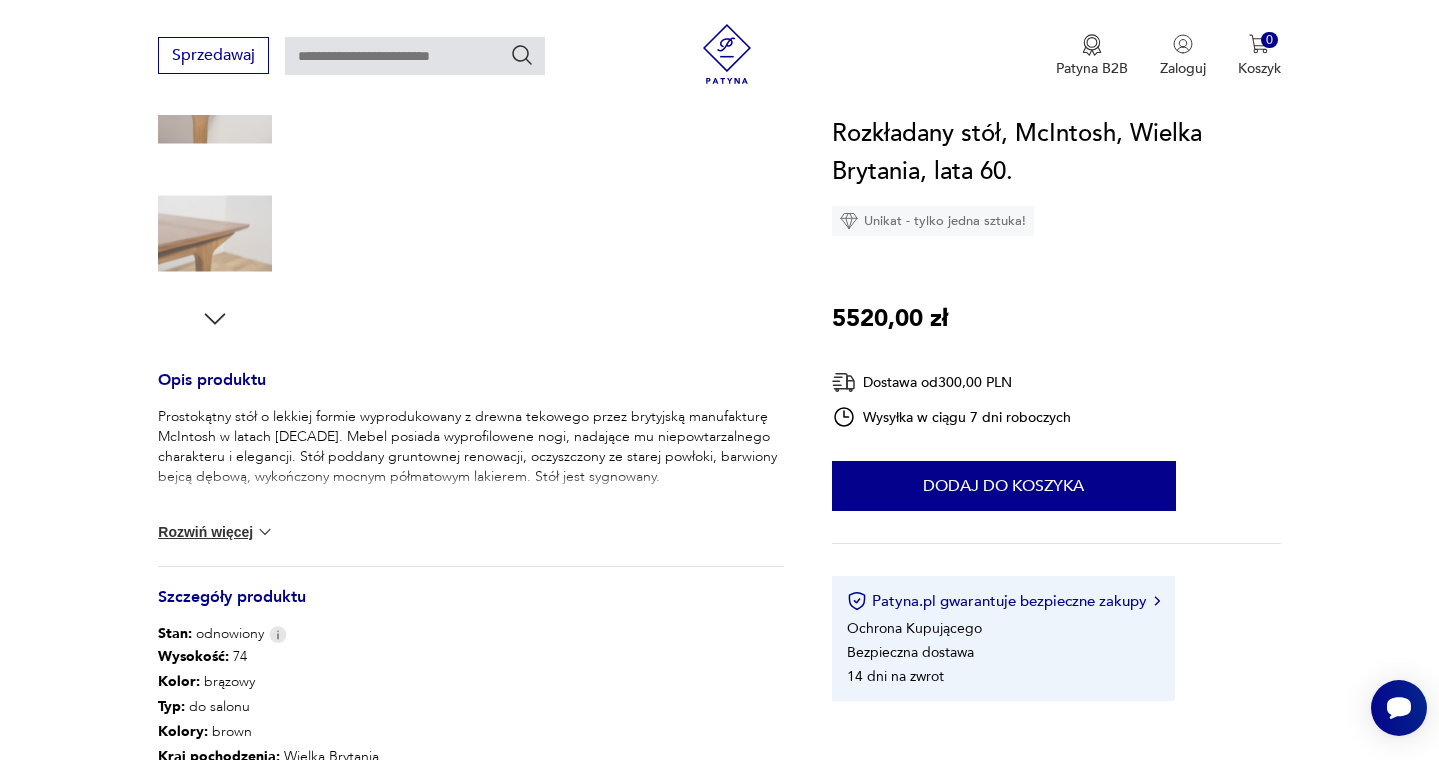 click on "Rozwiń więcej" at bounding box center [216, 532] 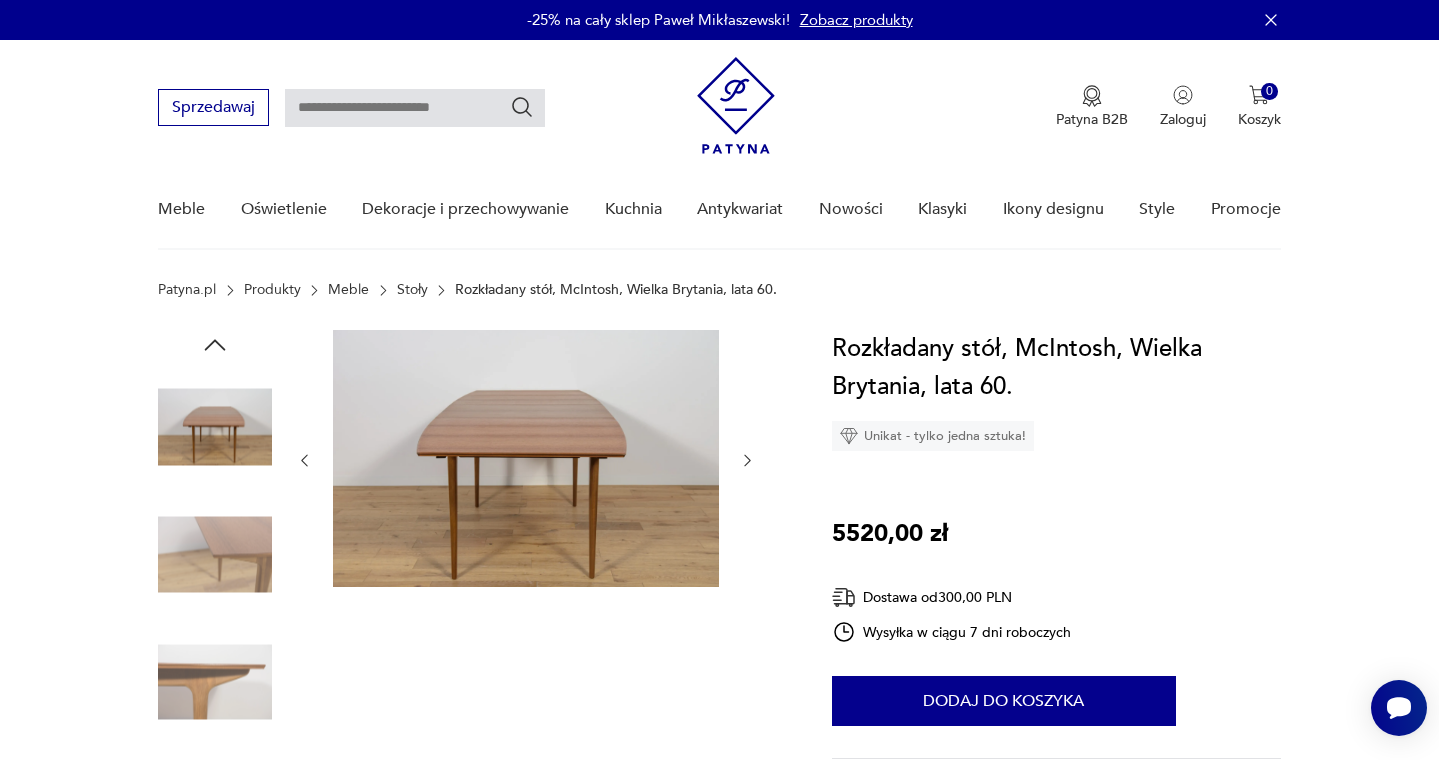 scroll, scrollTop: 0, scrollLeft: 0, axis: both 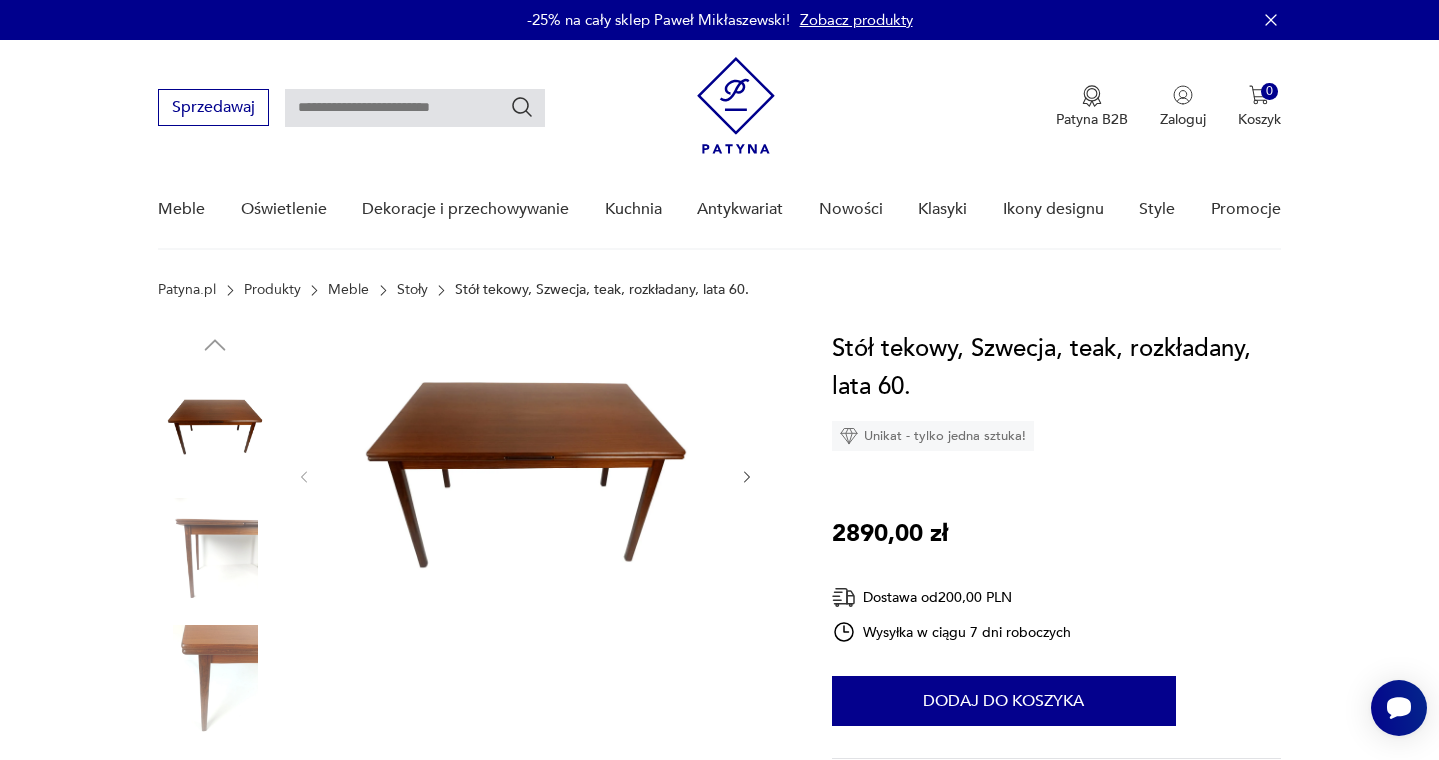 click 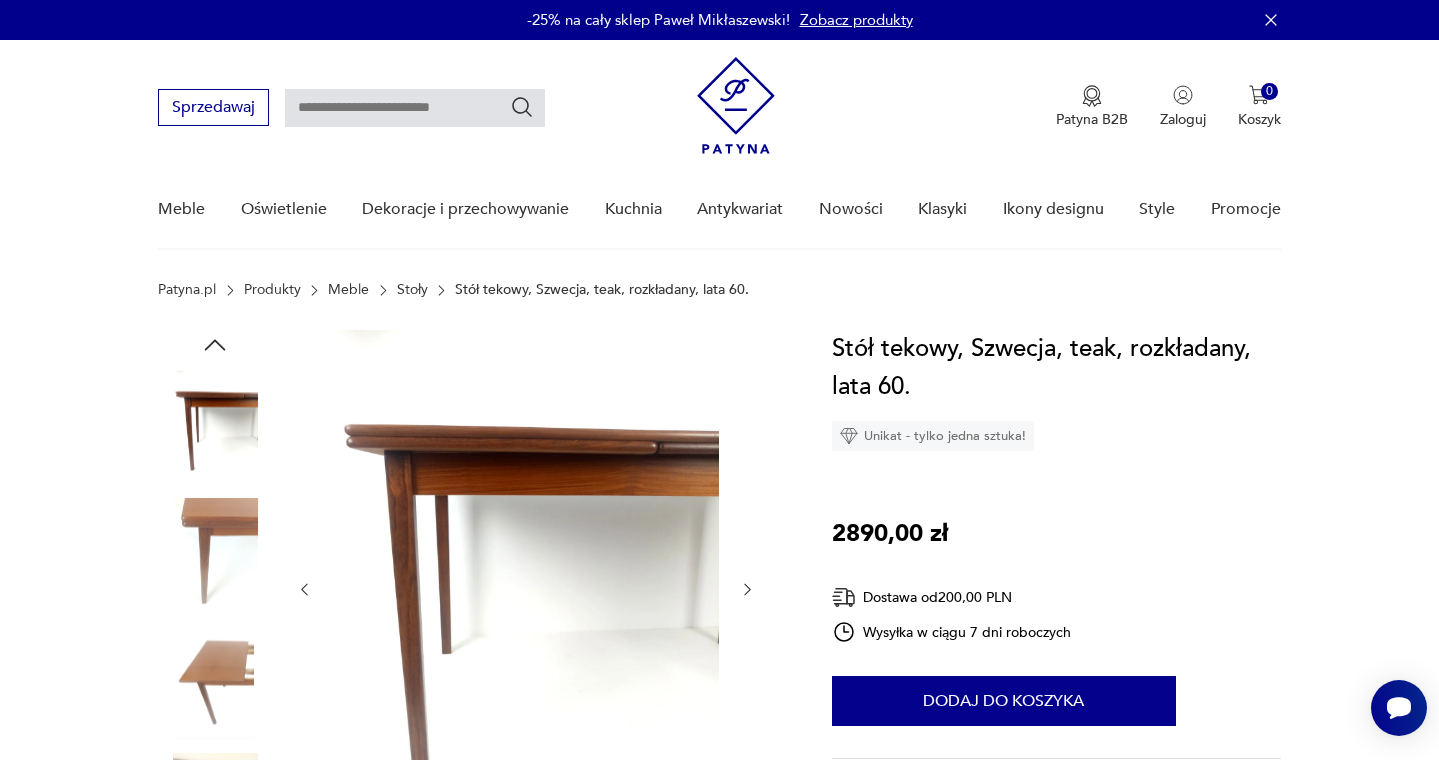 click 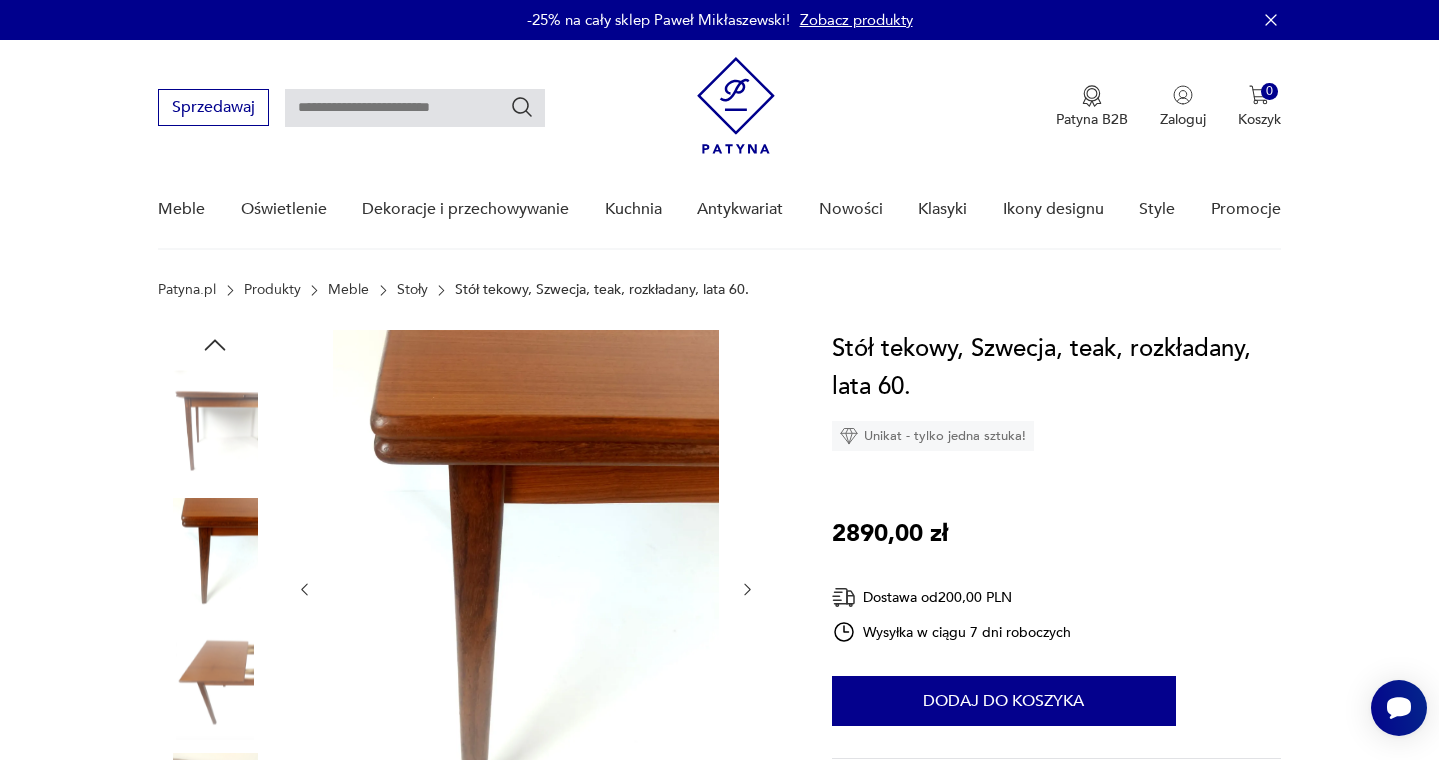 click 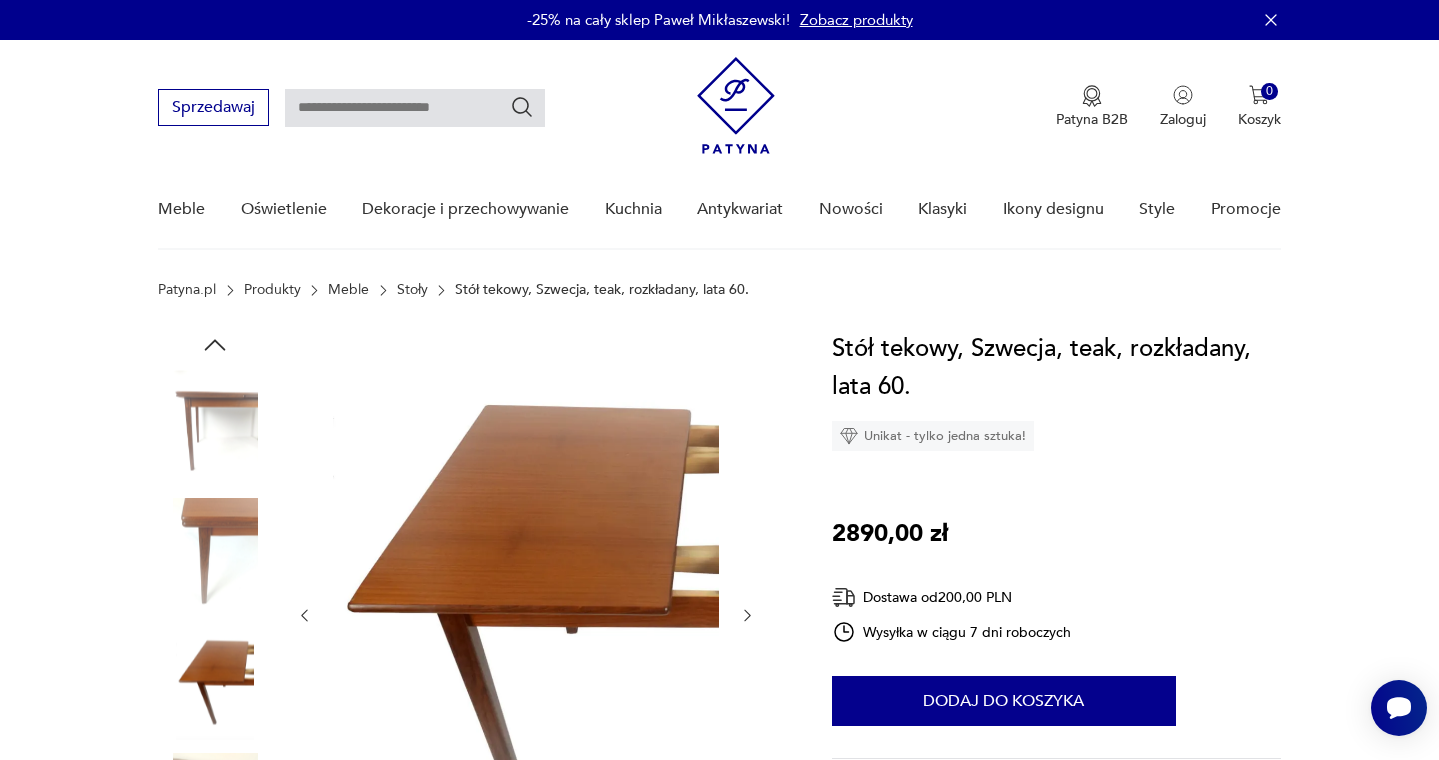 click 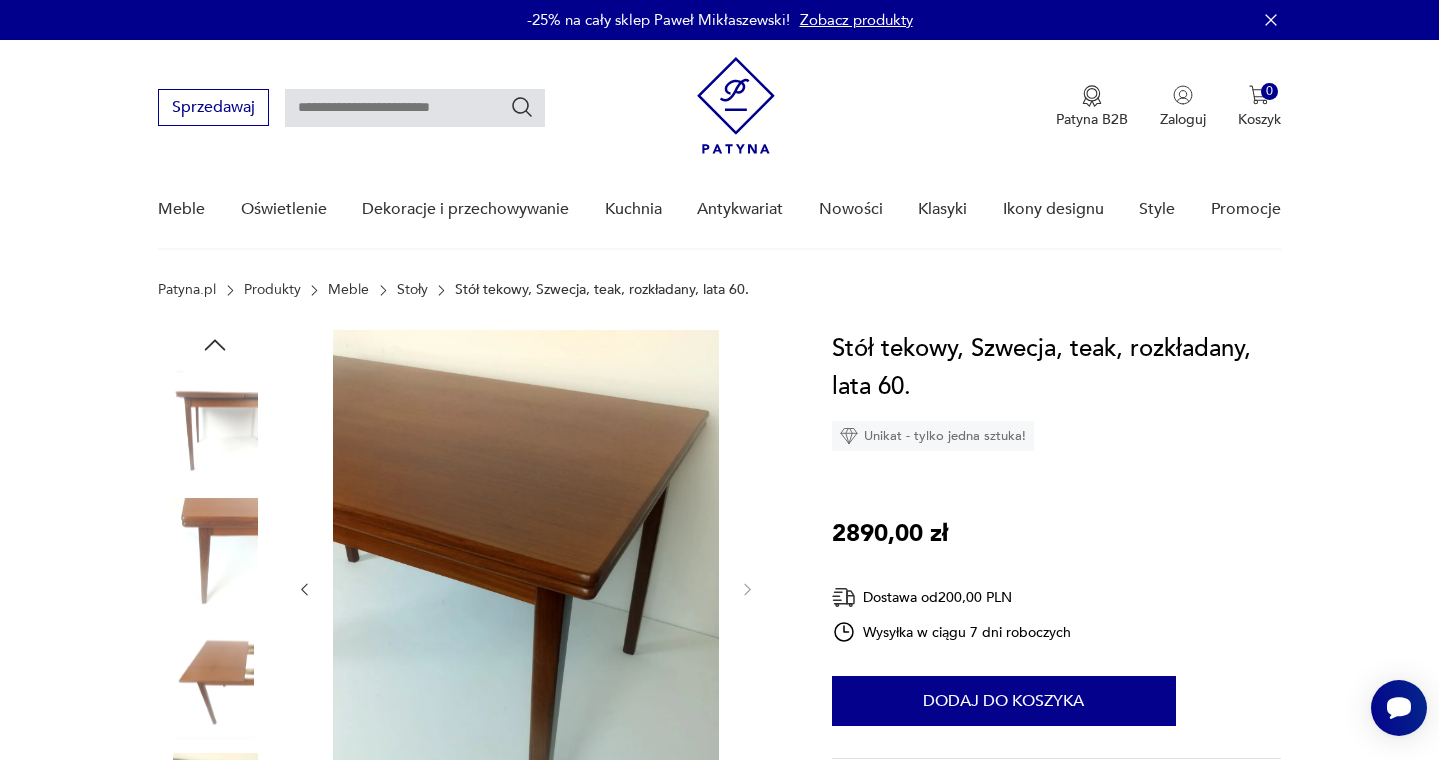 click at bounding box center (526, 589) 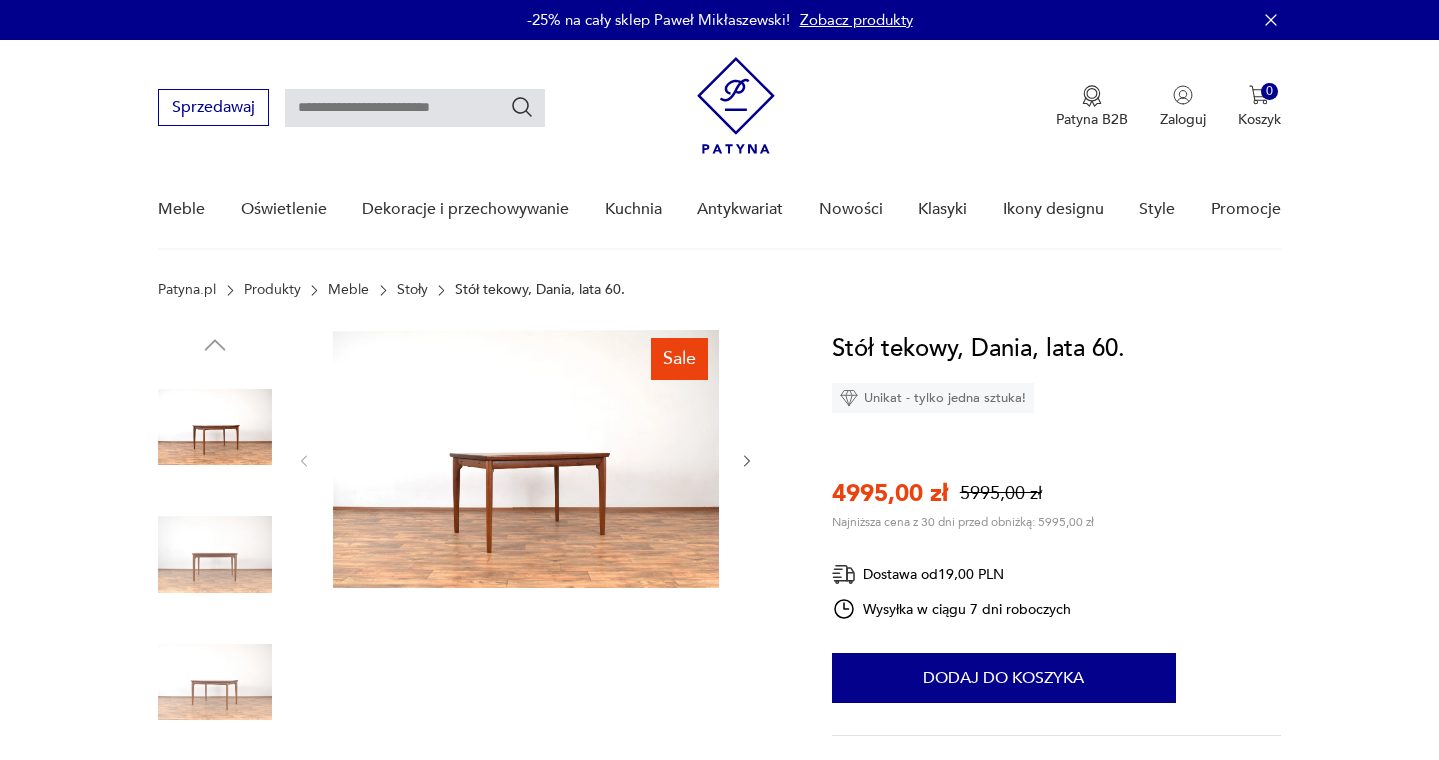 scroll, scrollTop: 0, scrollLeft: 0, axis: both 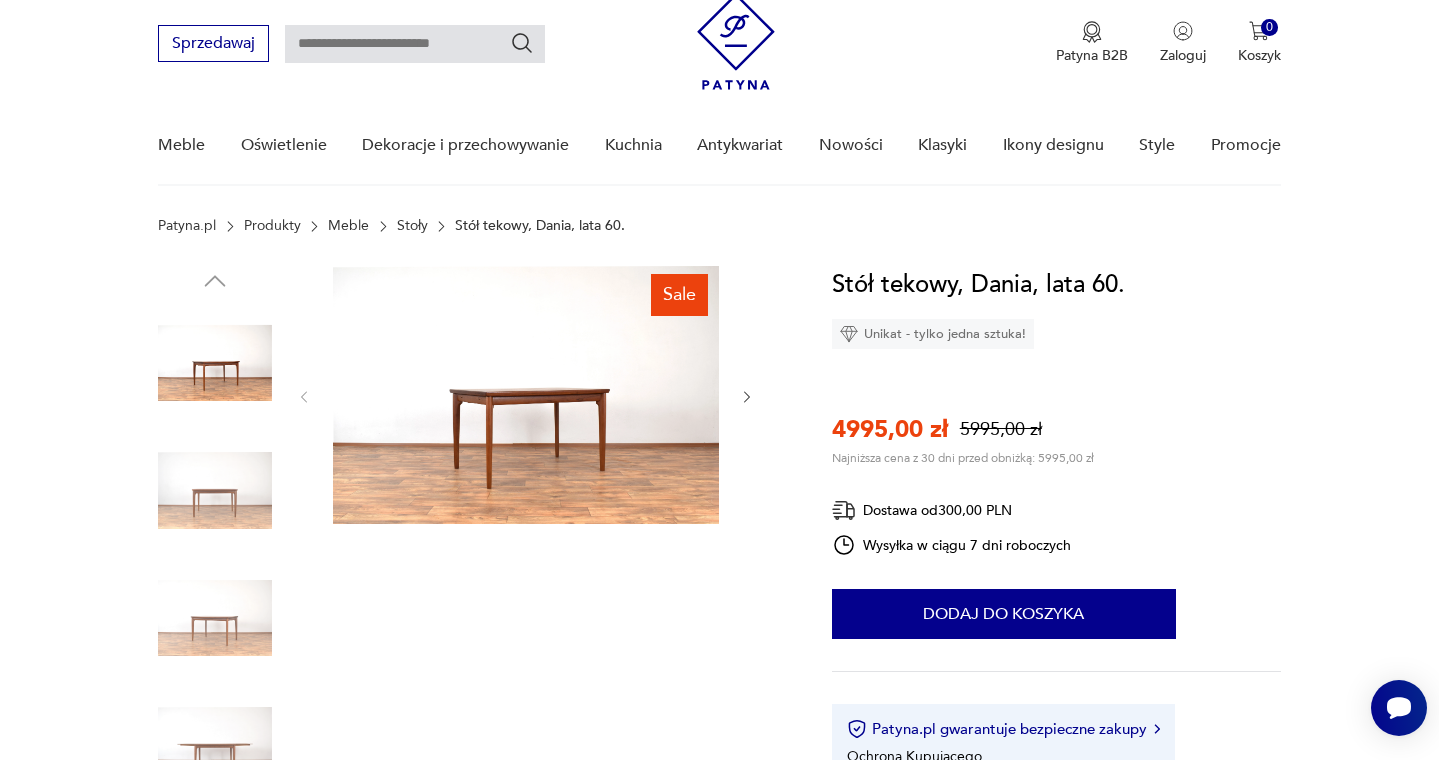 click at bounding box center [526, 395] 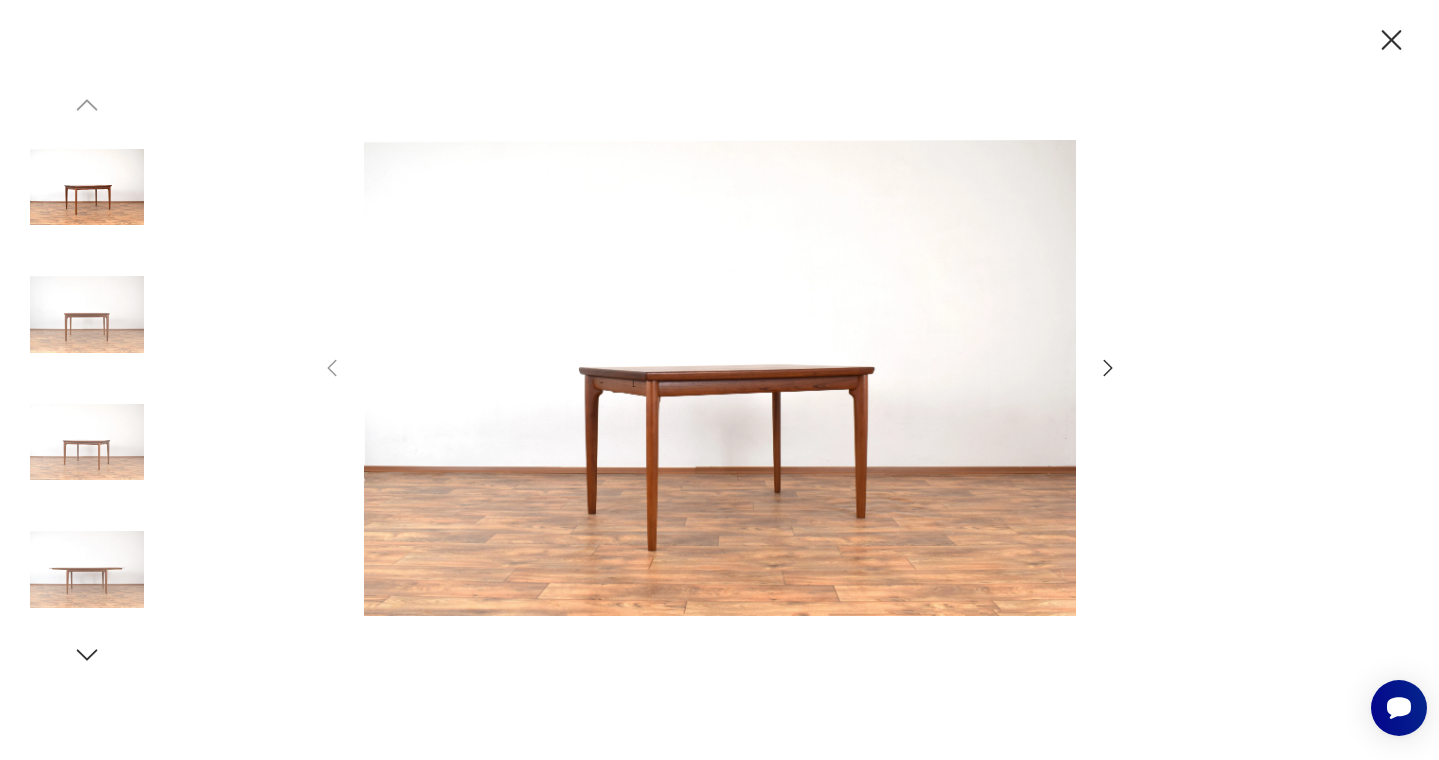 click 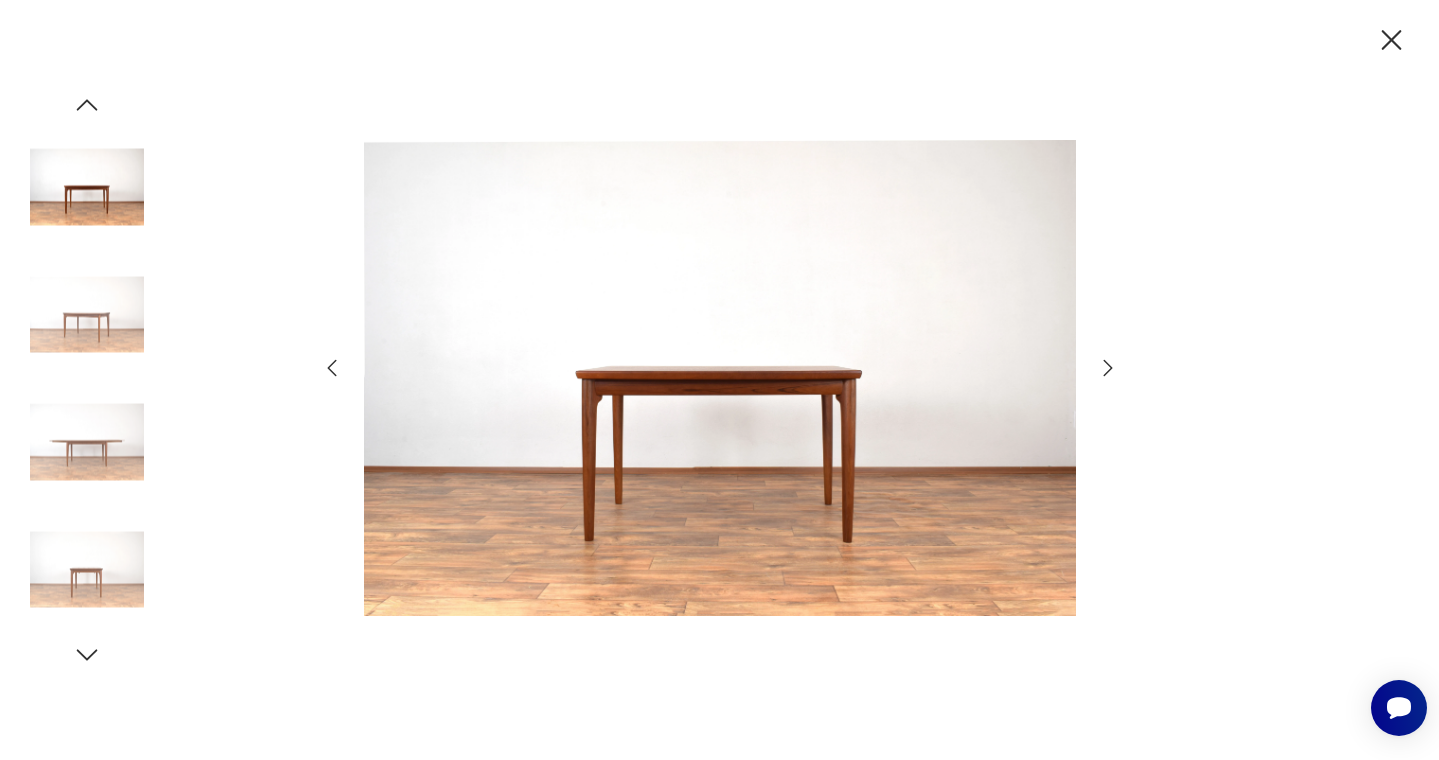 click 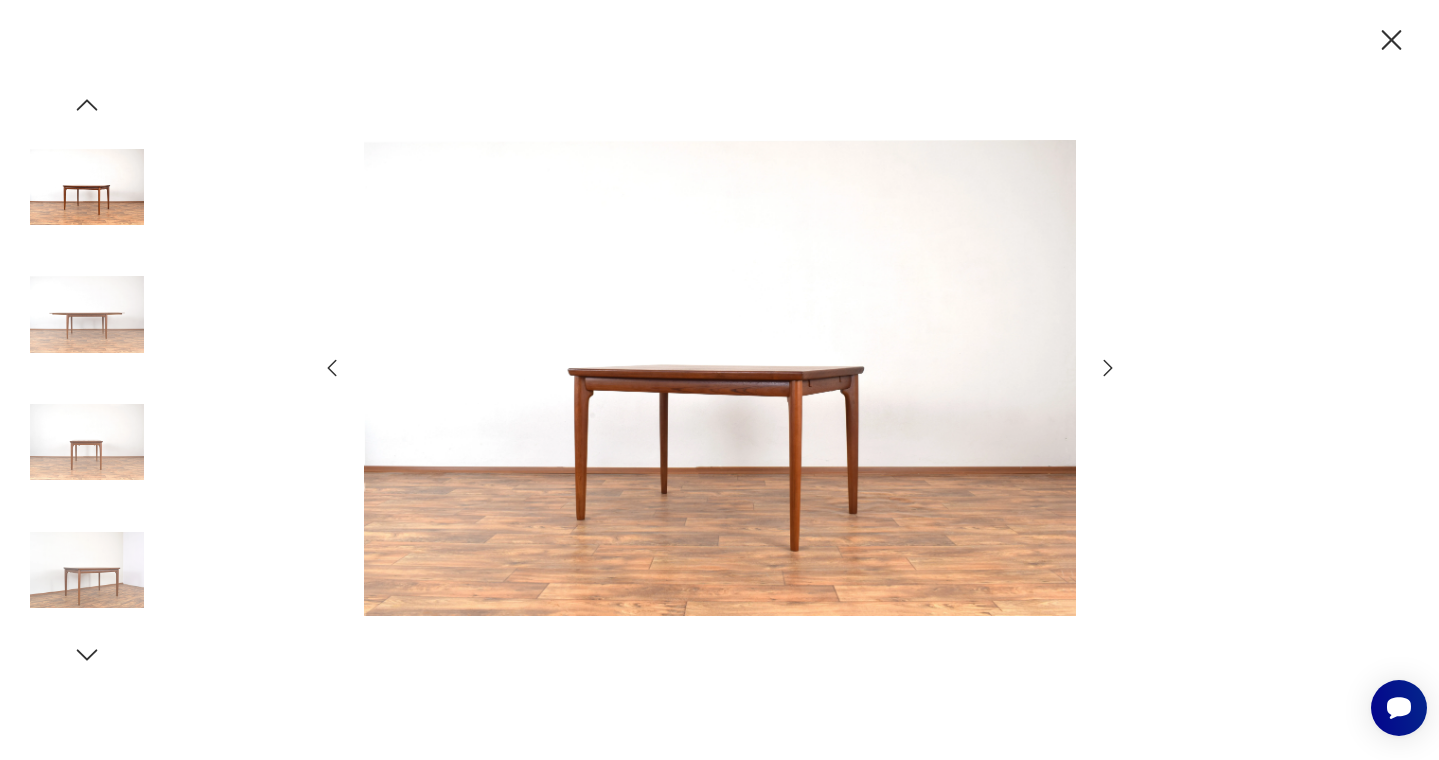 click 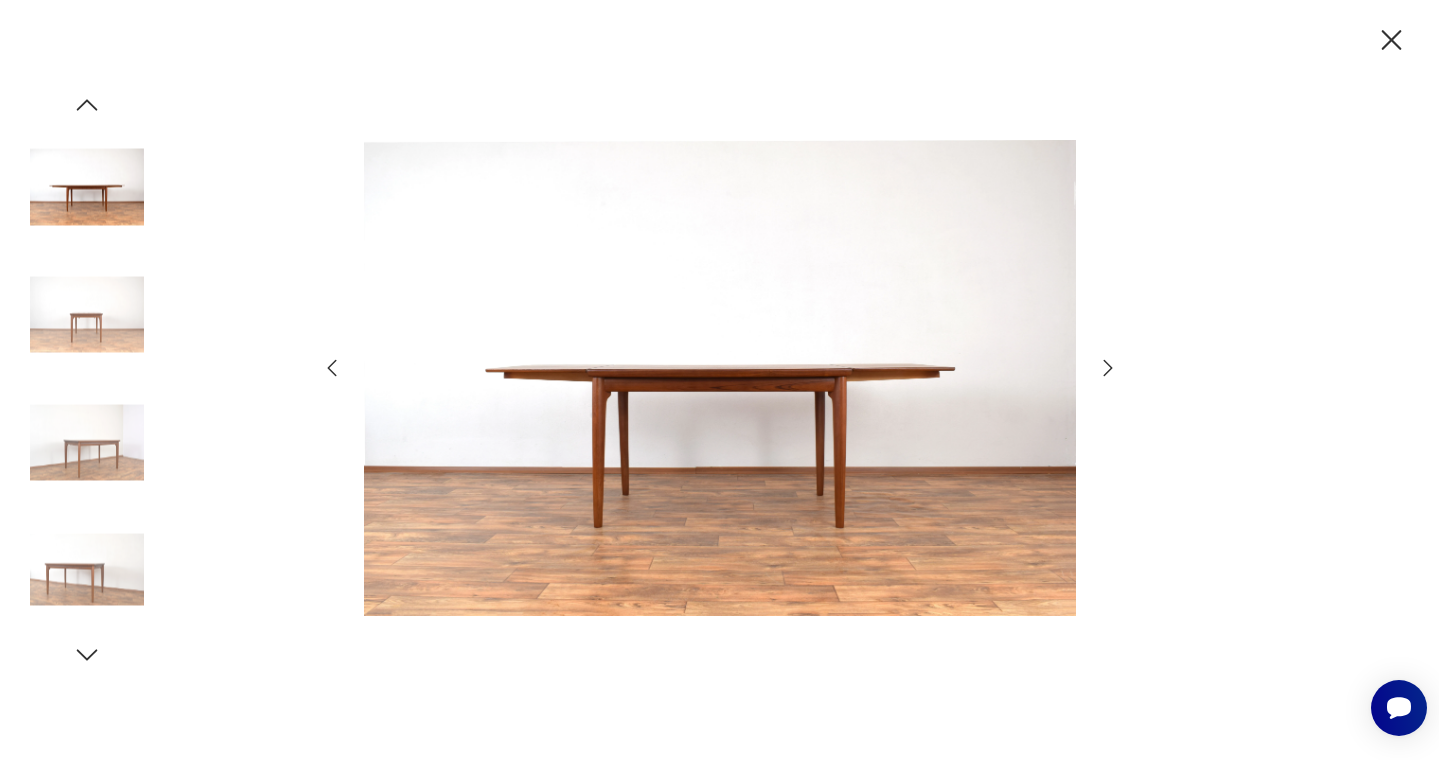 click 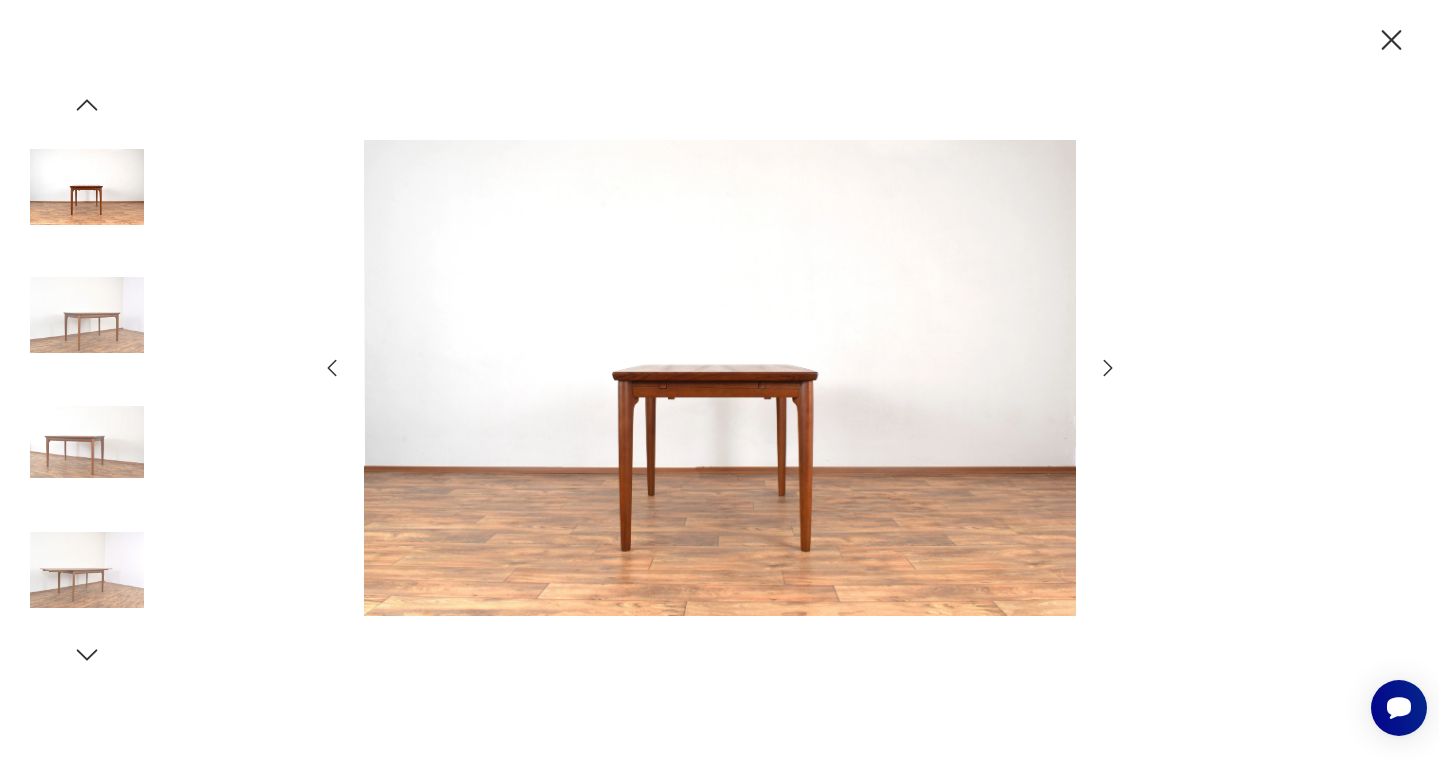 click 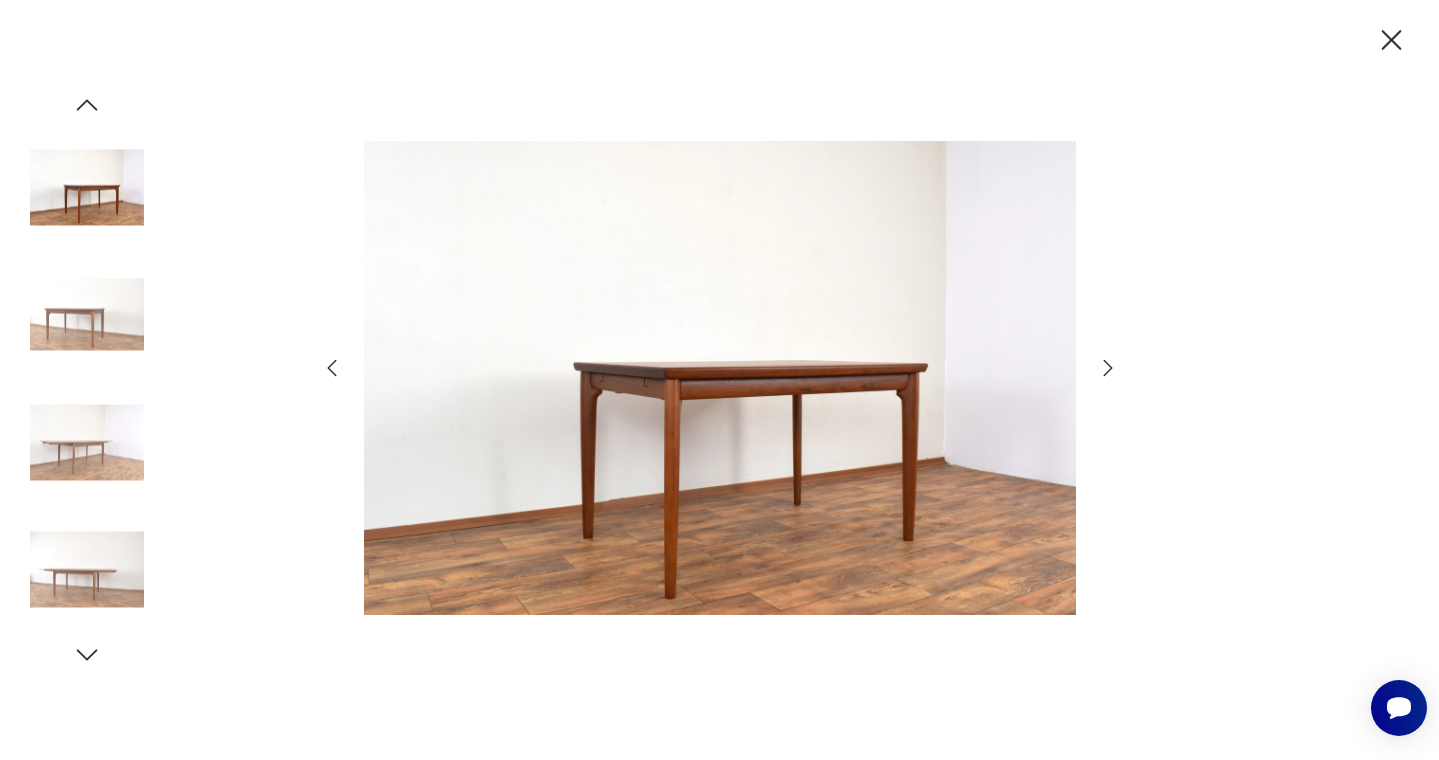 click 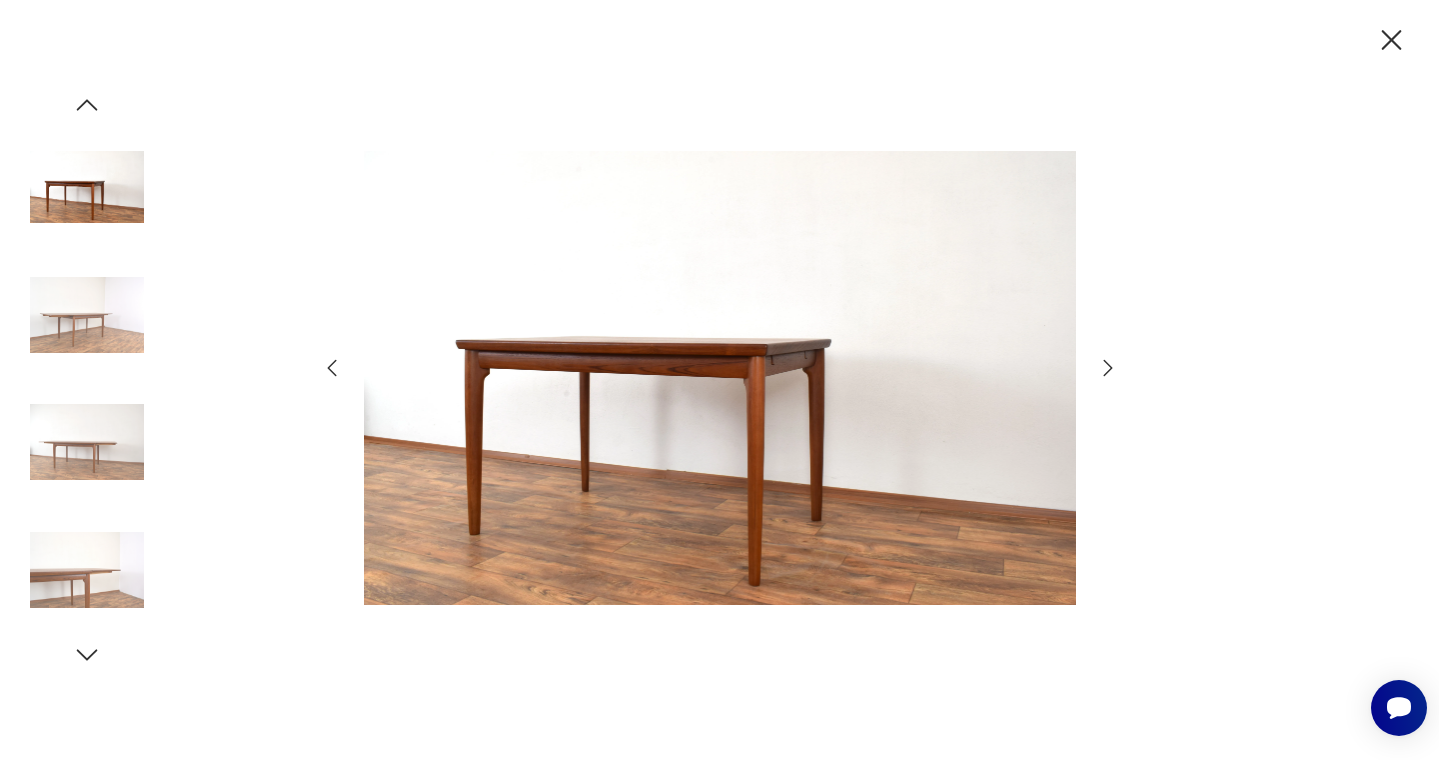 click 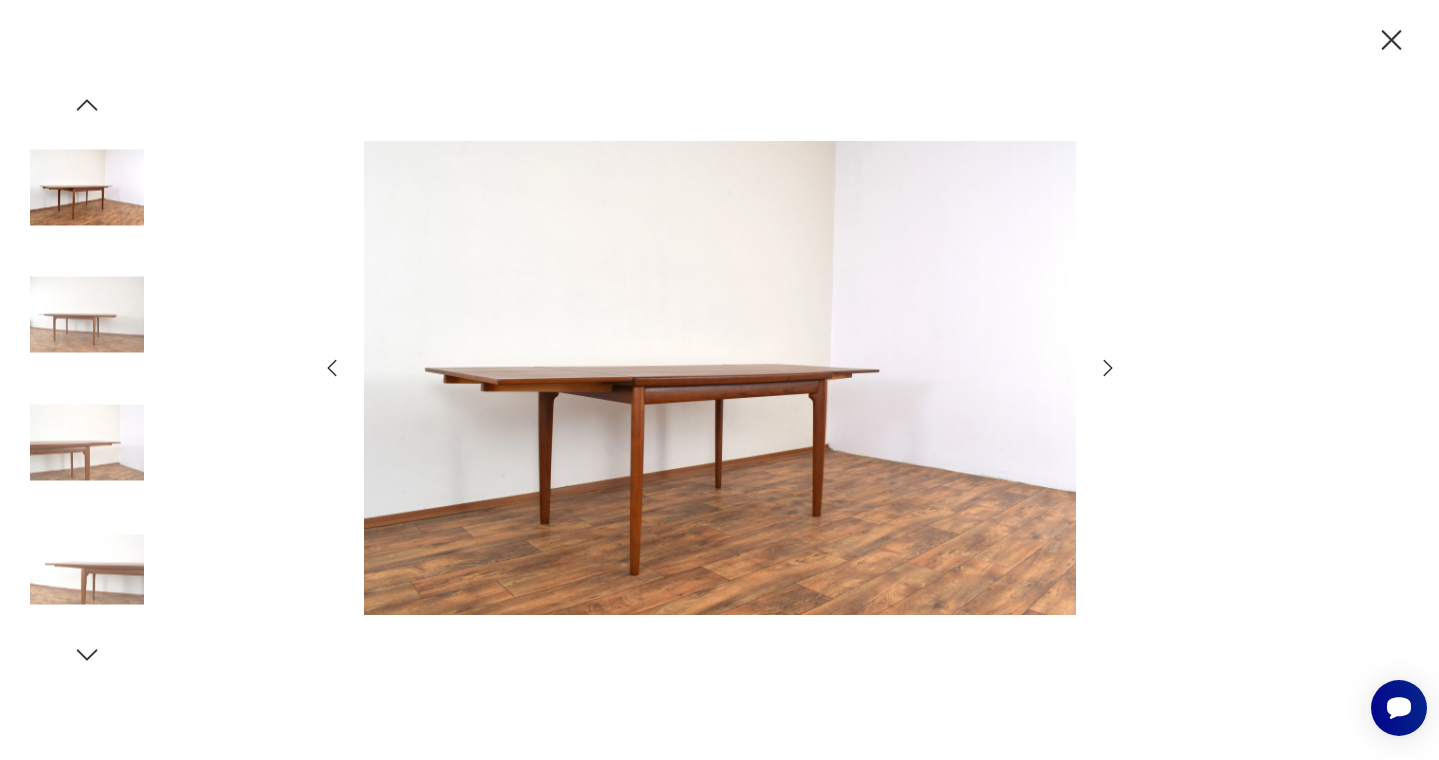 click 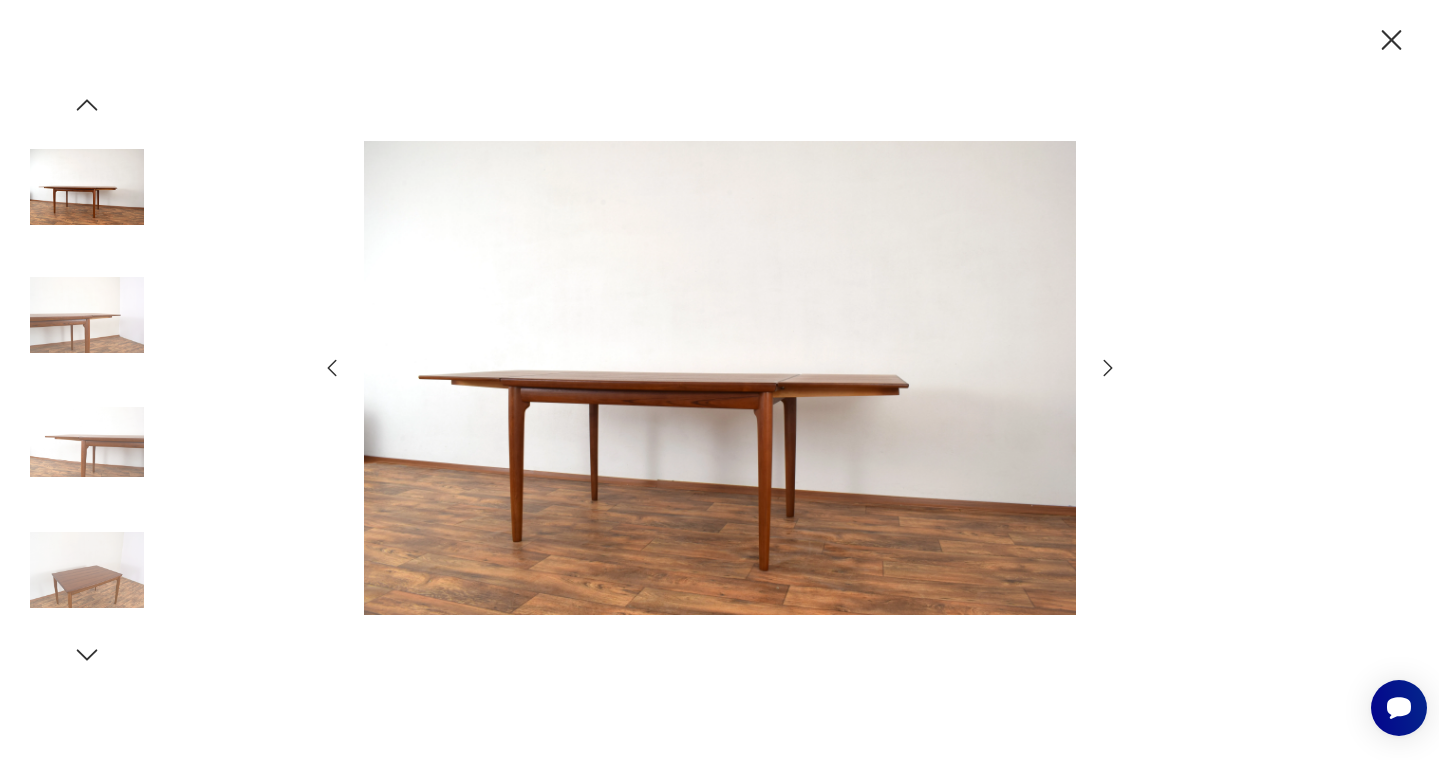 click 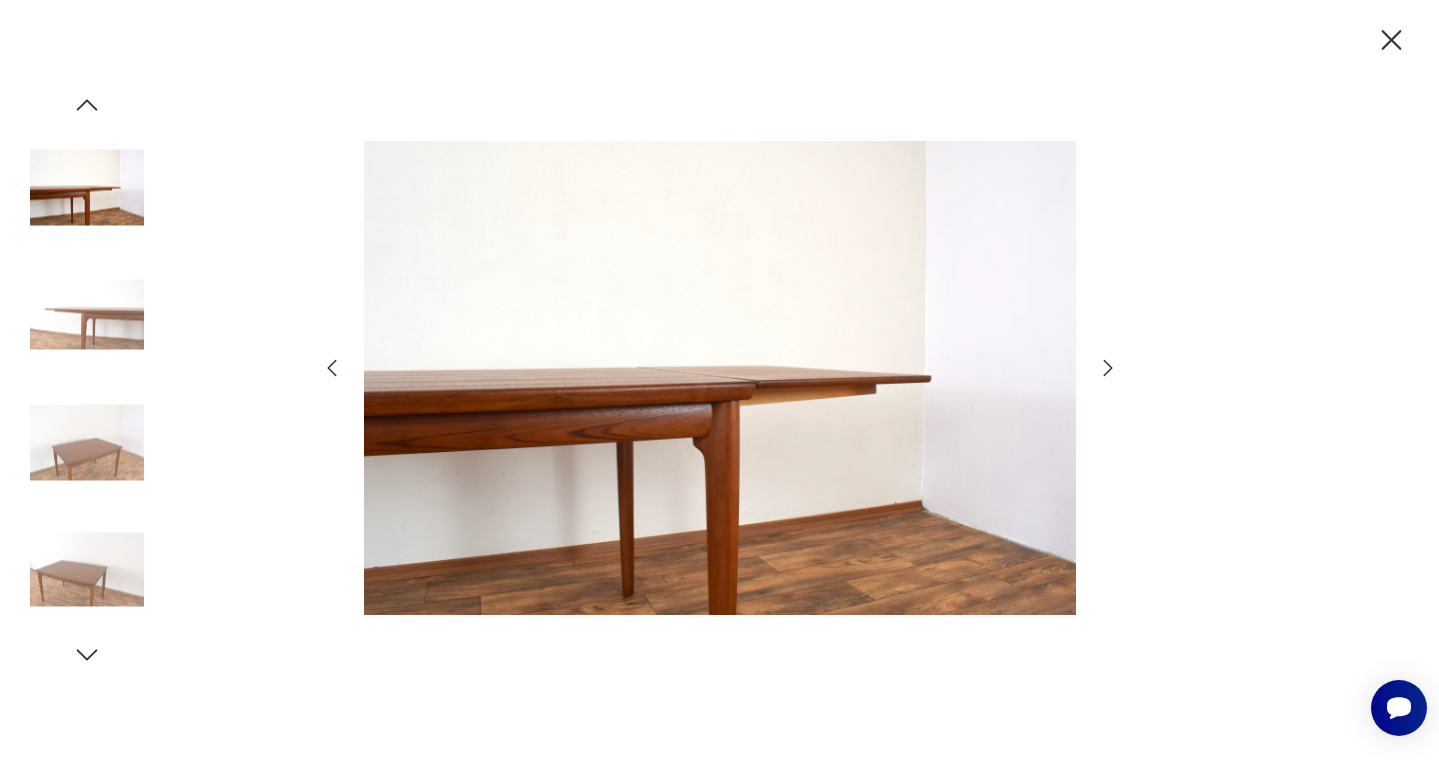 click 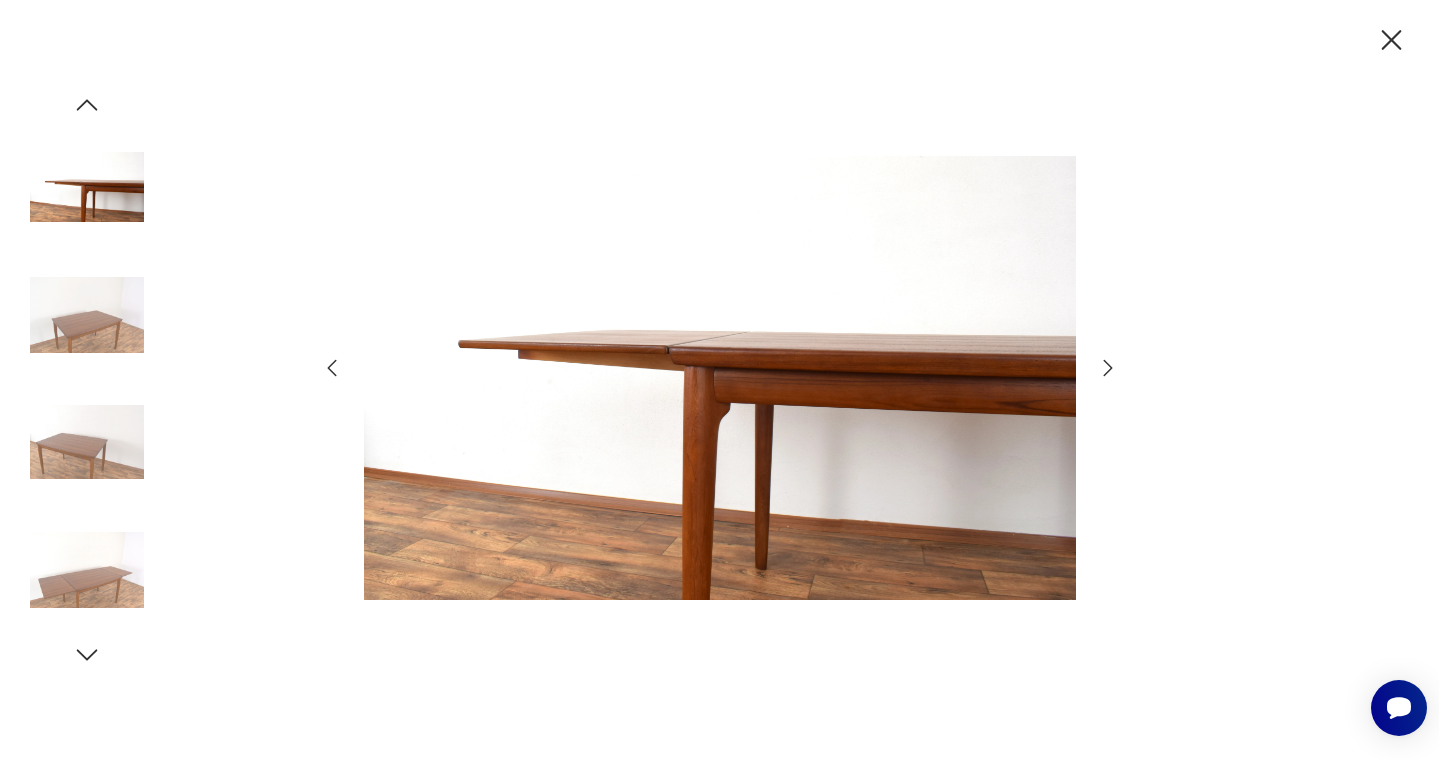 click 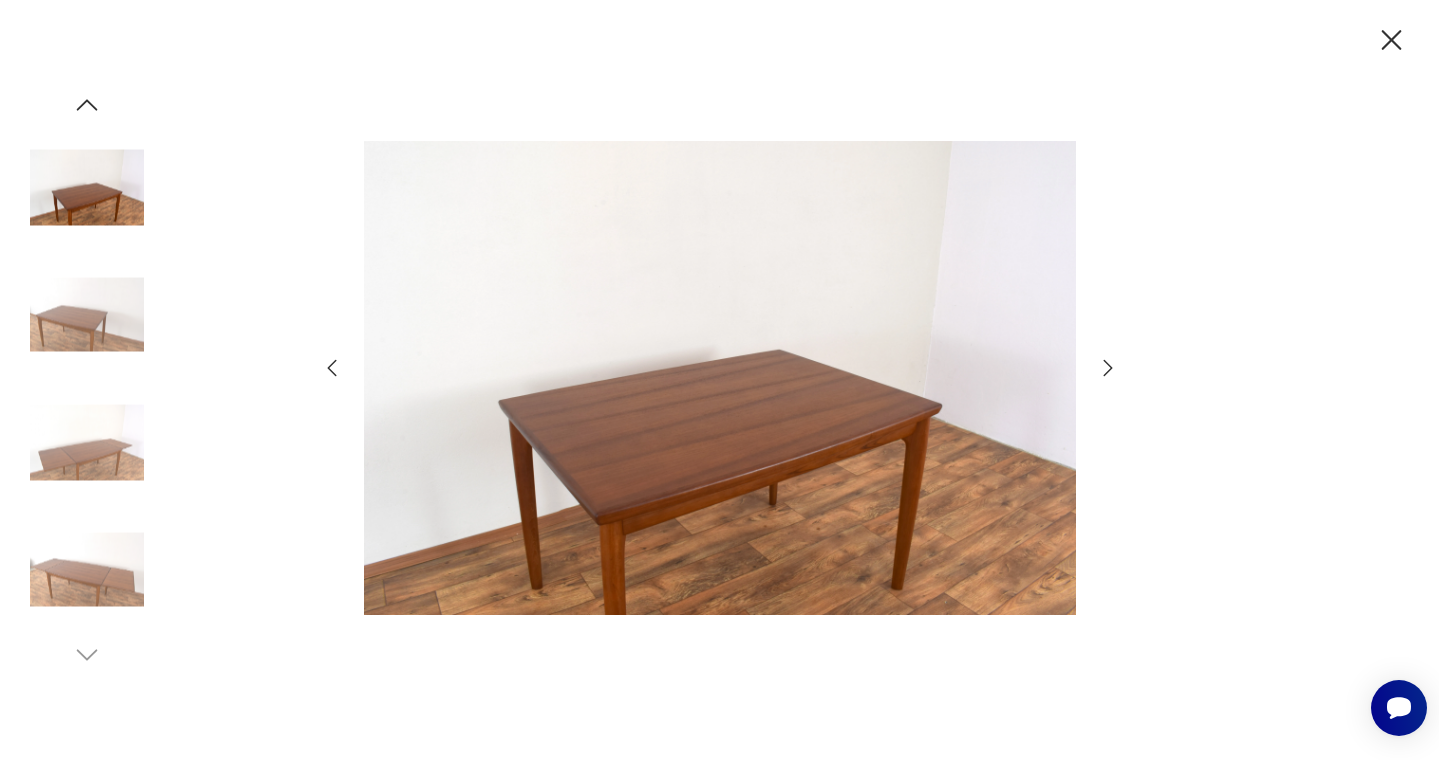 click 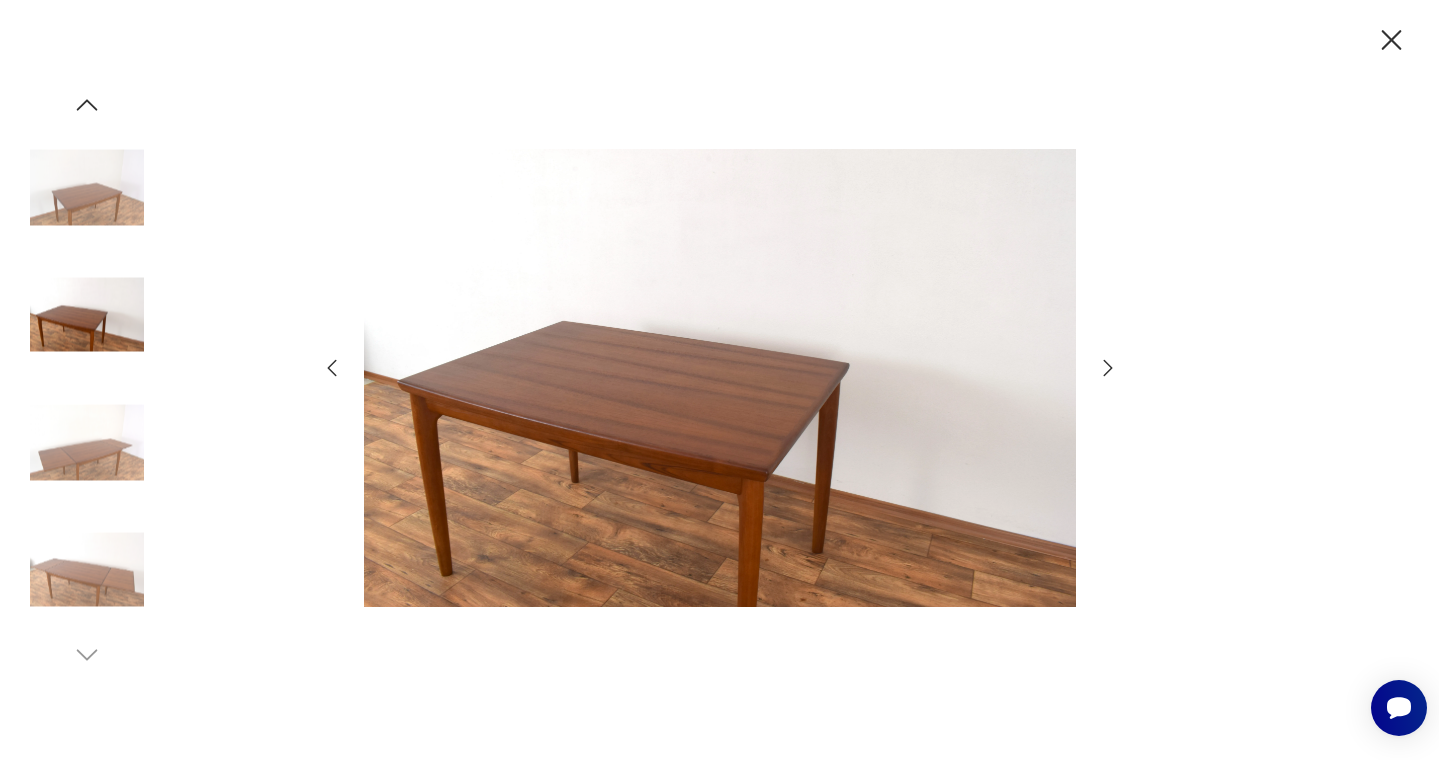 click 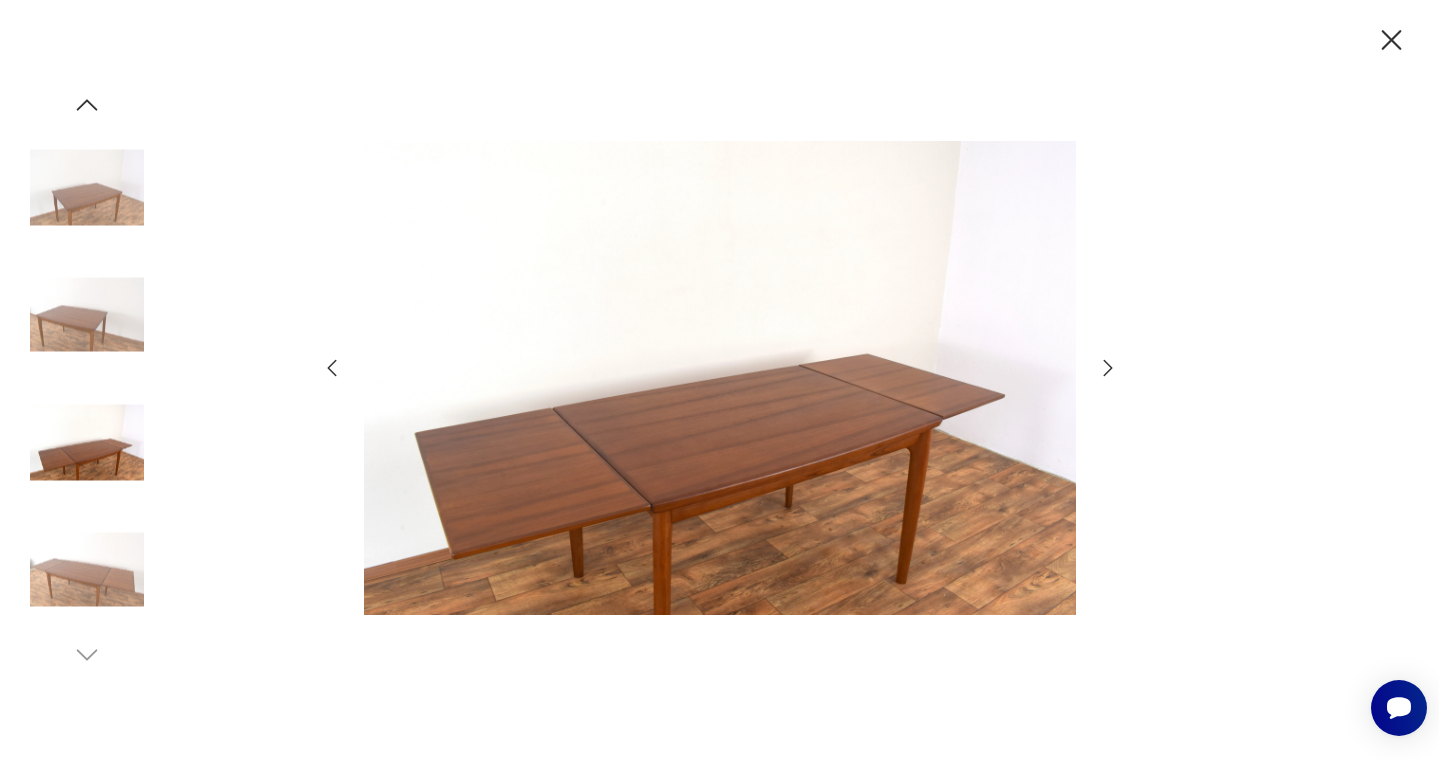 click 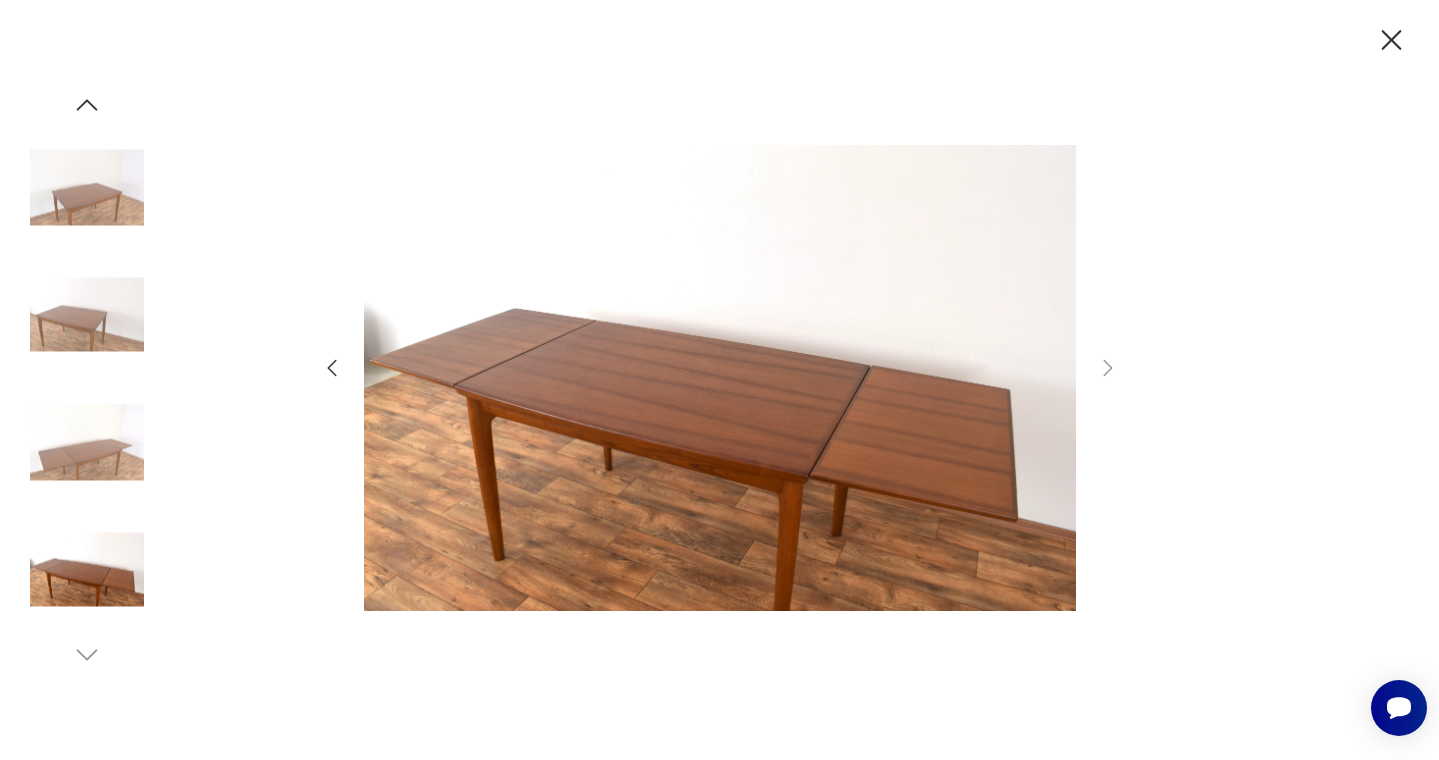 click 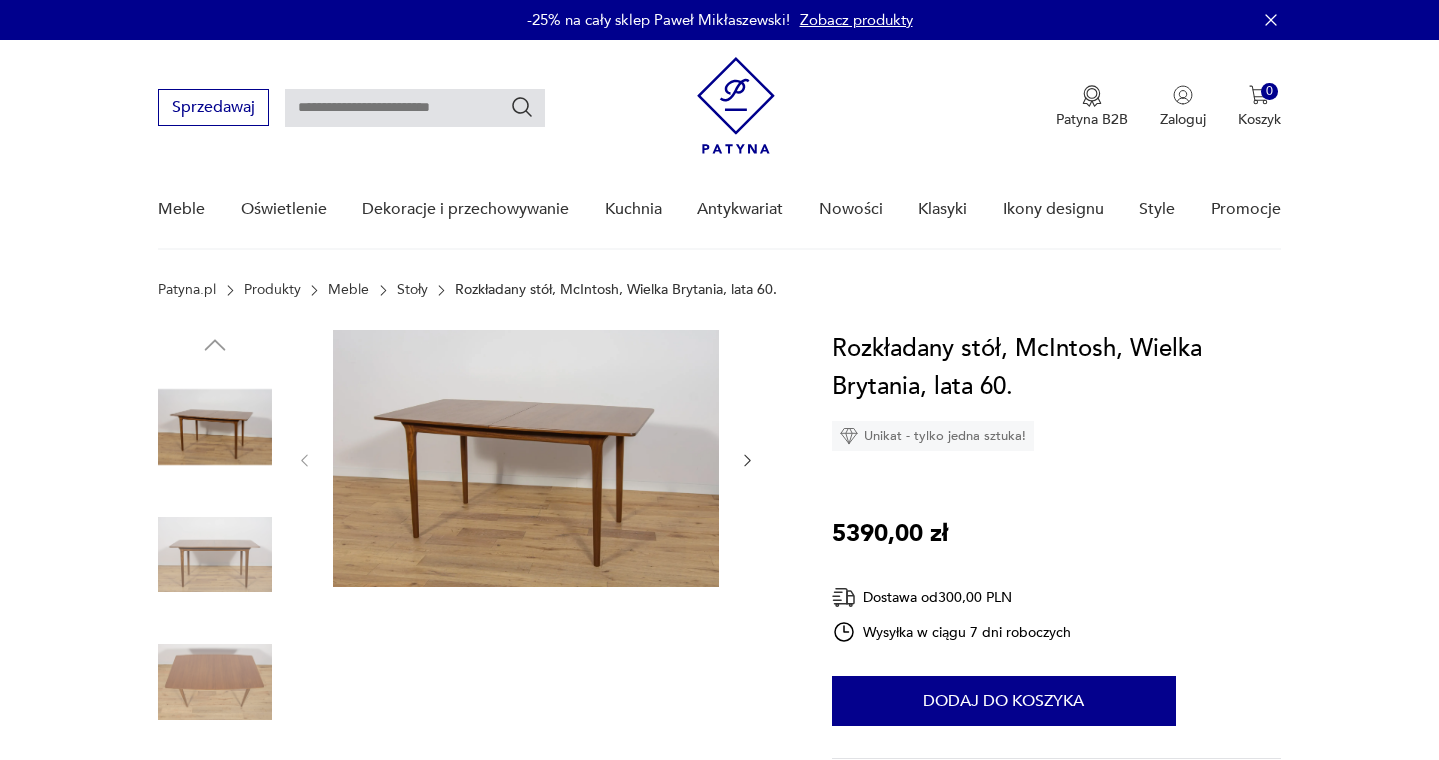 scroll, scrollTop: 0, scrollLeft: 0, axis: both 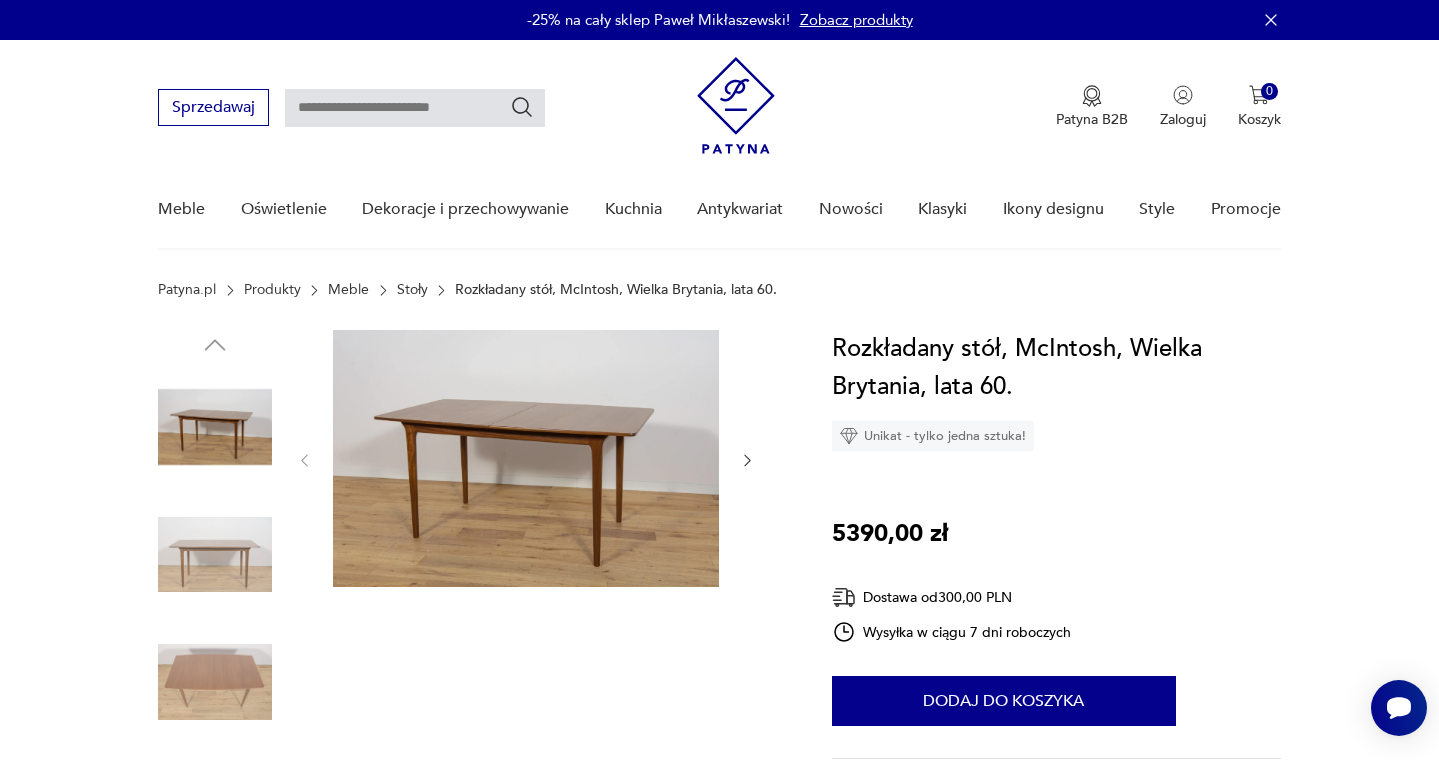 click 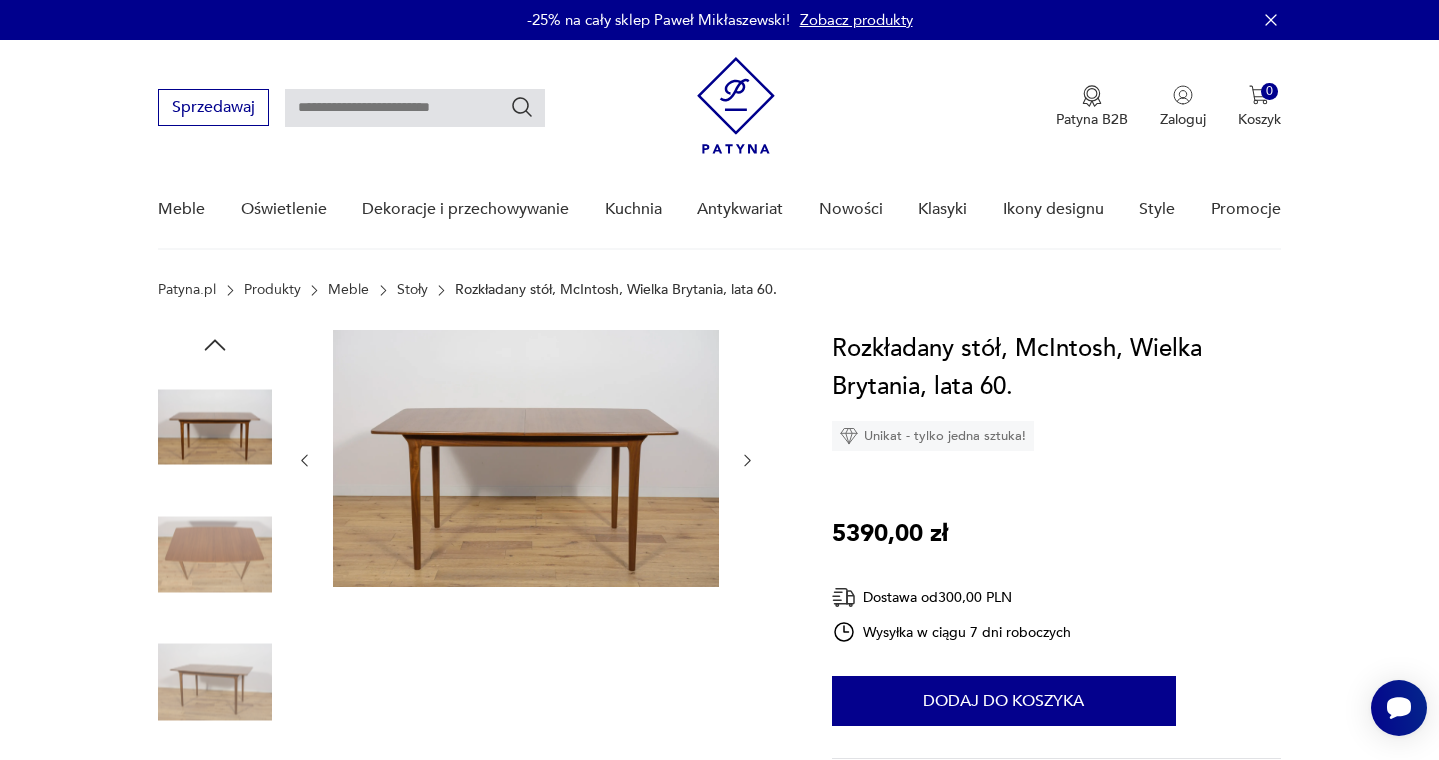 click at bounding box center (526, 458) 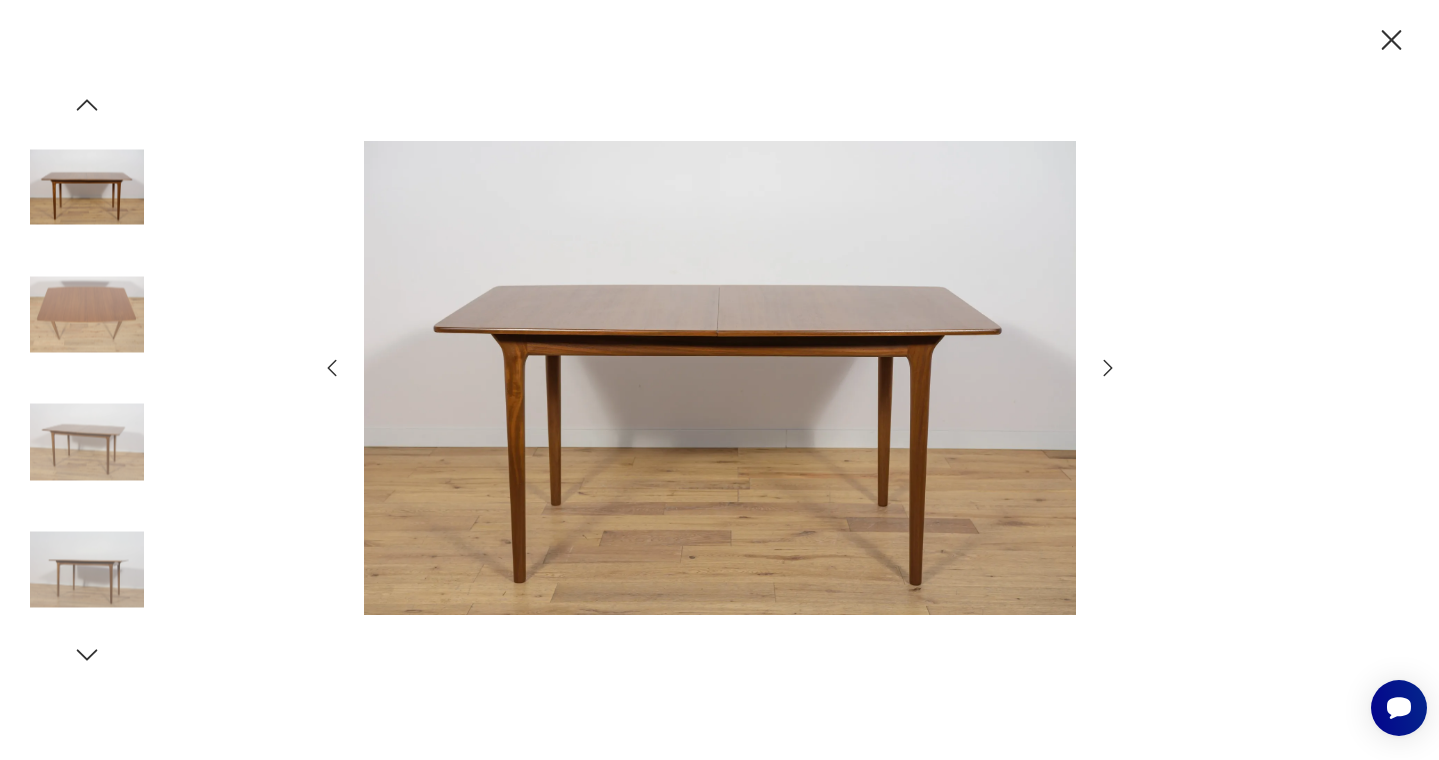 click 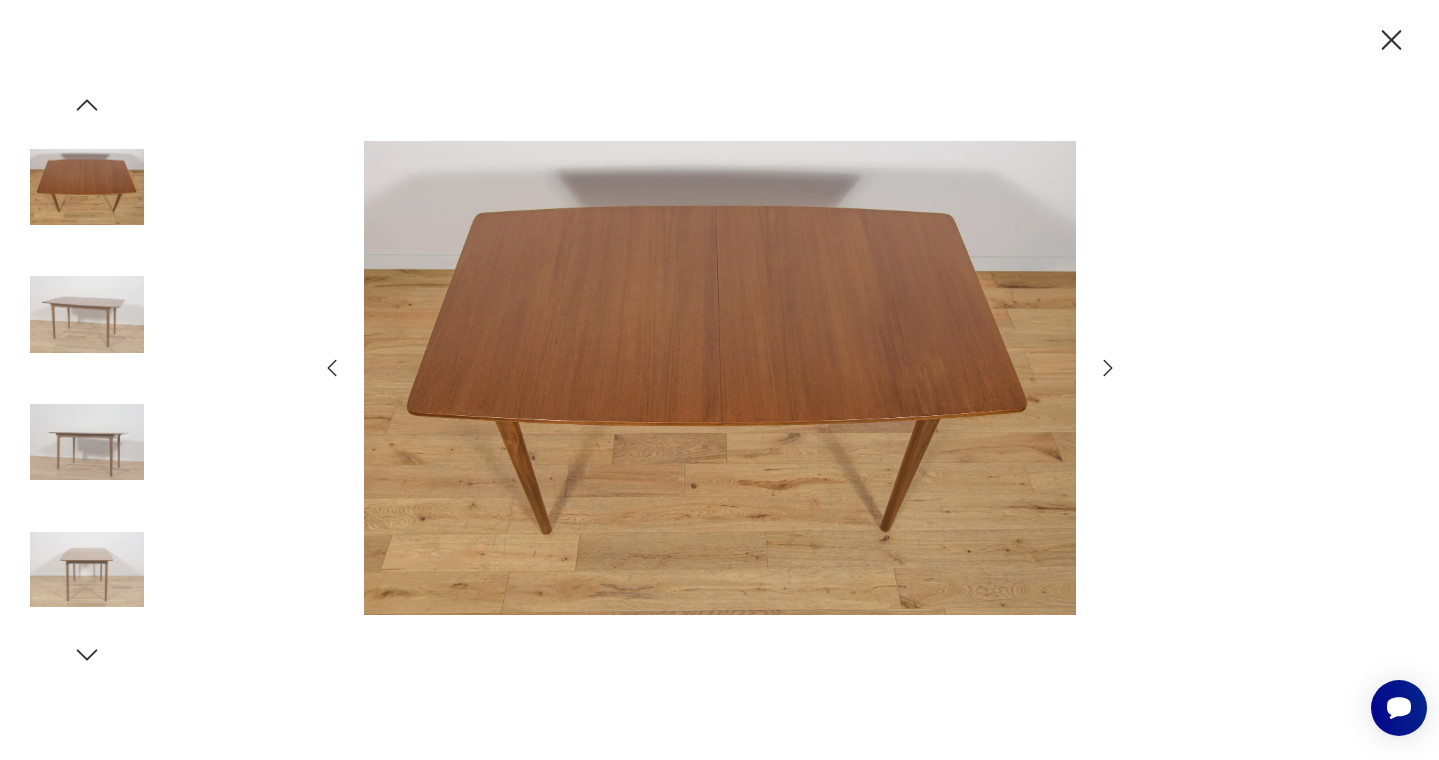click 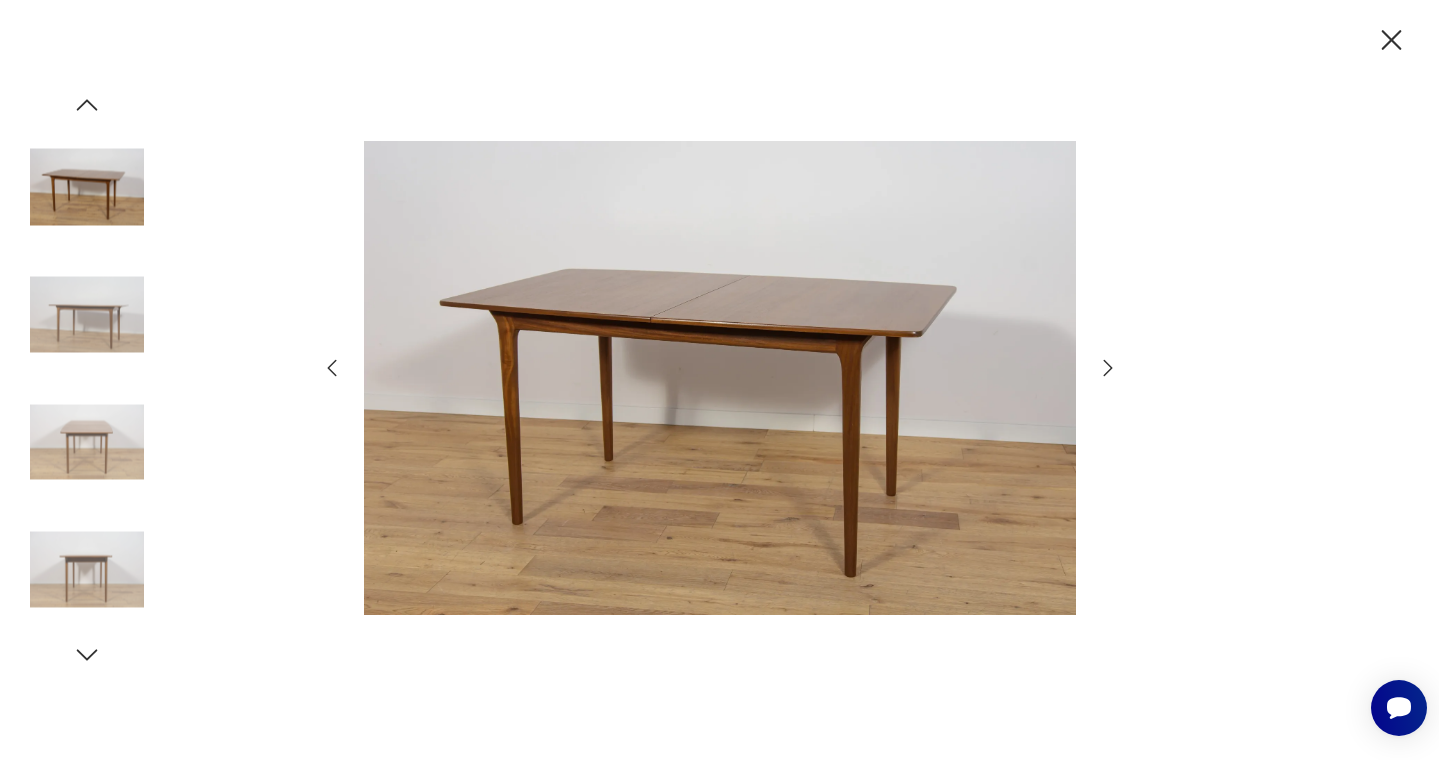 click 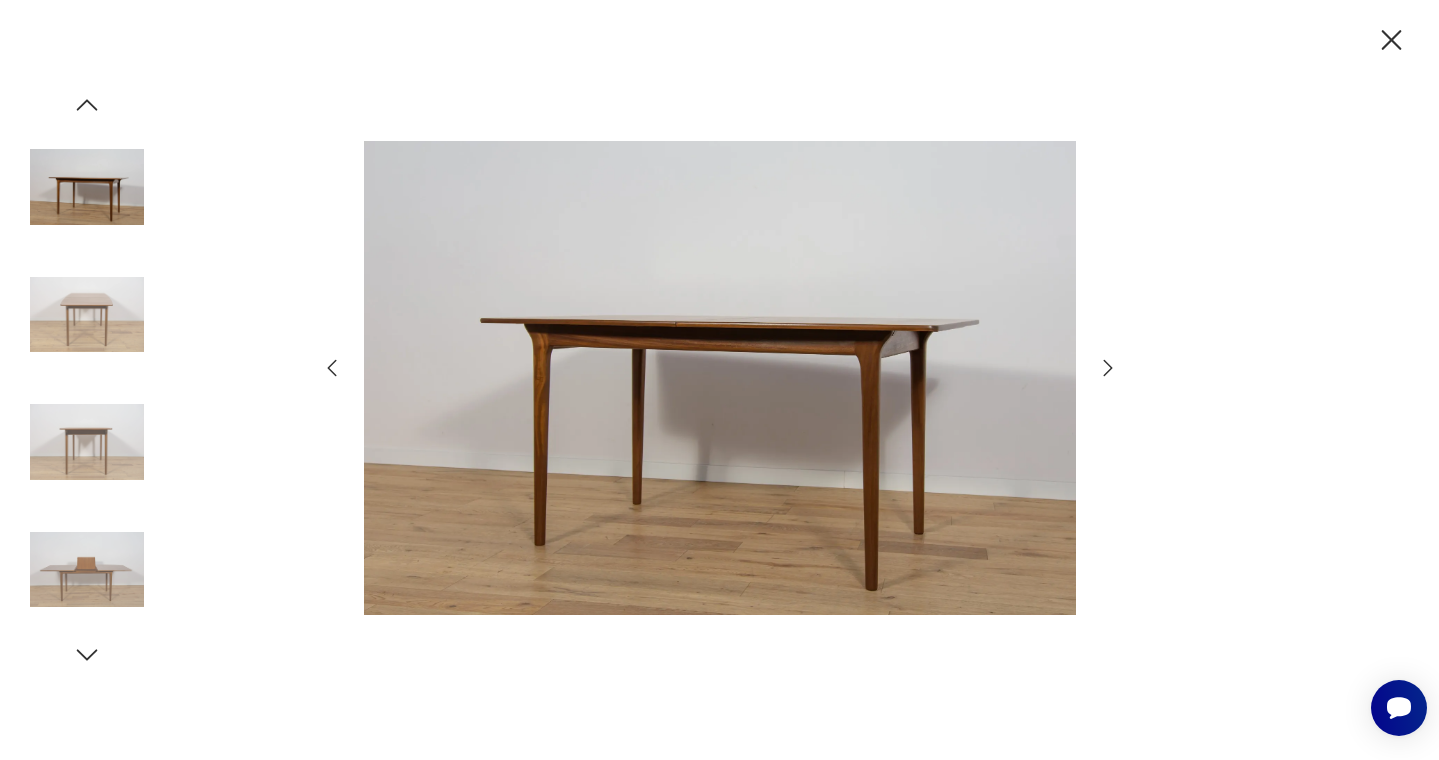click 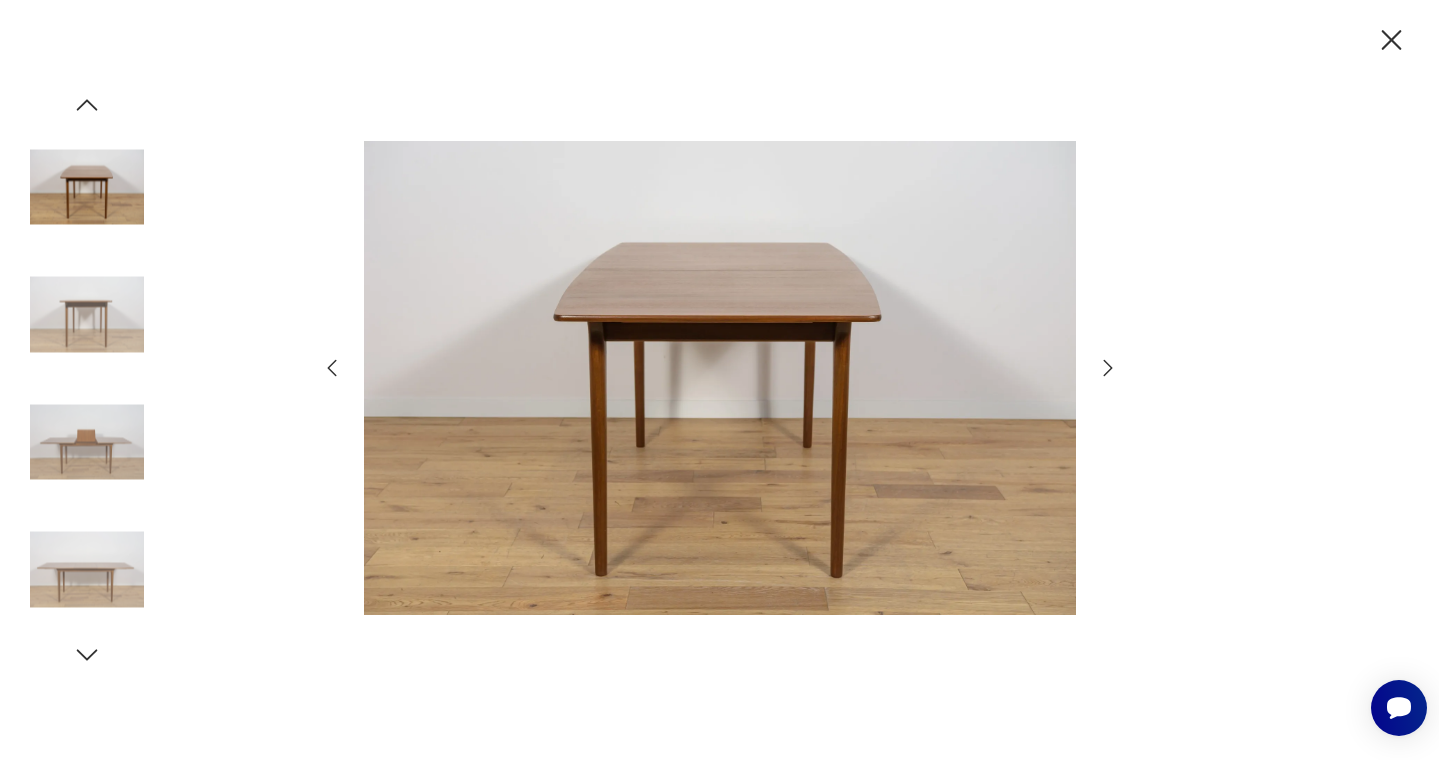 click 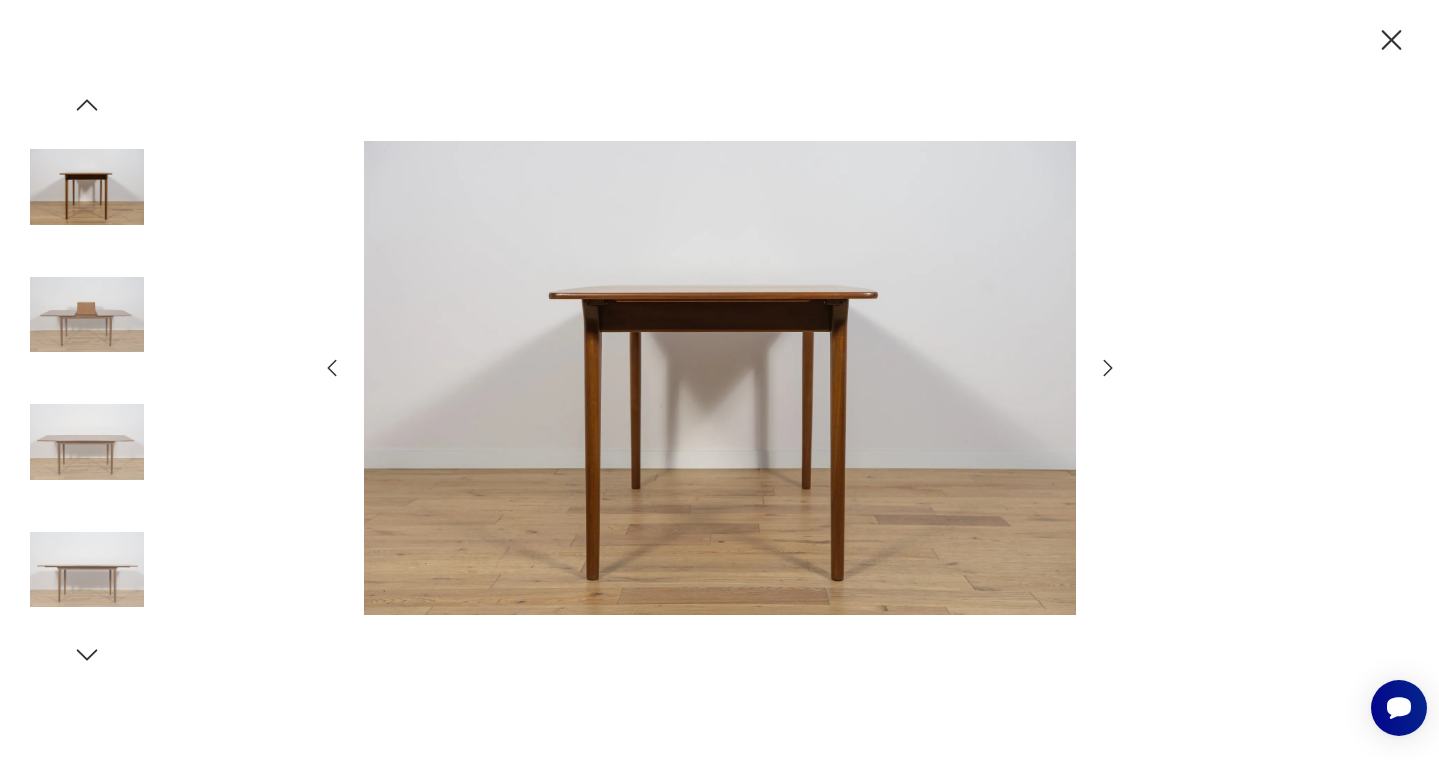 click 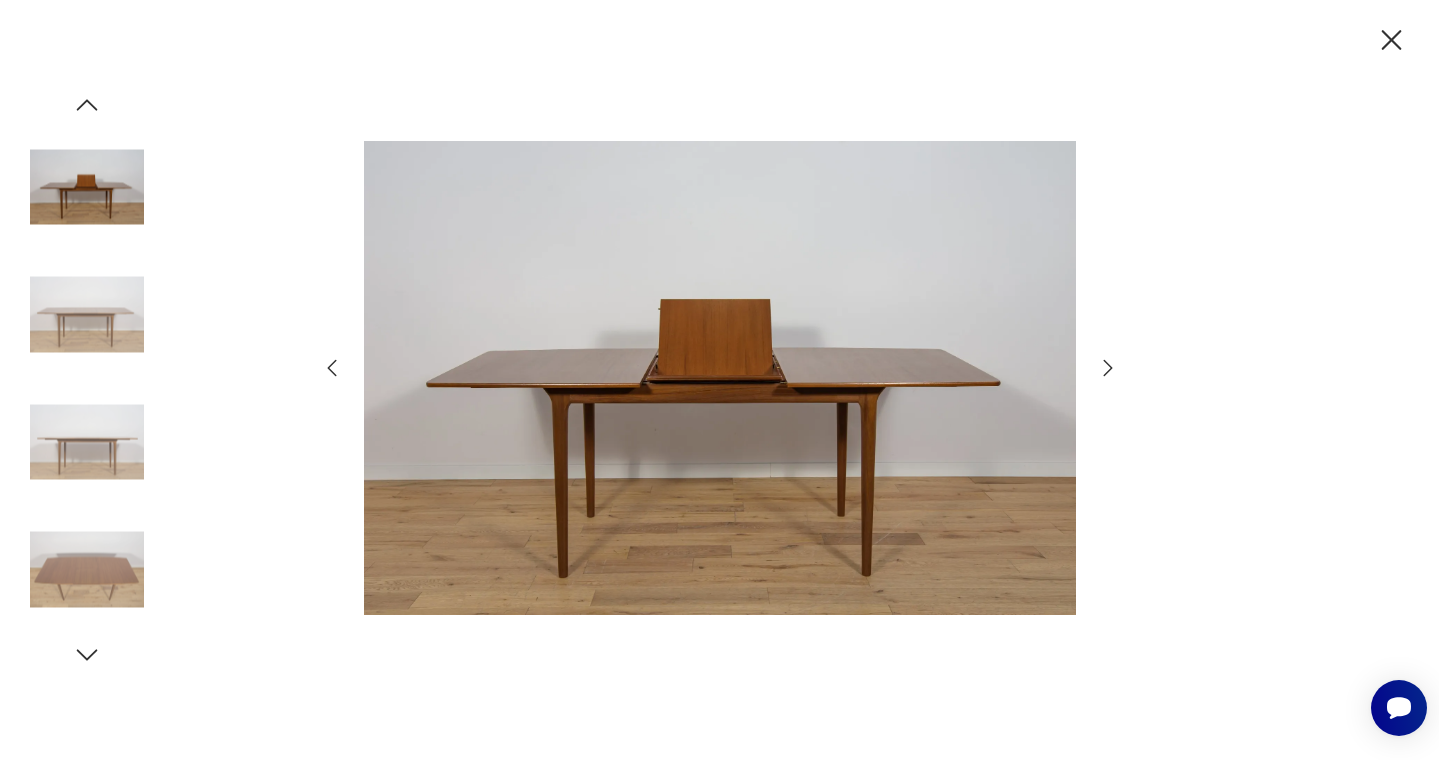 click 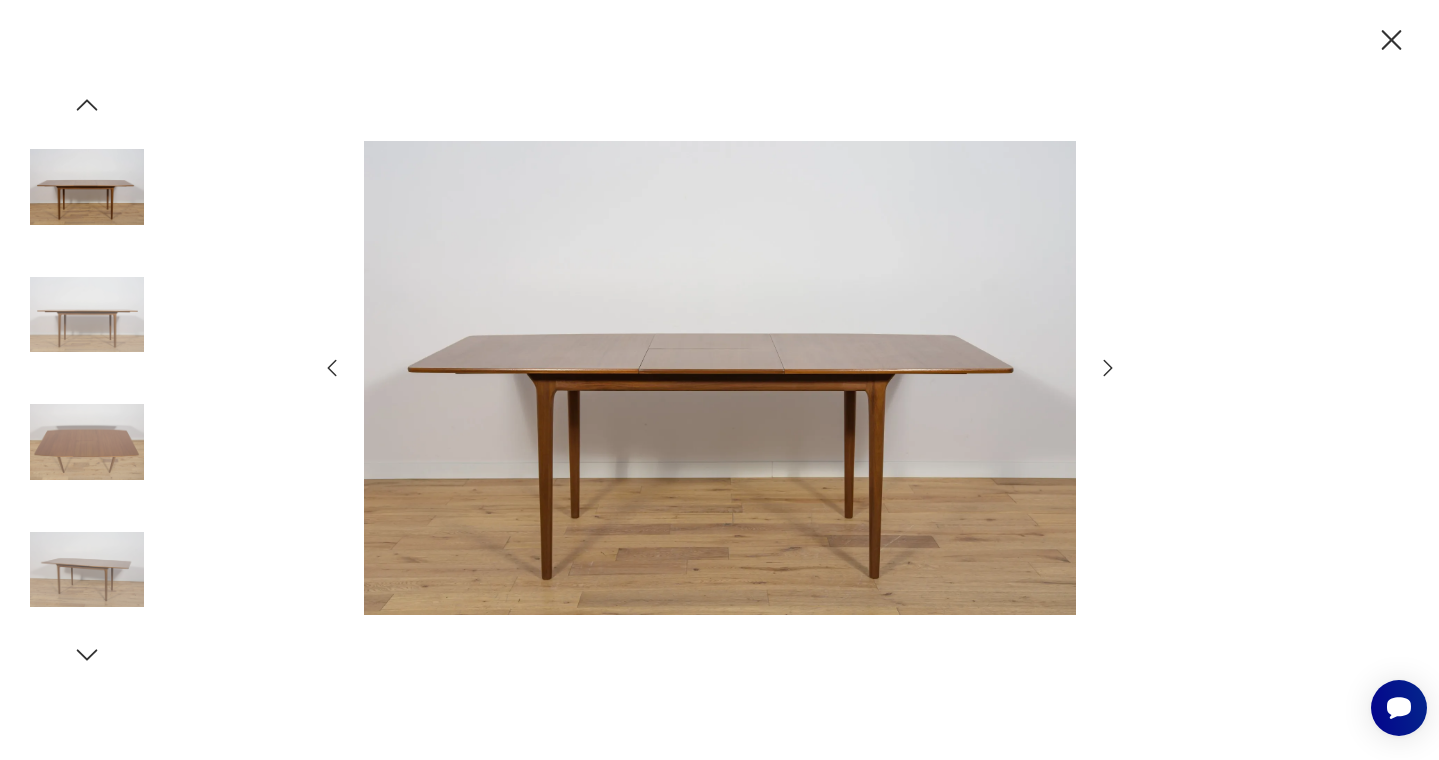 click 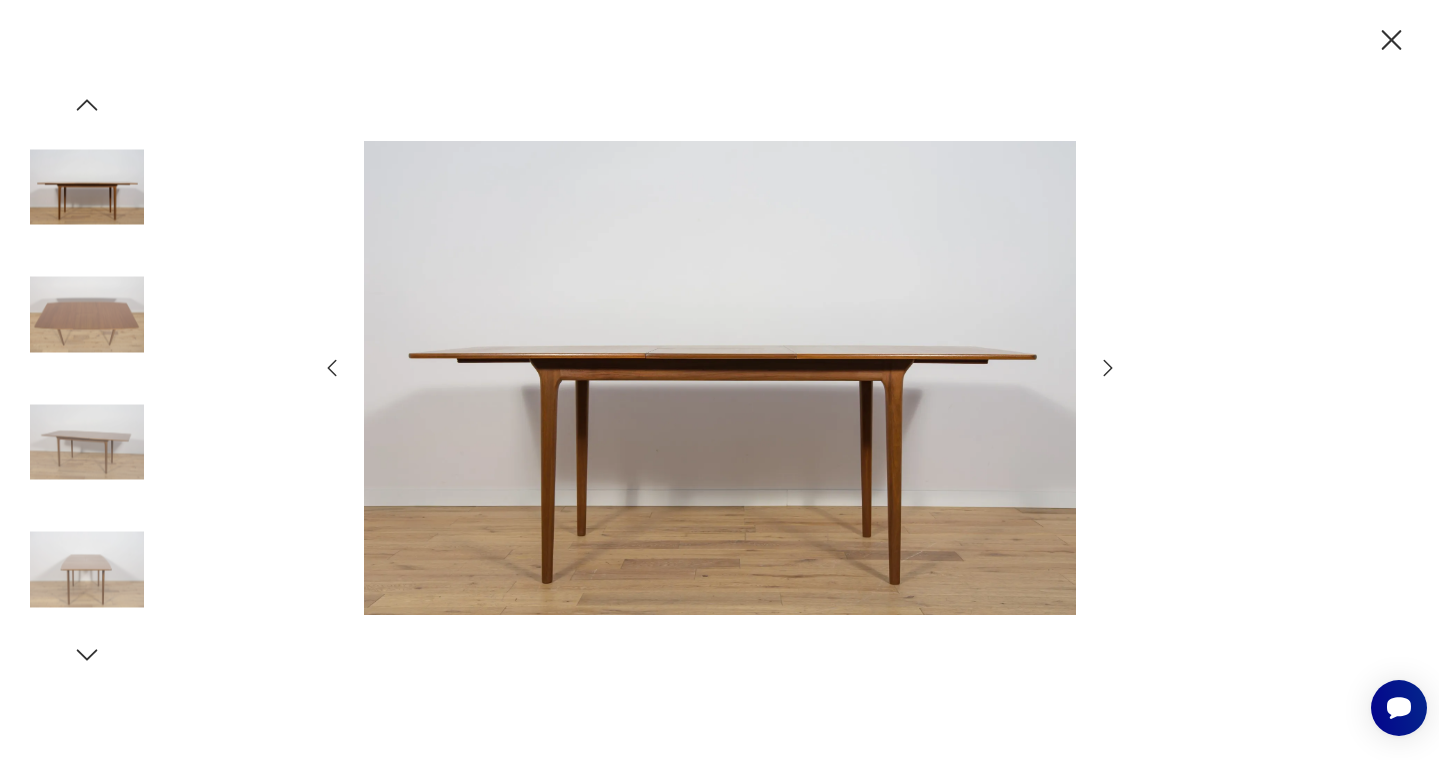 click 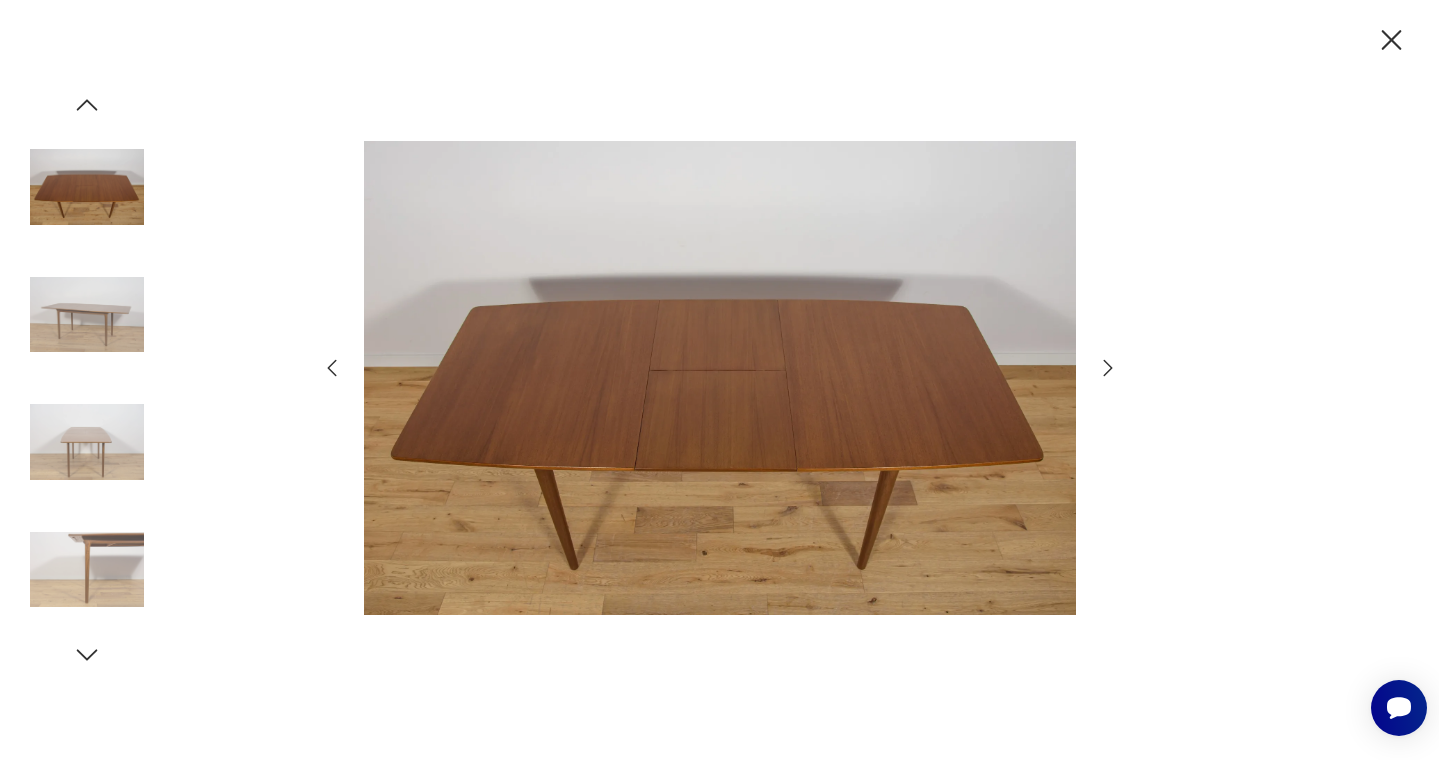 click 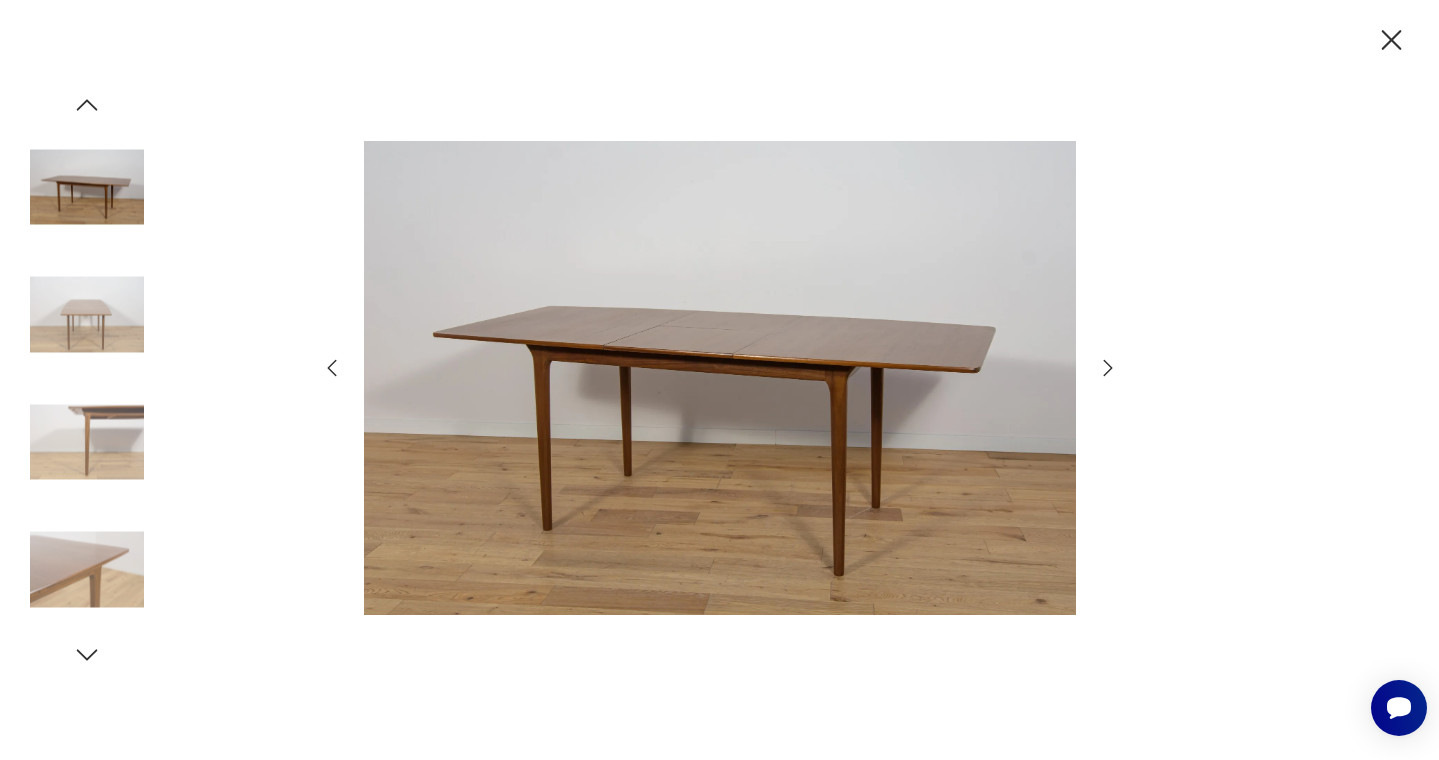 click 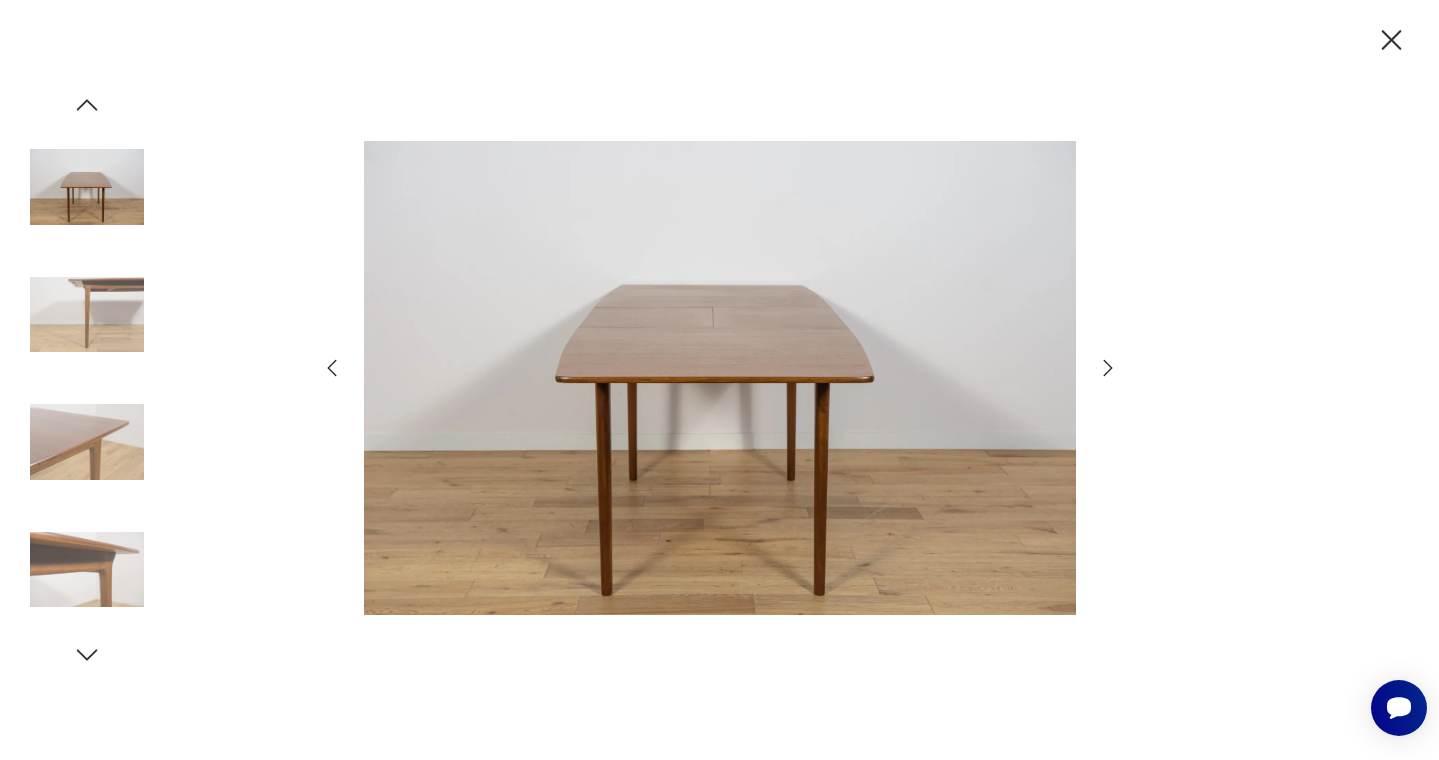 click 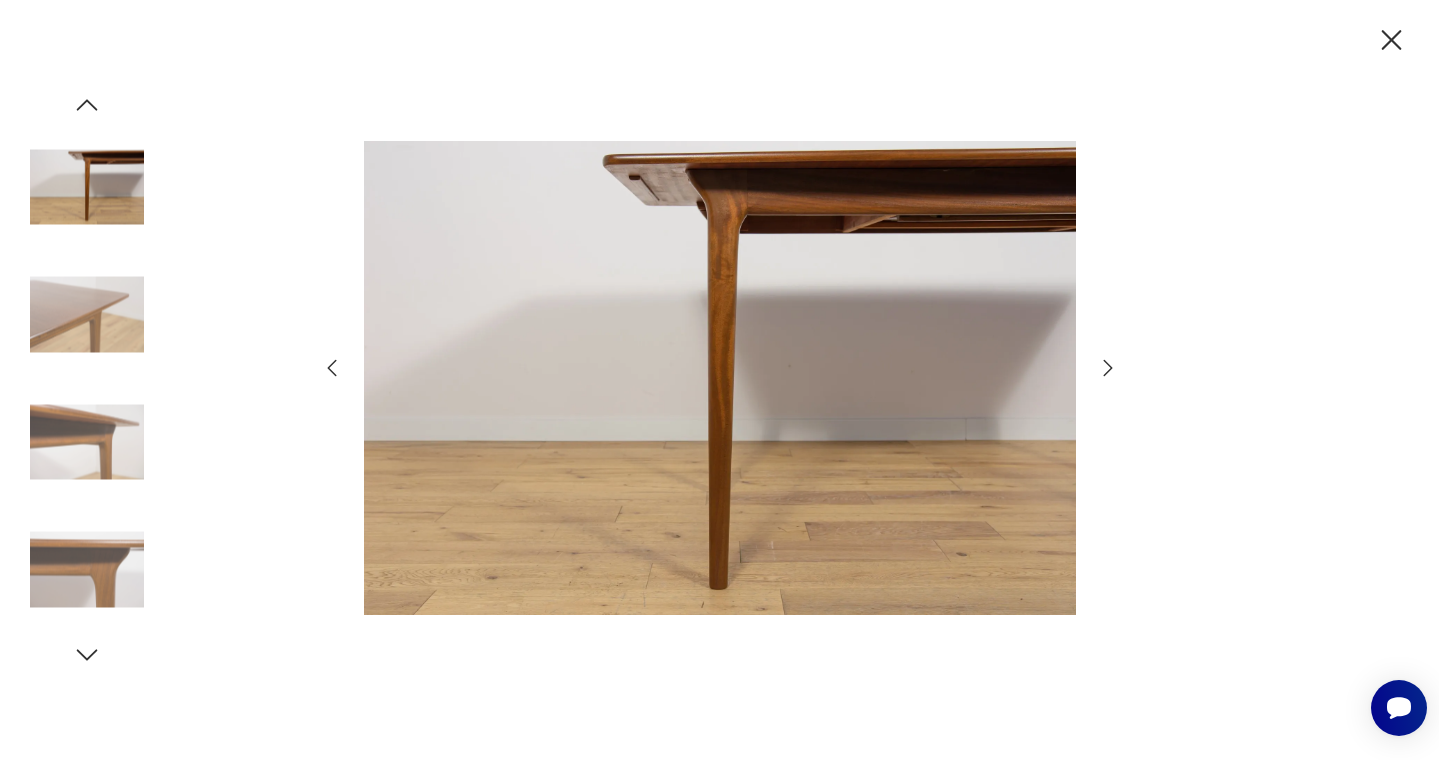 click 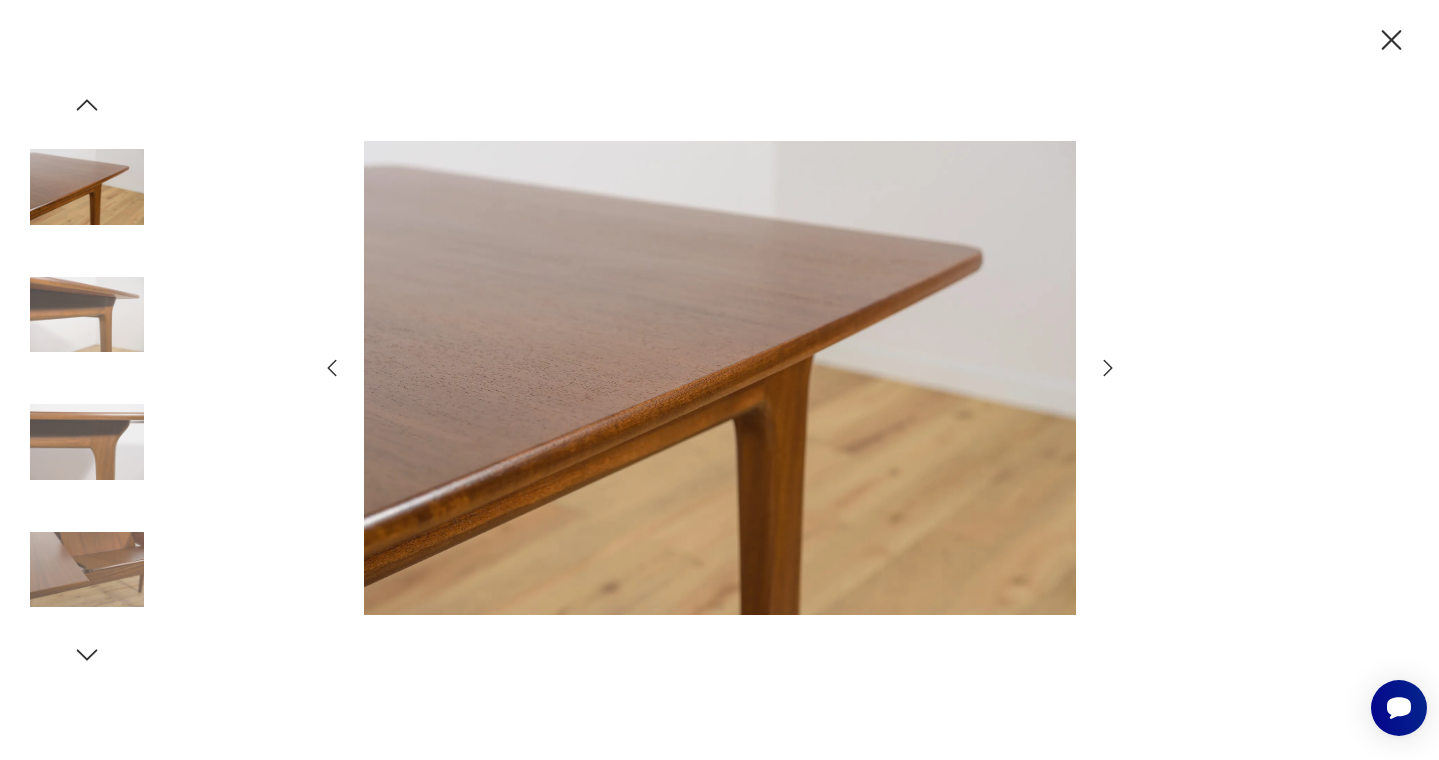 click 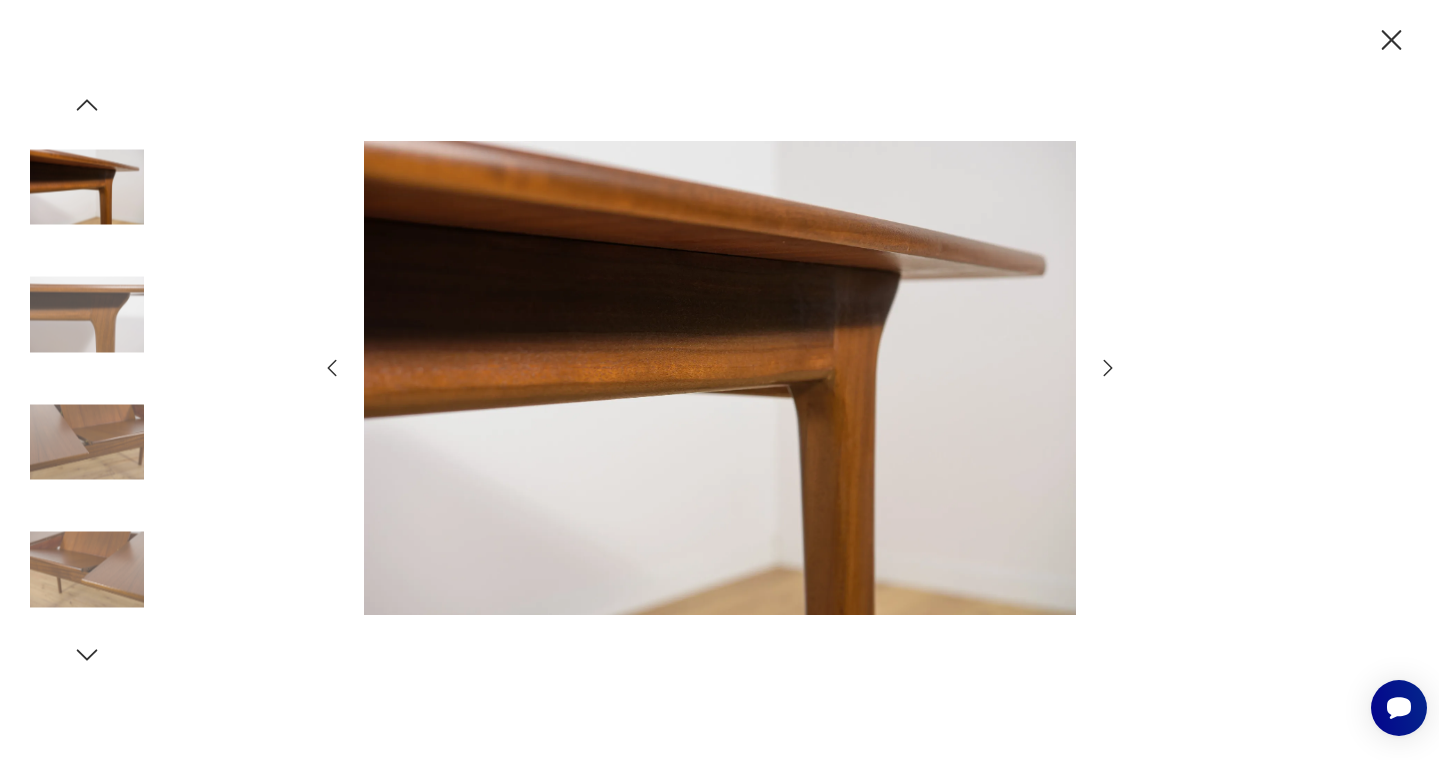 click 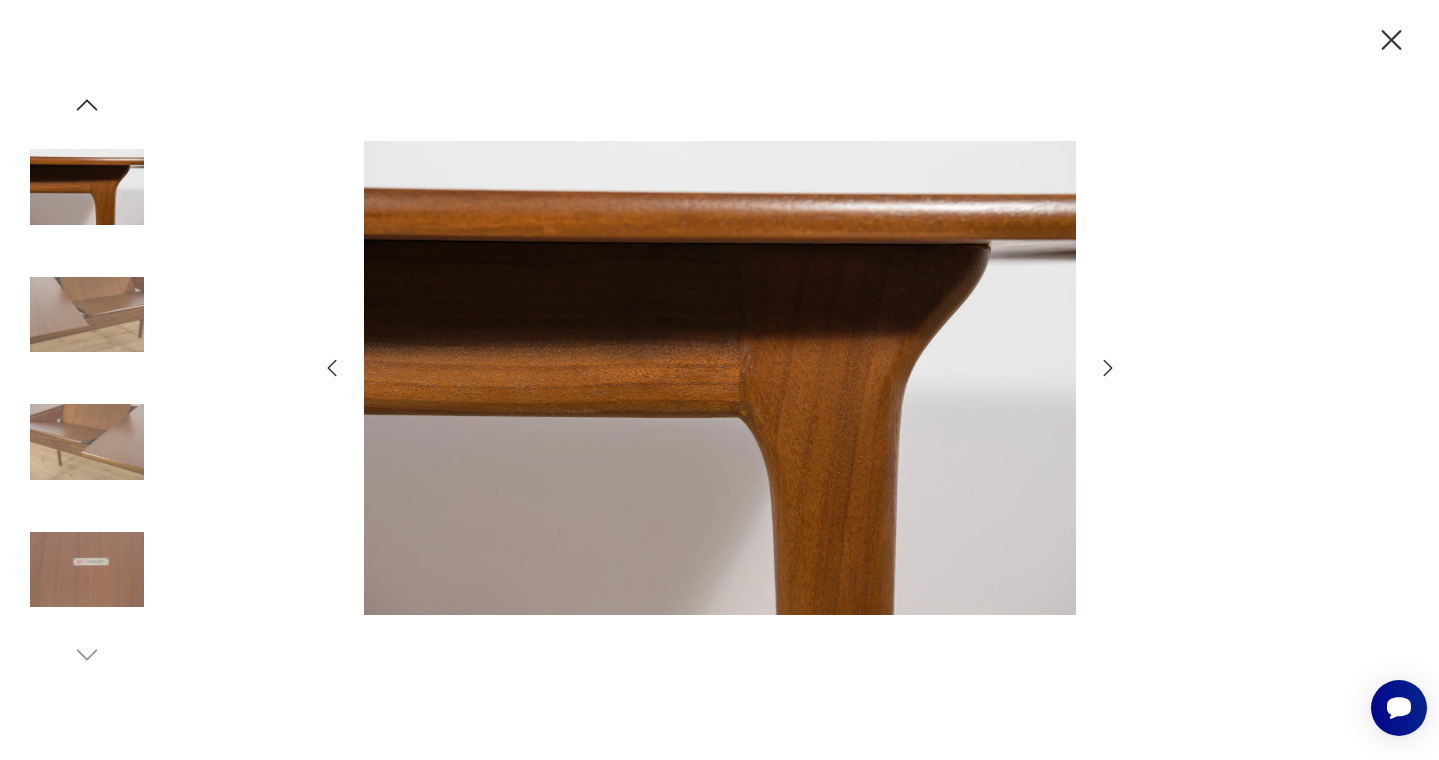 click 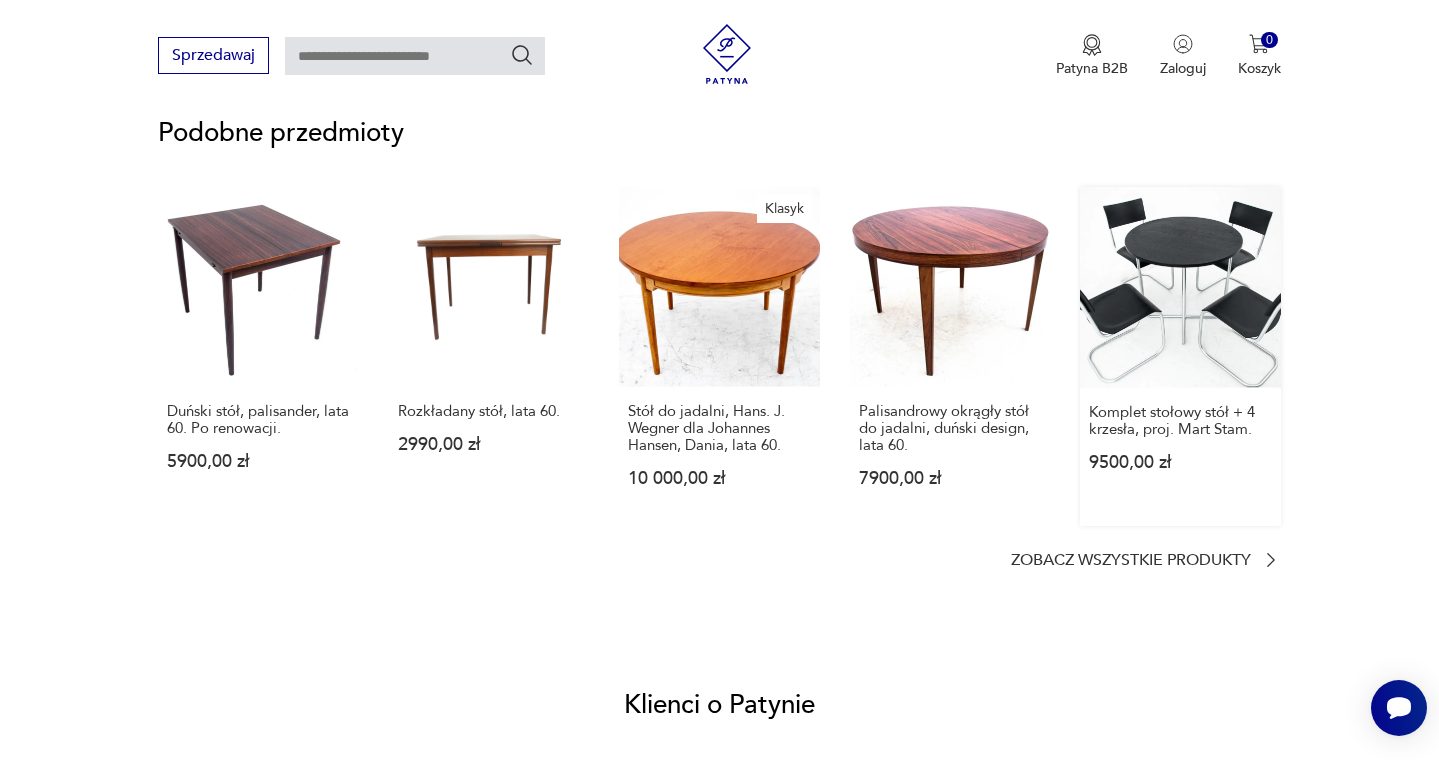 scroll, scrollTop: 1597, scrollLeft: 0, axis: vertical 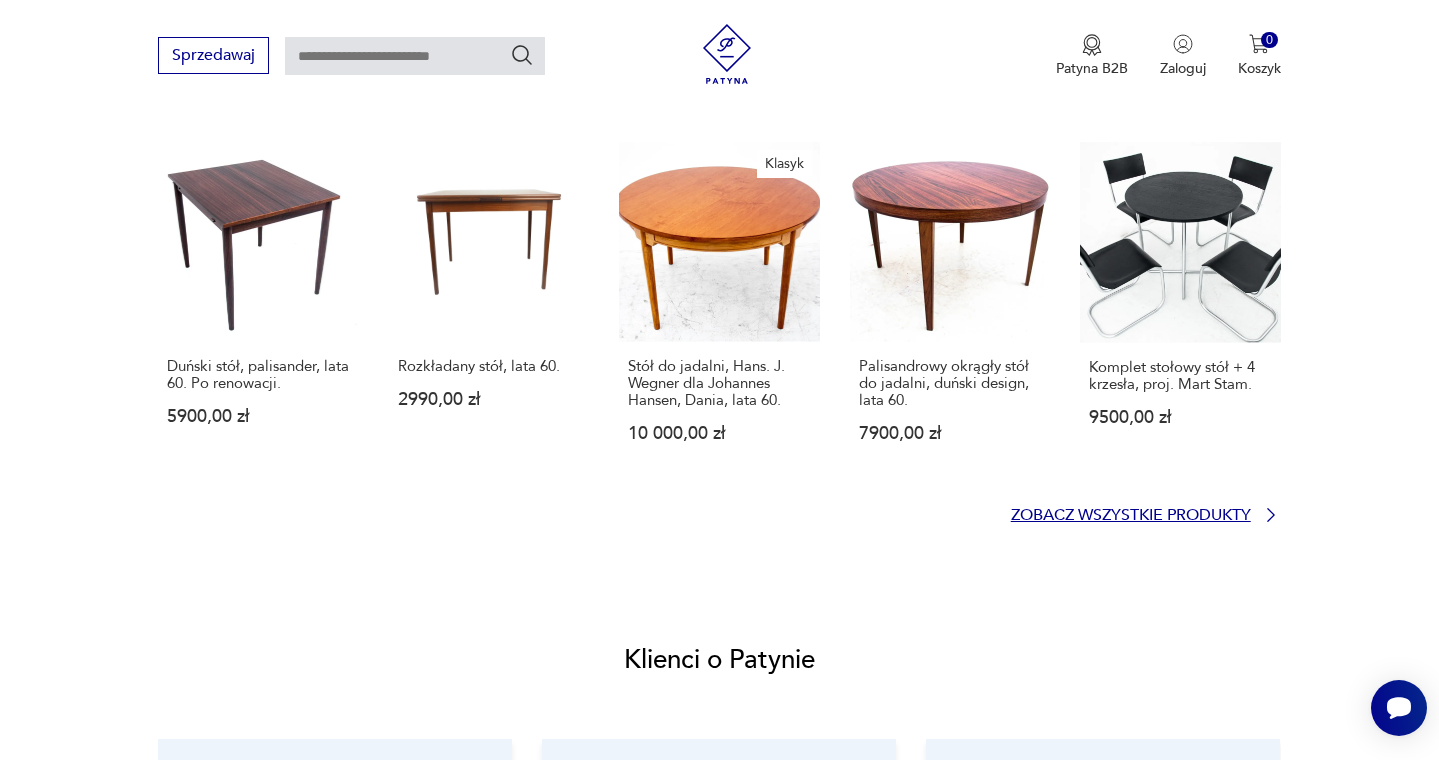 click on "Zobacz wszystkie produkty" at bounding box center [1131, 515] 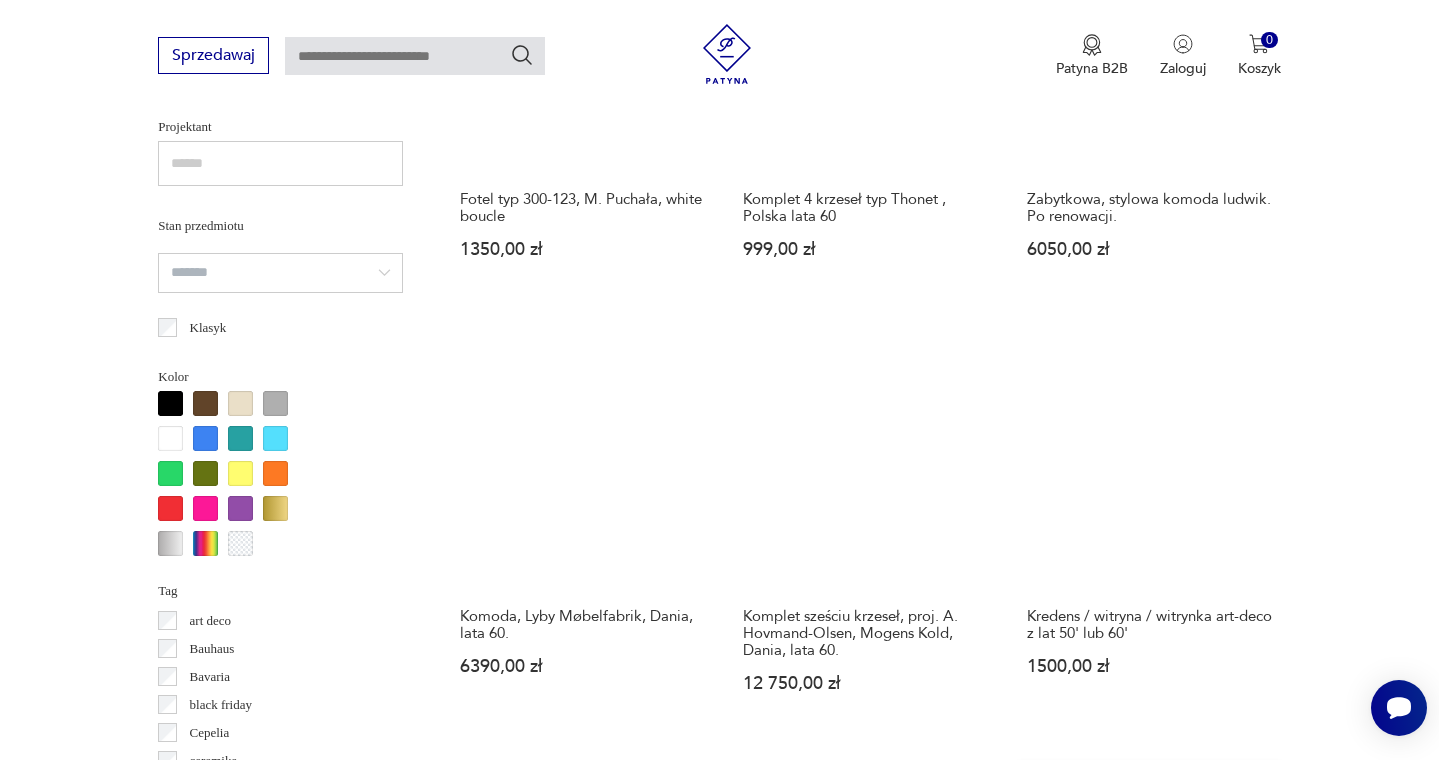 click on "Klasyczny duński okrągły stół rozkładany w stylu mid-century. 8064,00 zł" at bounding box center [1149, 981] 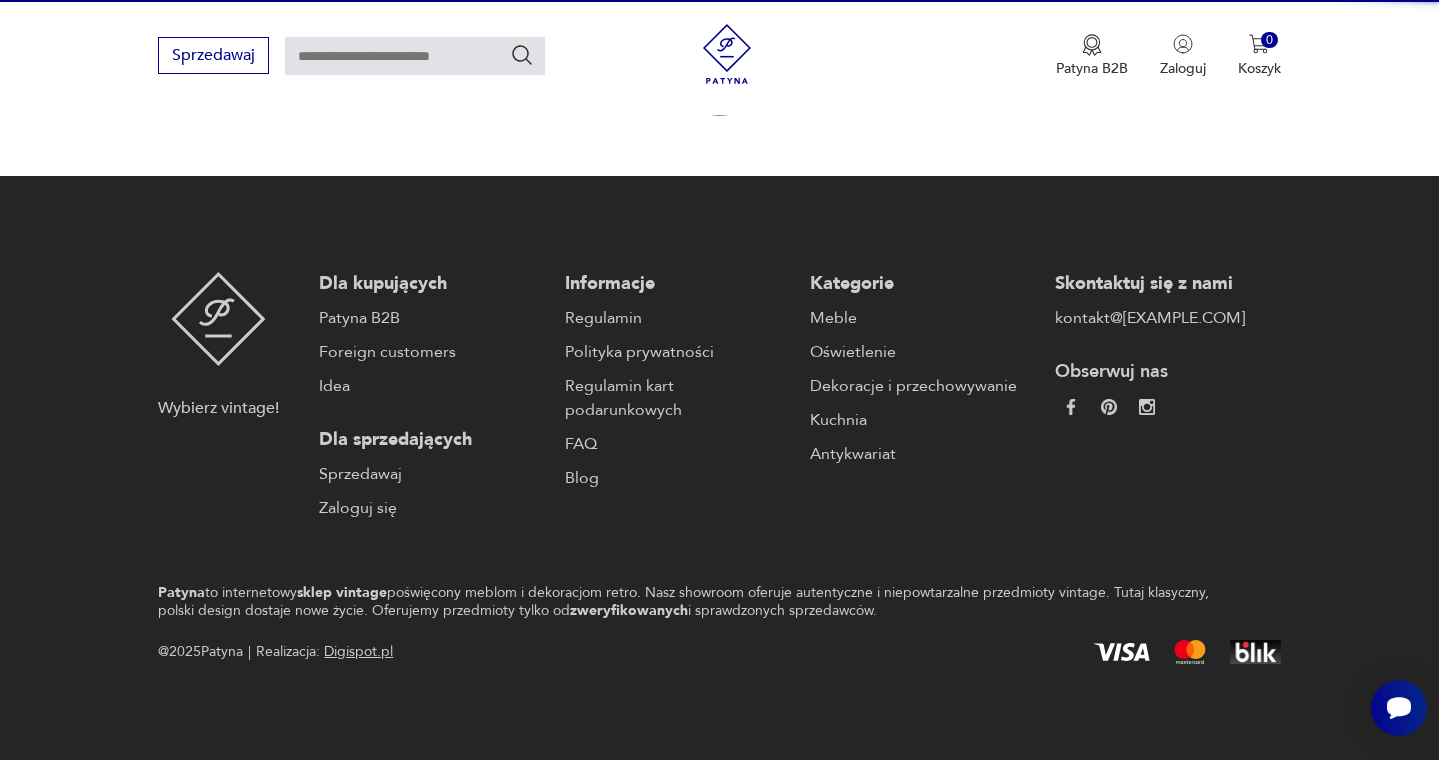 scroll, scrollTop: 0, scrollLeft: 0, axis: both 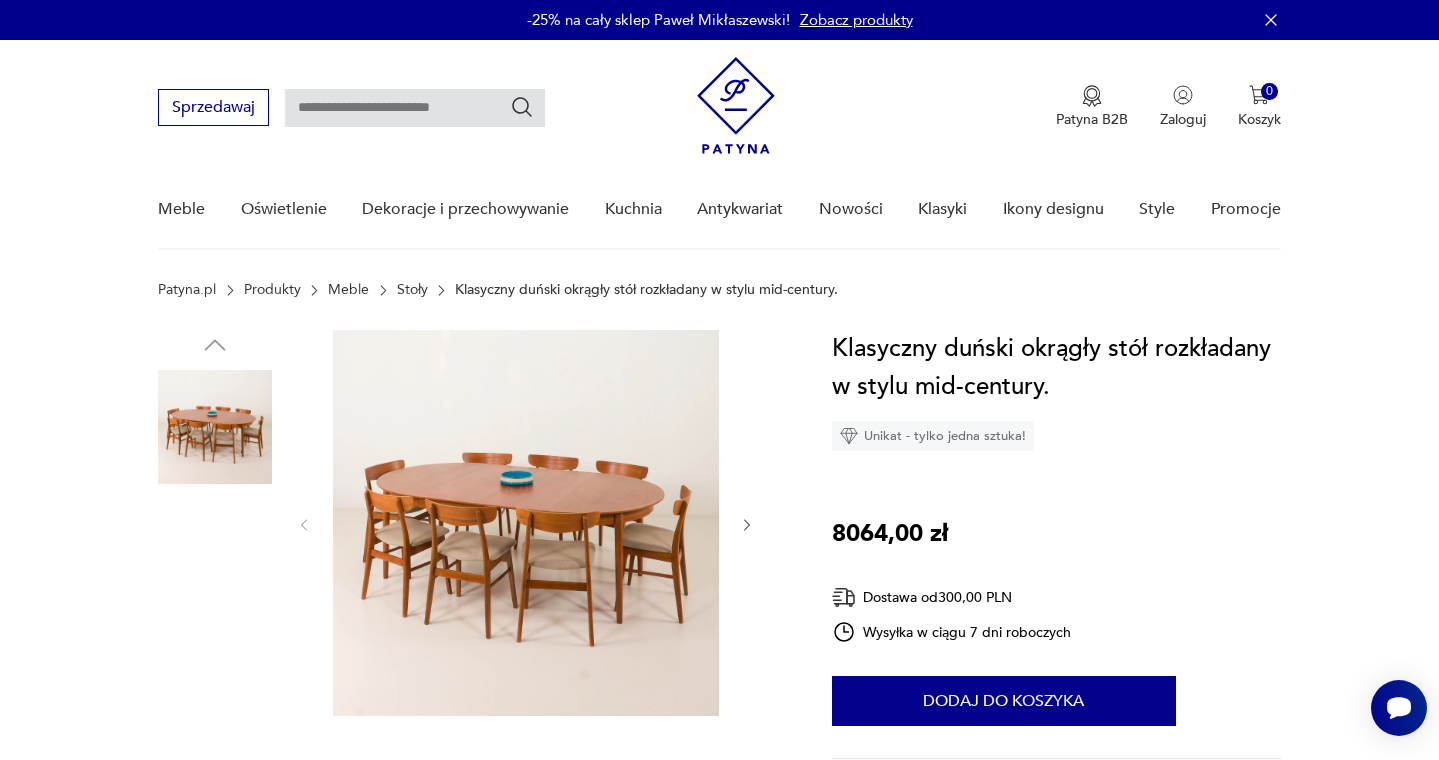 click at bounding box center (215, 555) 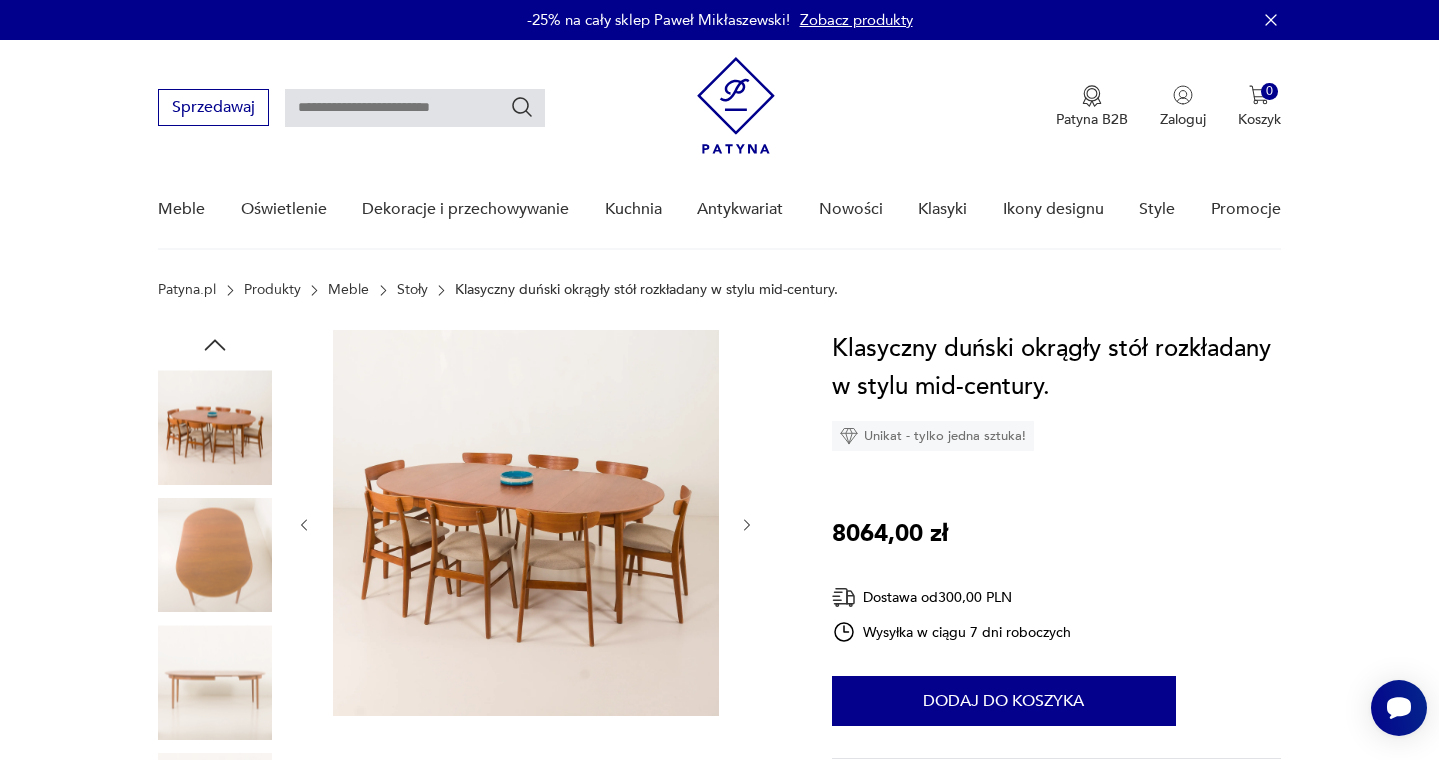 click 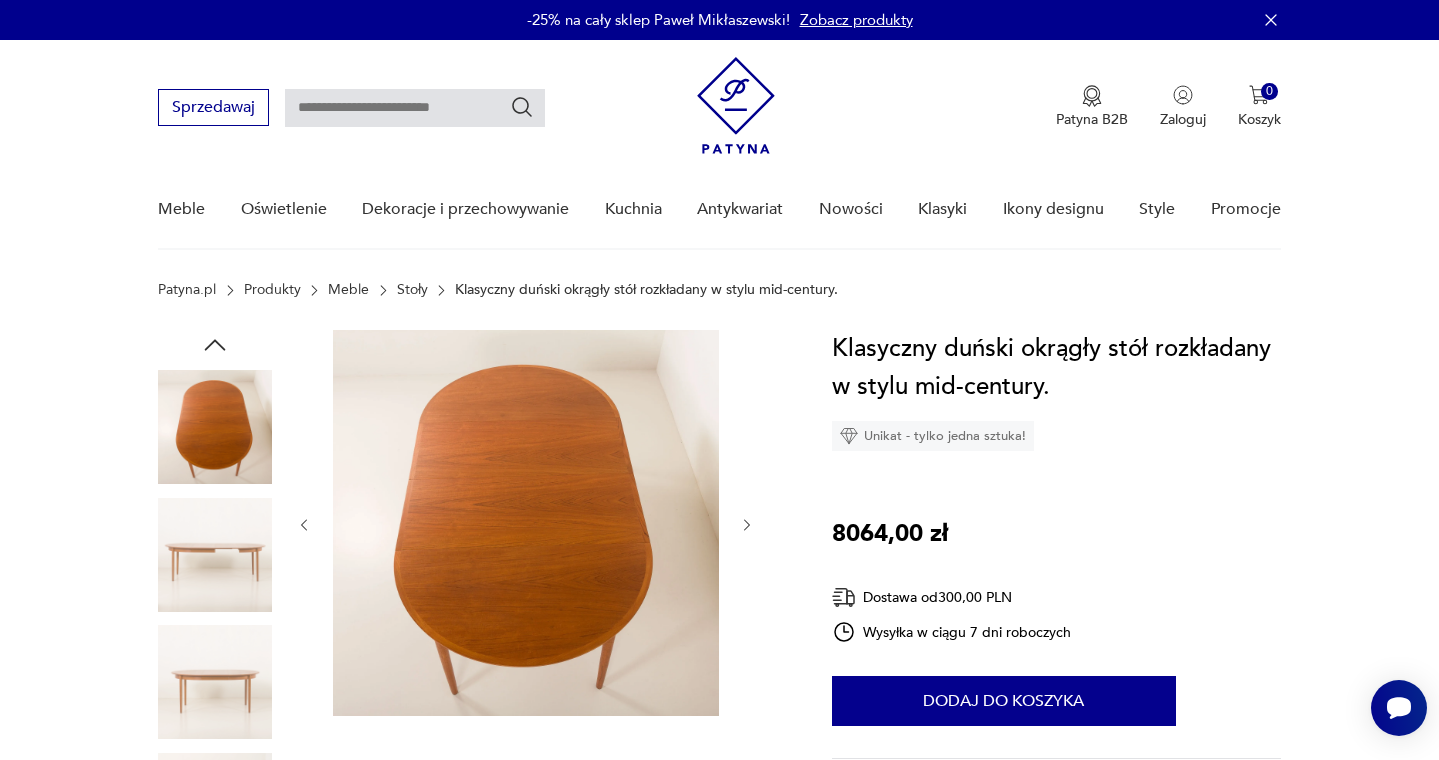 click 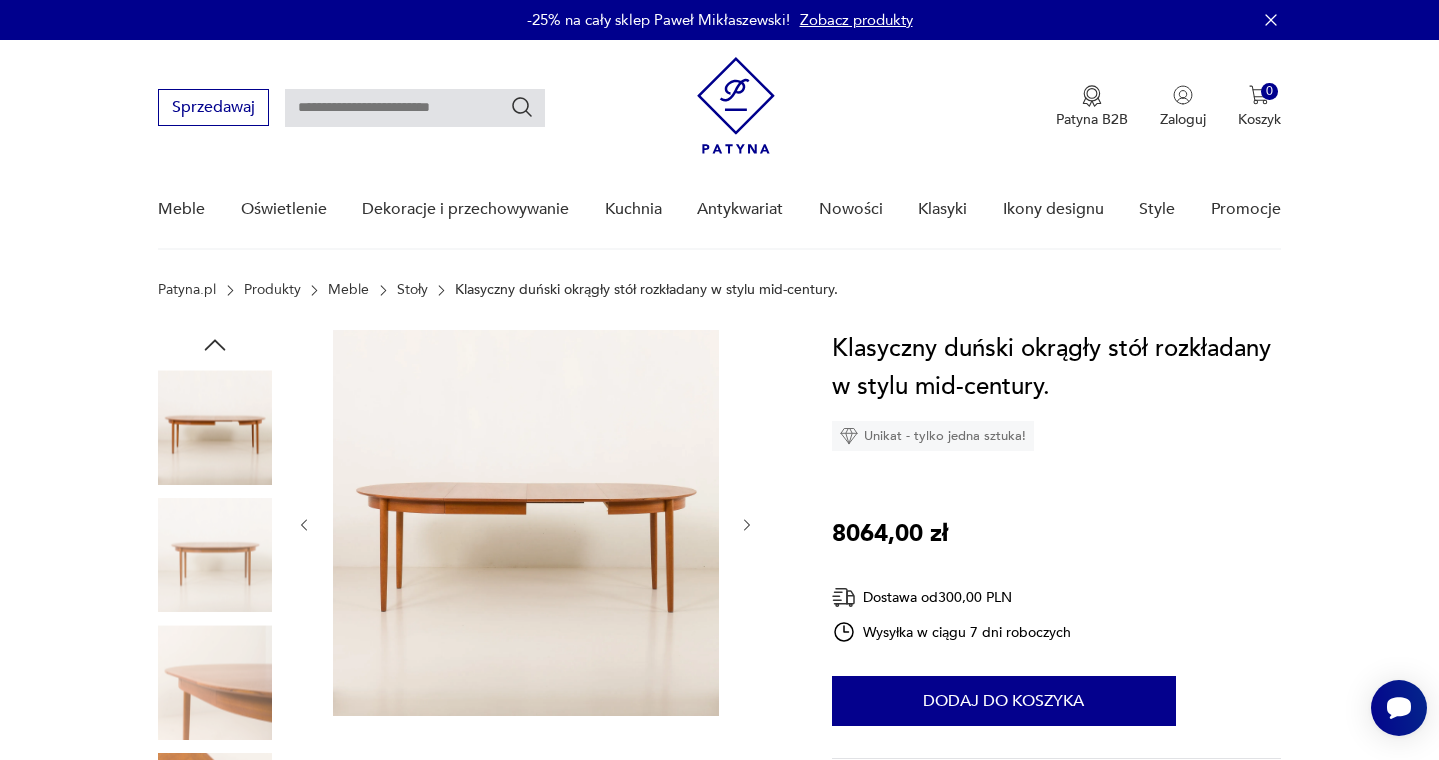 click 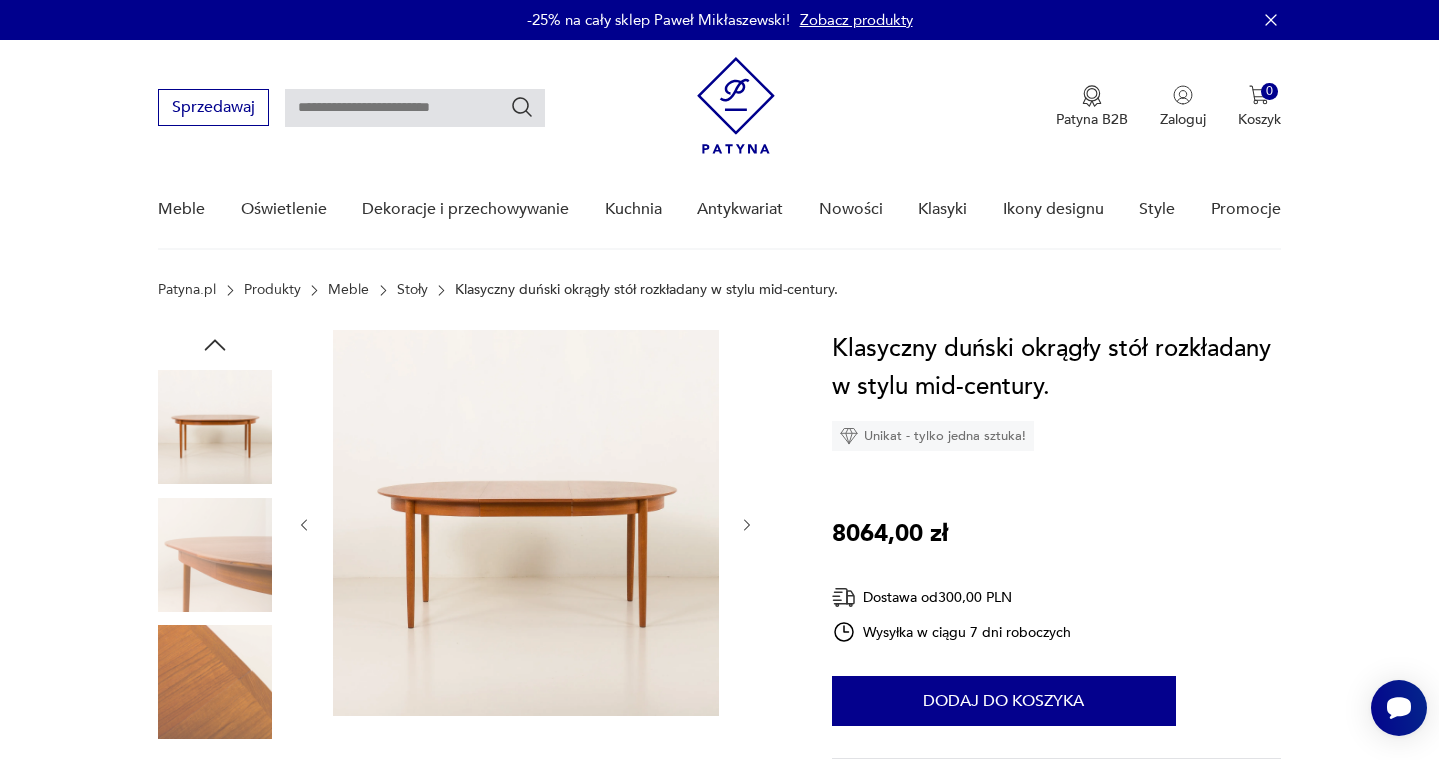 click 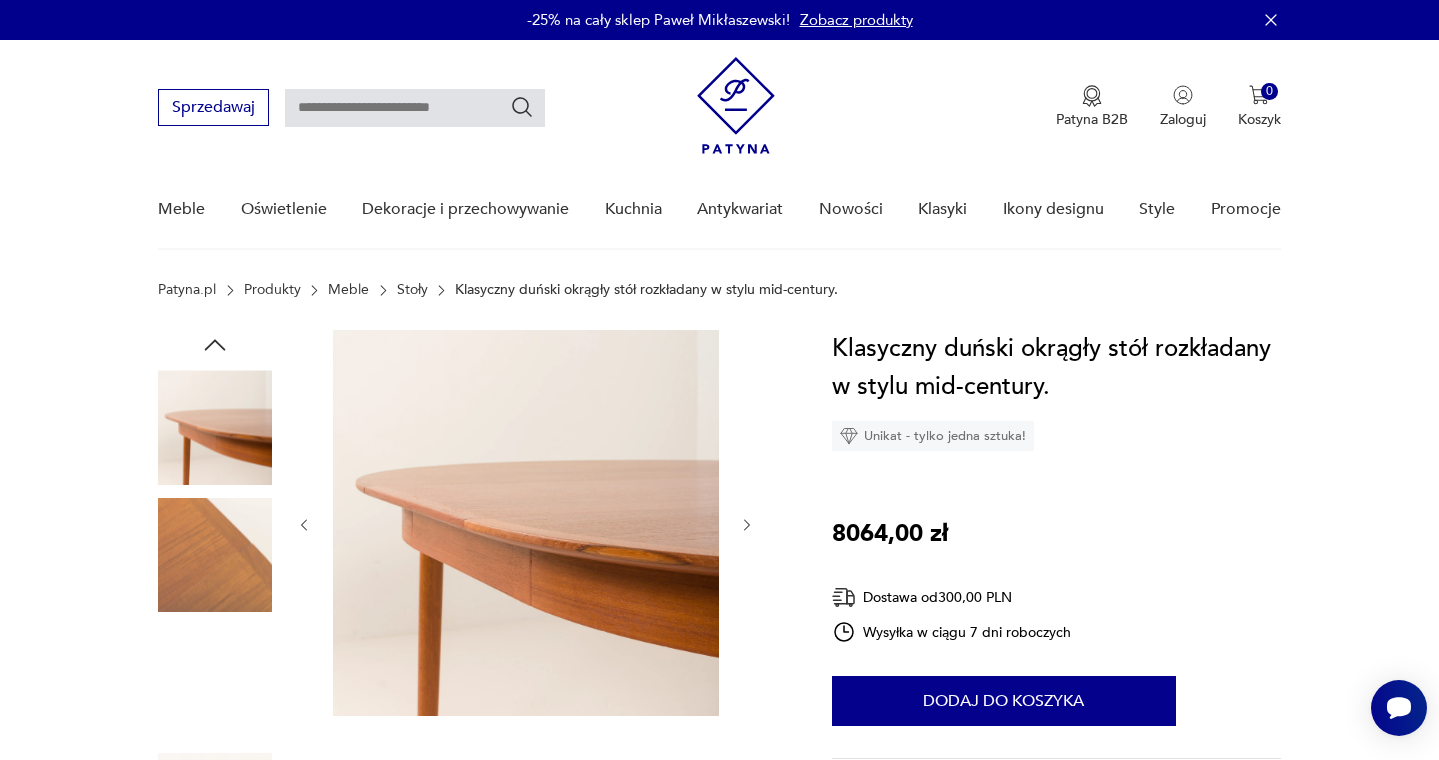 click at bounding box center [747, 525] 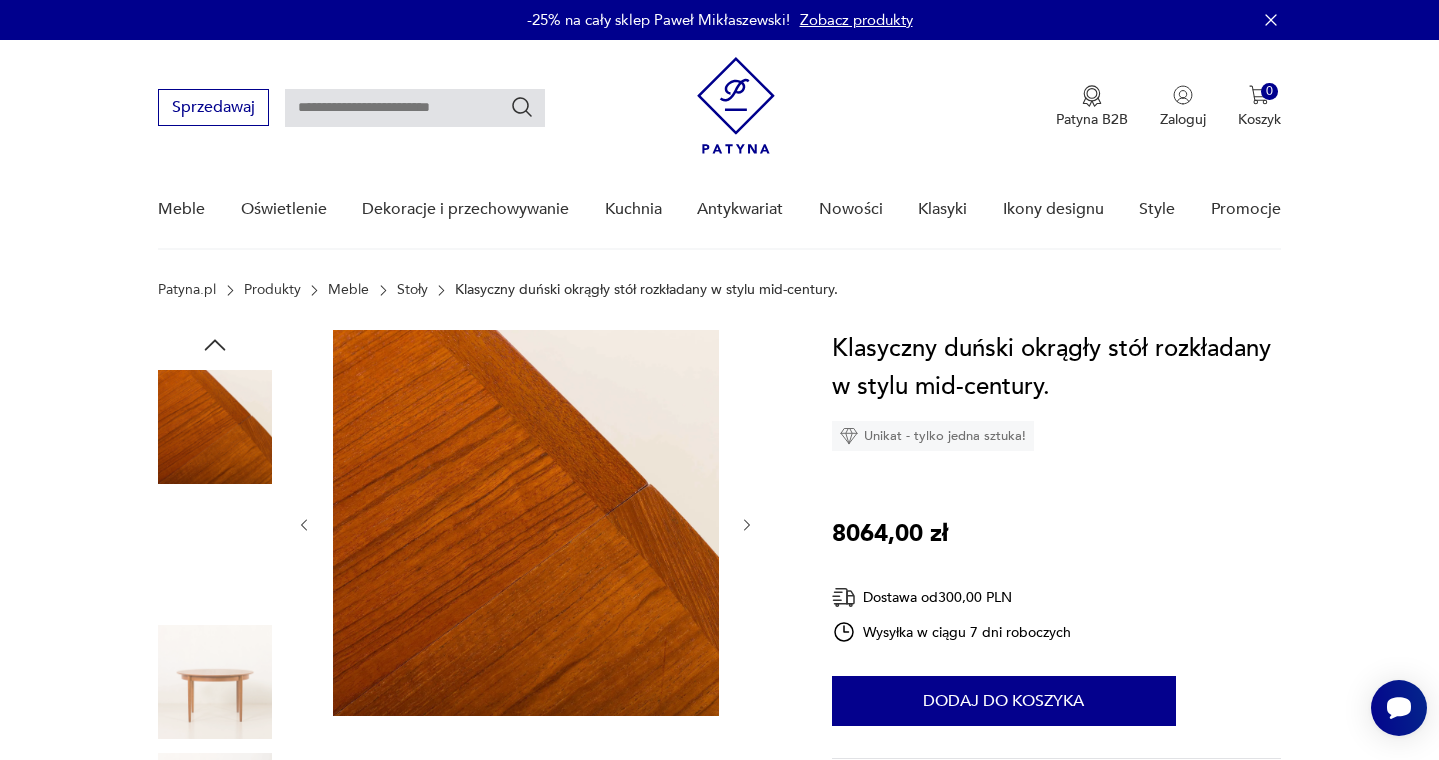 click at bounding box center (747, 525) 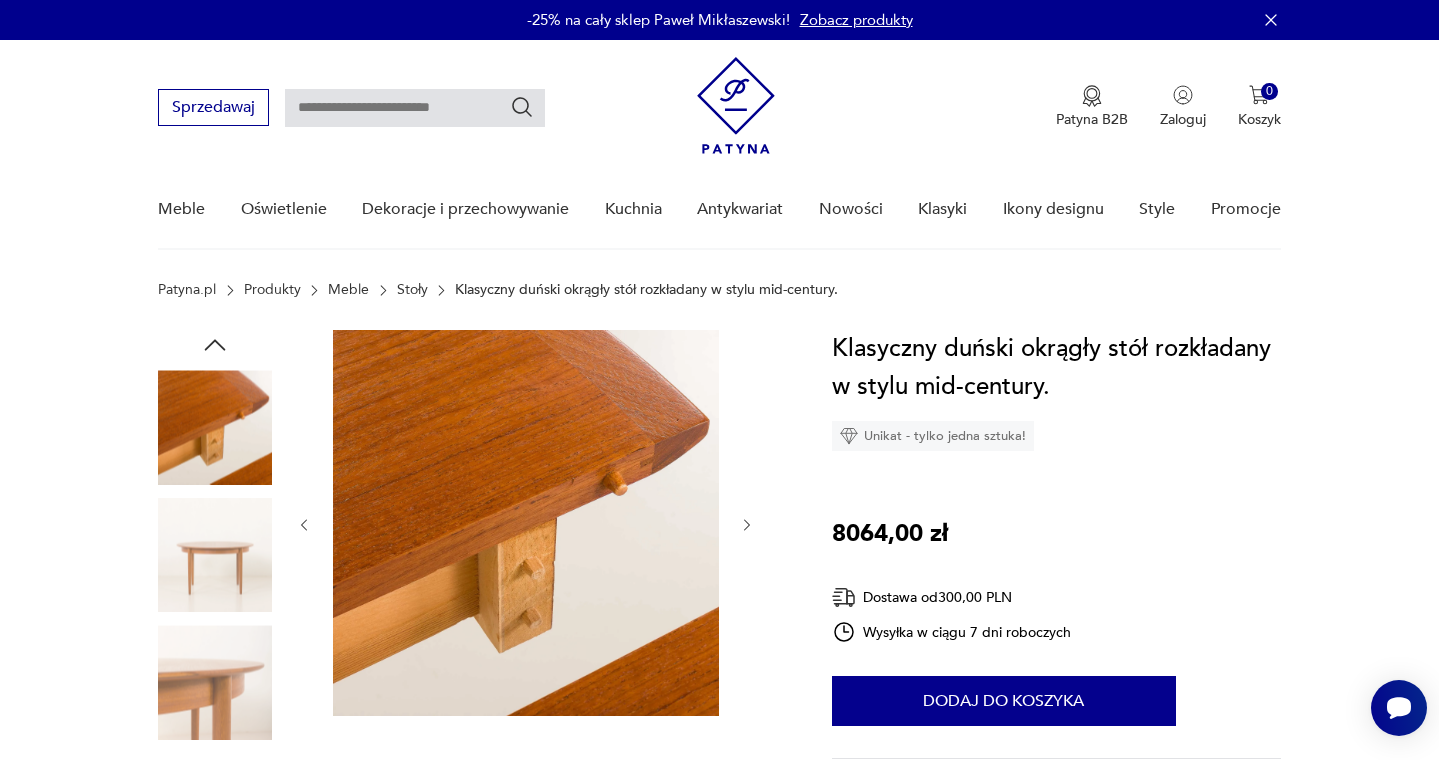 click at bounding box center (747, 525) 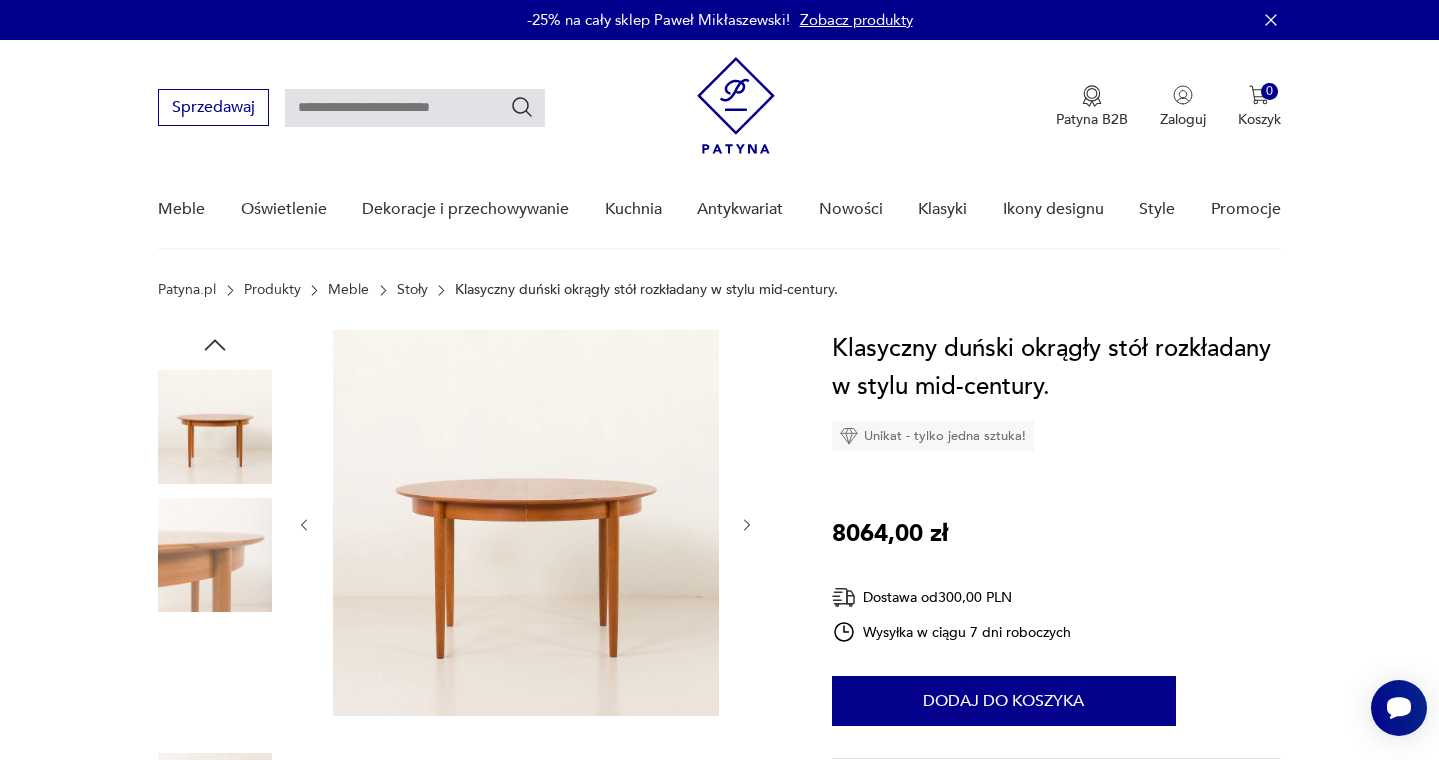 click at bounding box center (747, 525) 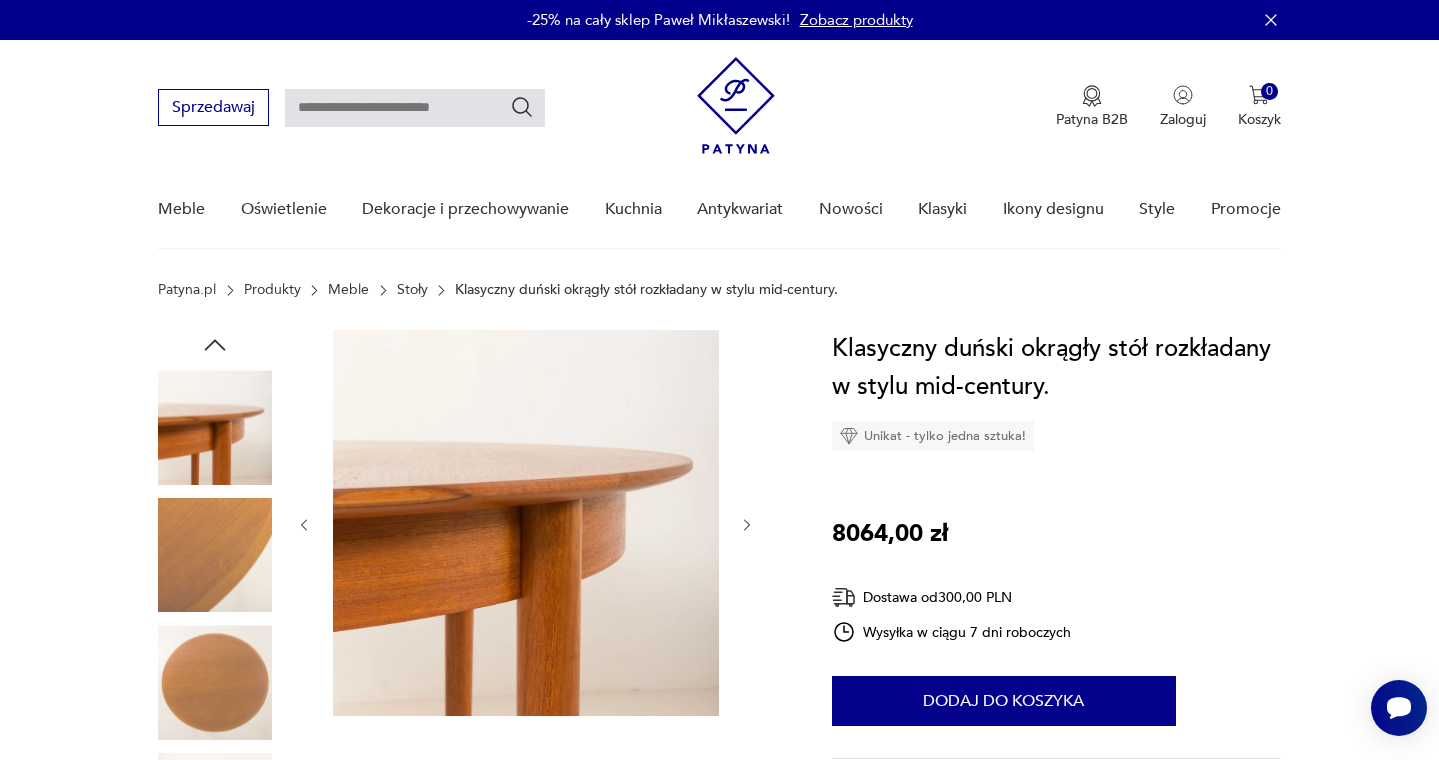 click at bounding box center (526, 525) 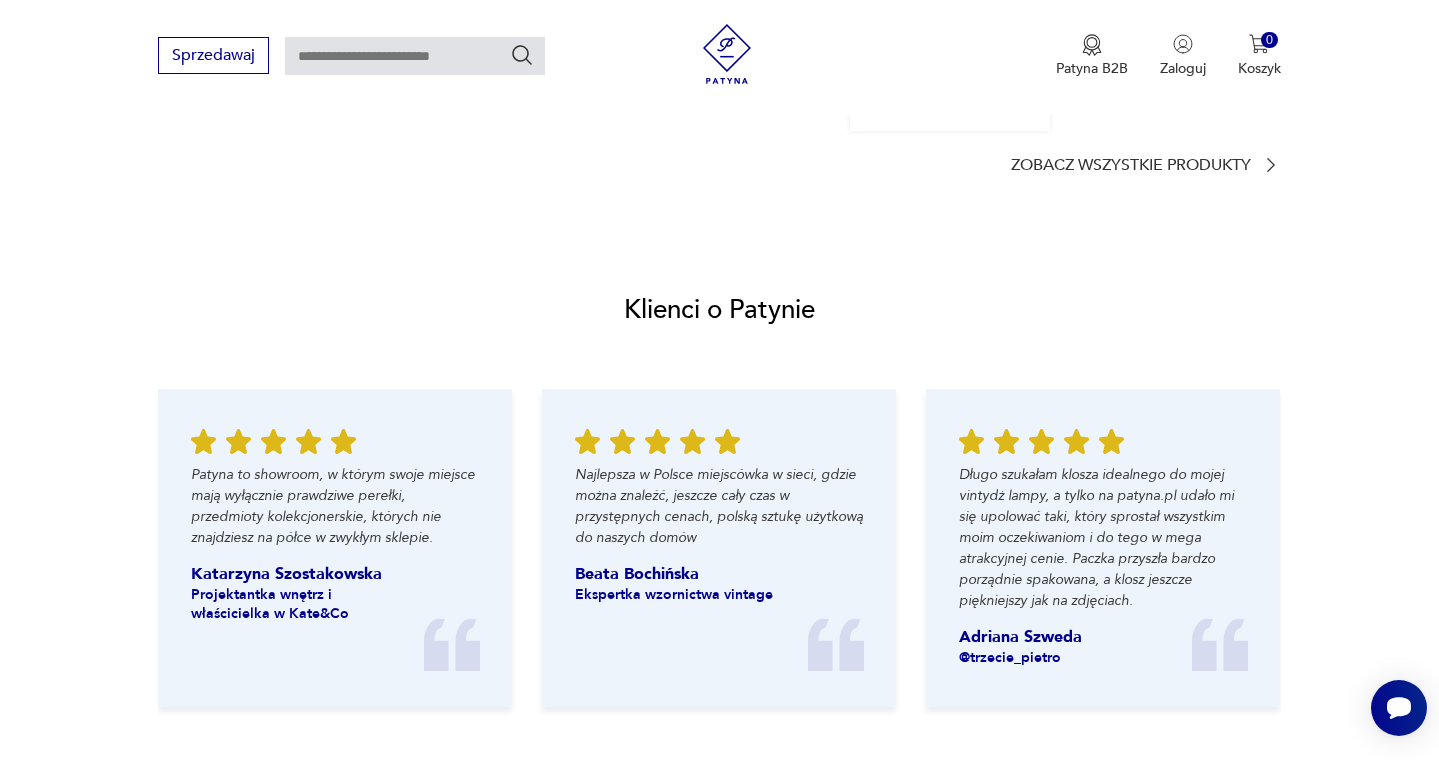 scroll, scrollTop: 2001, scrollLeft: 0, axis: vertical 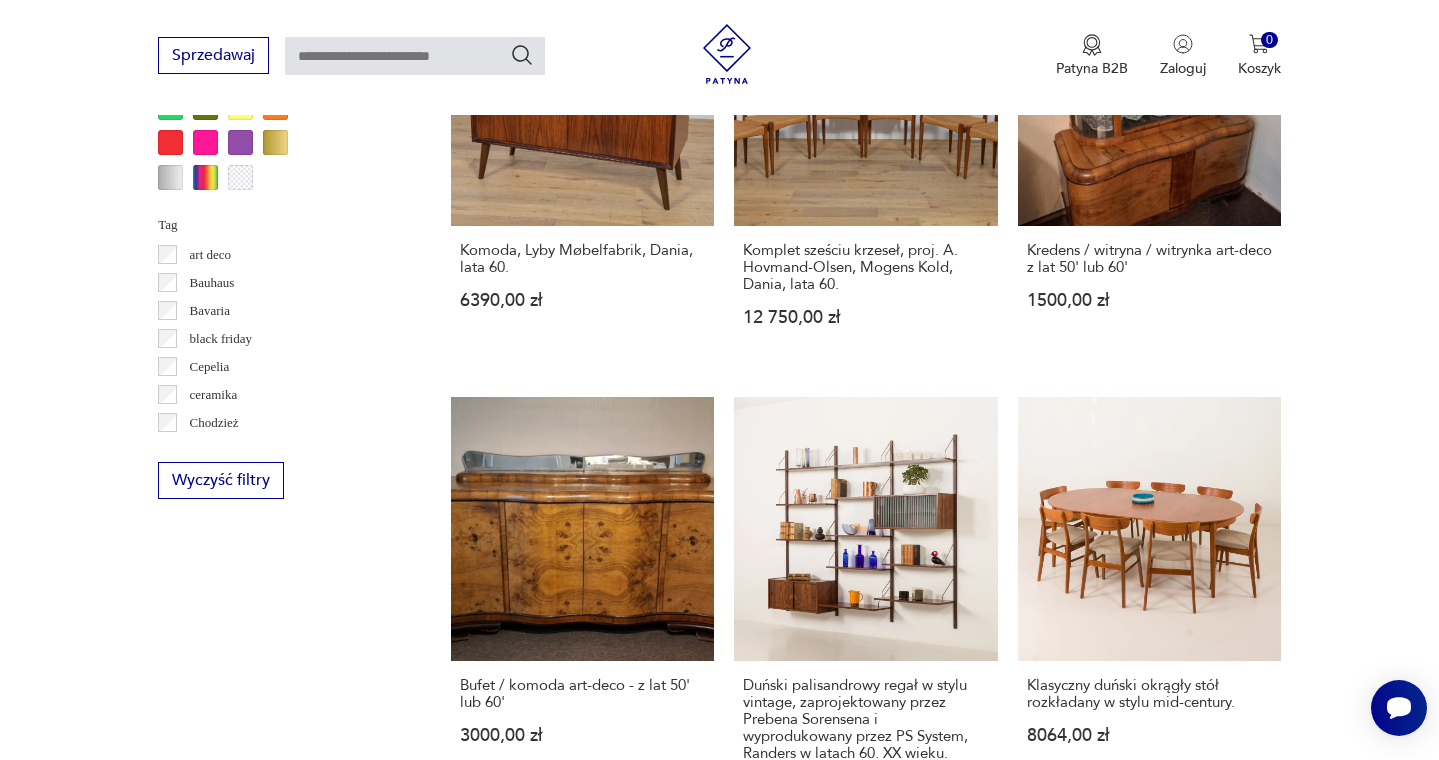 click on "3 sekcyjny zestaw ścienny z drewna tekowego w stylu mid-century został wykonany w Danii w latach 60. XX wieku." at bounding box center [582, 1613] 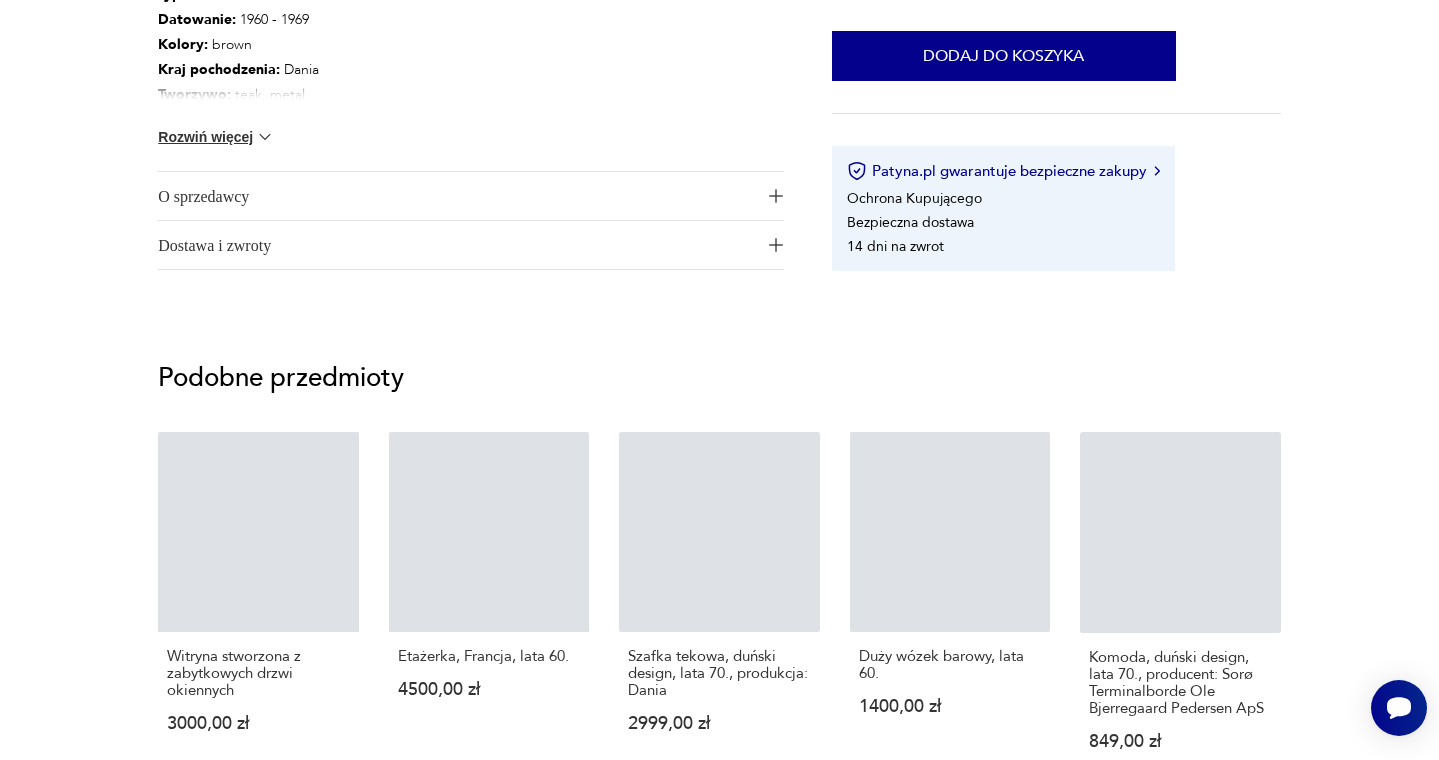 scroll, scrollTop: 0, scrollLeft: 0, axis: both 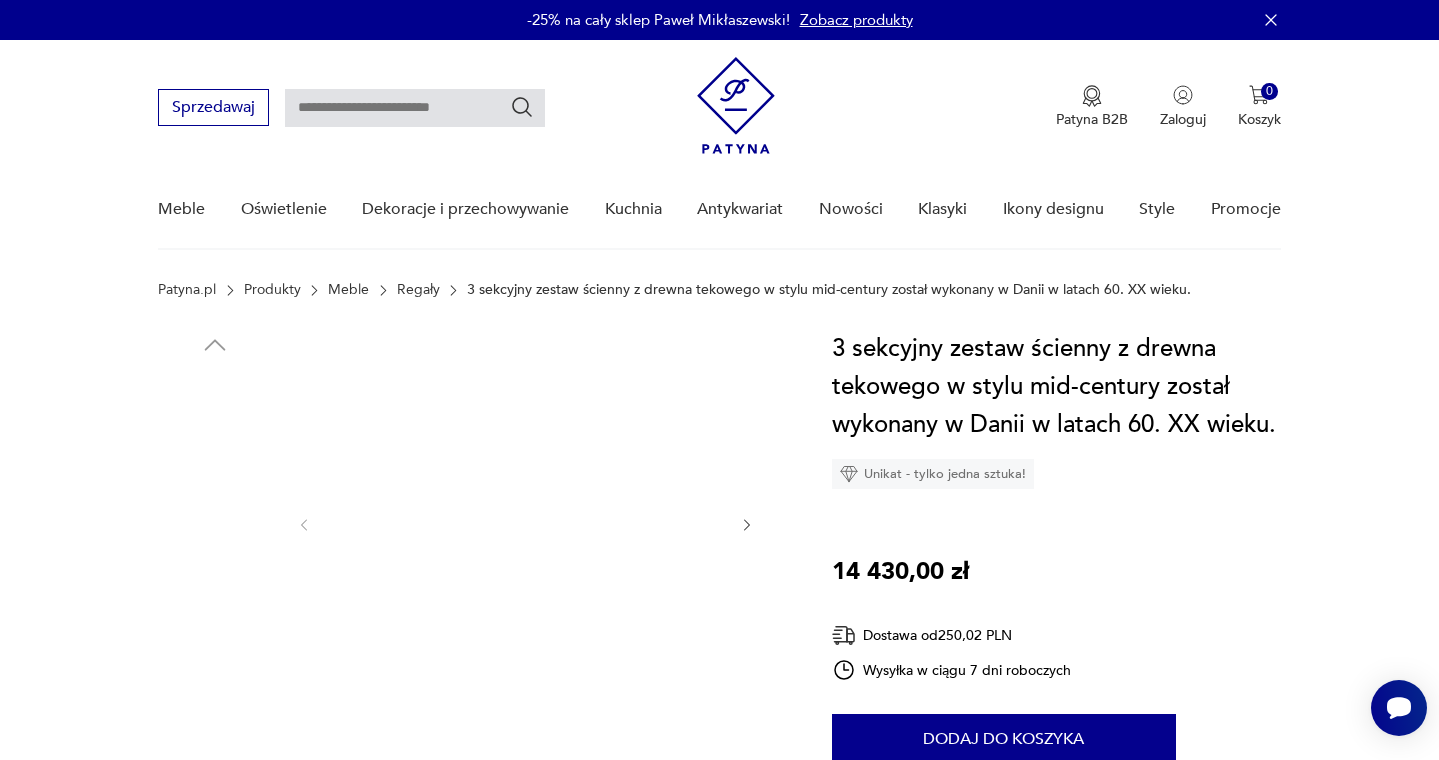 click 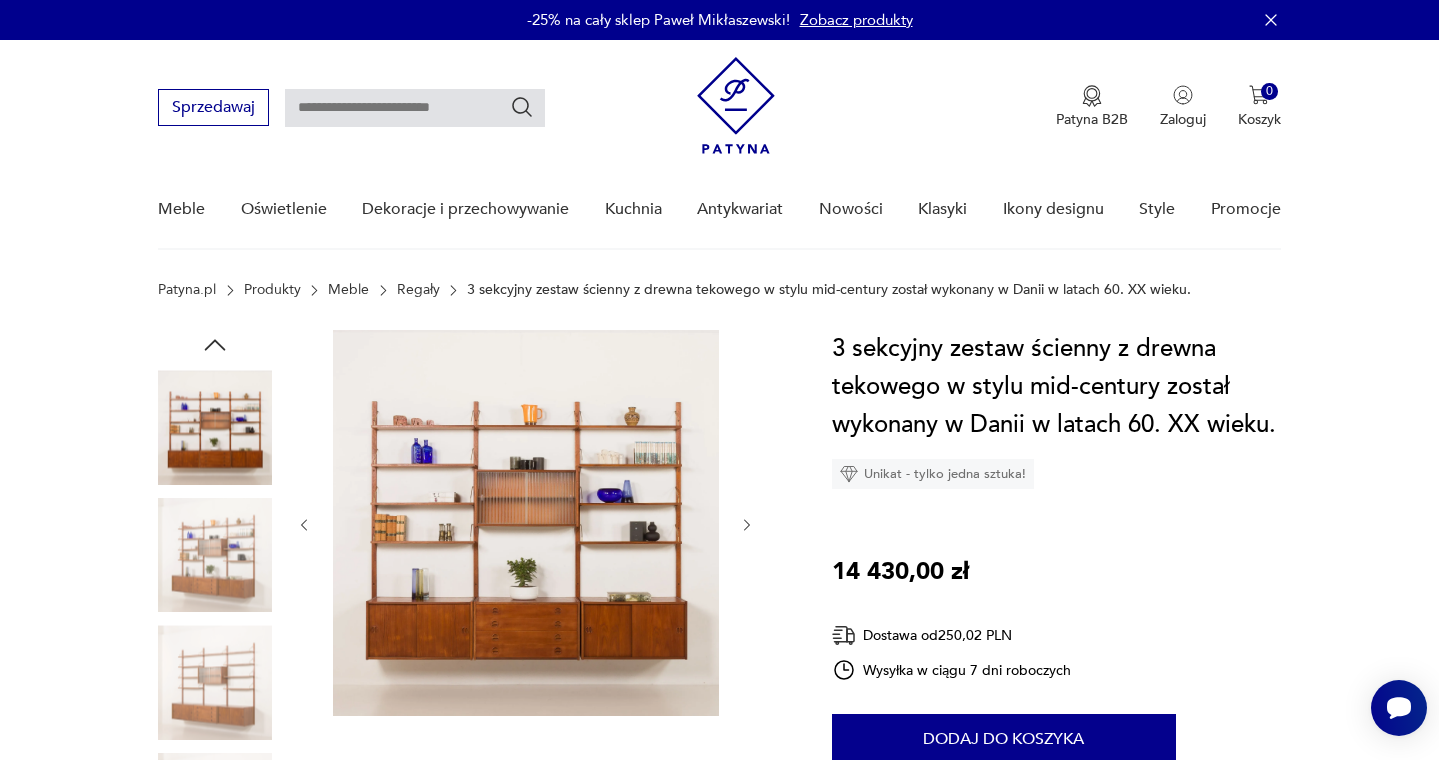 click at bounding box center (526, 523) 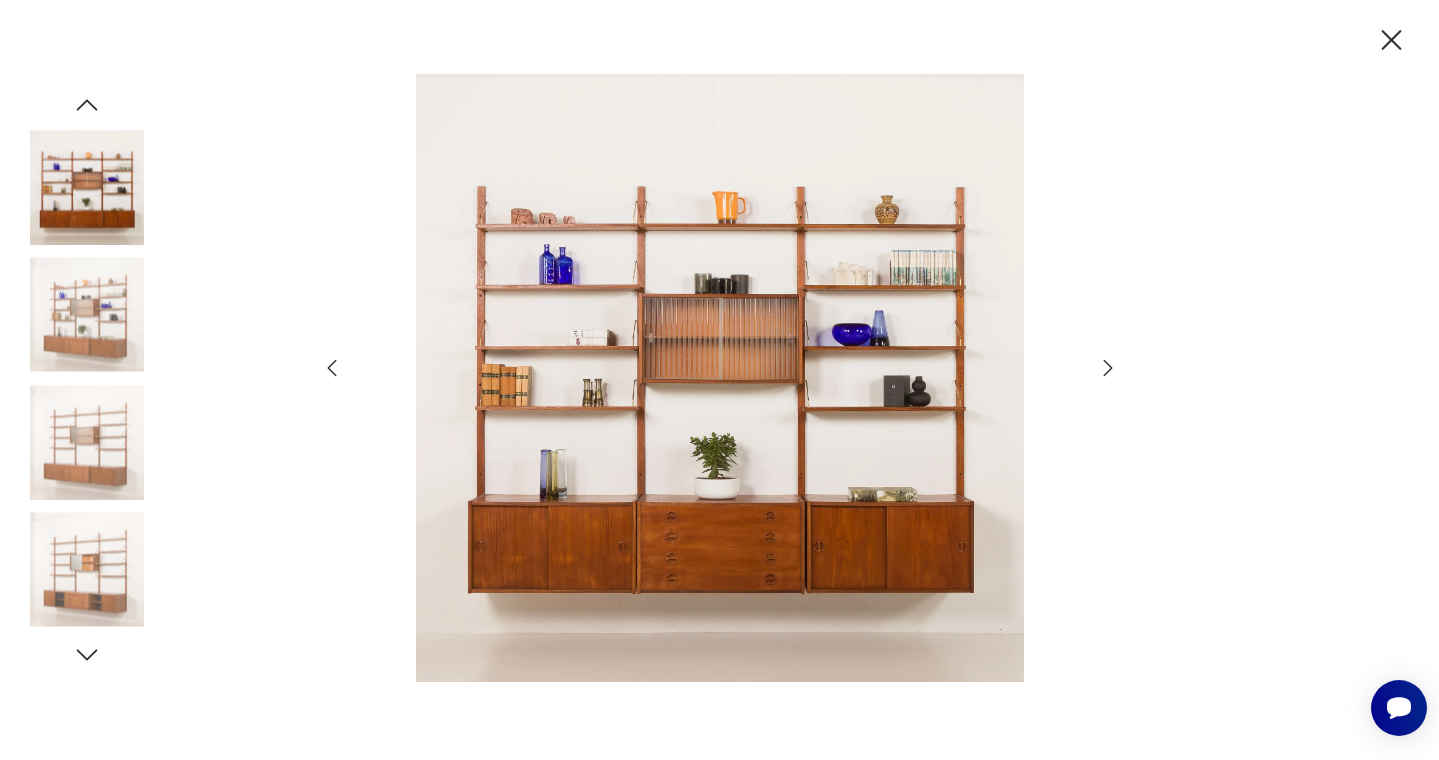click 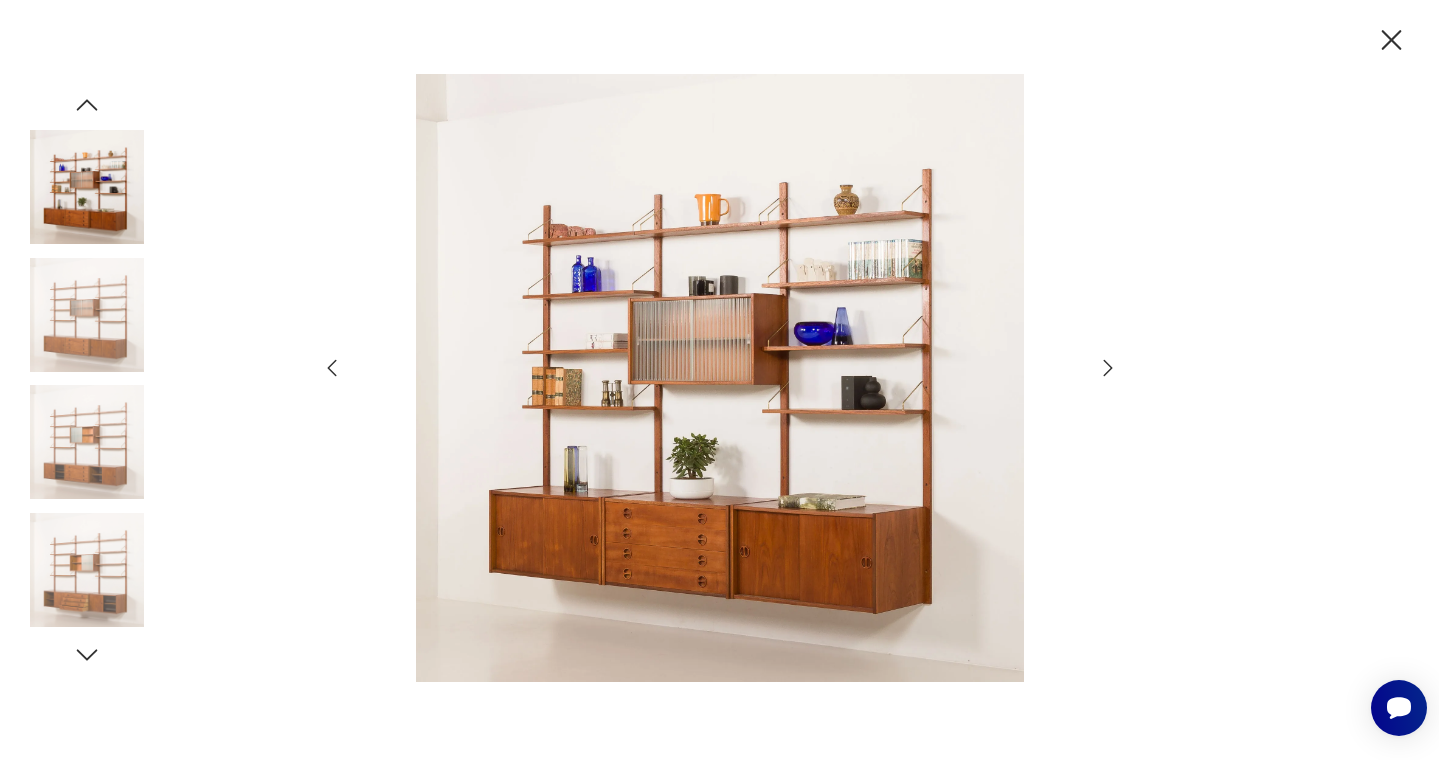 click 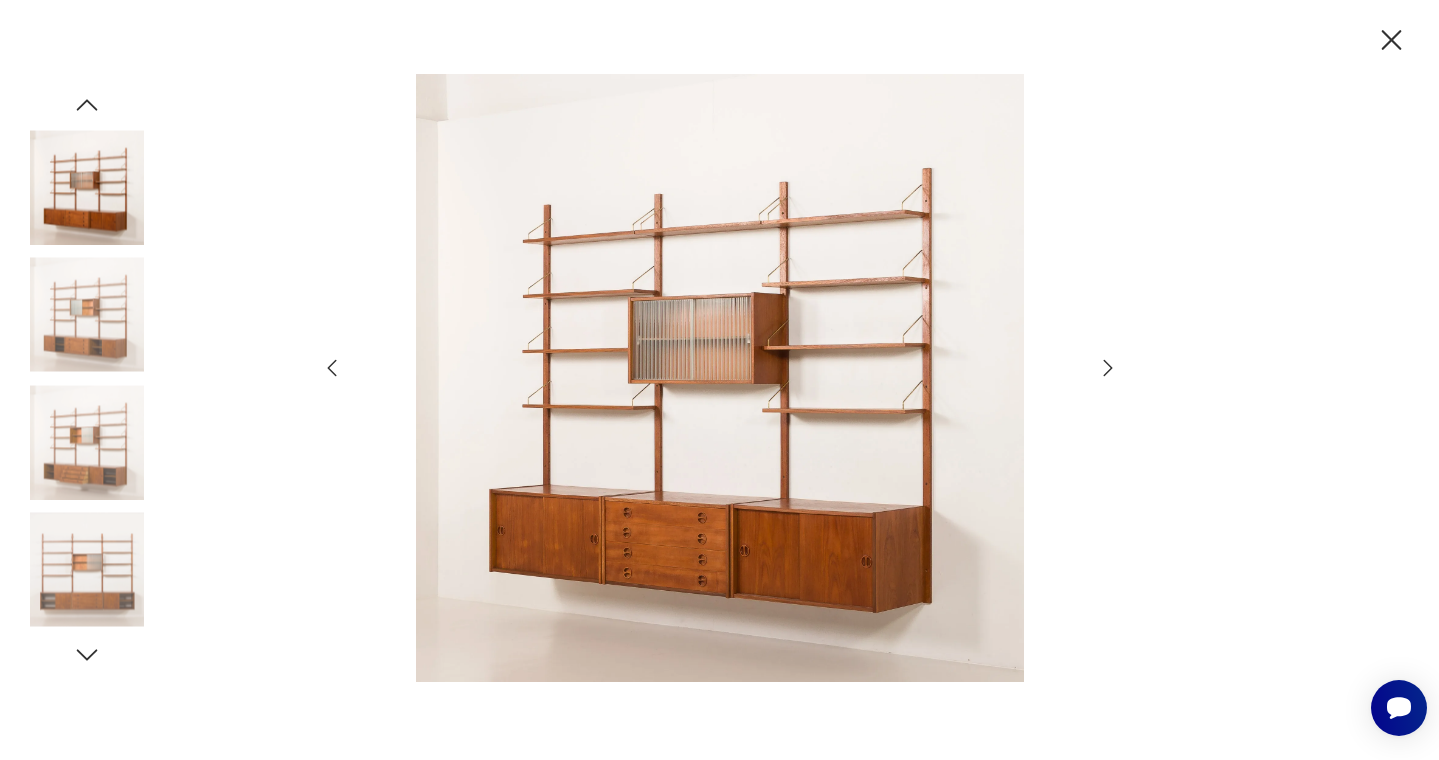click 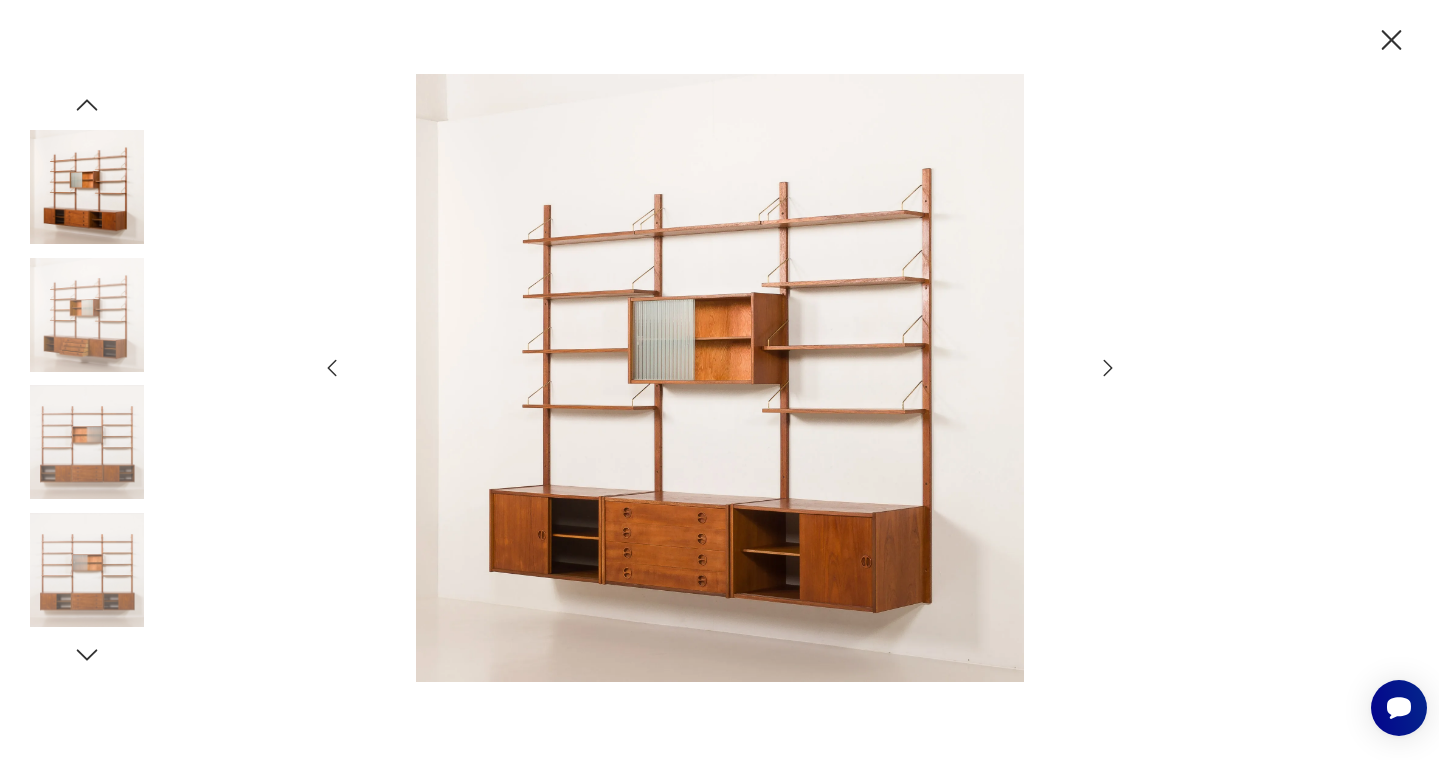 click 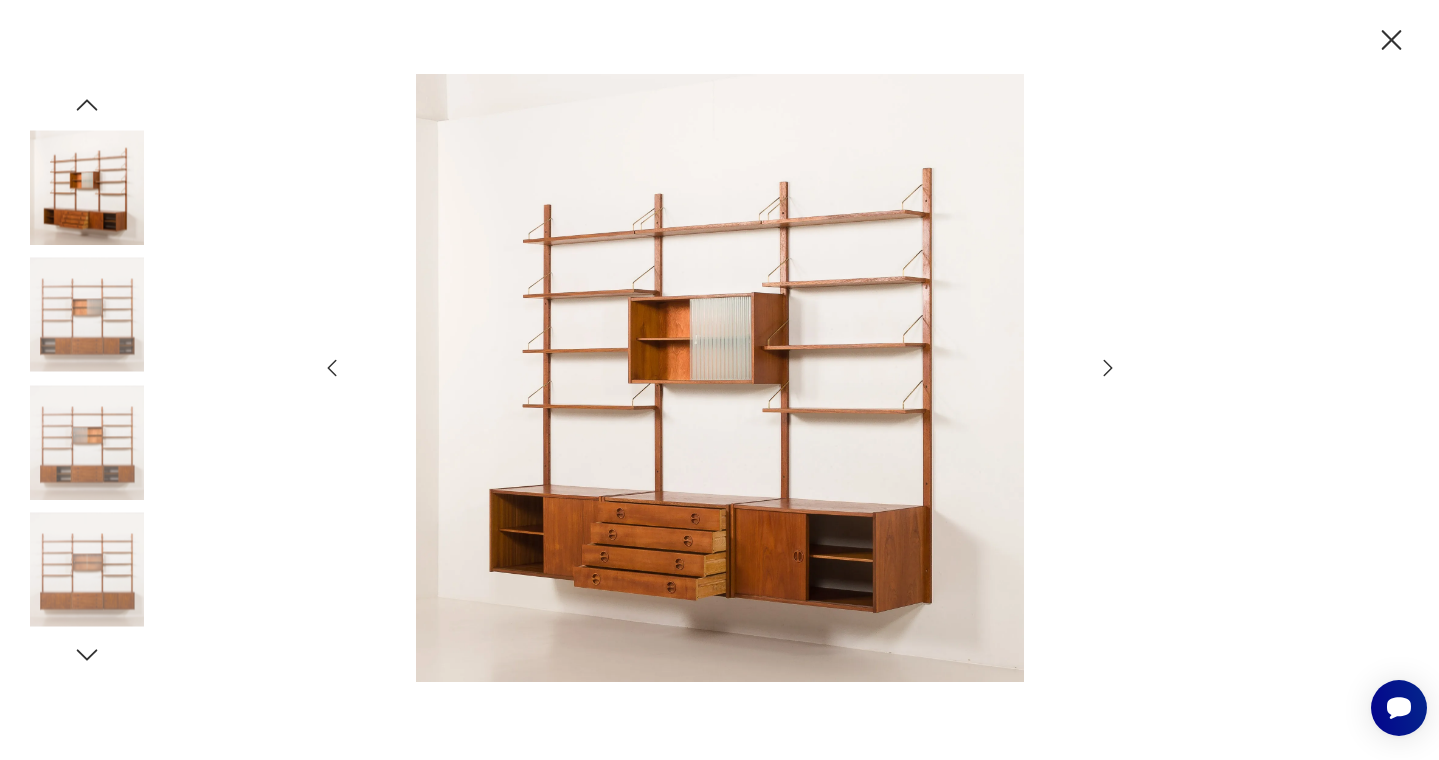 click 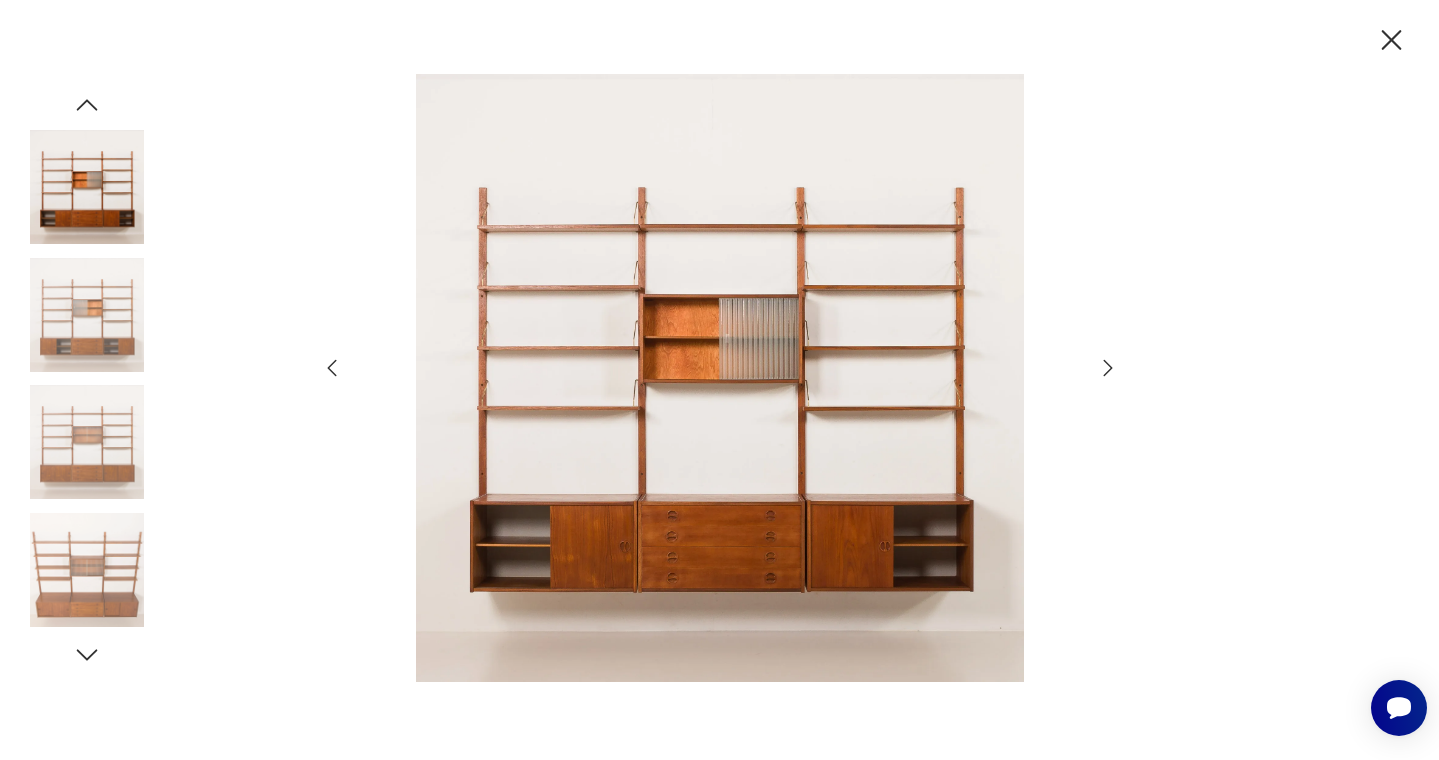 click 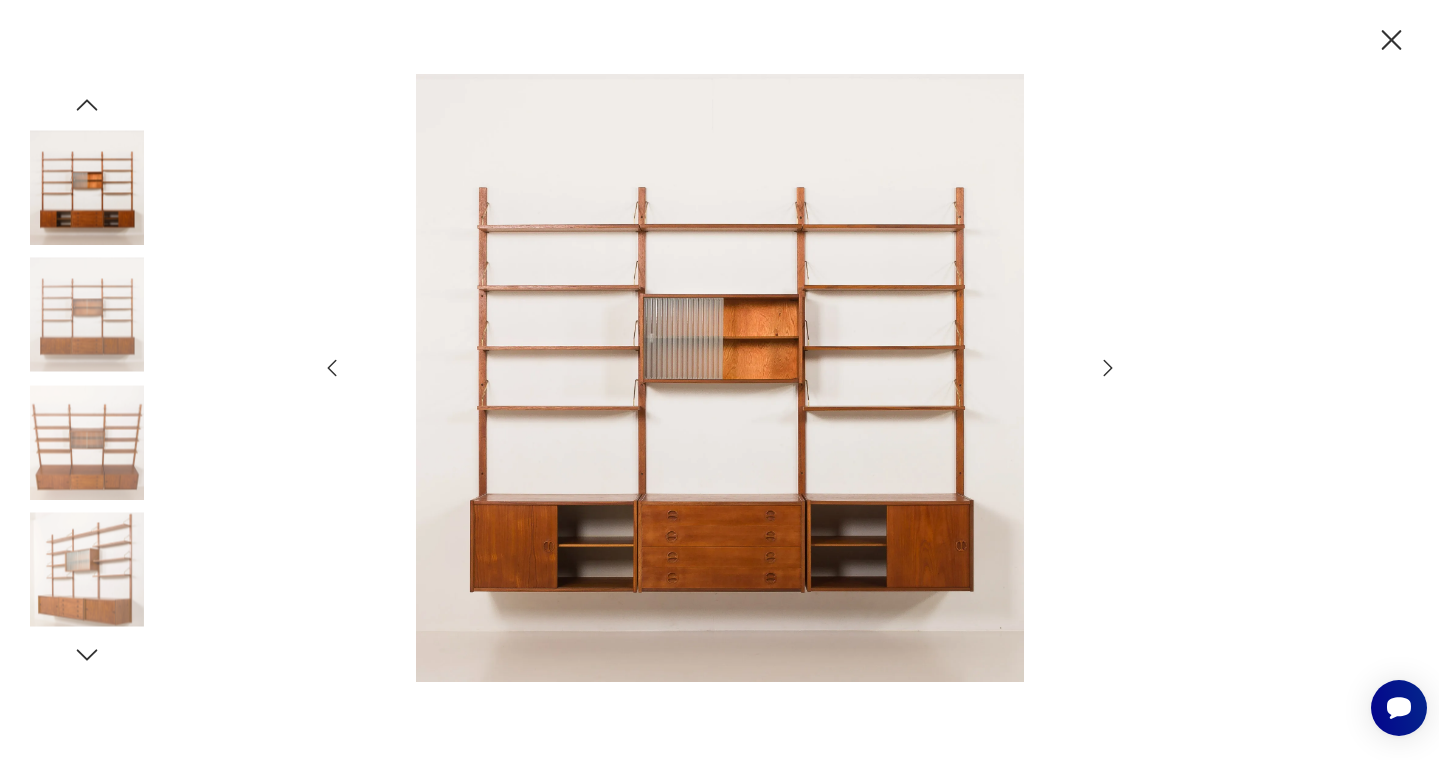 click 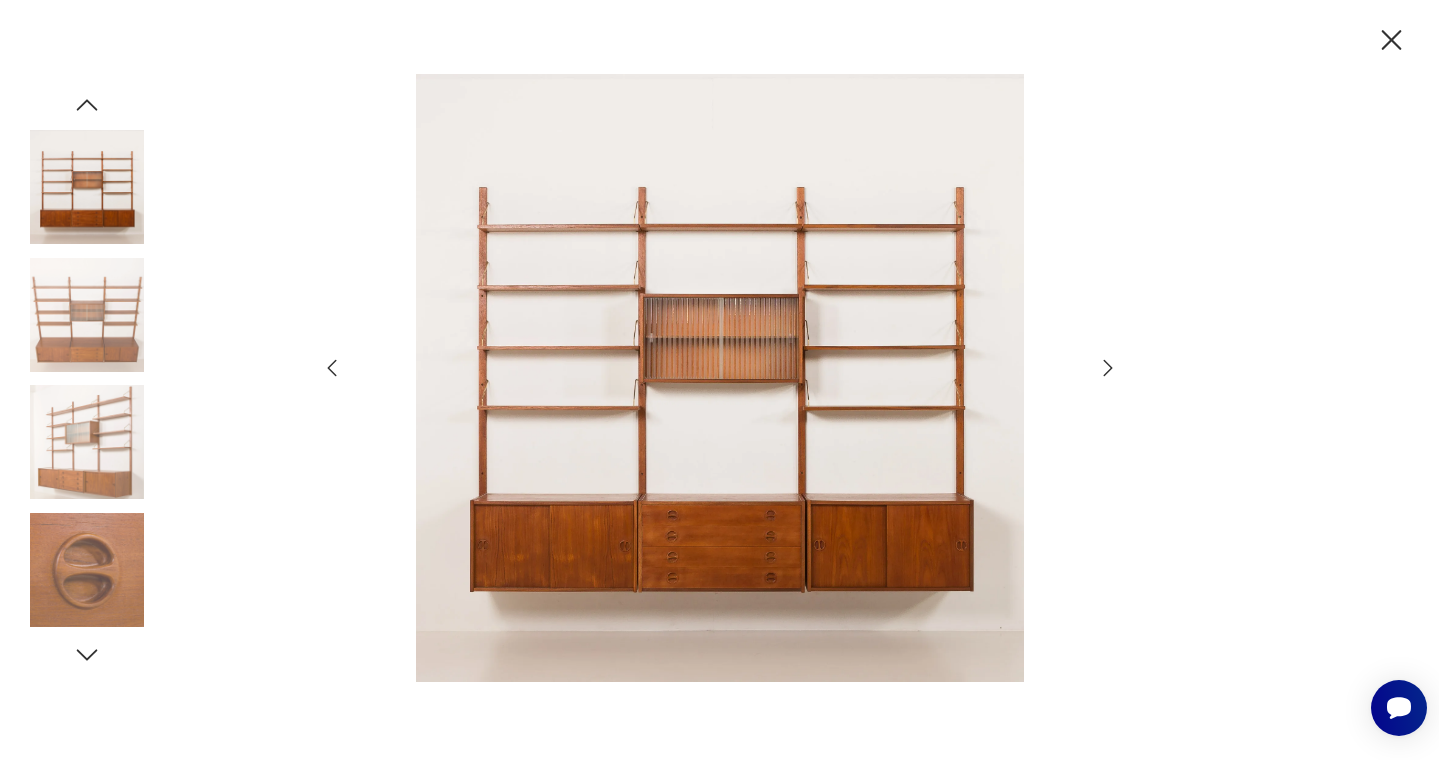 click 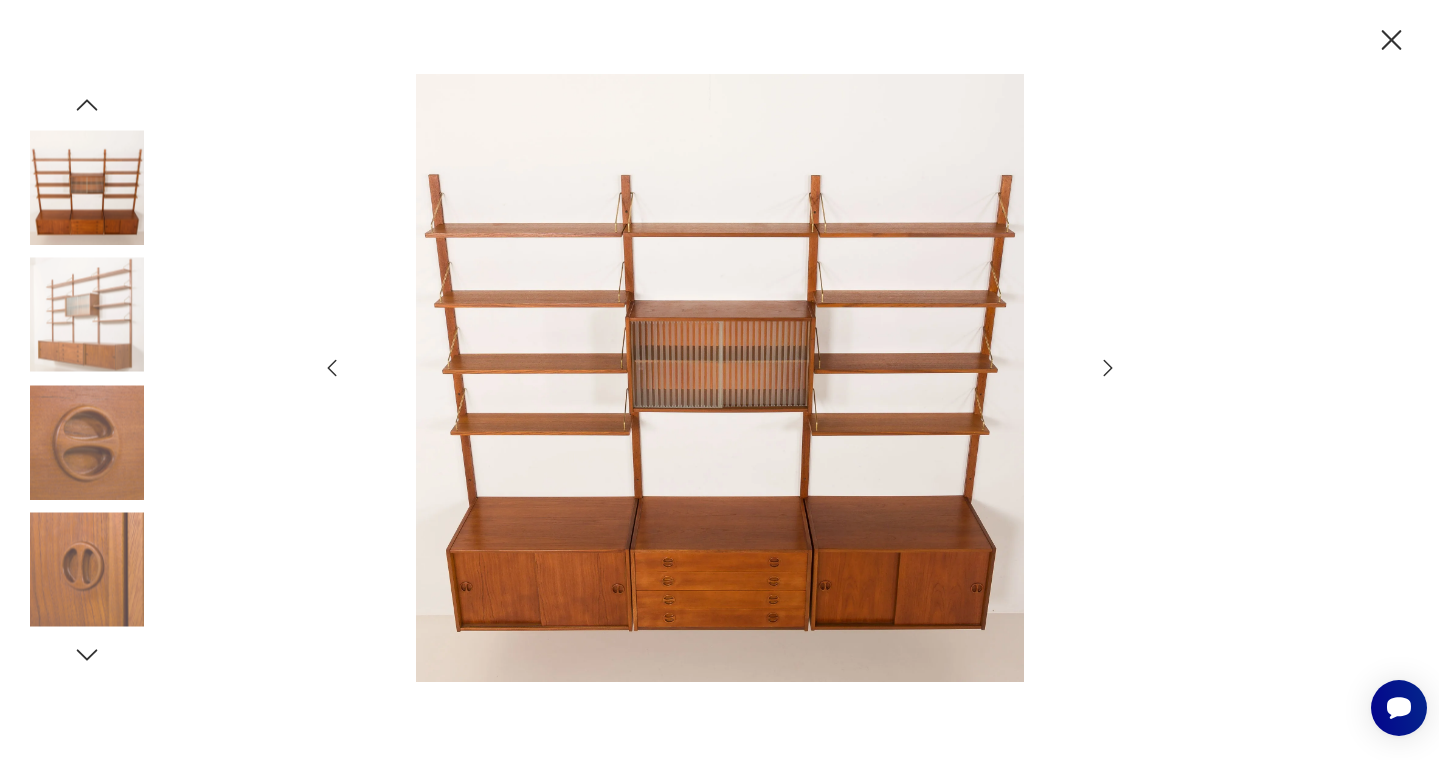 click 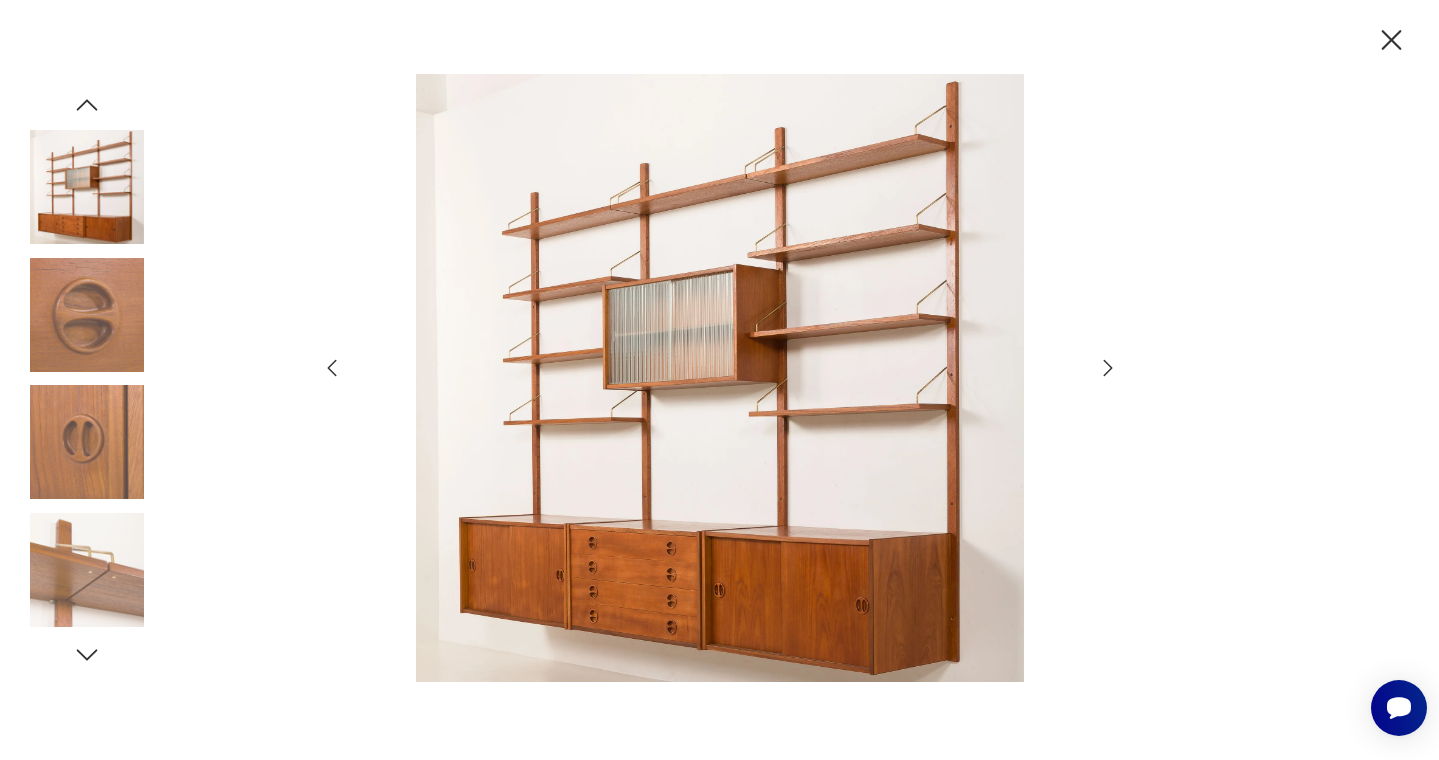 click 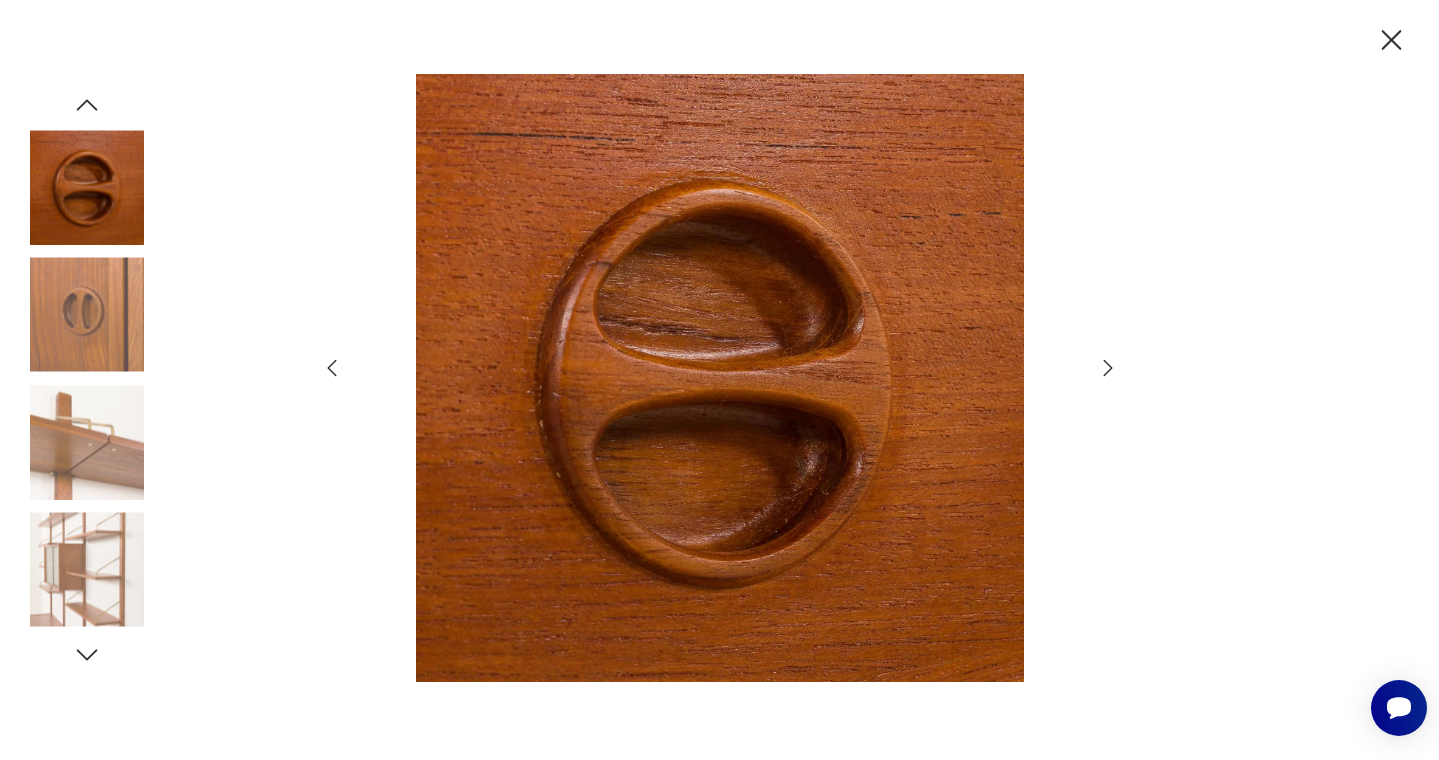 click 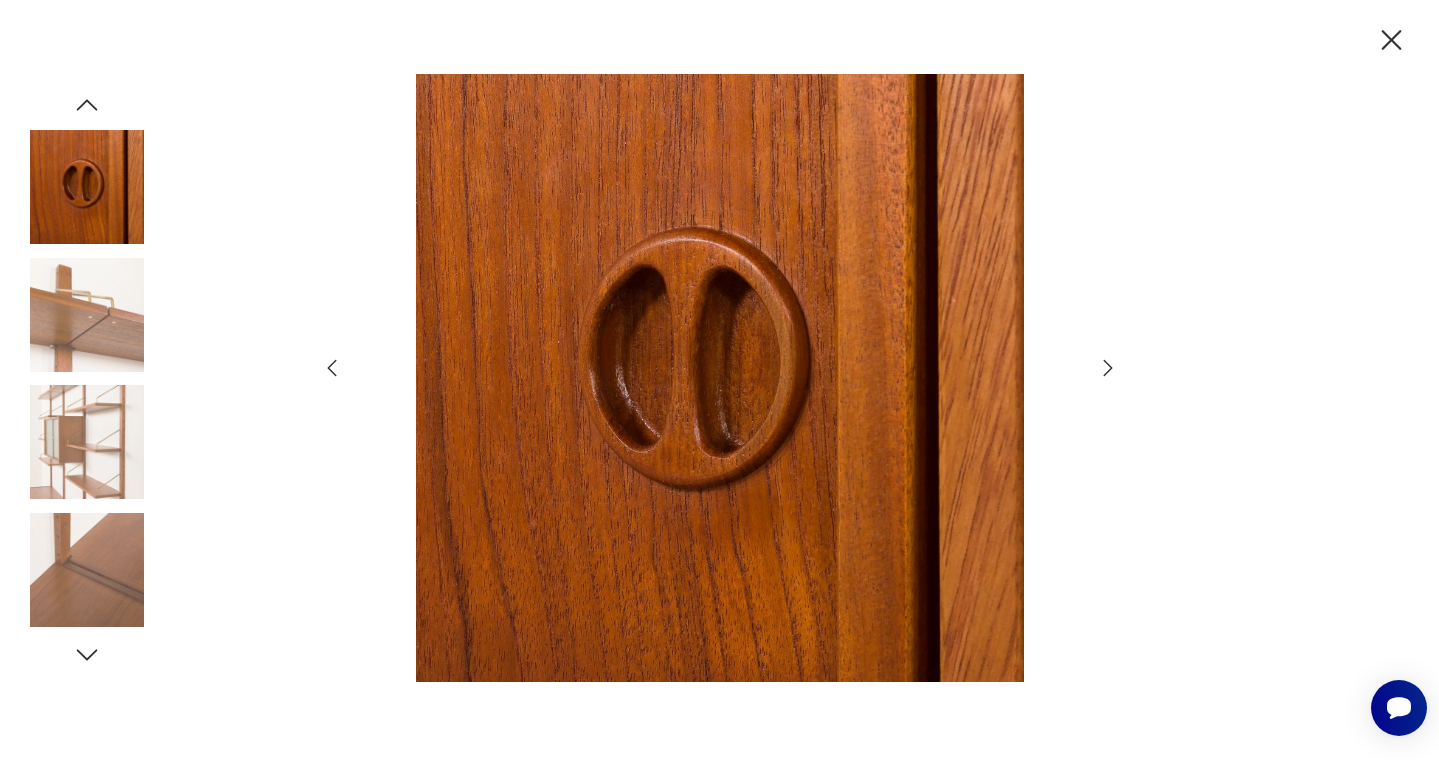click 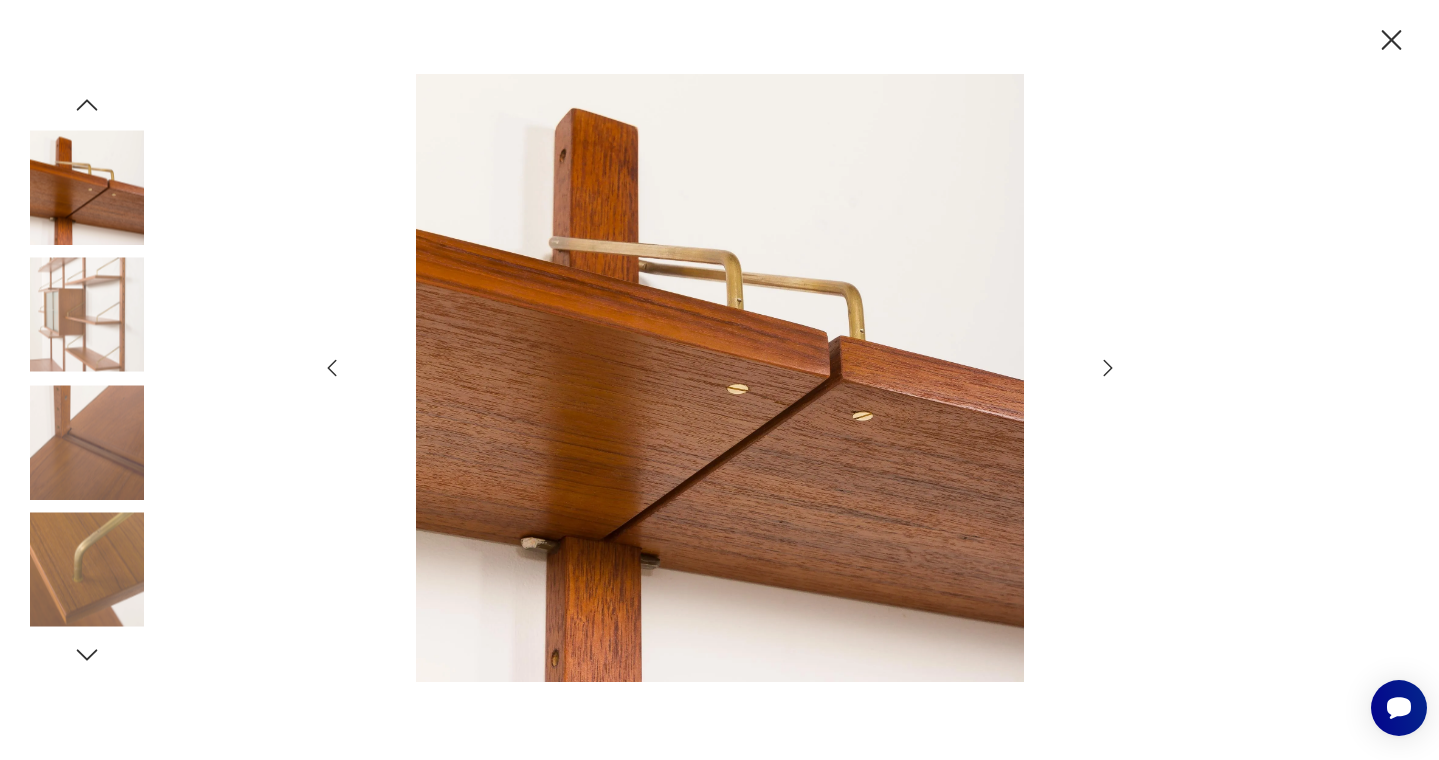 click 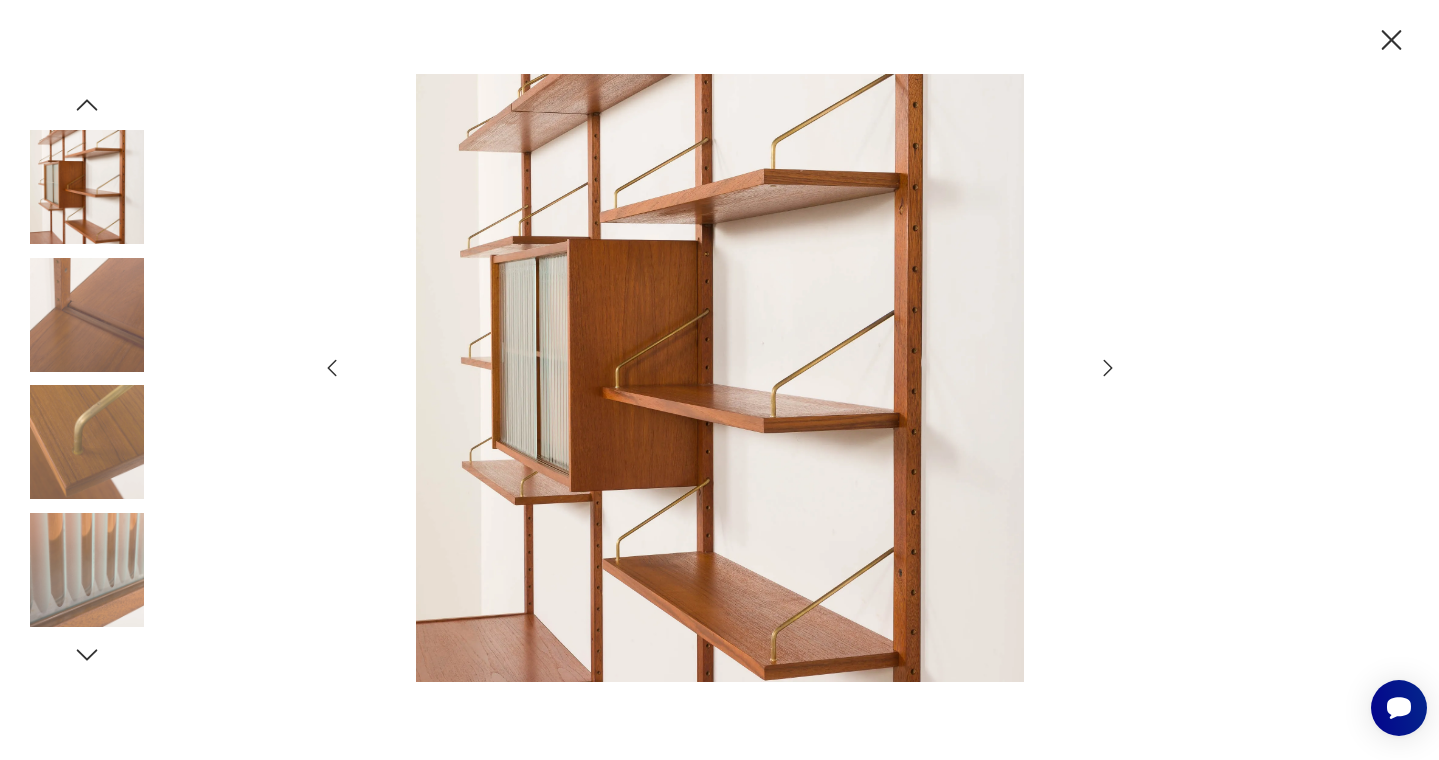 click 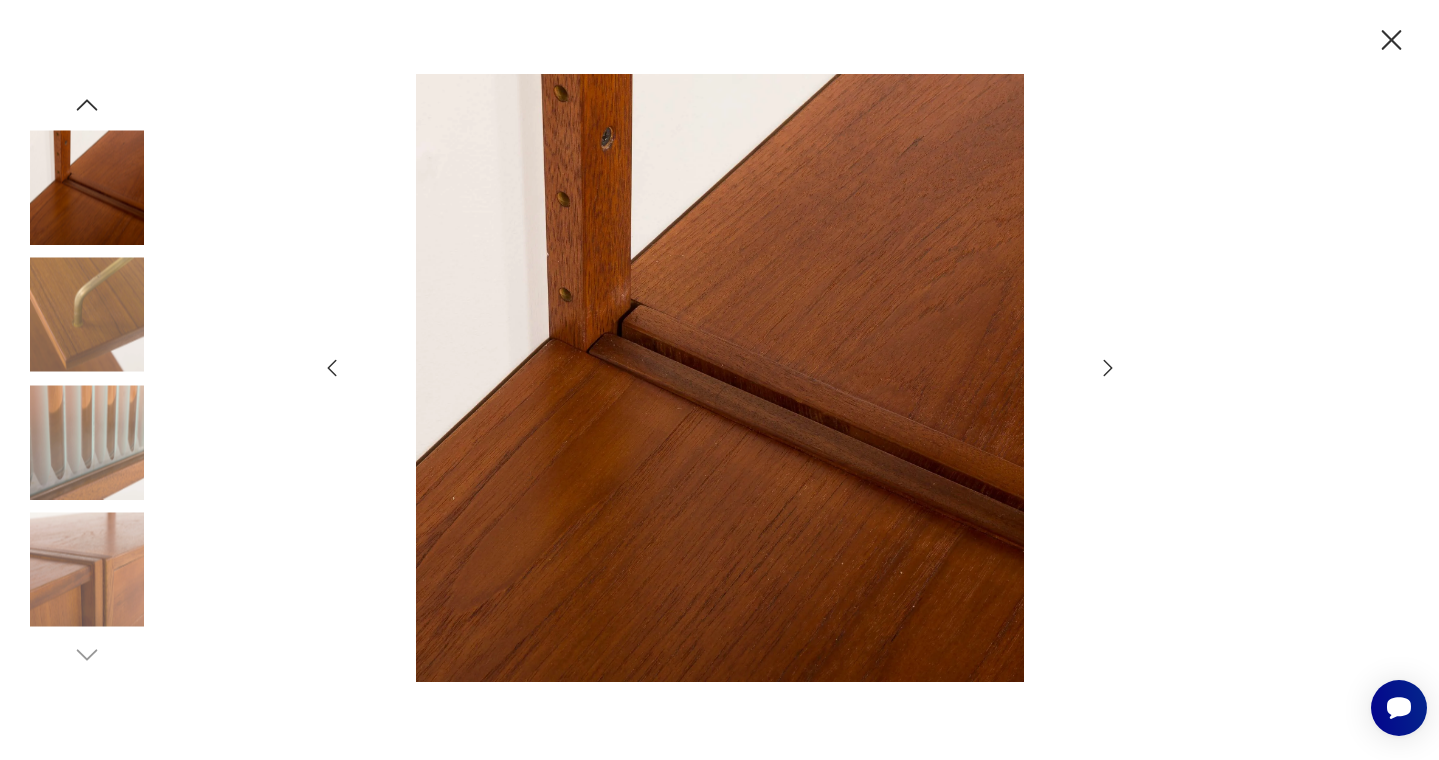 click 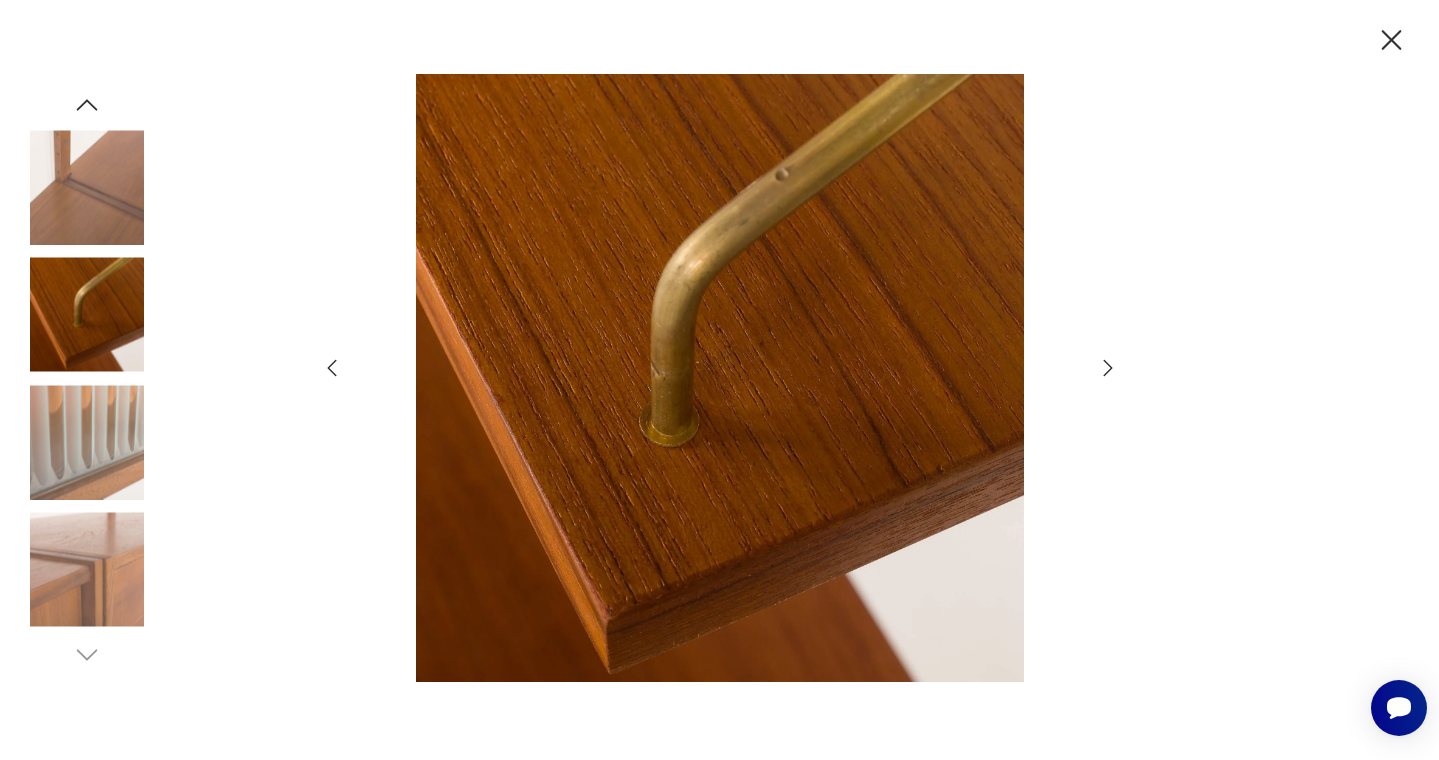 click 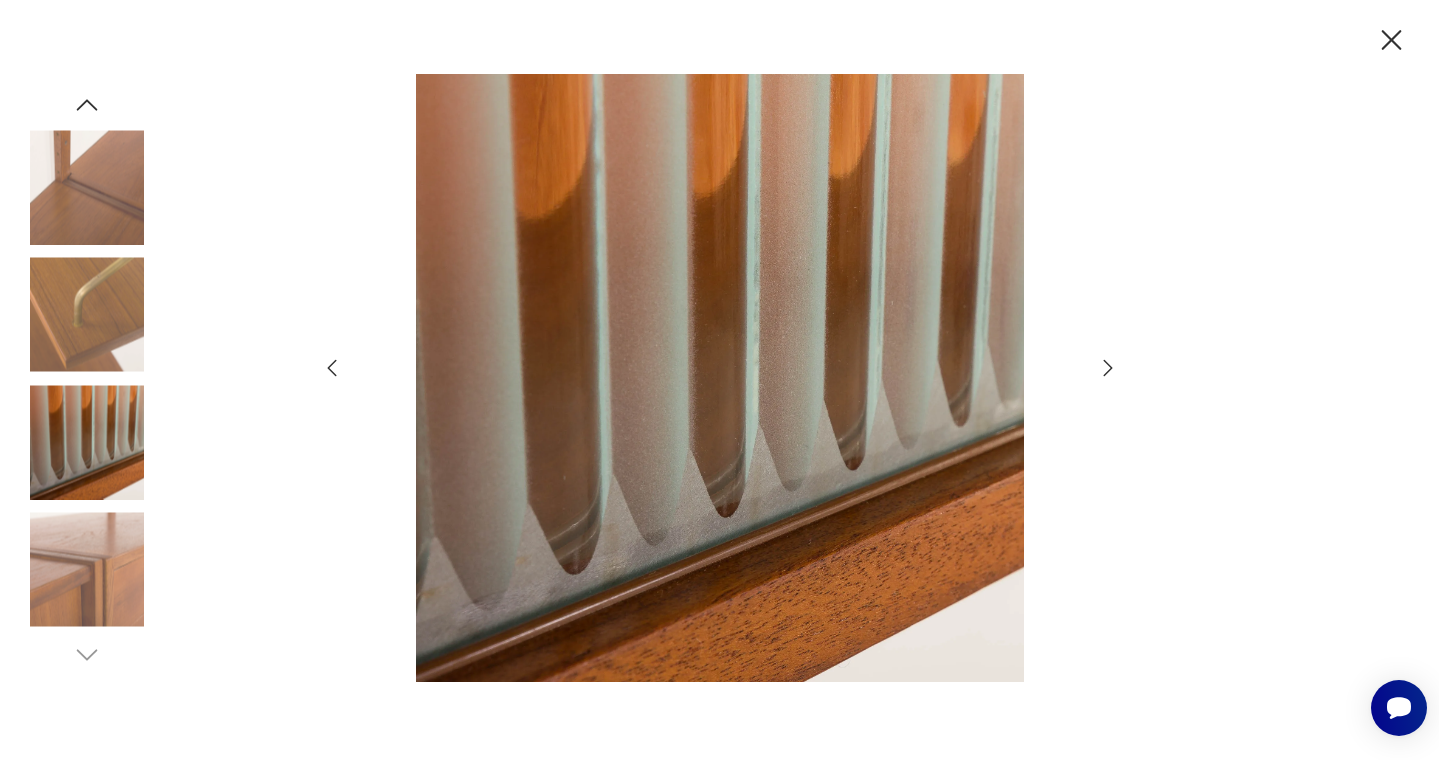 click 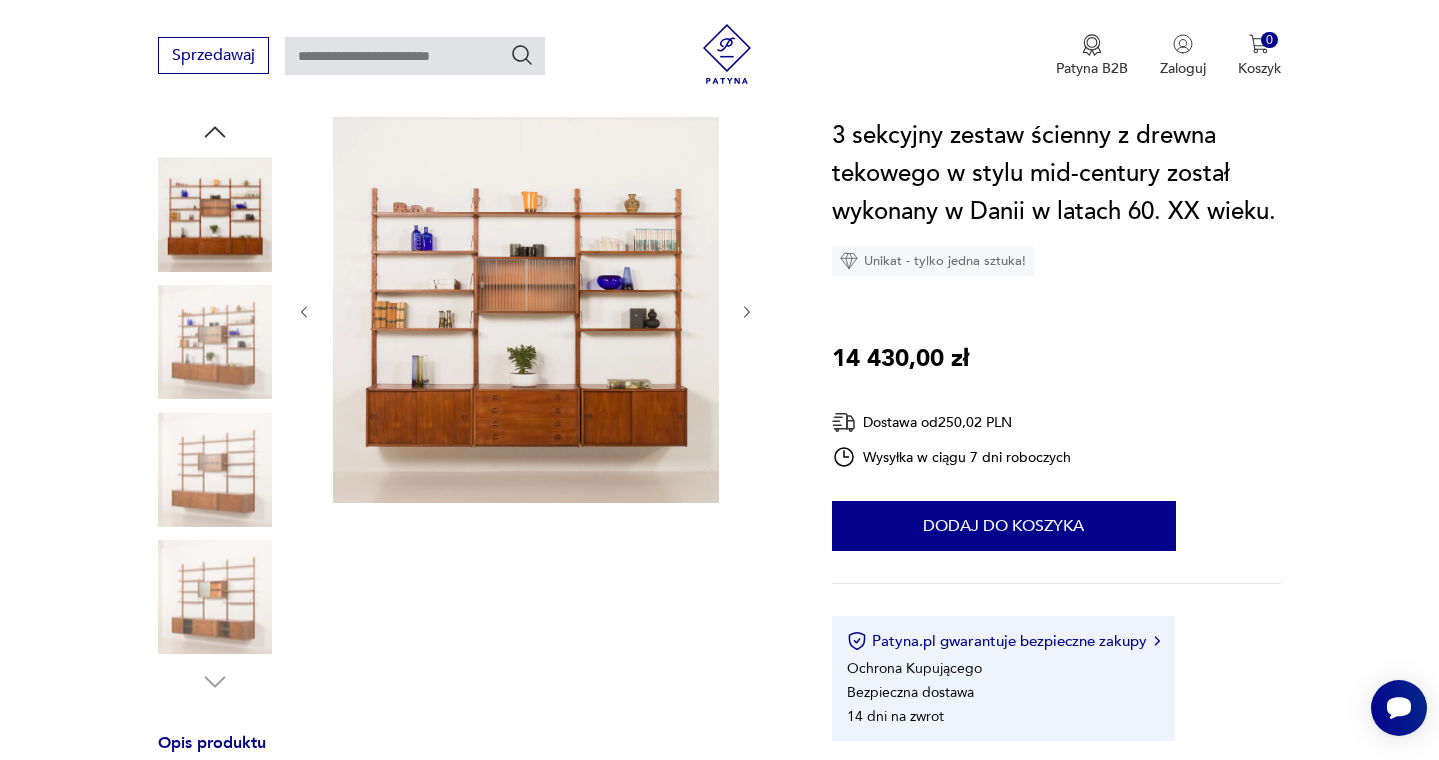 scroll, scrollTop: 195, scrollLeft: 0, axis: vertical 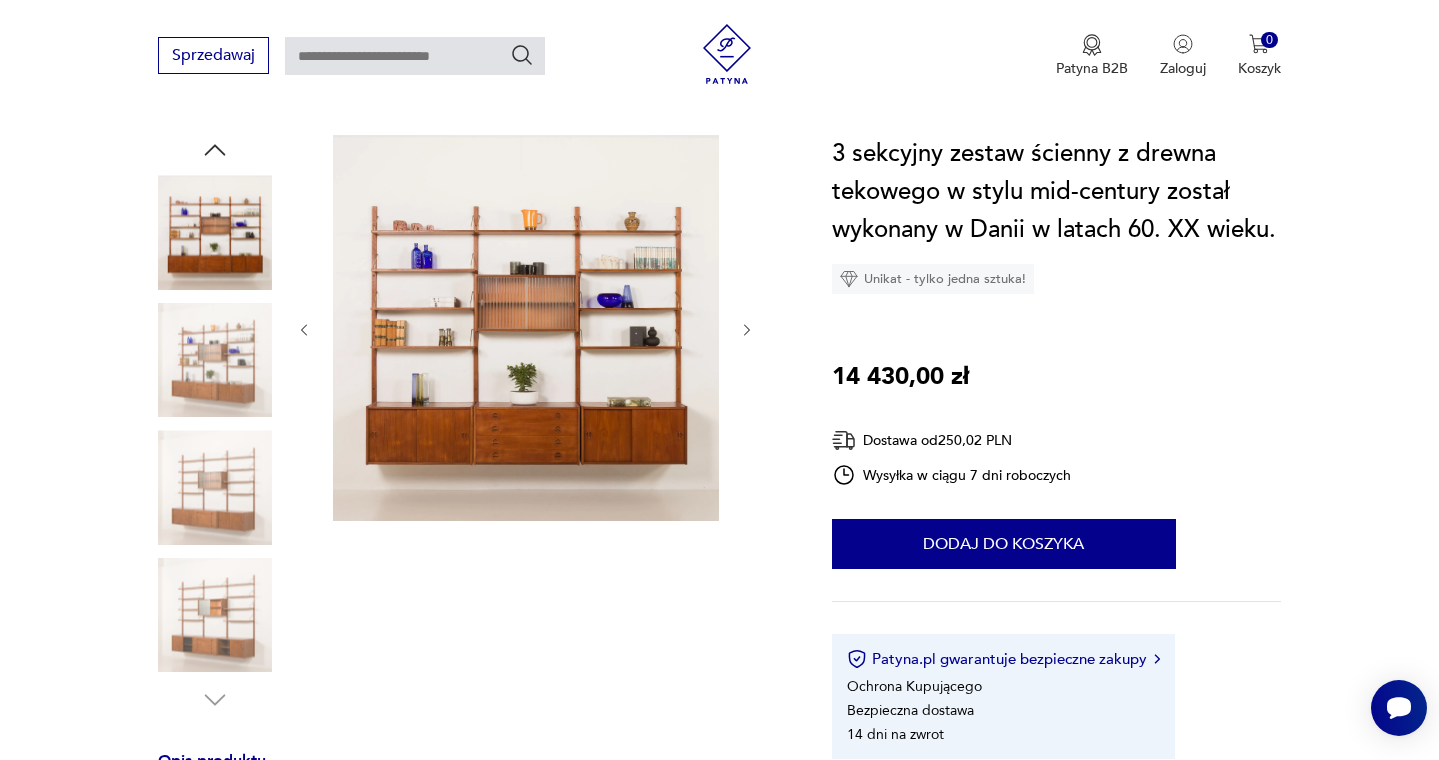 click at bounding box center [215, 615] 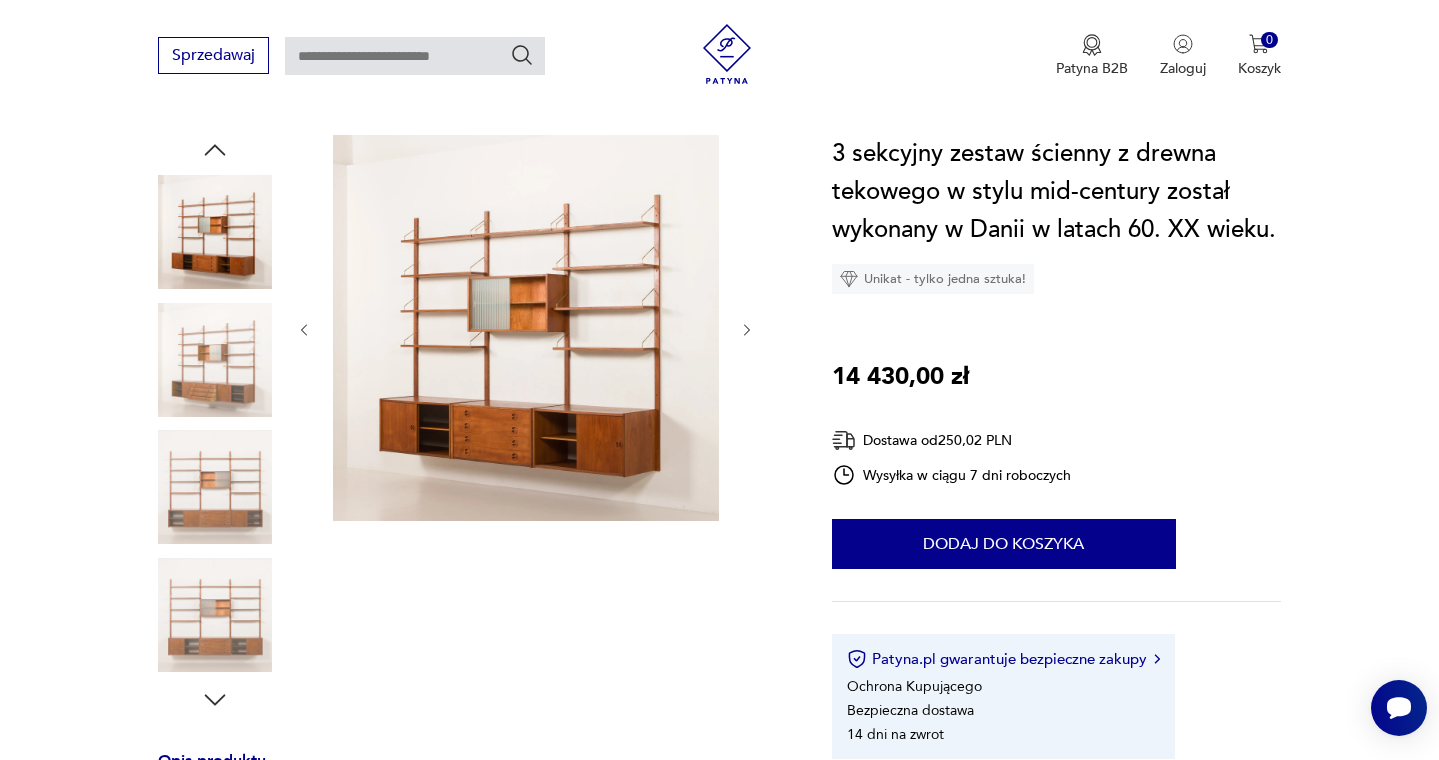 click at bounding box center [215, 360] 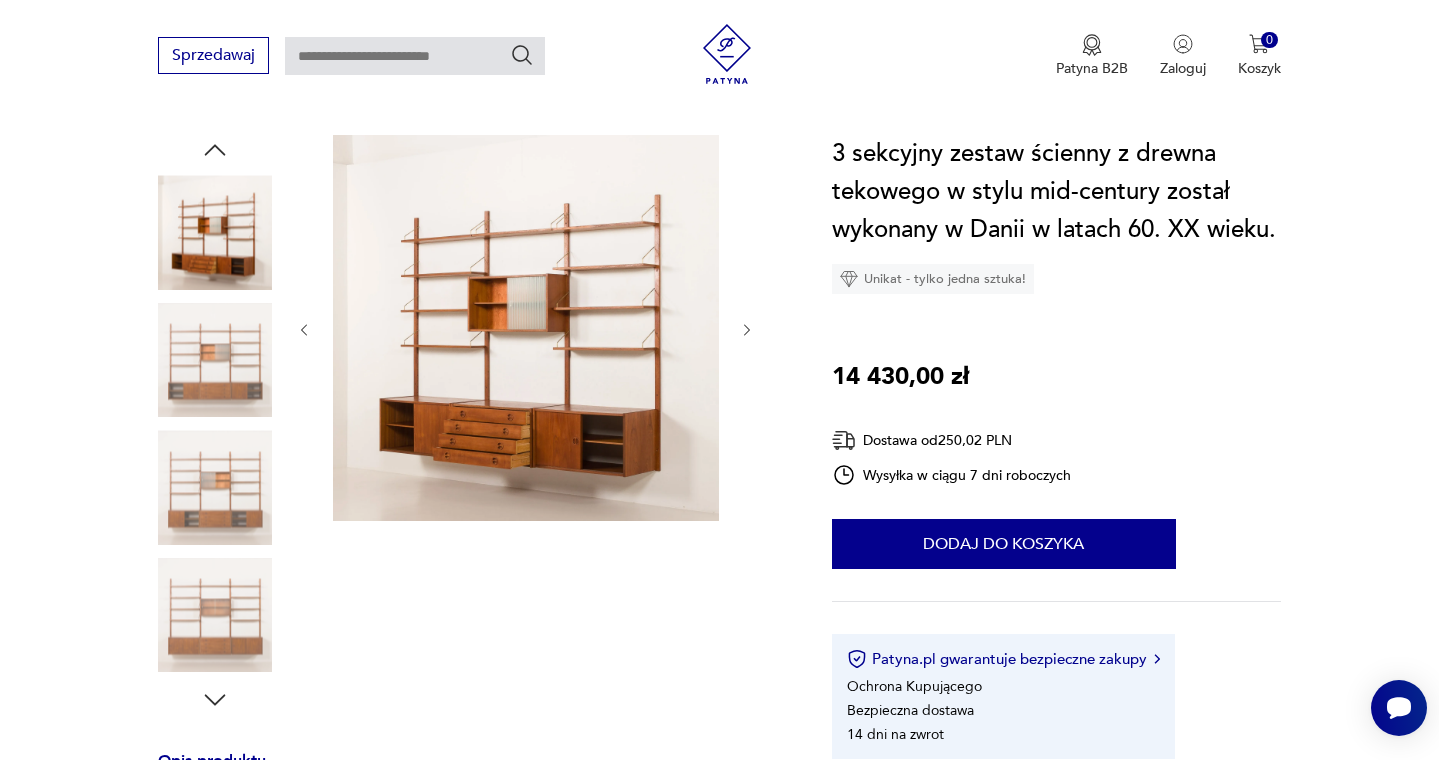 click at bounding box center [215, 615] 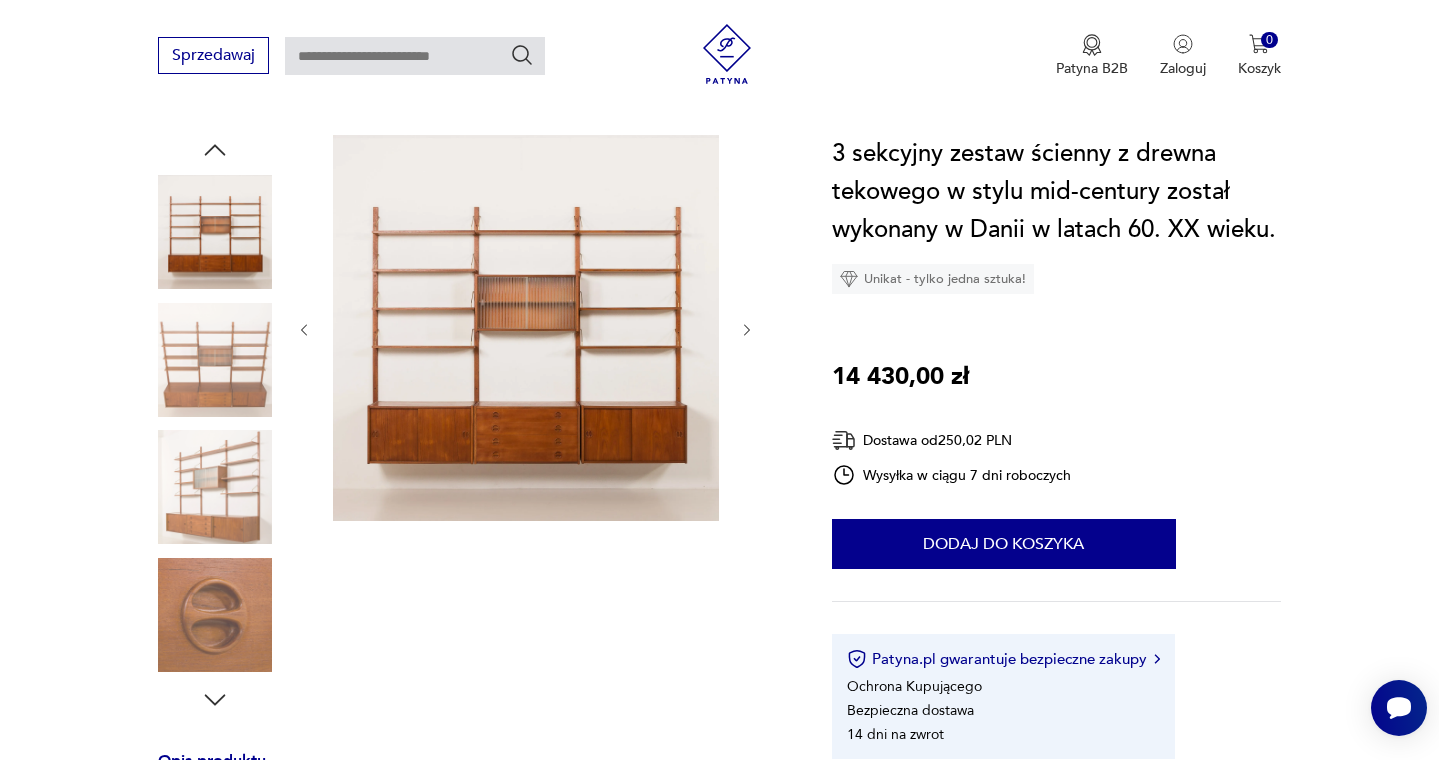 click at bounding box center (215, 615) 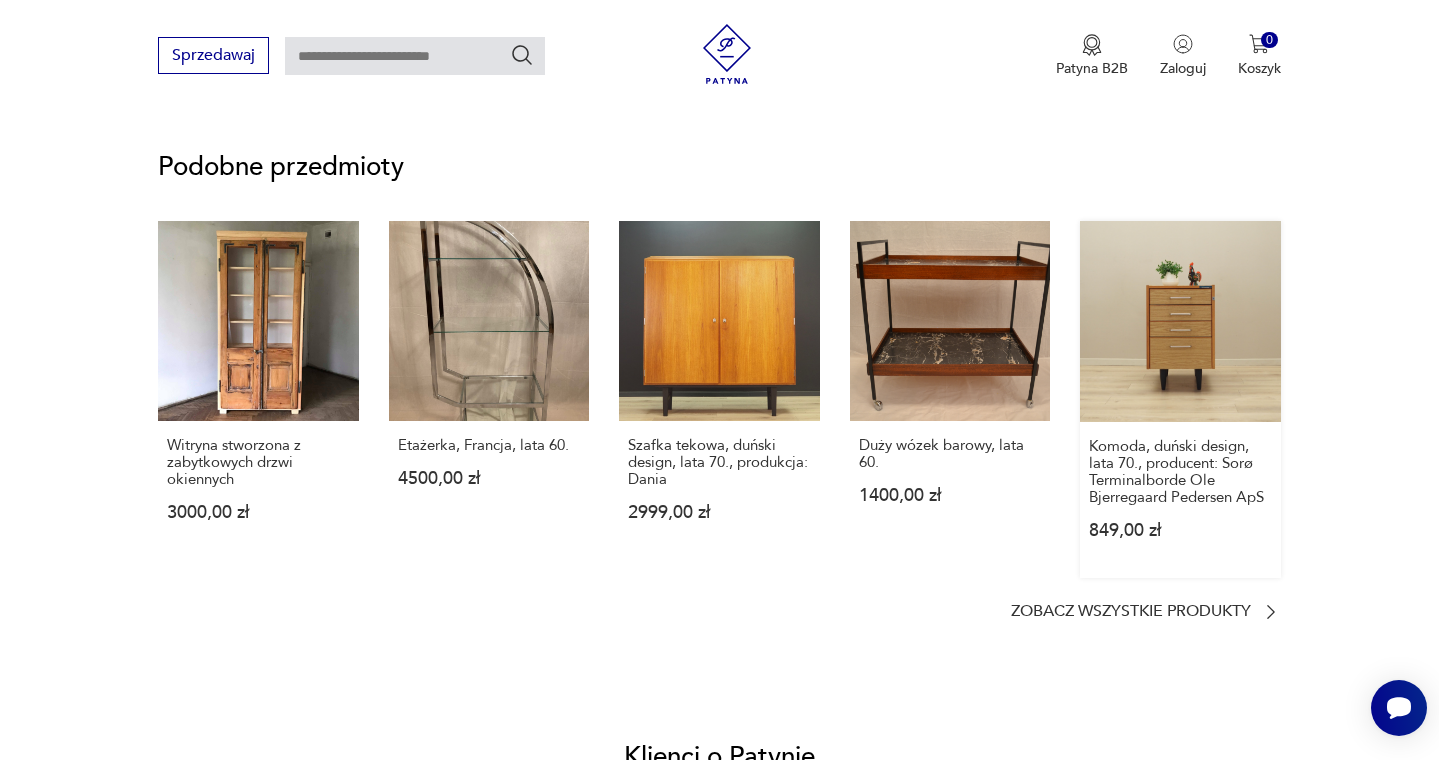 scroll, scrollTop: 1569, scrollLeft: 0, axis: vertical 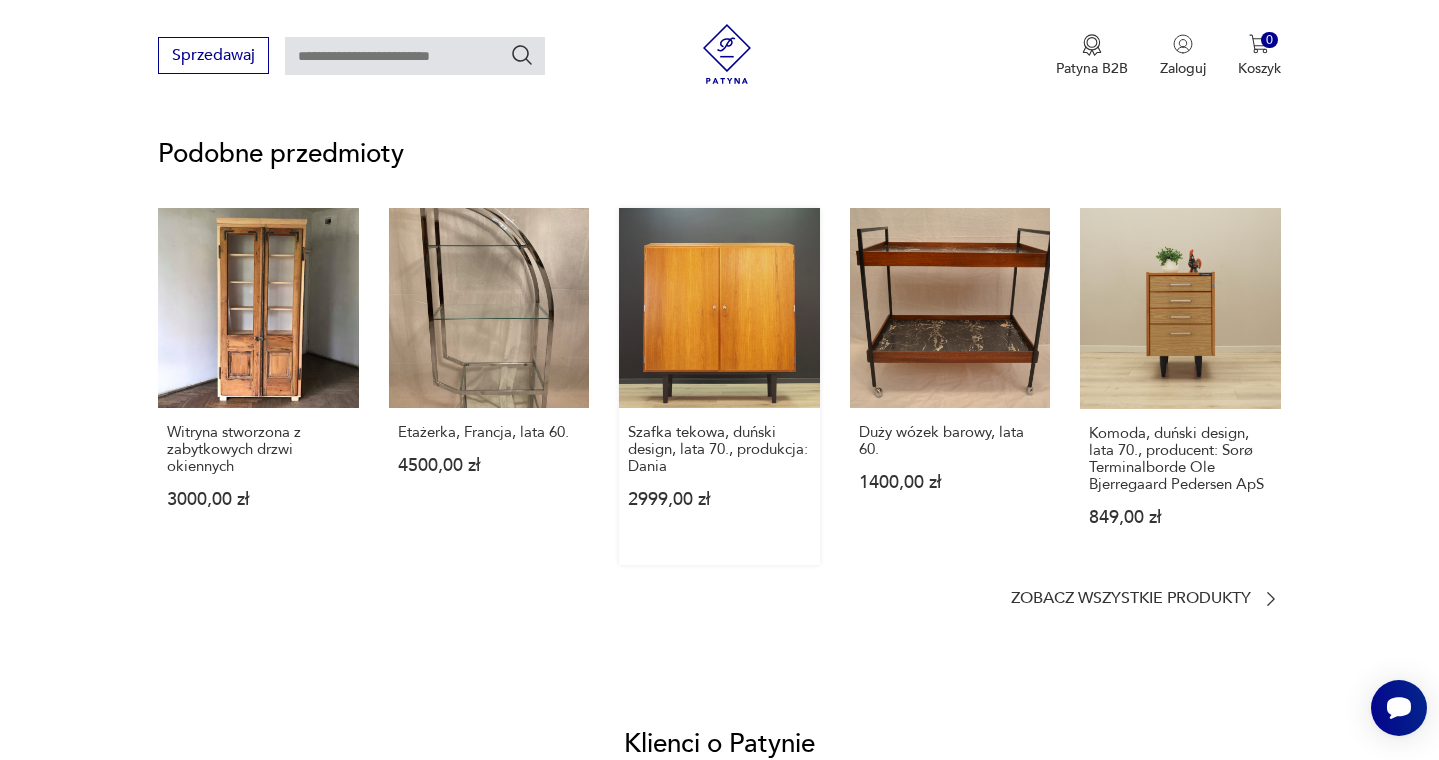 click on "Szafka tekowa, duński design, lata 70., produkcja: Dania 2999,00 zł" at bounding box center (719, 386) 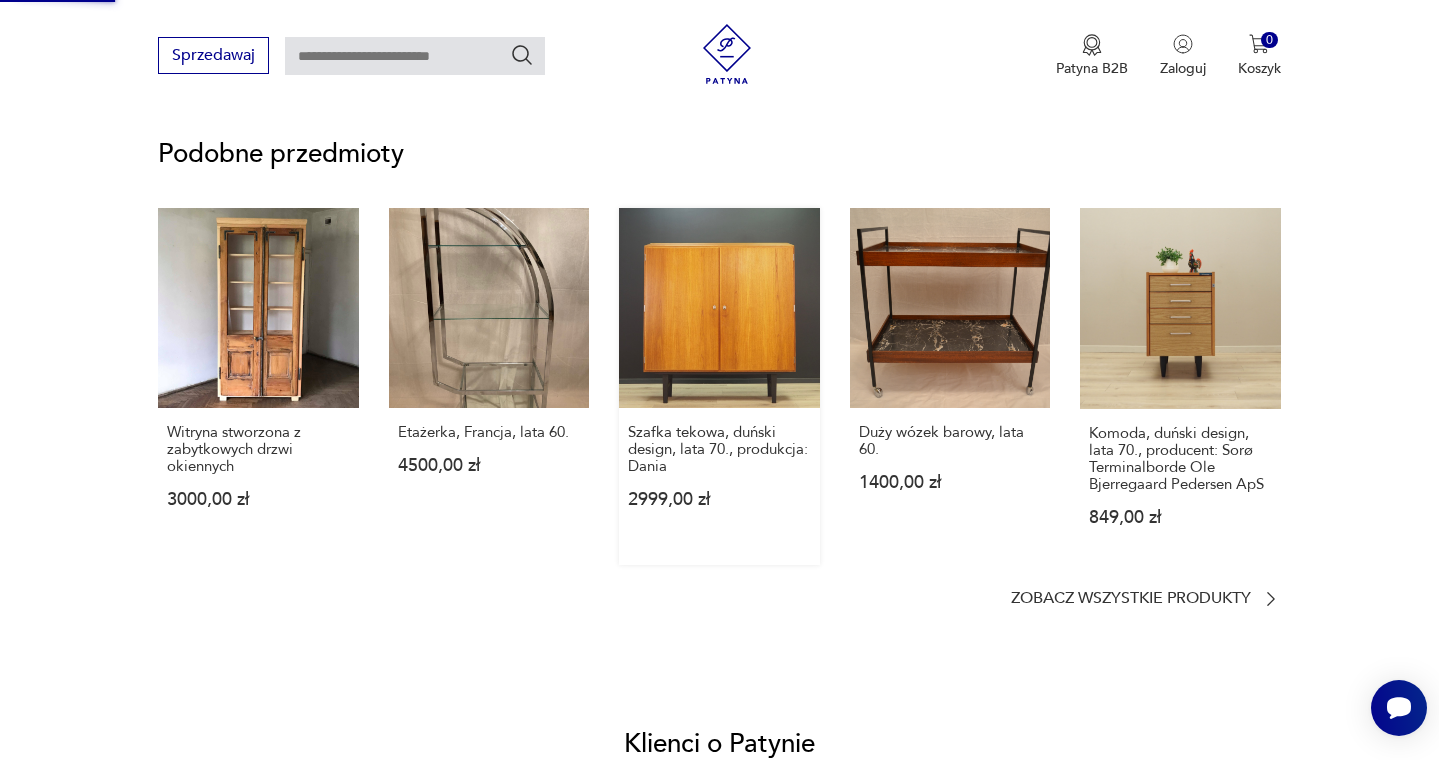 scroll, scrollTop: 2, scrollLeft: 0, axis: vertical 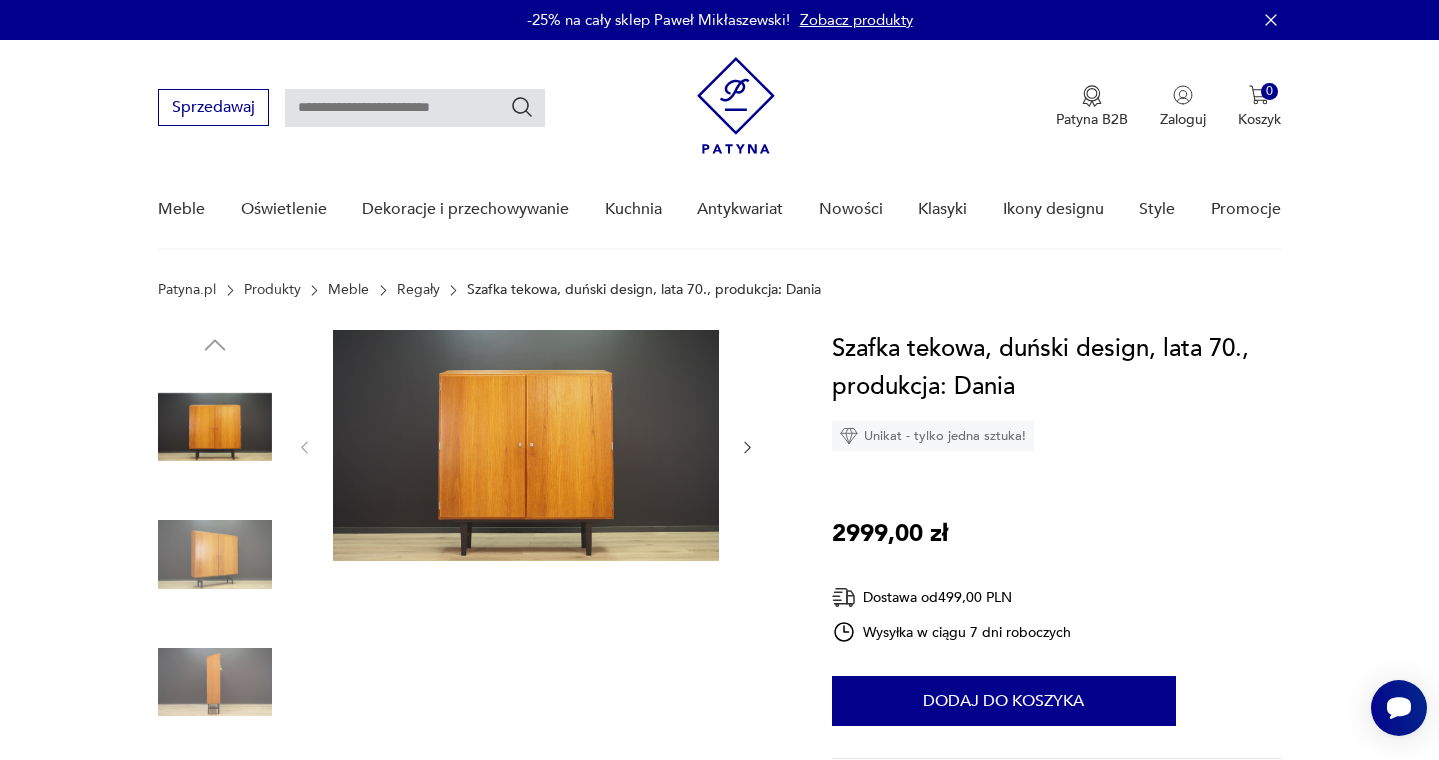 click 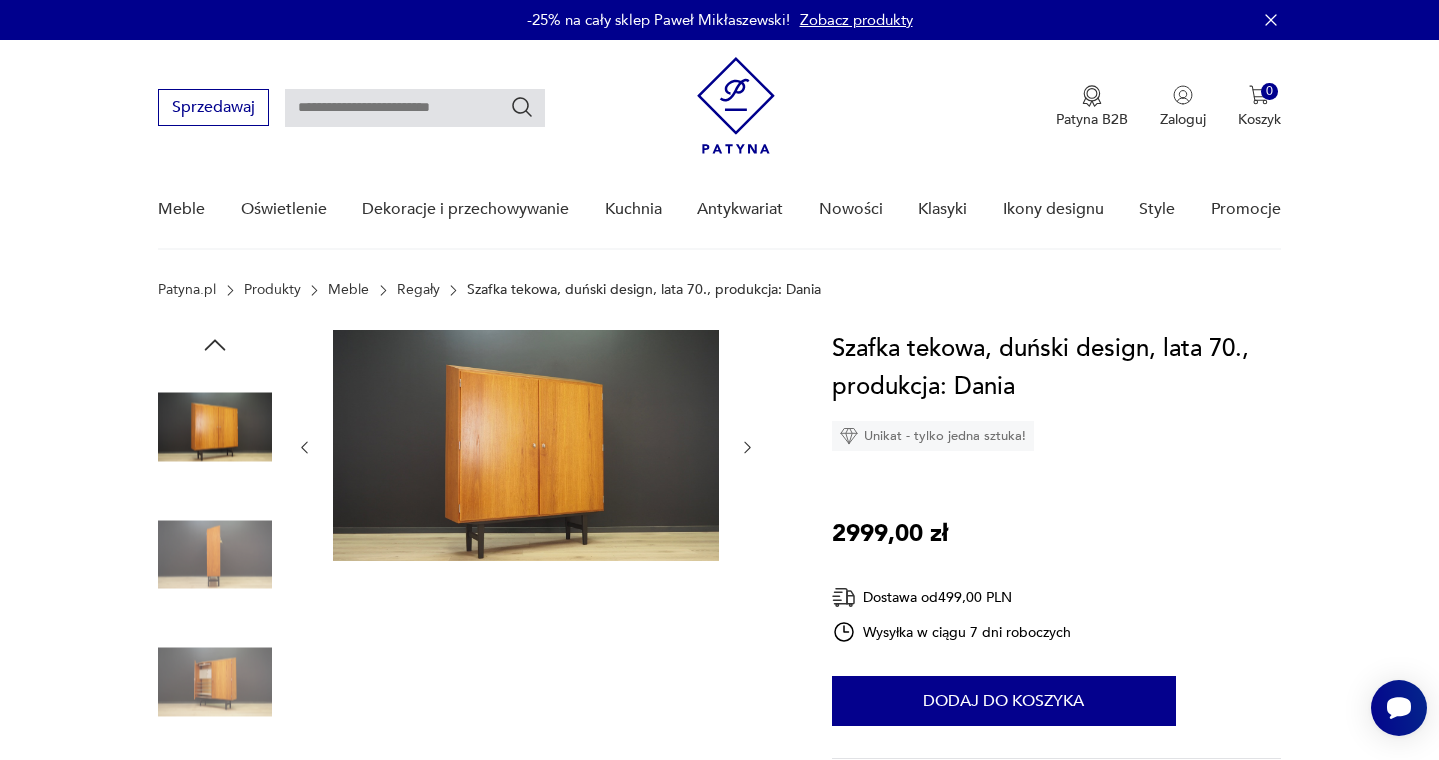 click 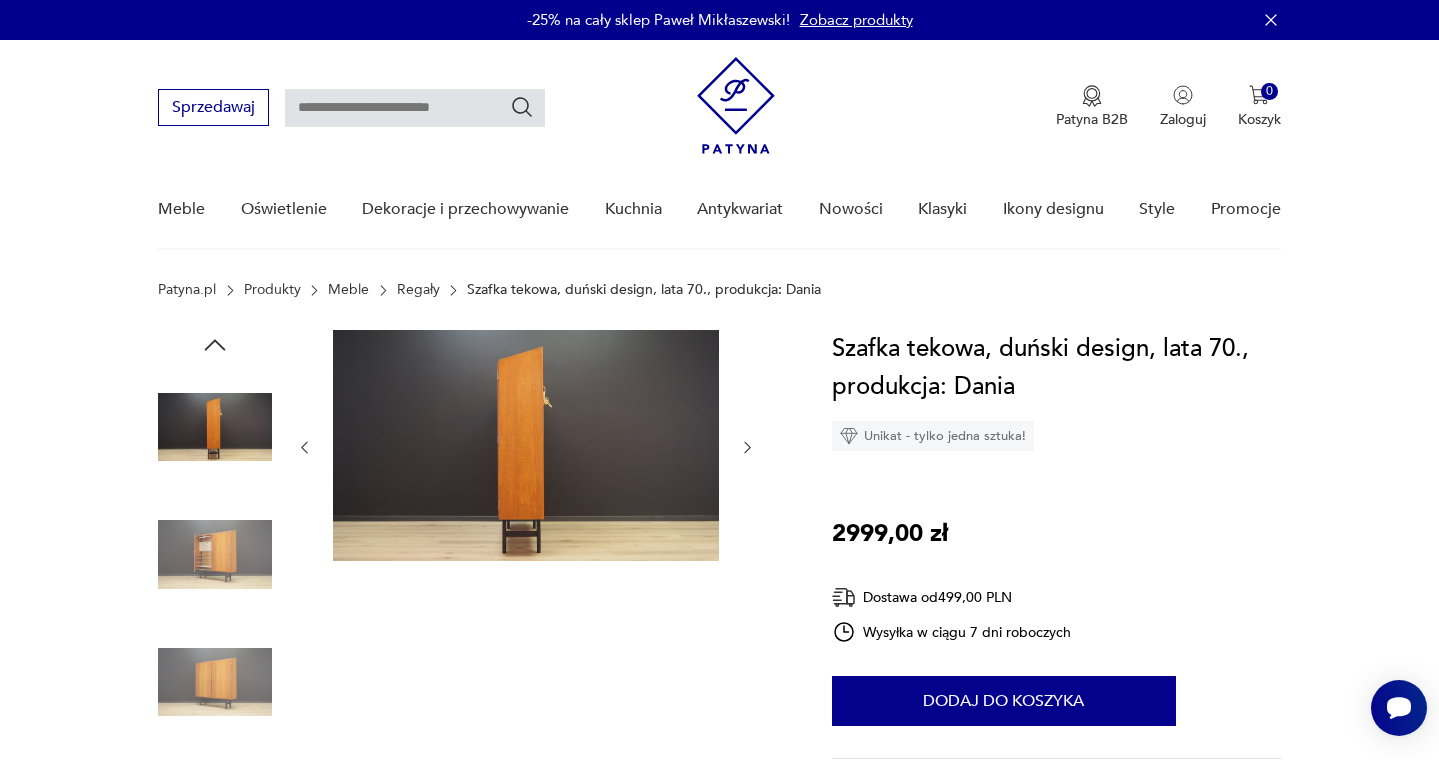 click 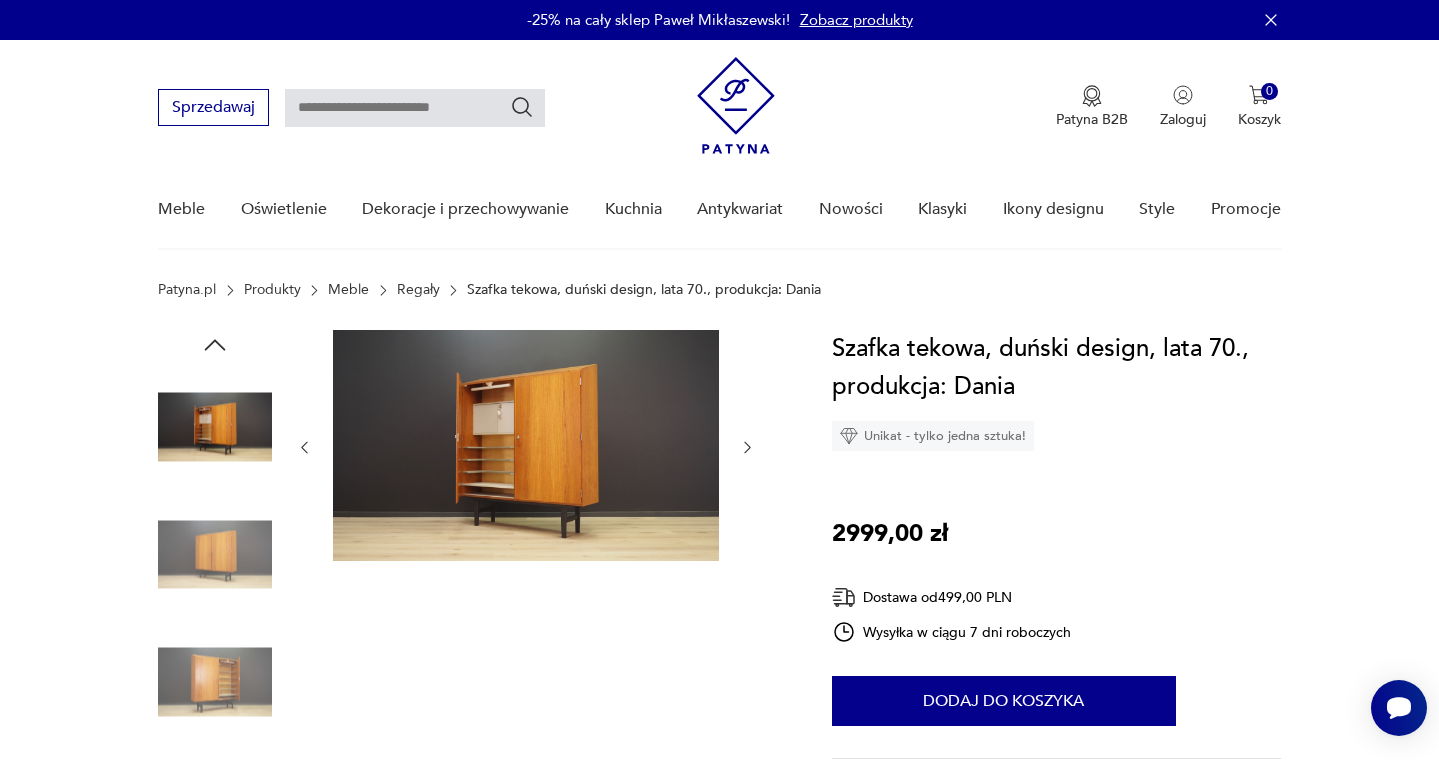 click 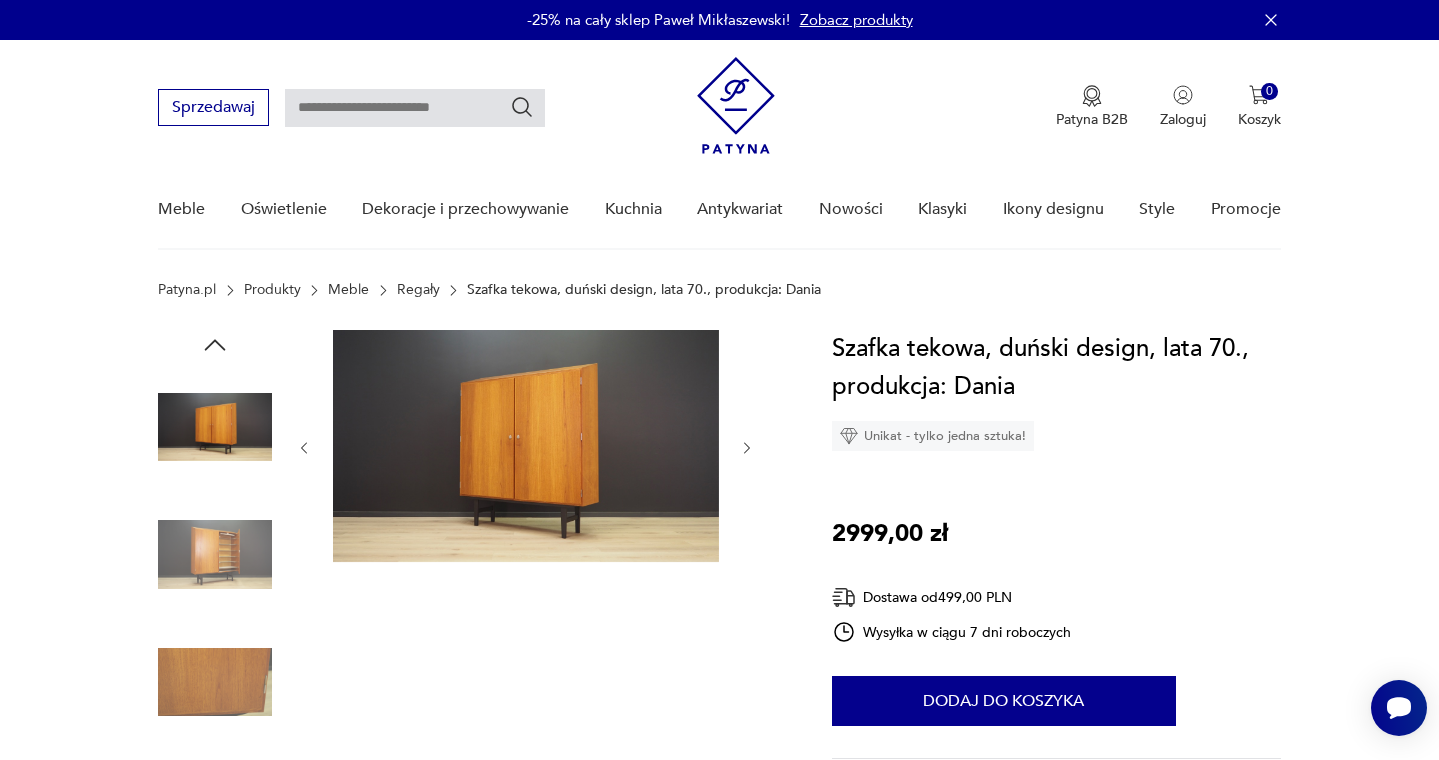 click 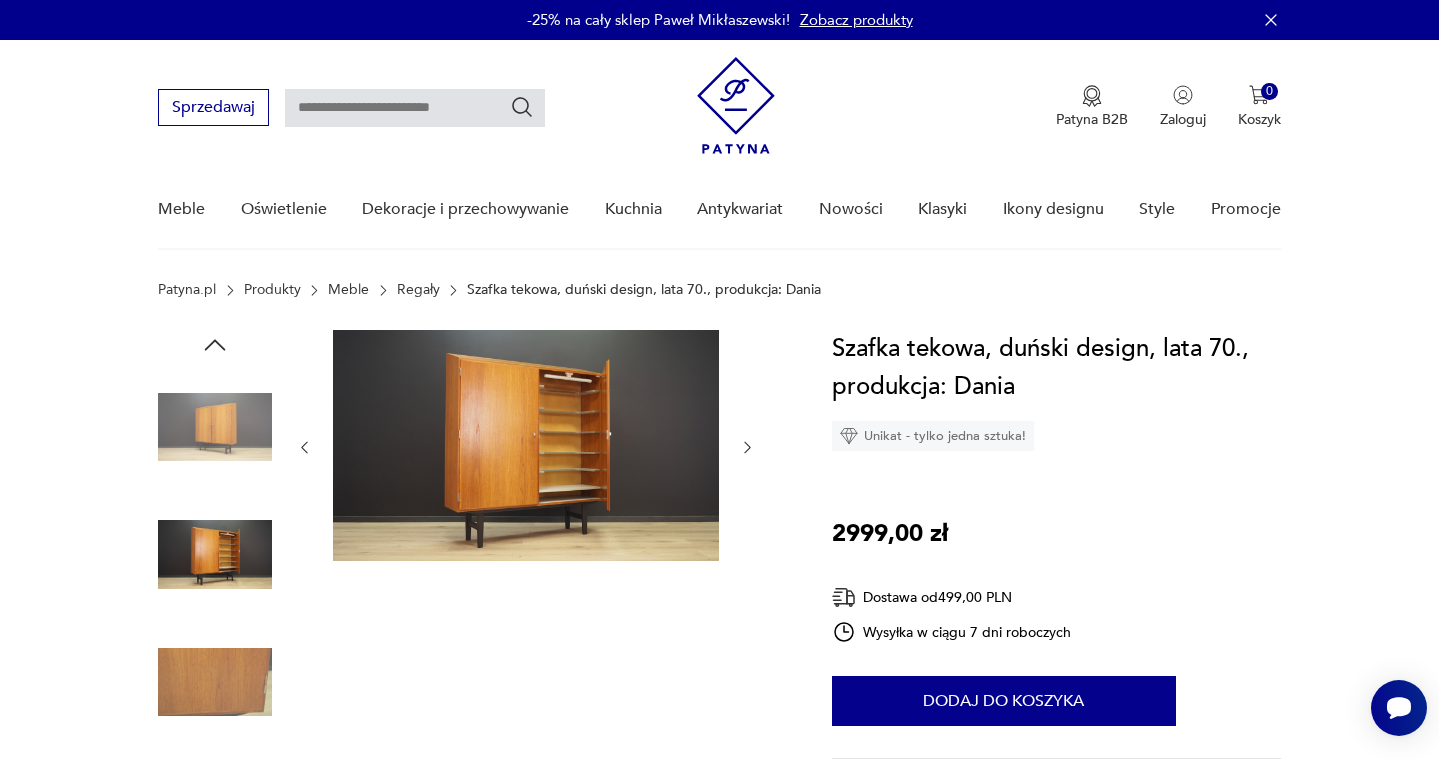 click at bounding box center [747, 448] 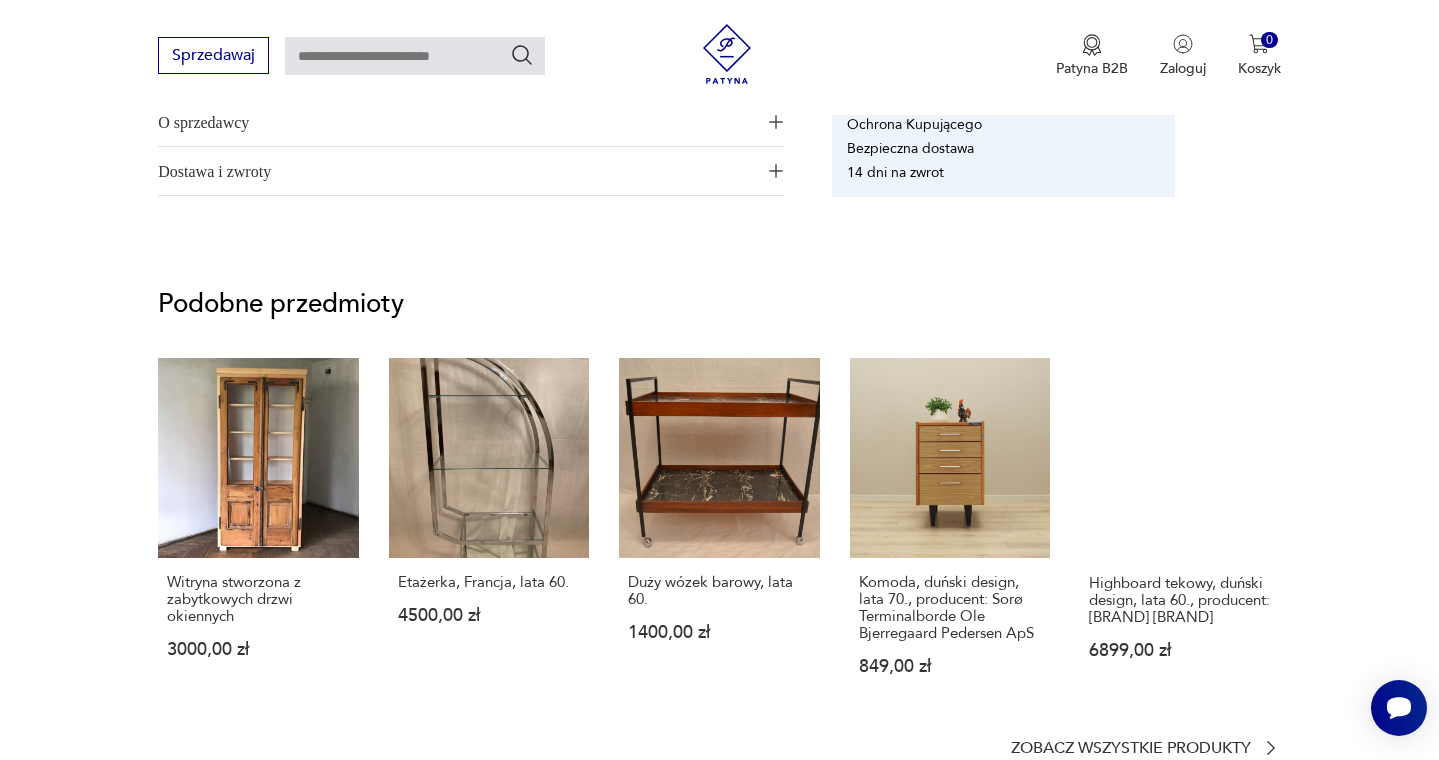 scroll, scrollTop: 1374, scrollLeft: 0, axis: vertical 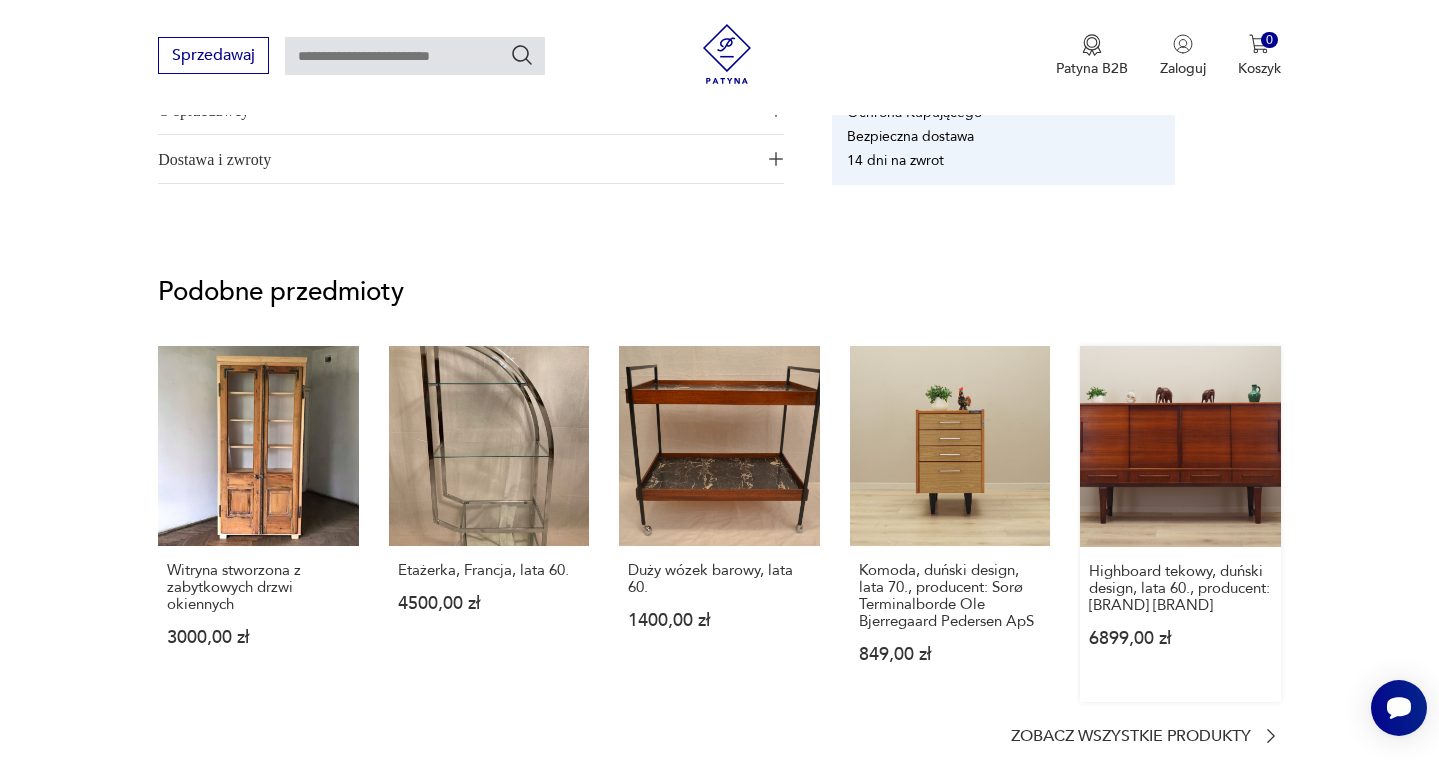 click on "Highboard tekowy, duński design, lata 60., producent: PMJ Viby J 6899,00 zł" at bounding box center [1180, 524] 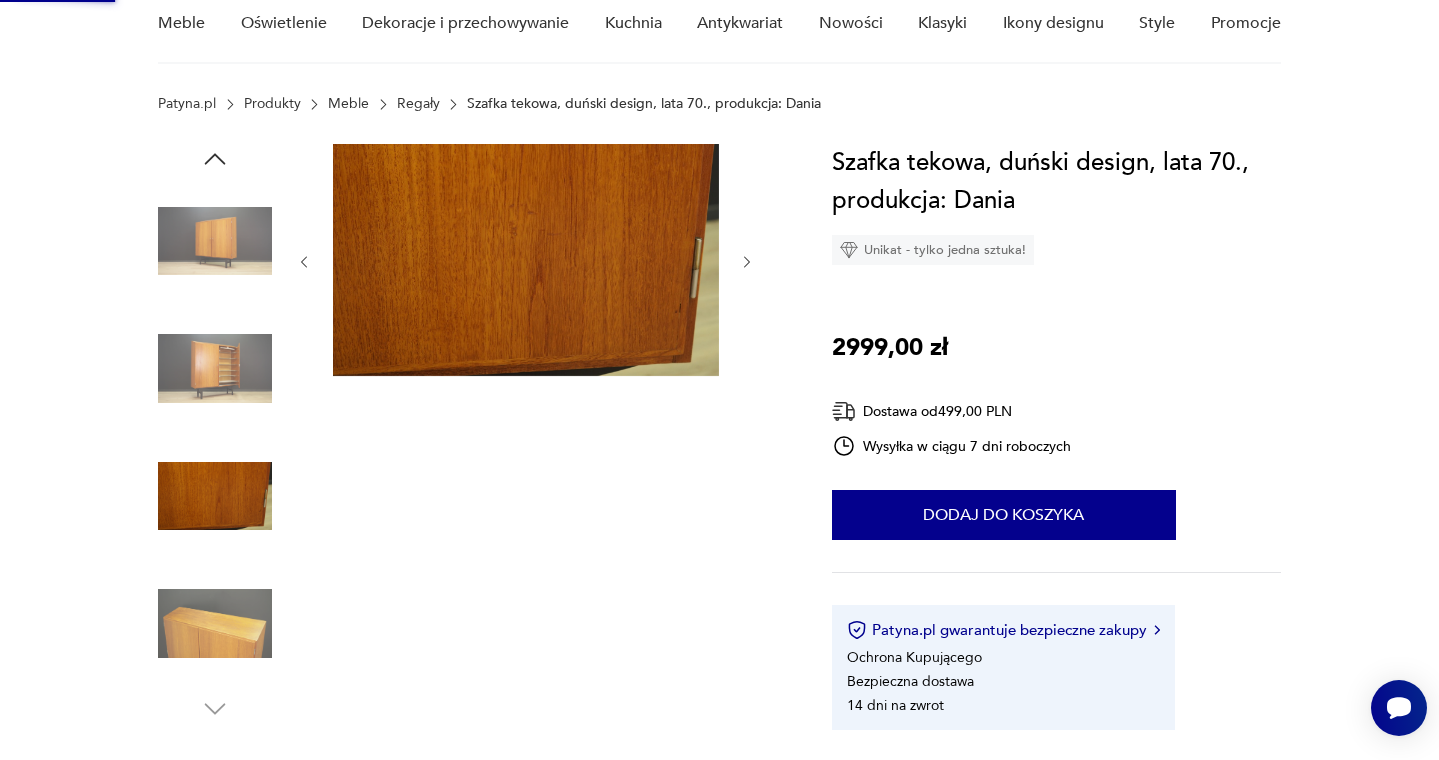 scroll, scrollTop: 0, scrollLeft: 0, axis: both 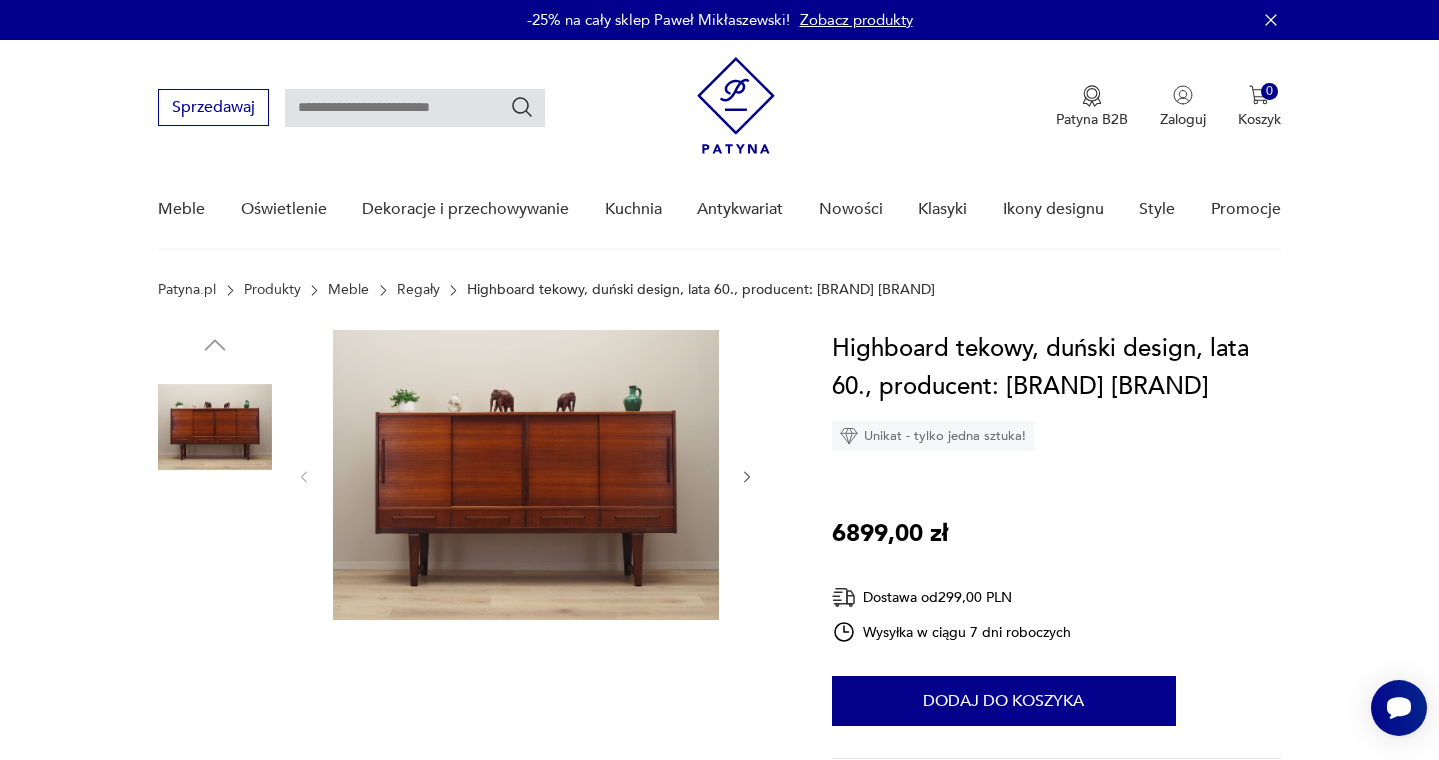 click 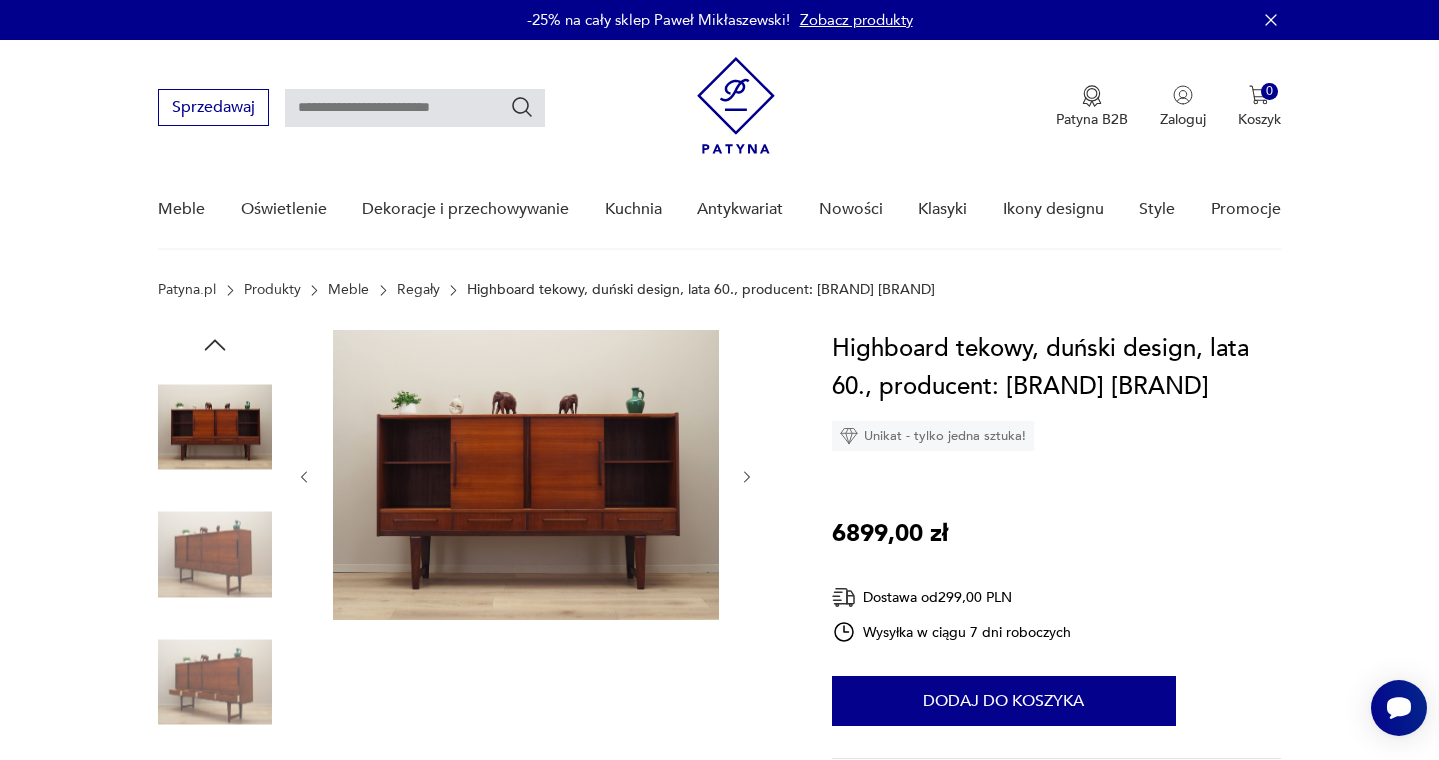 click 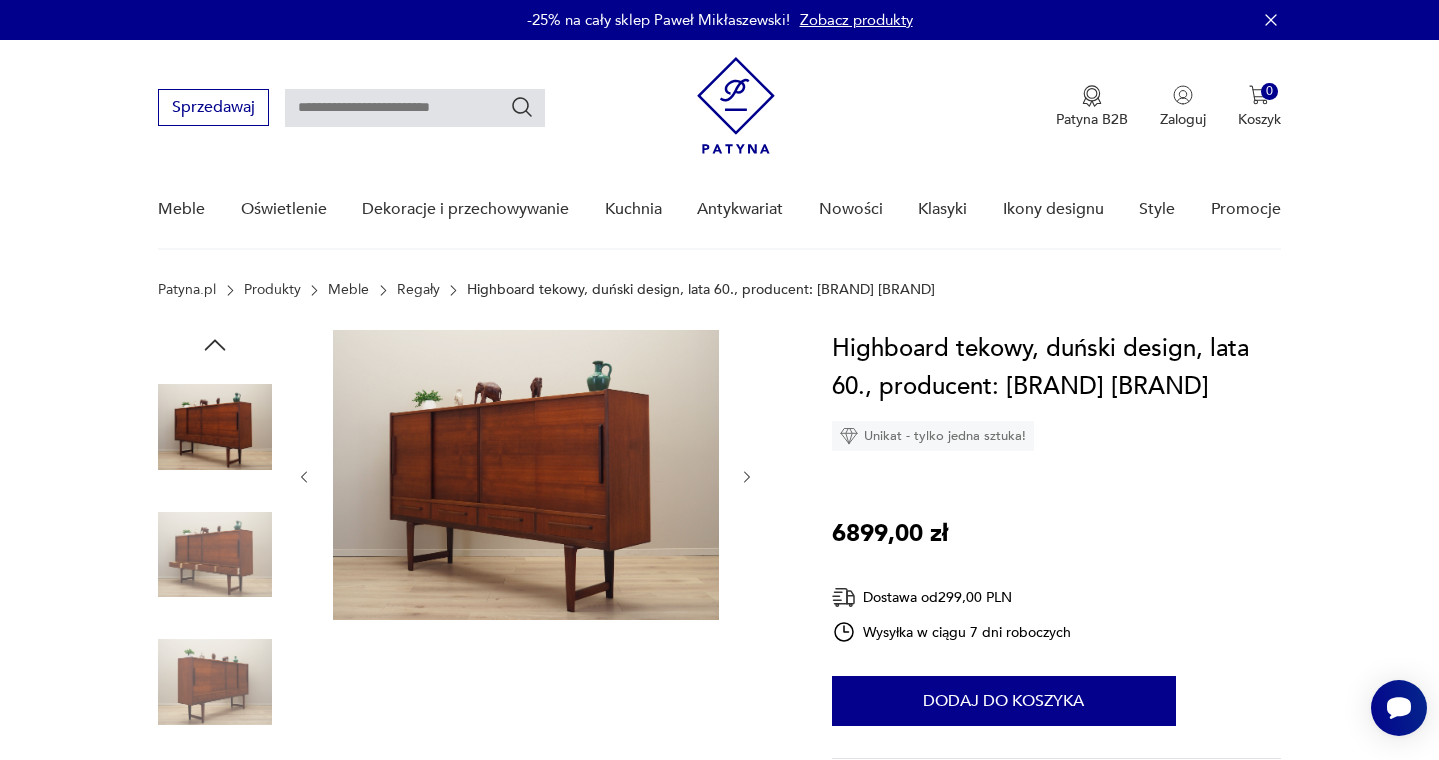 click 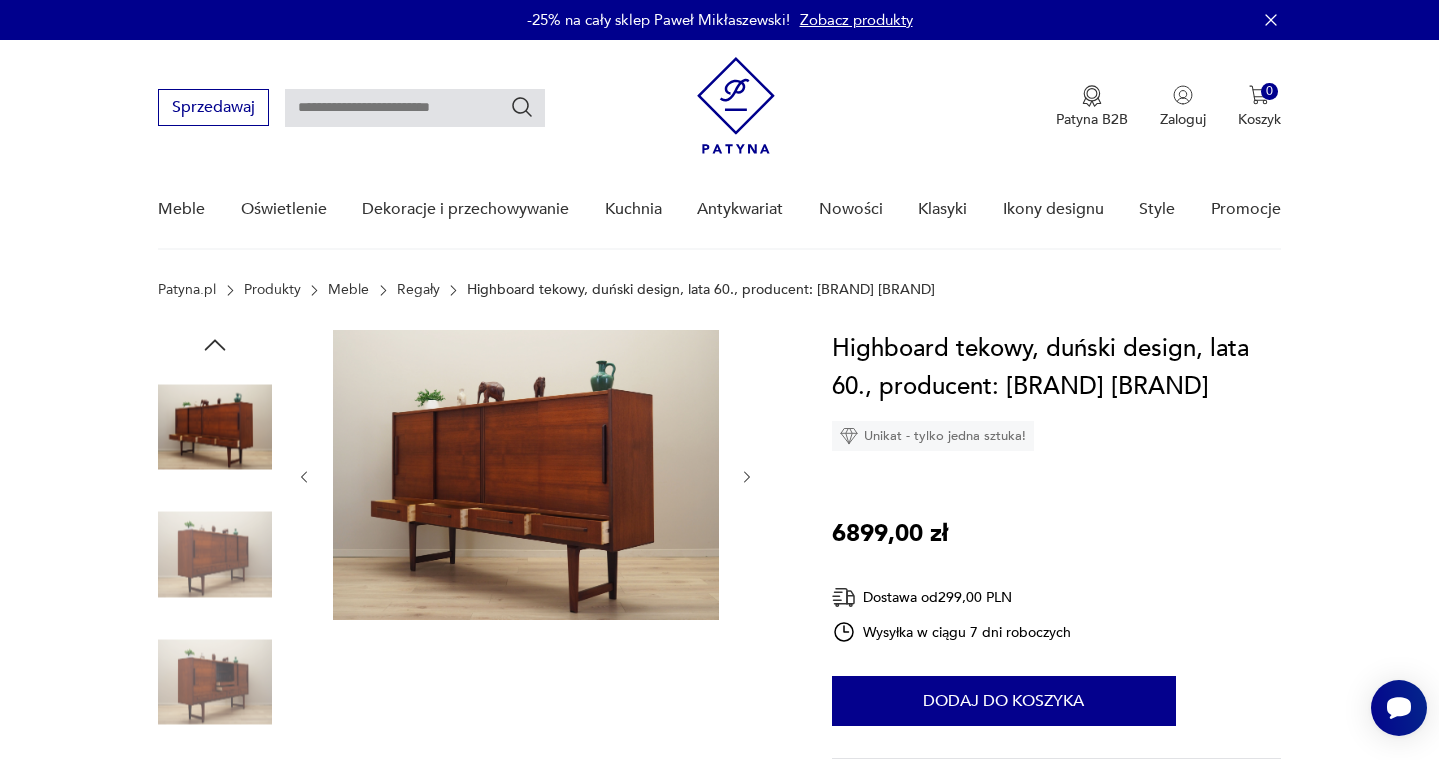 click 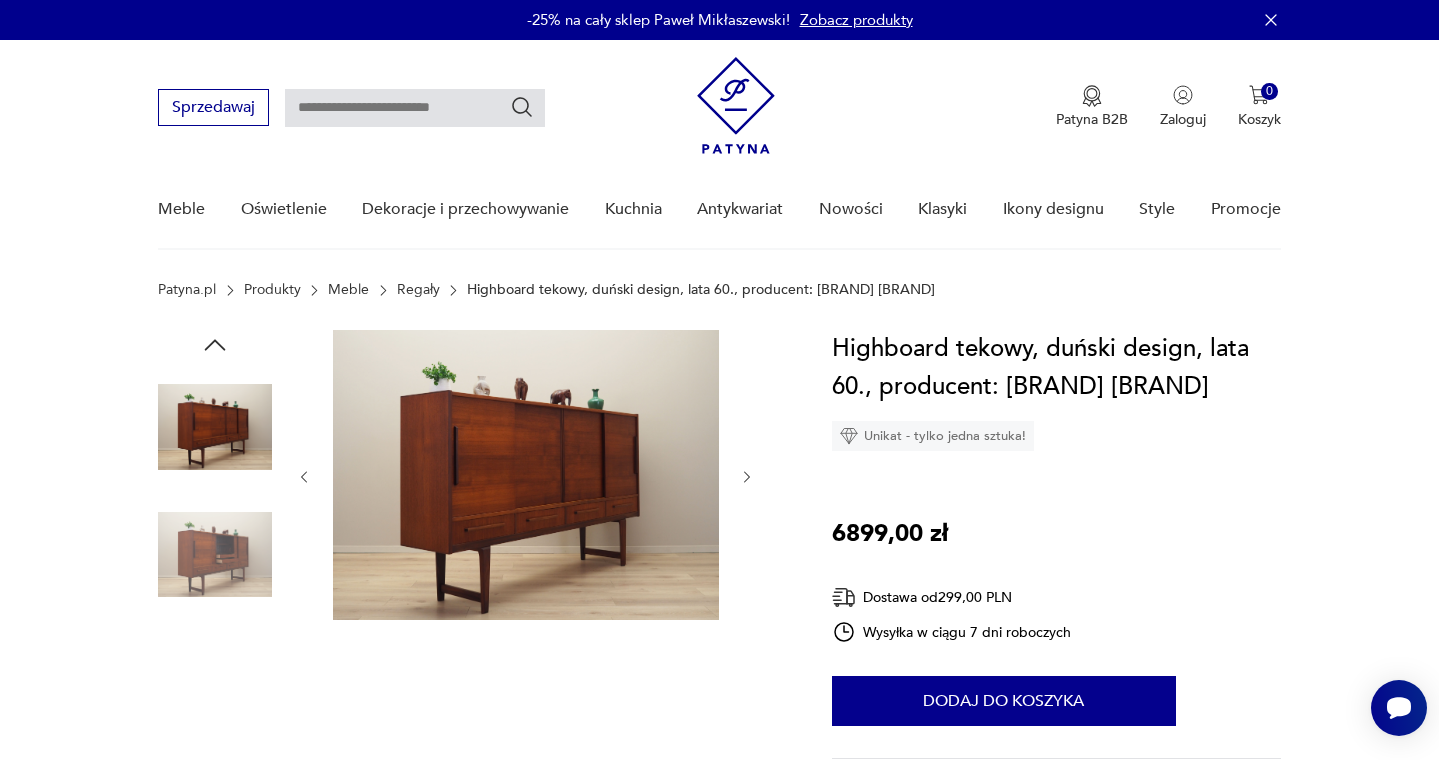 click 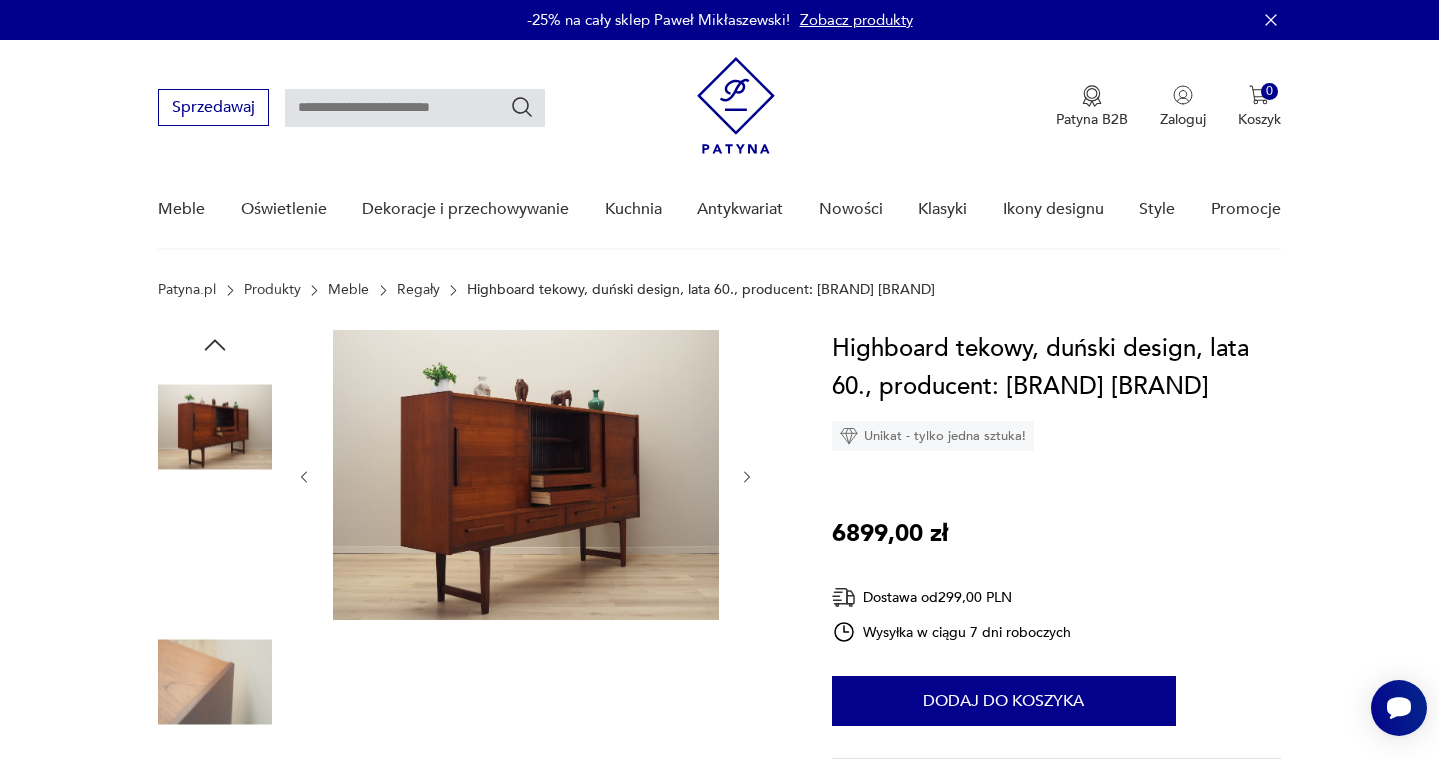 click 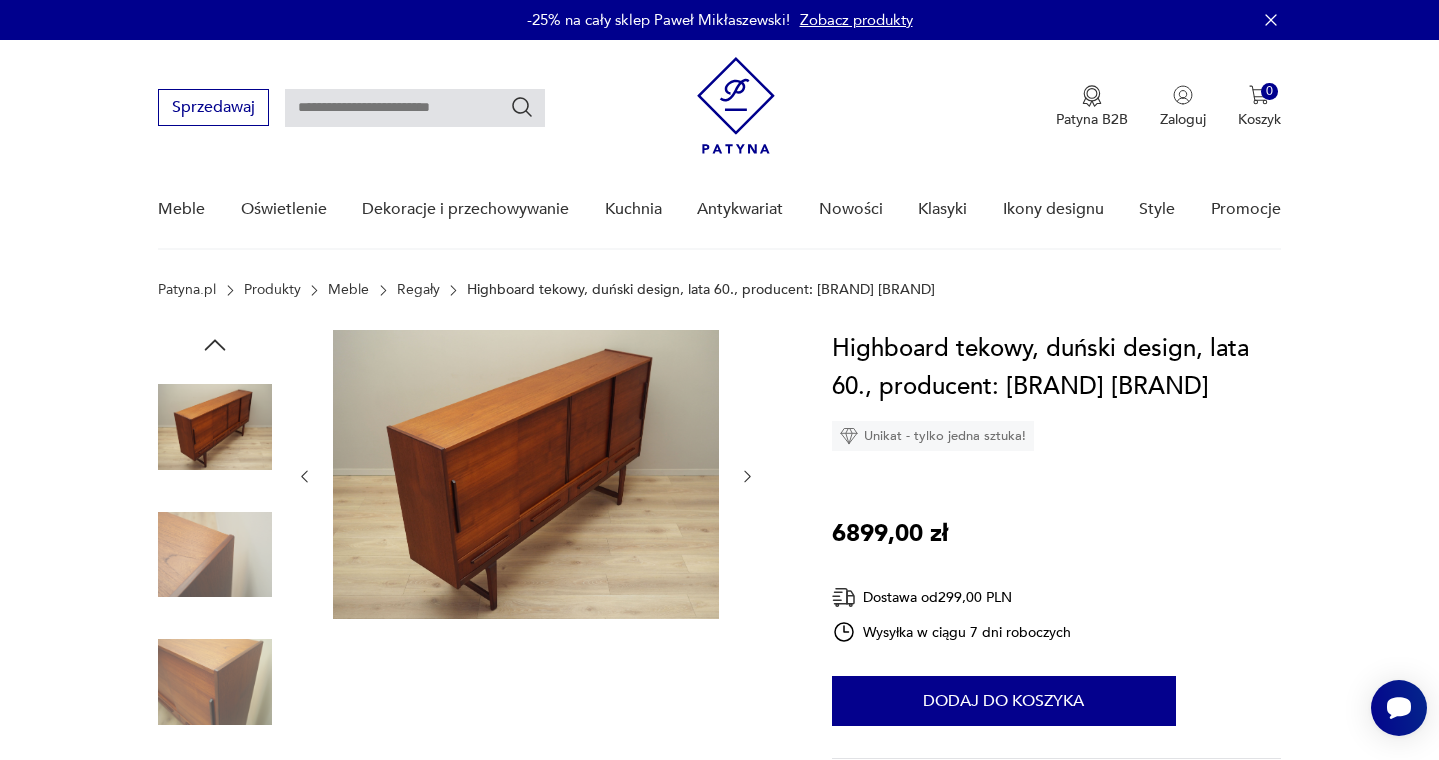 click 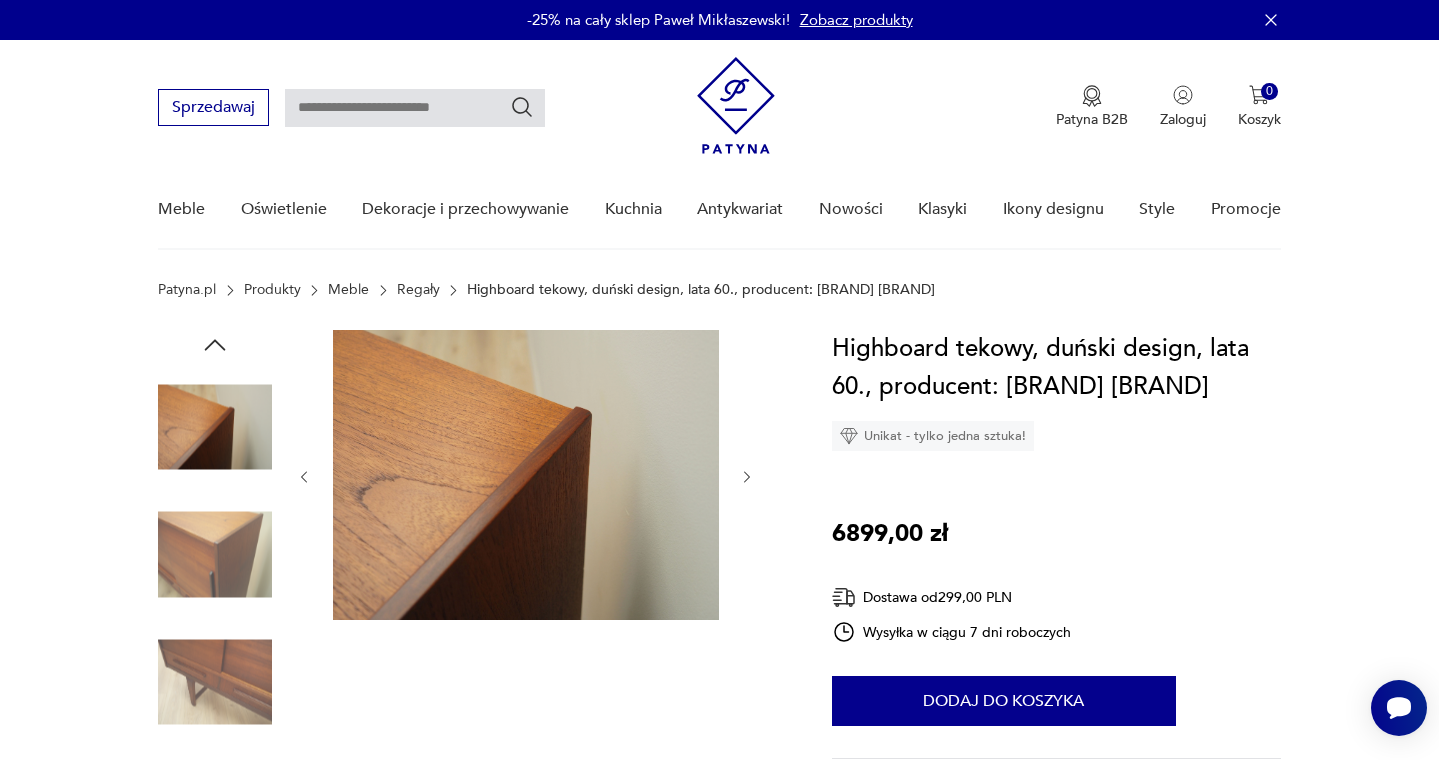click 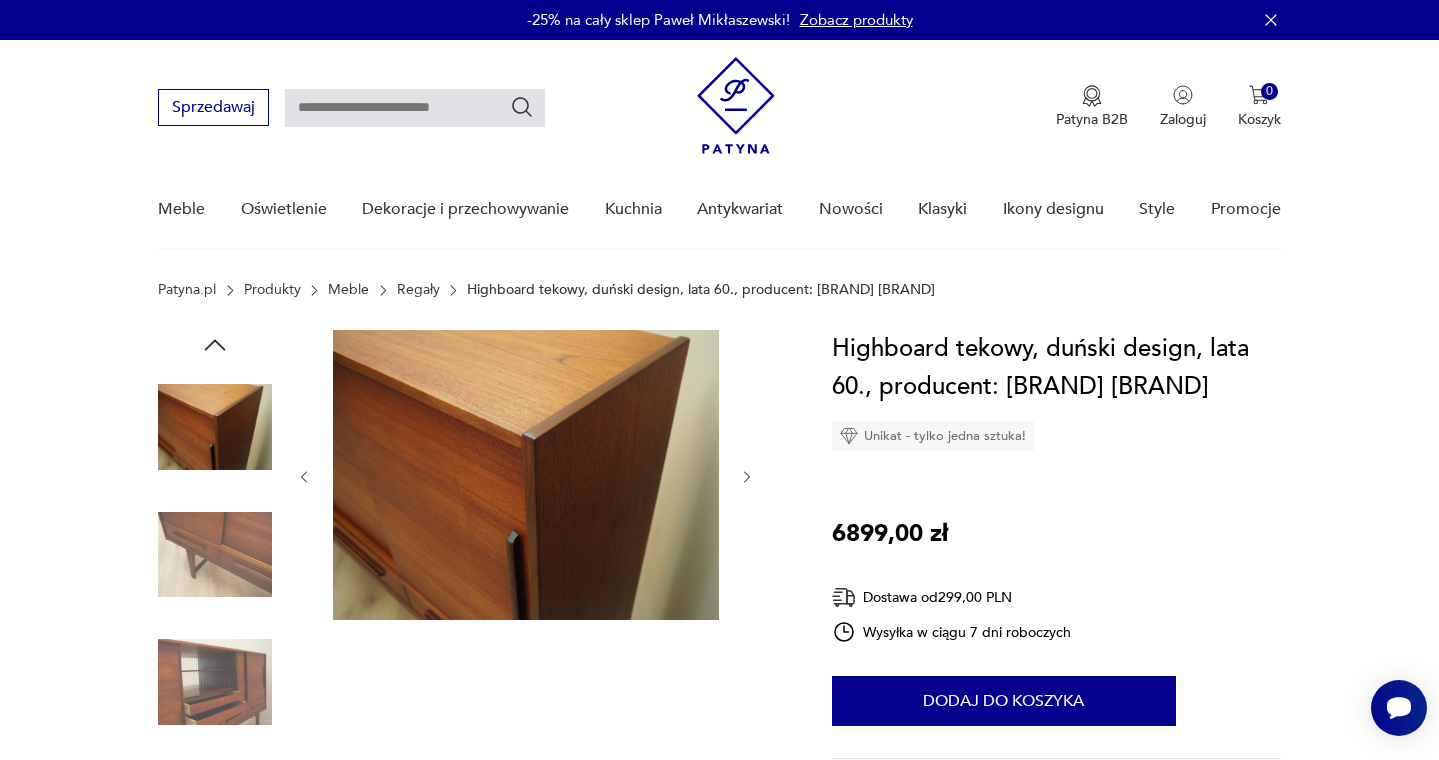 click 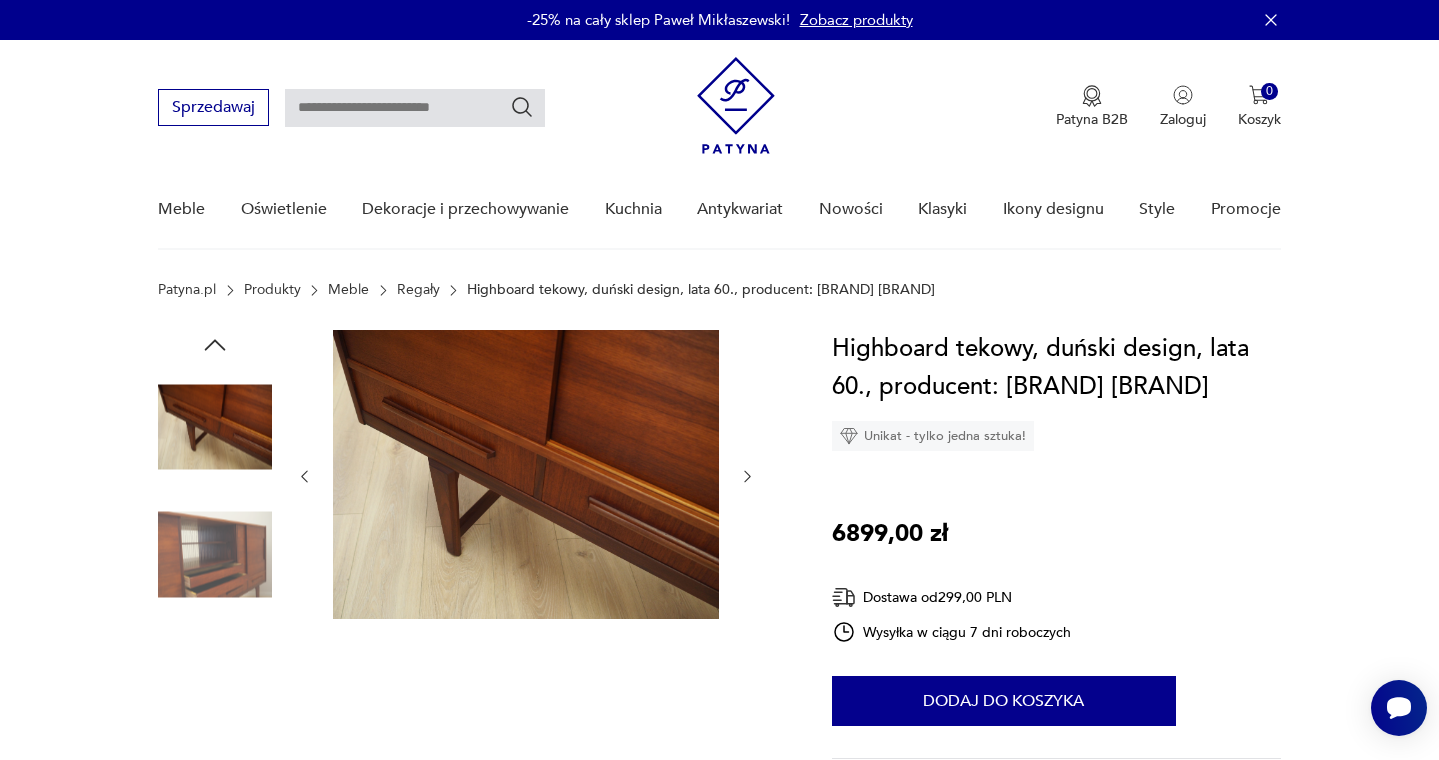 click at bounding box center (526, 474) 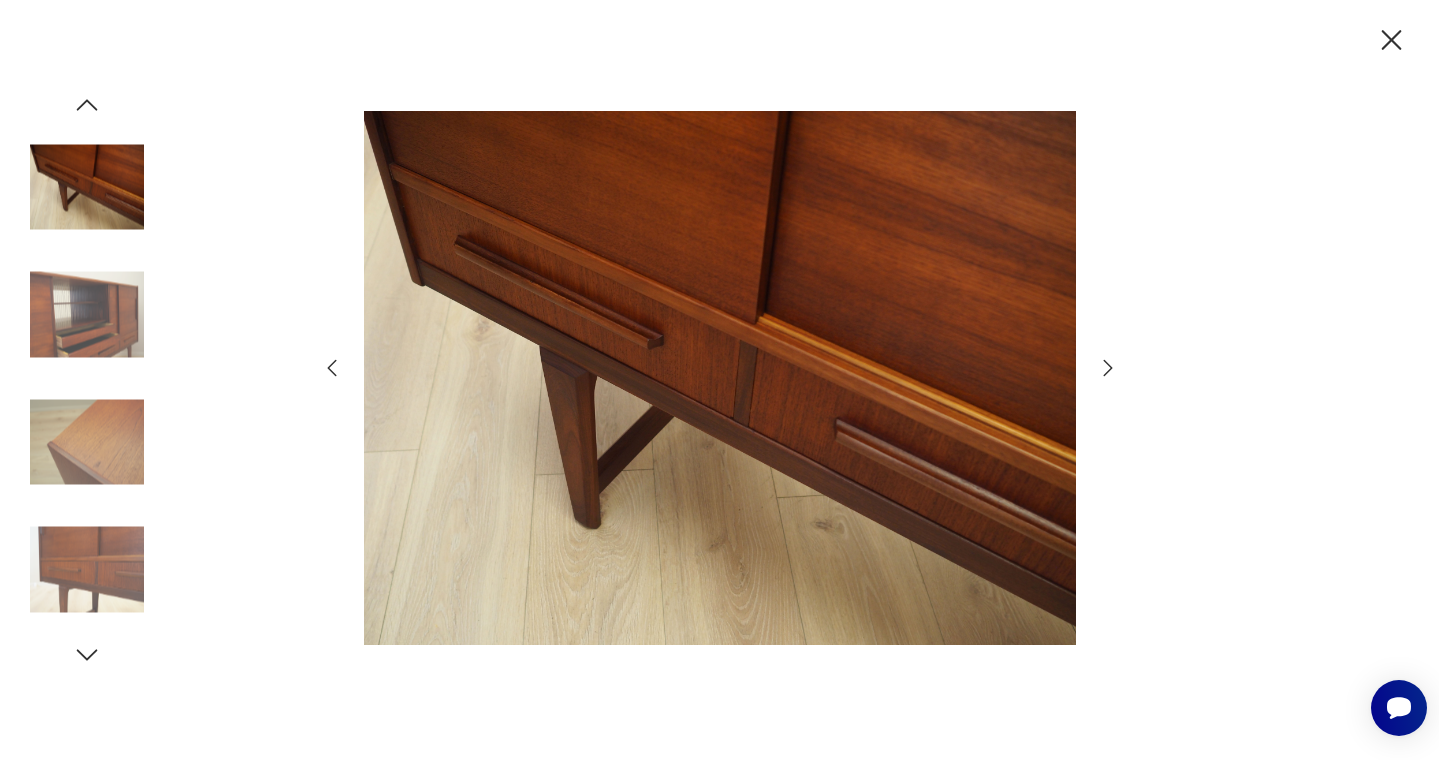 click 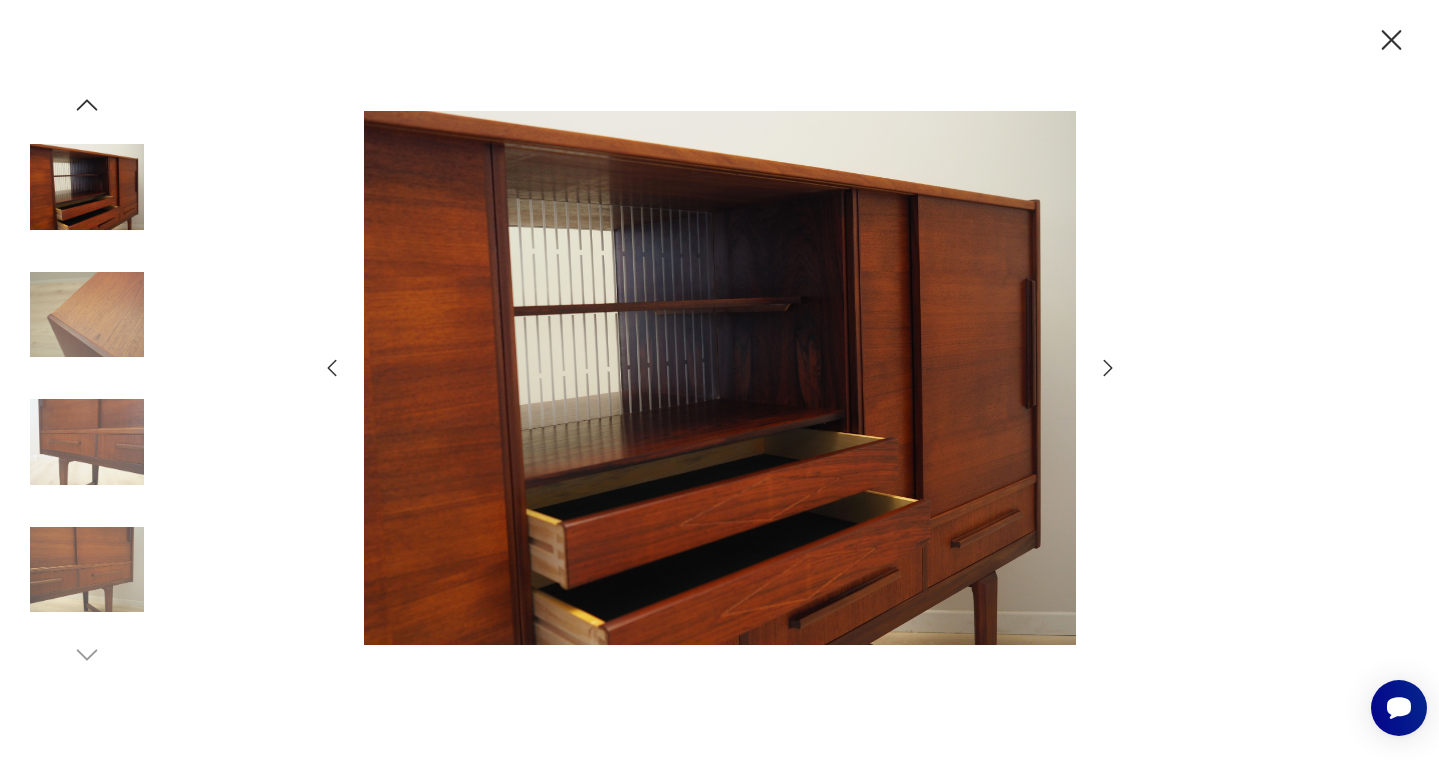 click 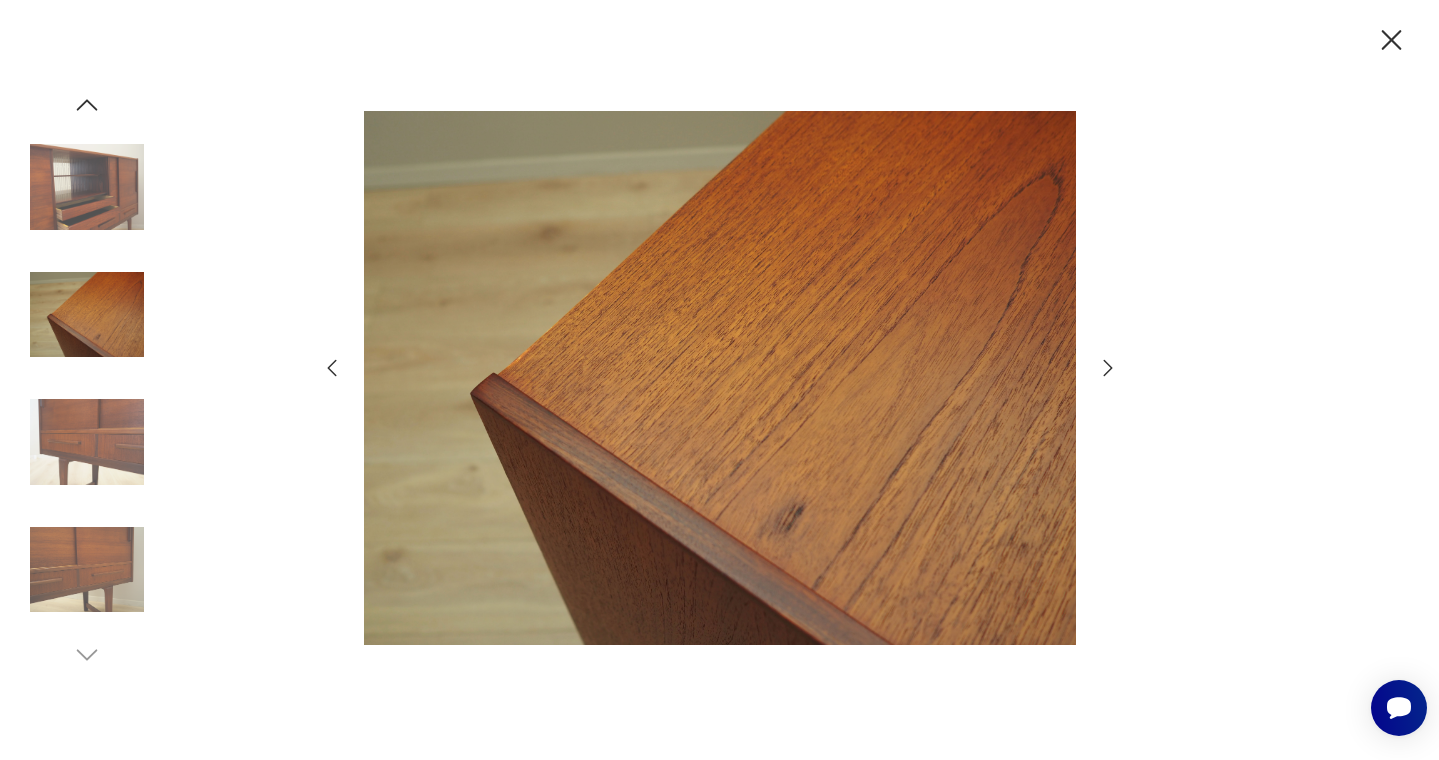 click 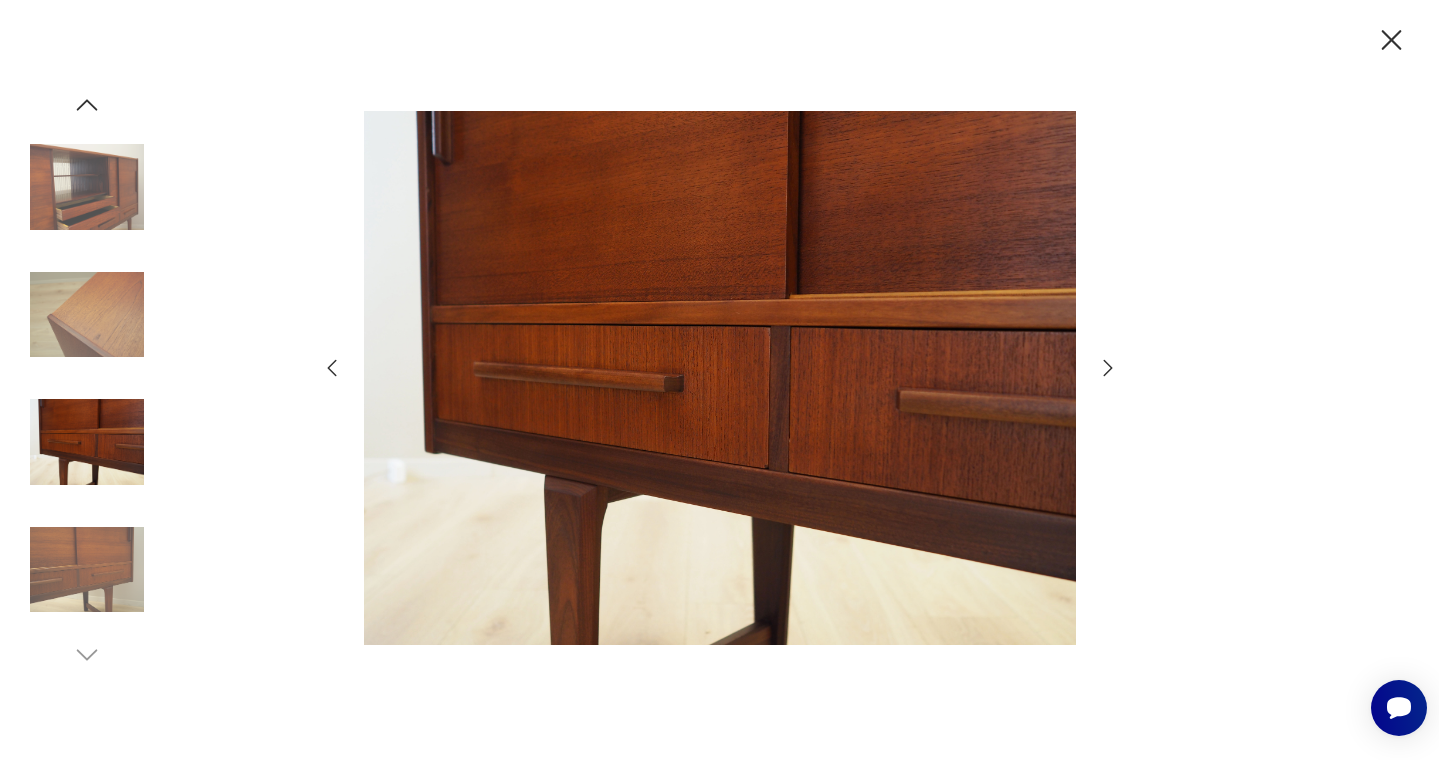 click 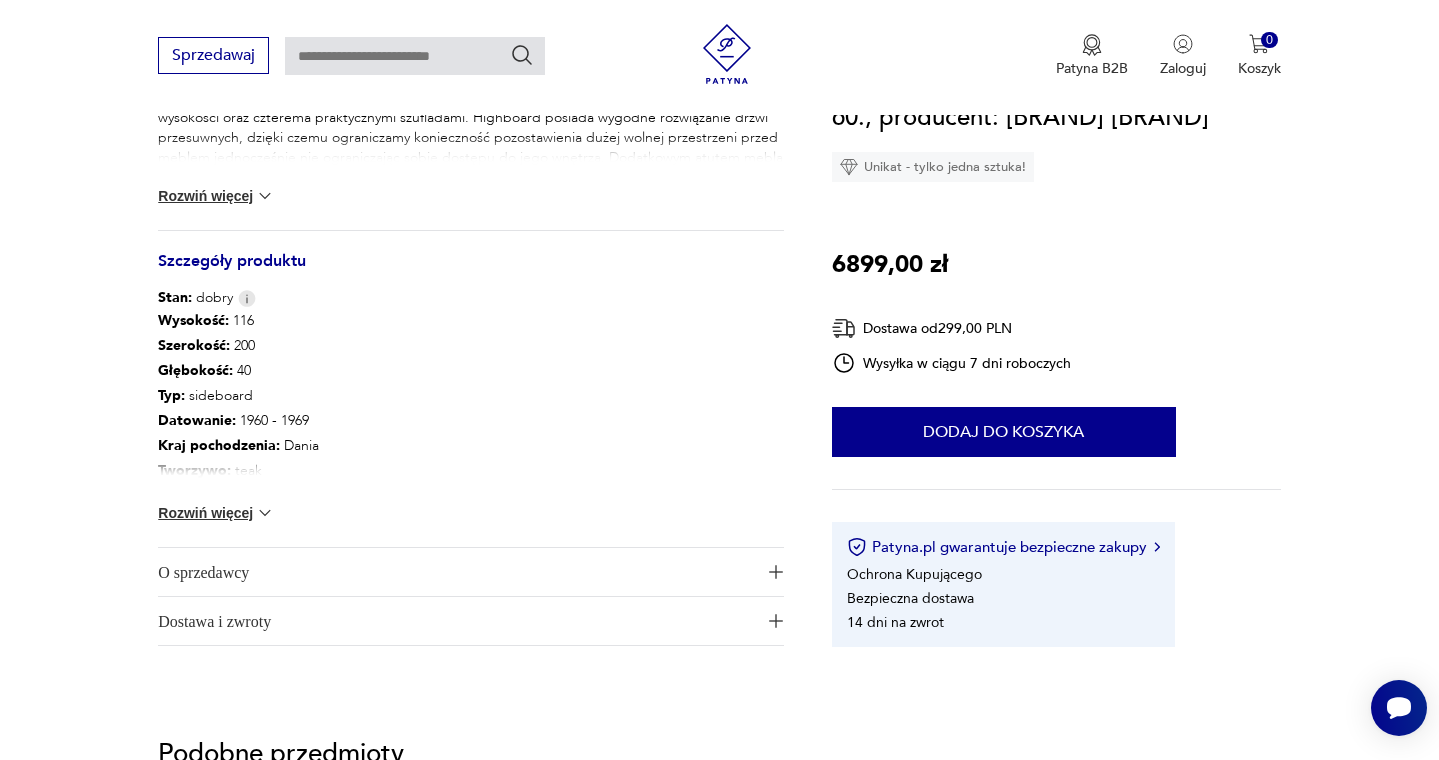 scroll, scrollTop: 998, scrollLeft: 0, axis: vertical 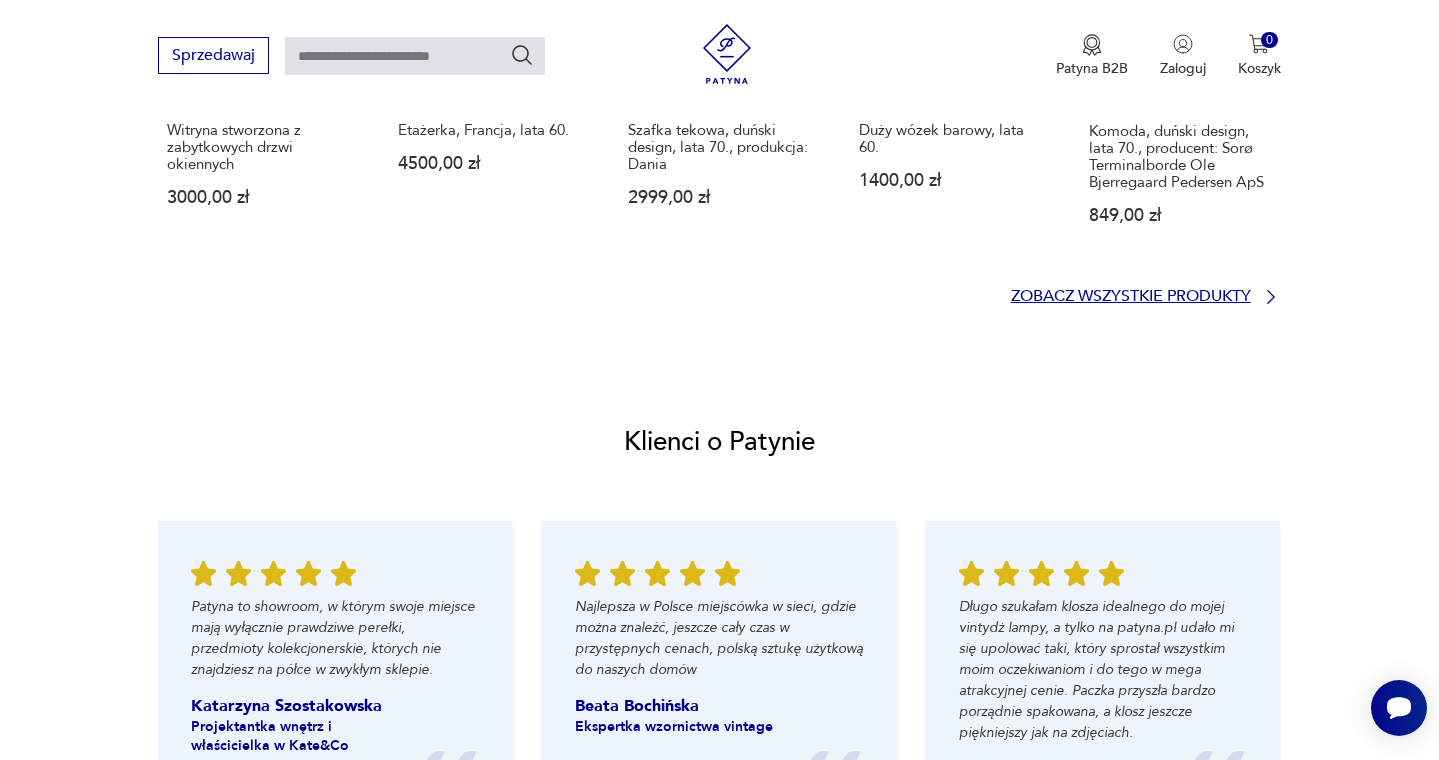 click on "Zobacz wszystkie produkty" at bounding box center [1131, 296] 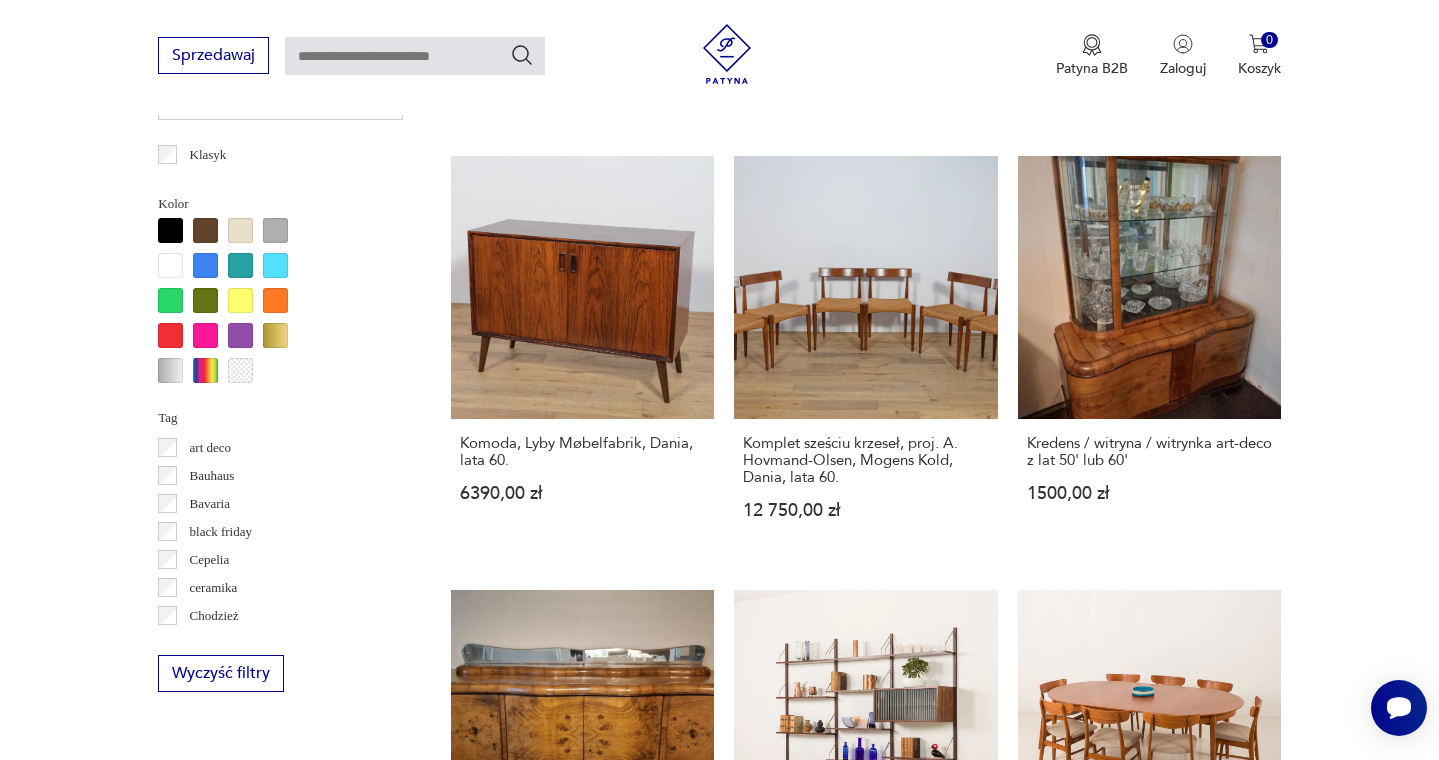 scroll, scrollTop: 1625, scrollLeft: 0, axis: vertical 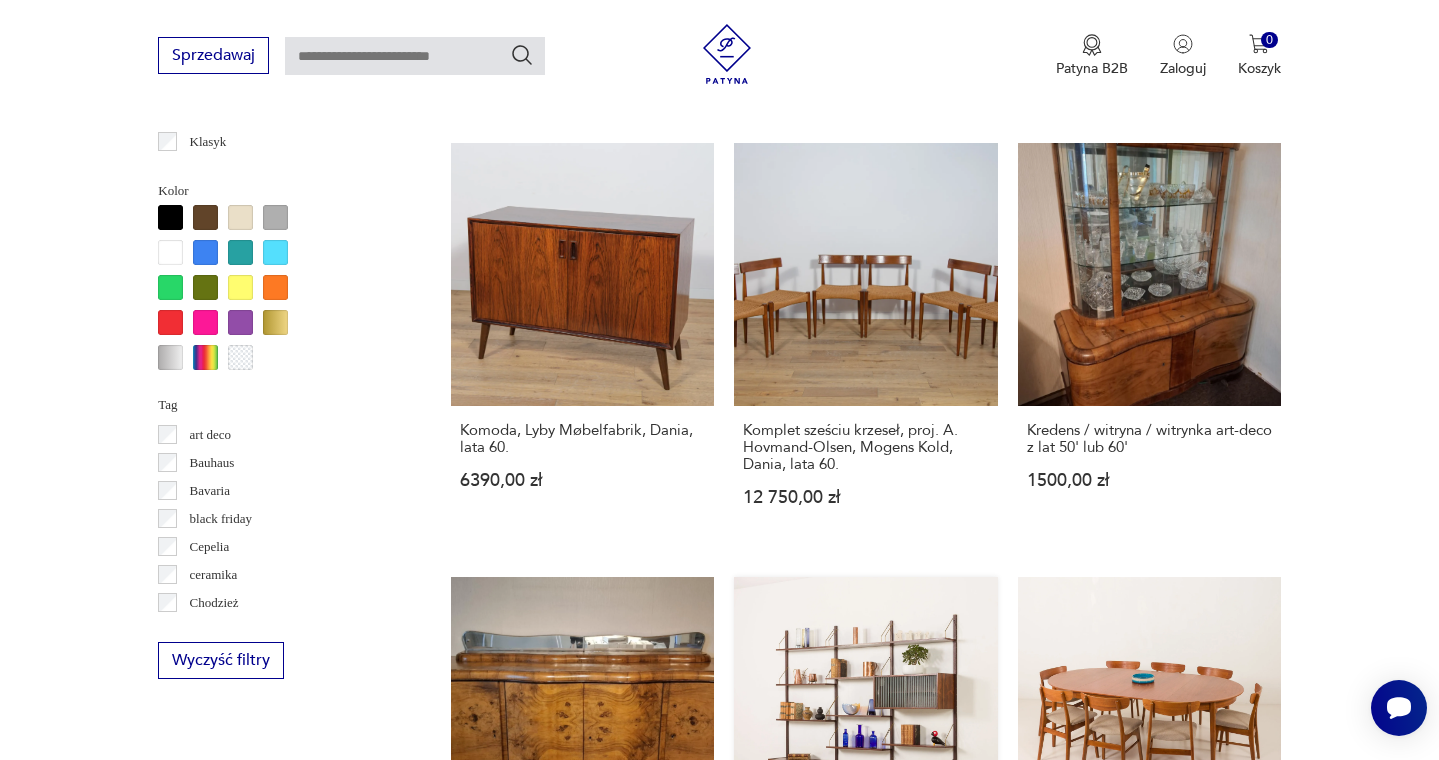 click on "Duński palisandrowy regał w stylu vintage, zaprojektowany przez Prebena Sorensena i wyprodukowany przez PS System, Randers w latach 60. XX wieku." at bounding box center [865, 899] 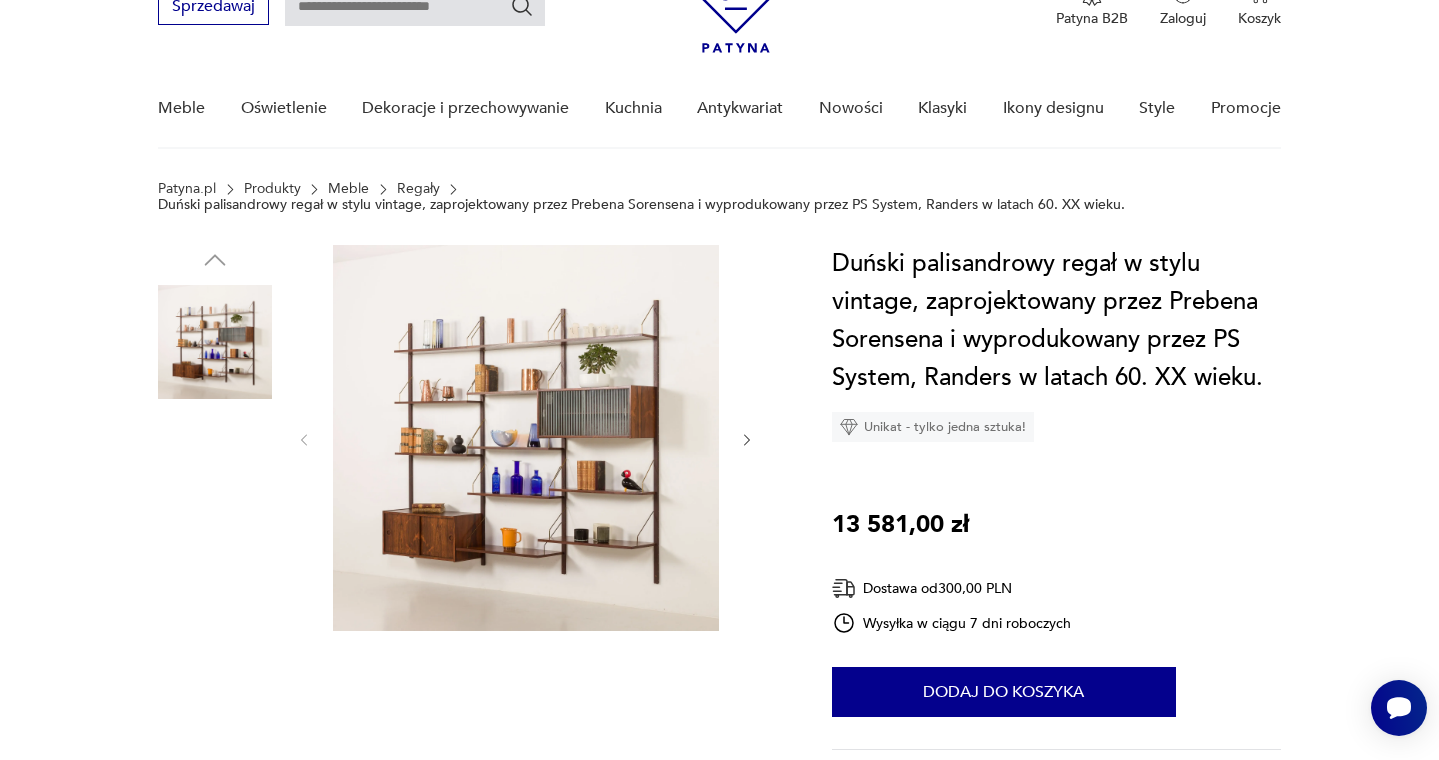 scroll, scrollTop: 108, scrollLeft: 0, axis: vertical 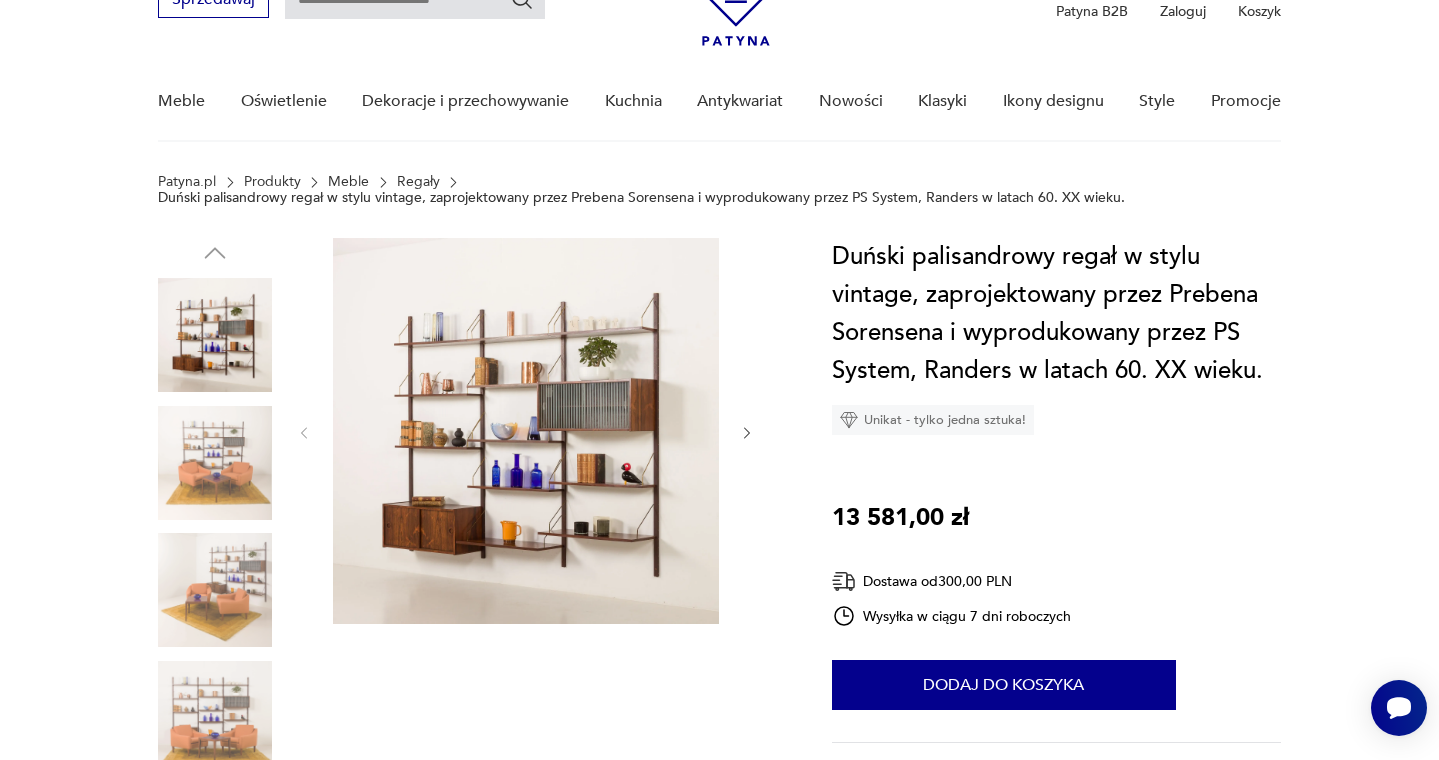 click 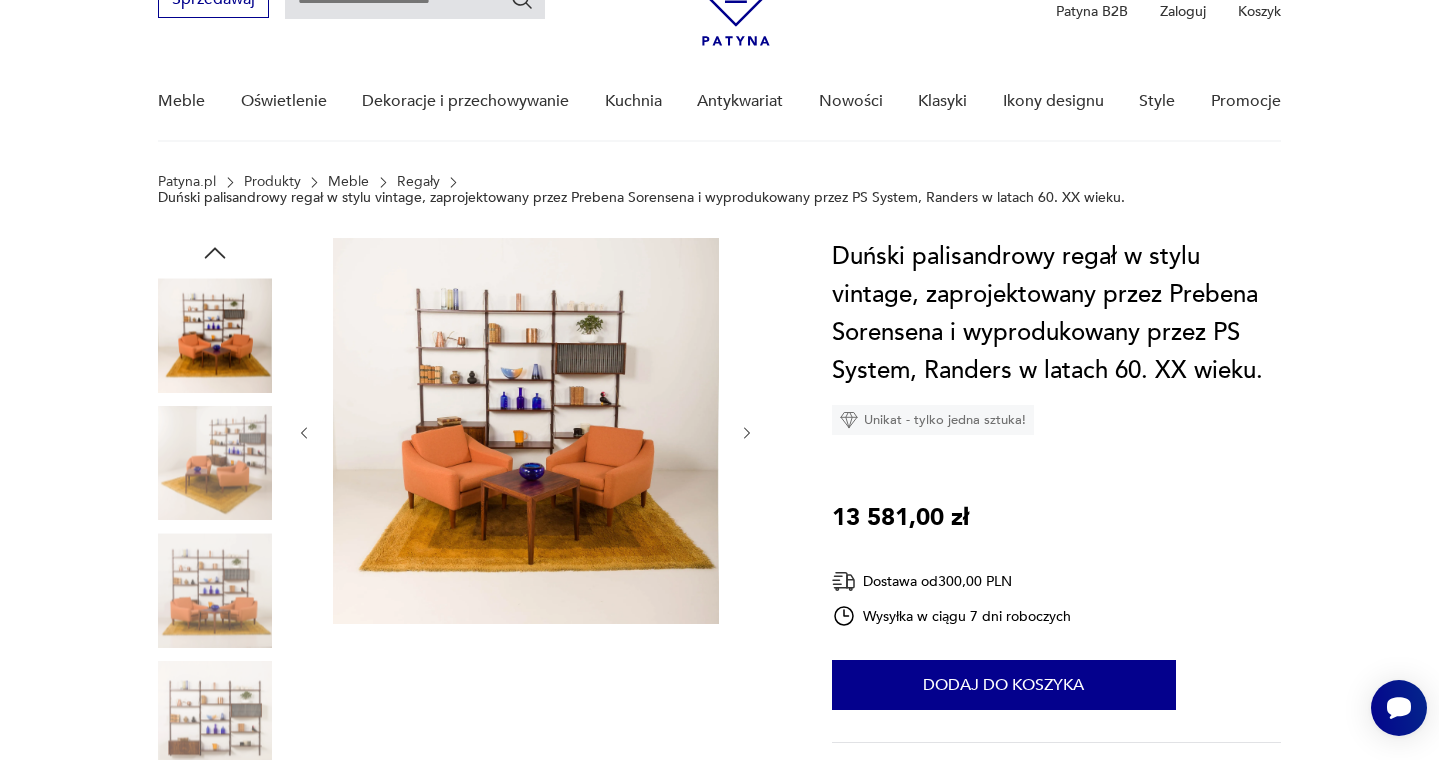 click 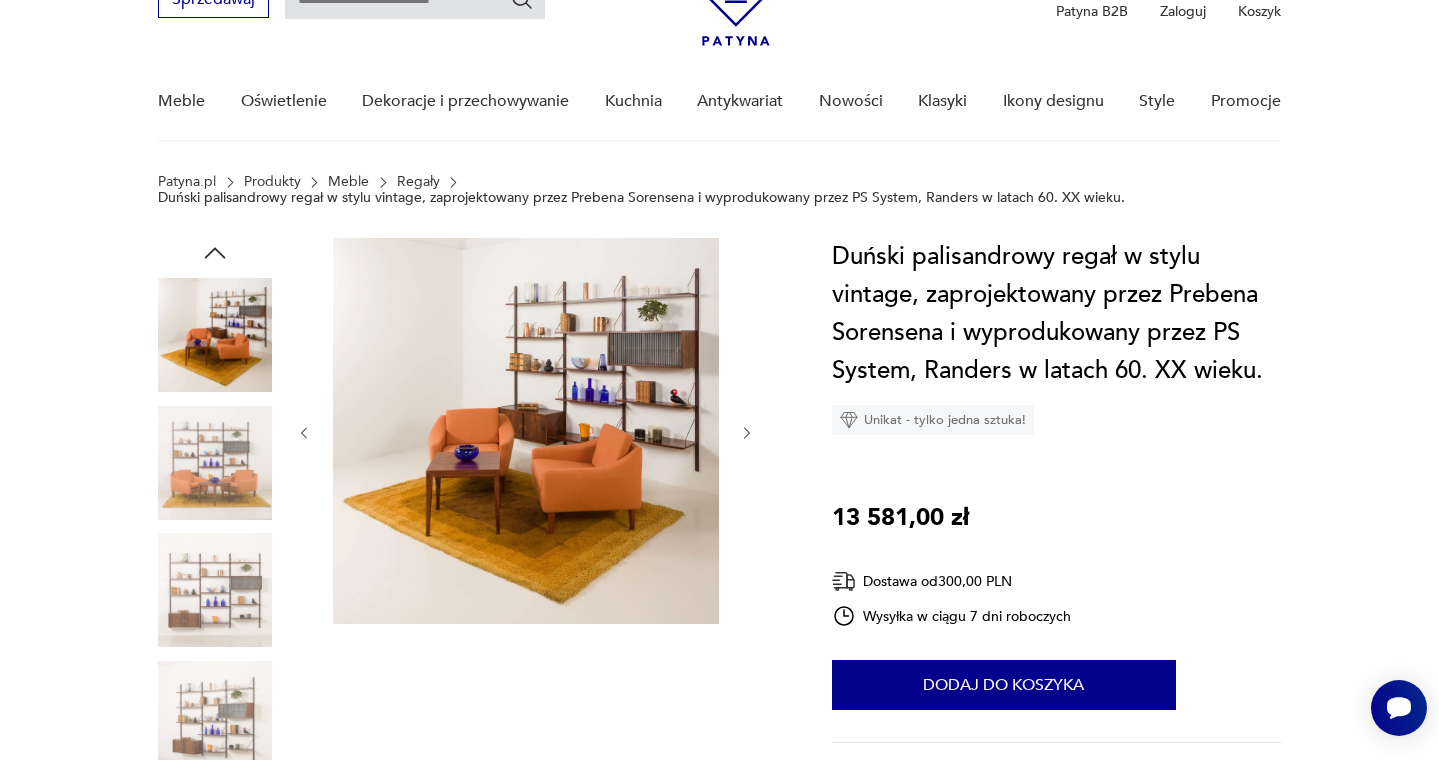 click 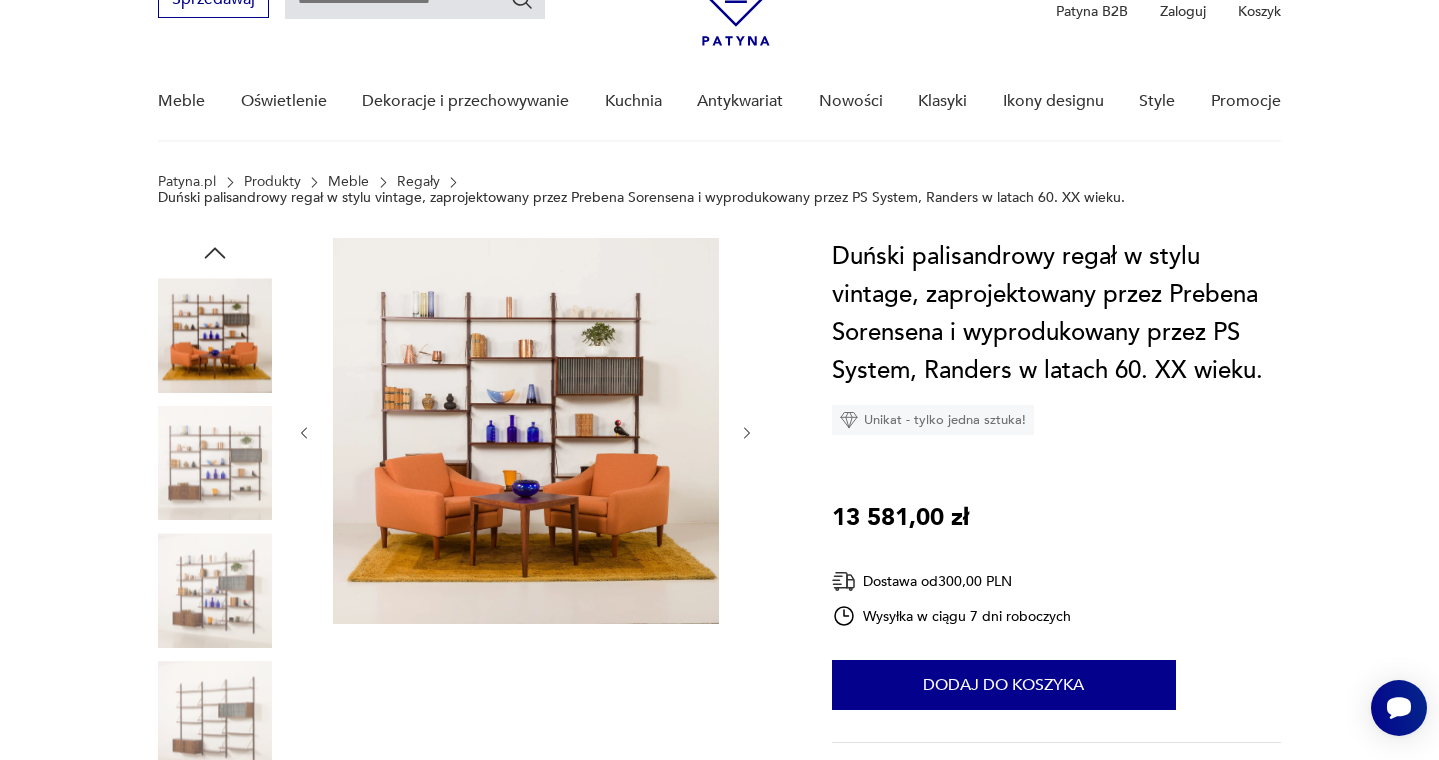 click 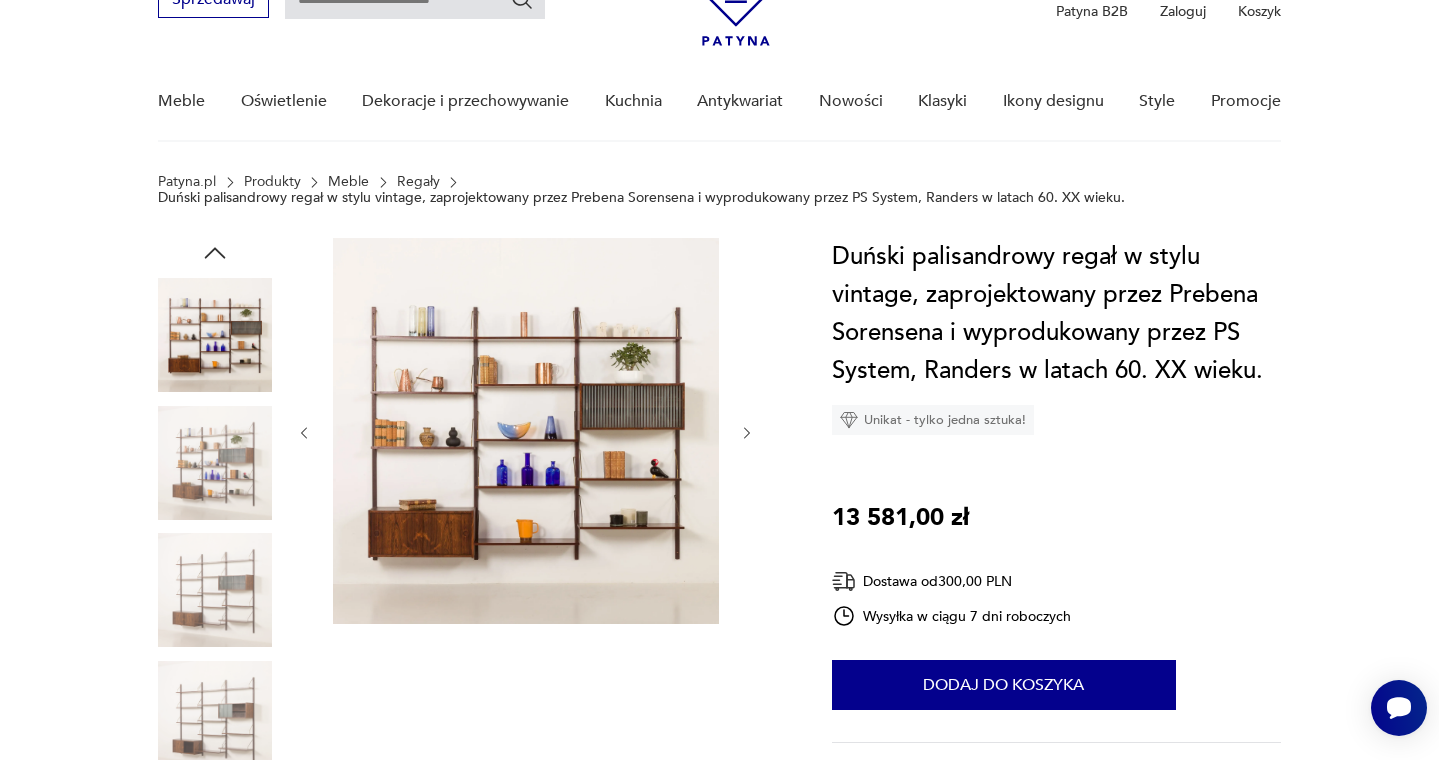 click 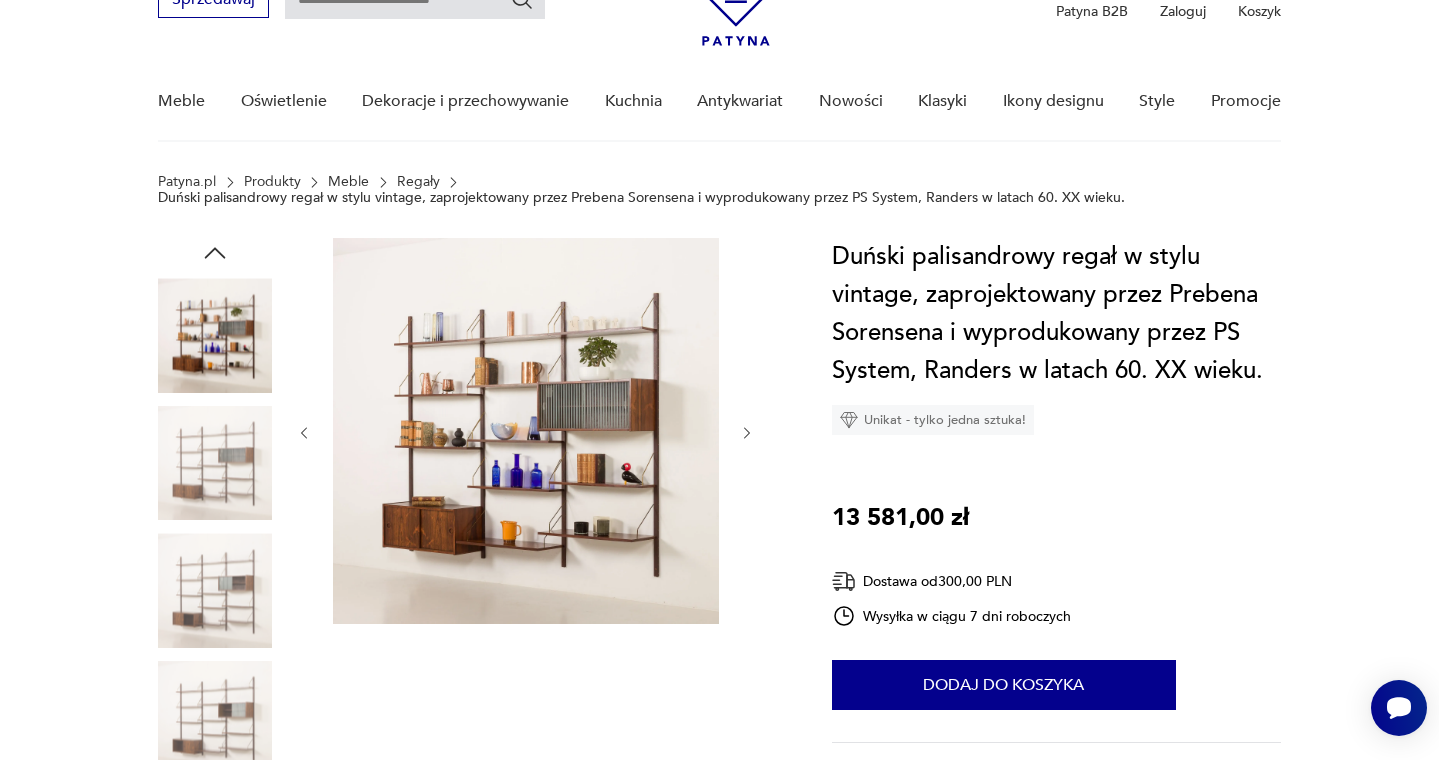 click 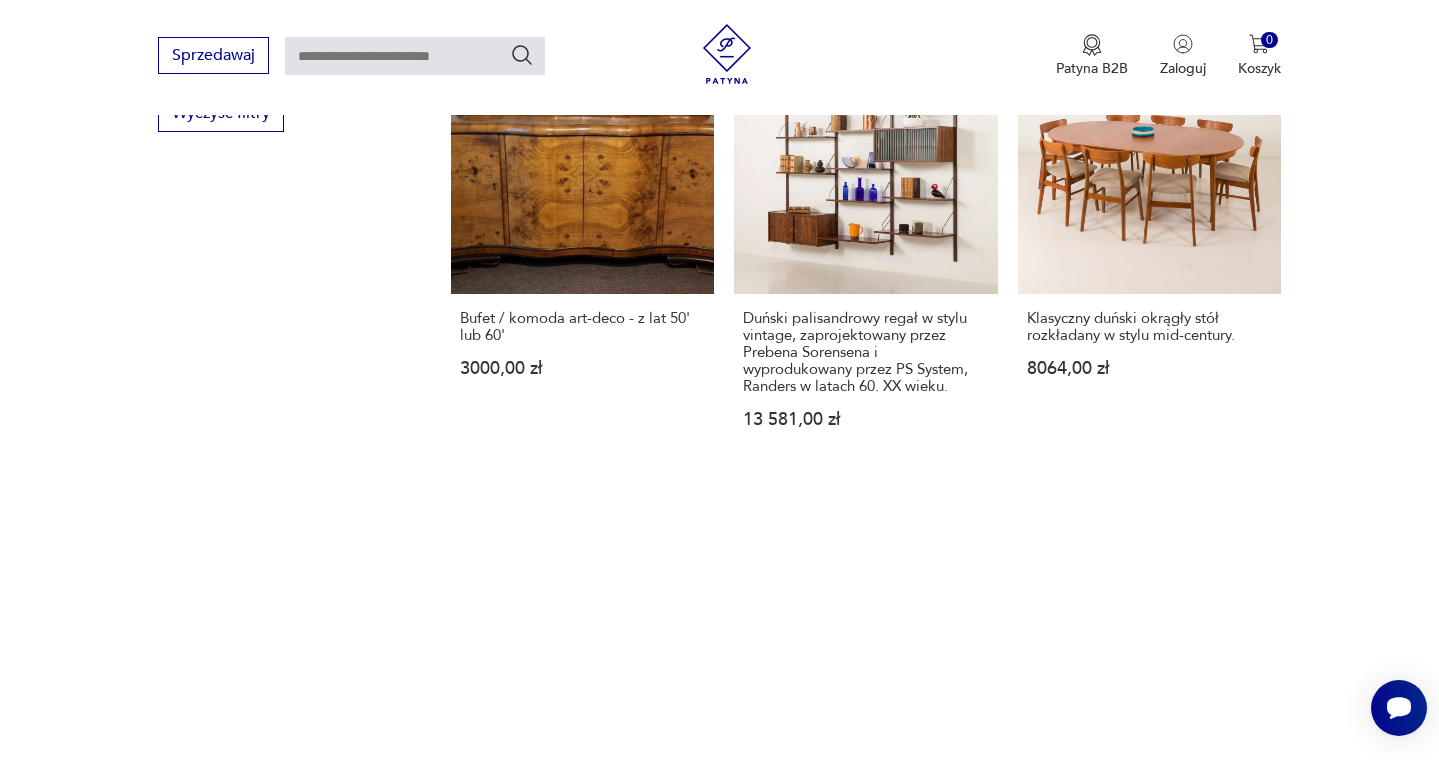 scroll, scrollTop: 2154, scrollLeft: 0, axis: vertical 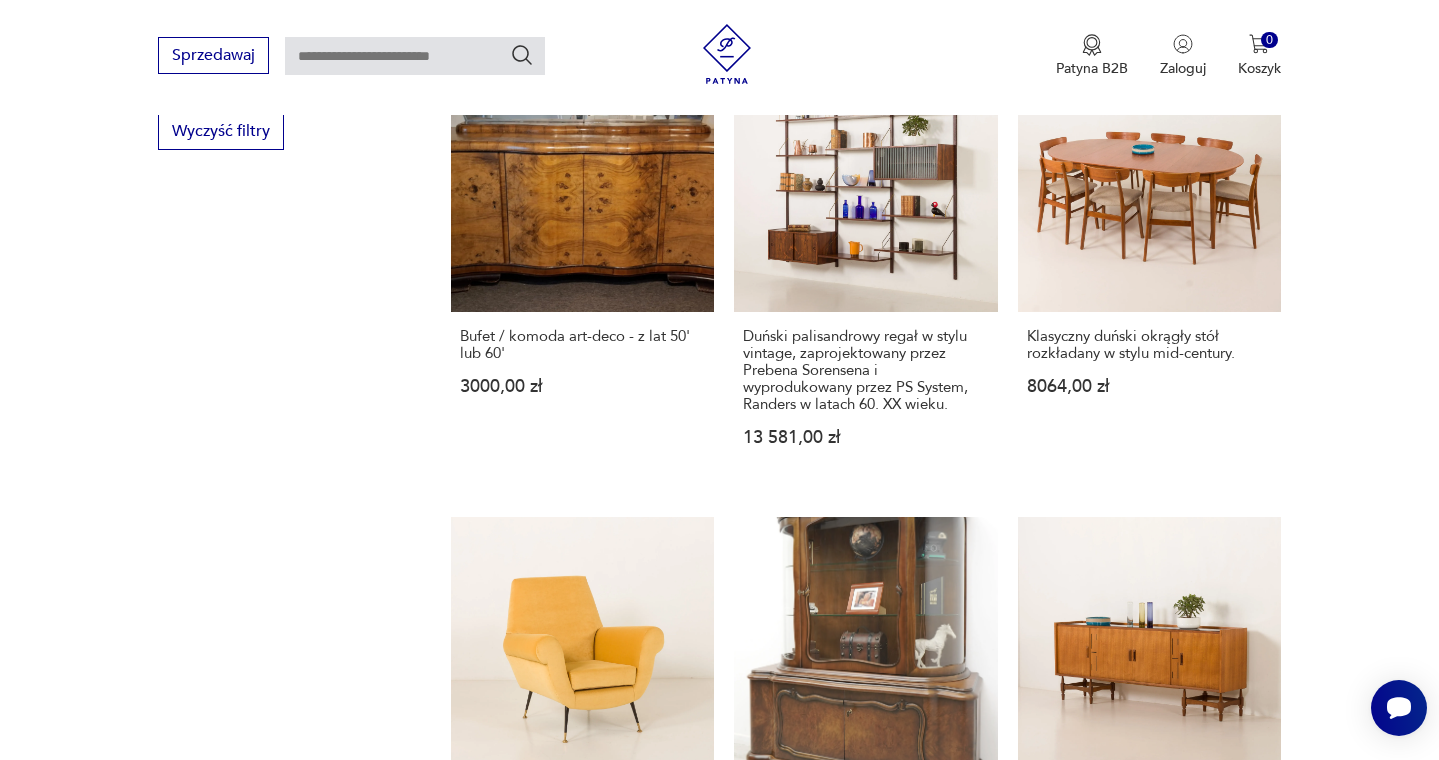 click on "2" at bounding box center [865, 1458] 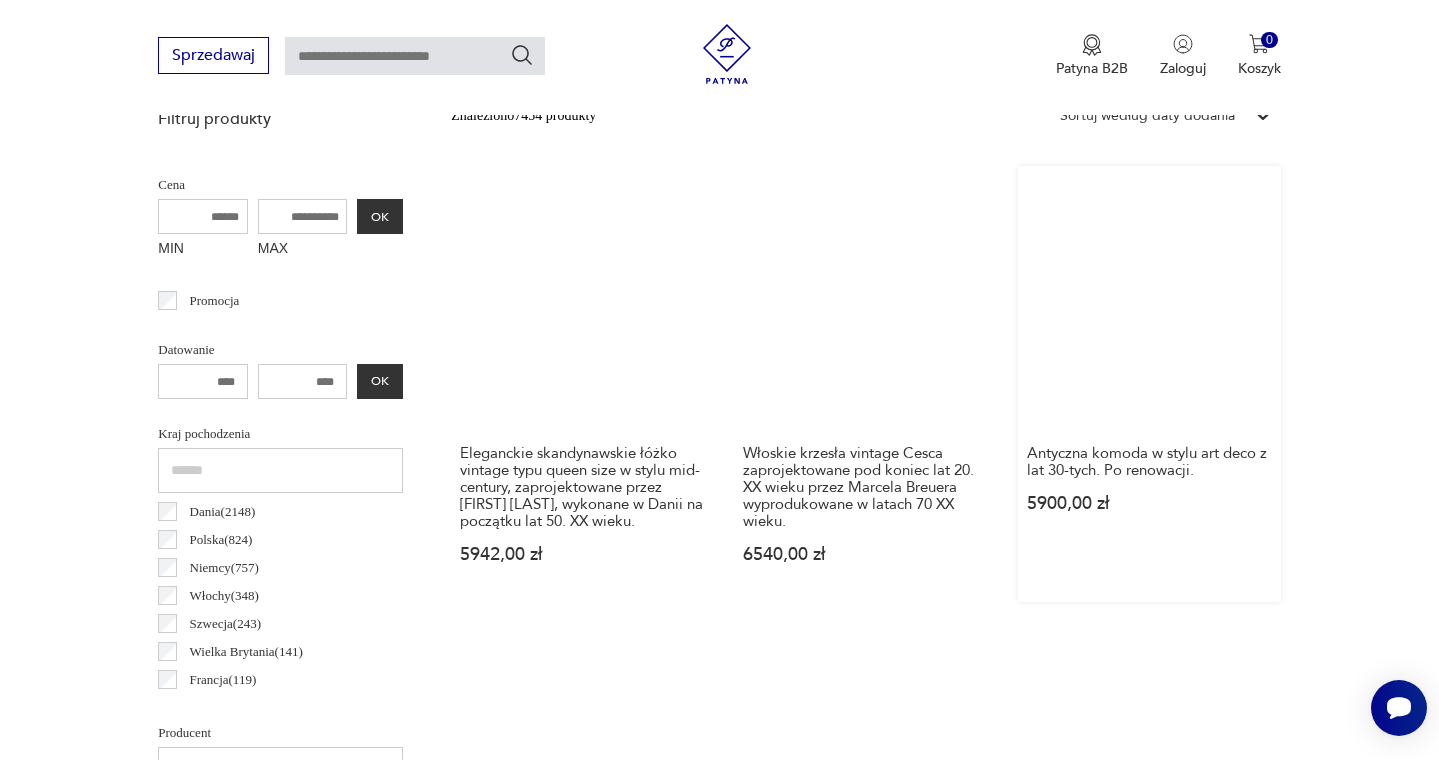 scroll, scrollTop: 743, scrollLeft: 0, axis: vertical 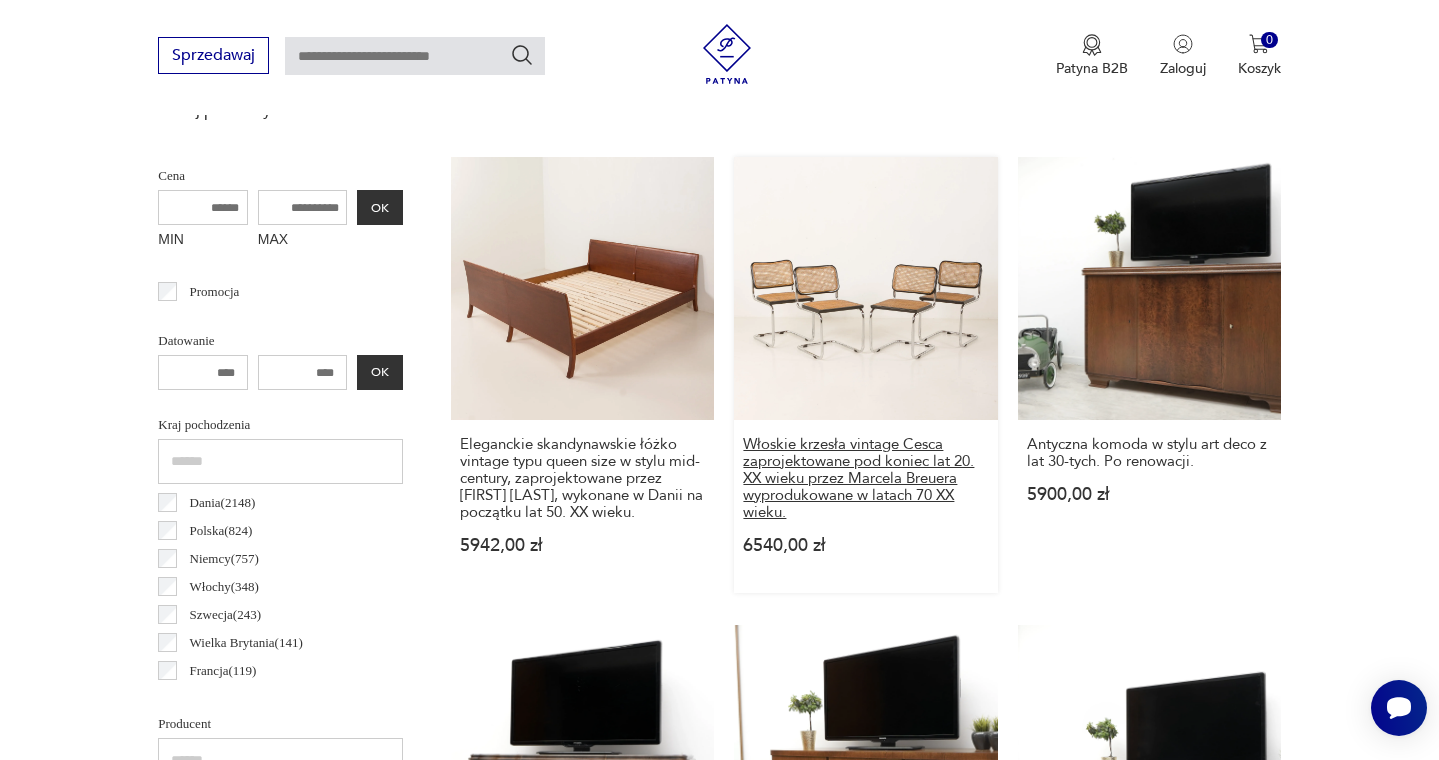 click on "Włoskie krzesła vintage Cesca zaprojektowane pod koniec lat 20. XX wieku przez Marcela Breuera wyprodukowane w latach 70 XX wieku." at bounding box center (865, 478) 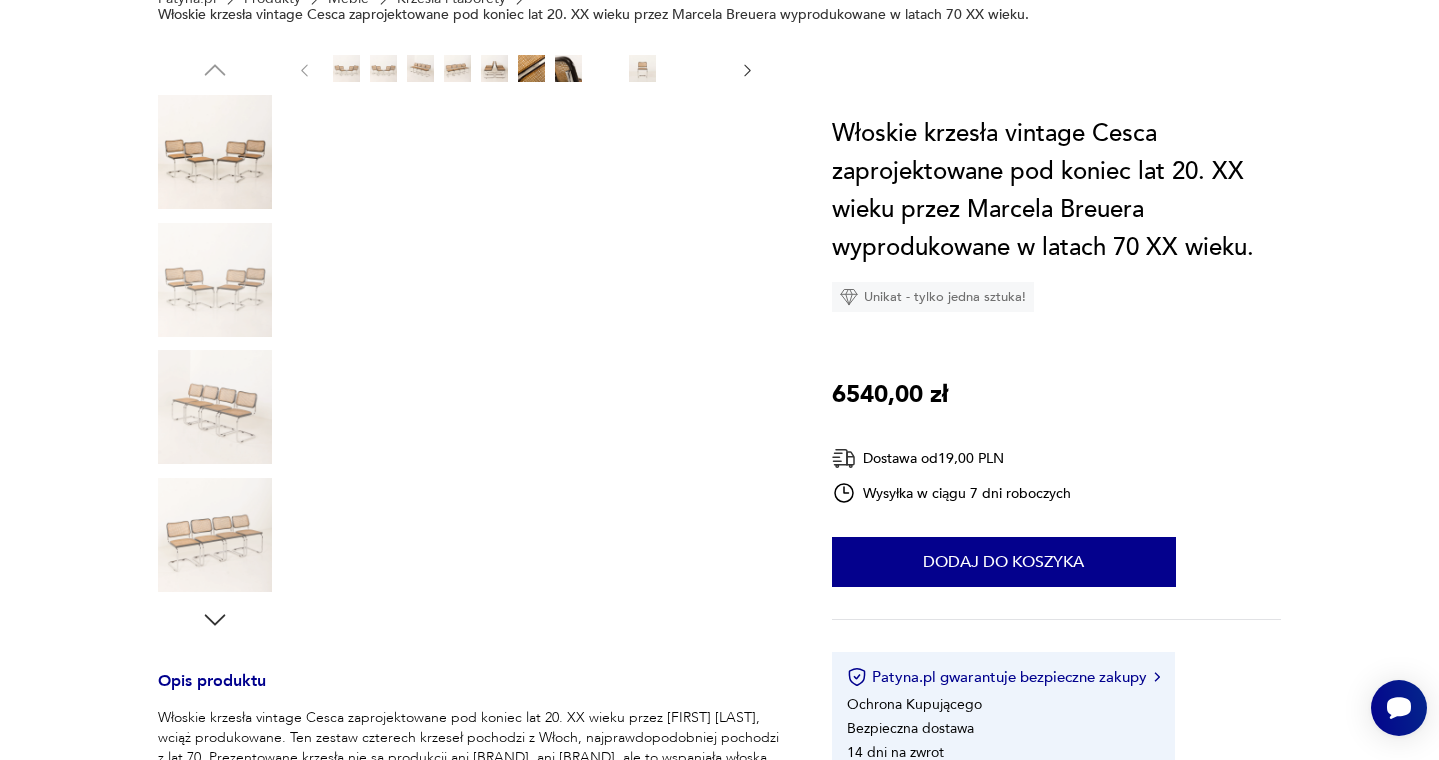 scroll, scrollTop: 0, scrollLeft: 0, axis: both 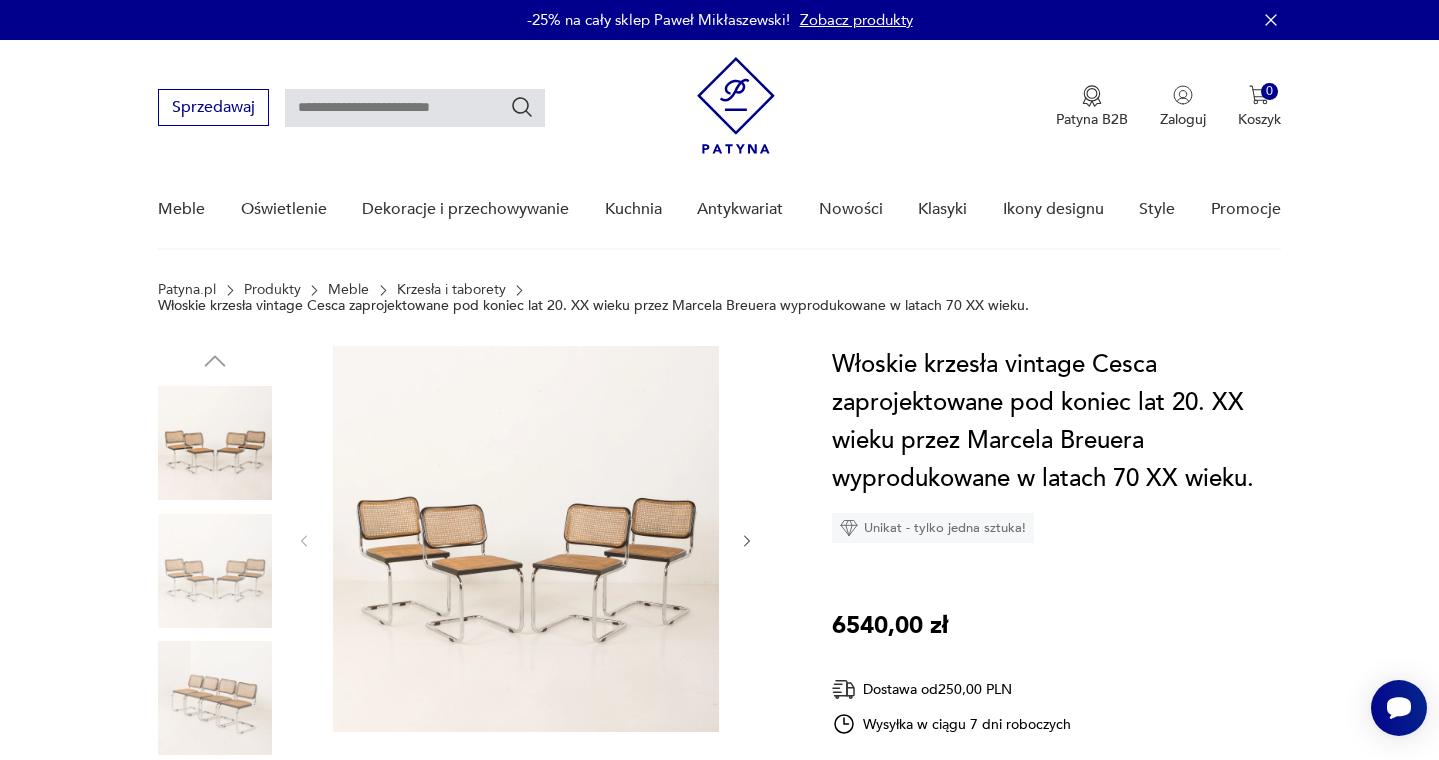 click at bounding box center [526, 539] 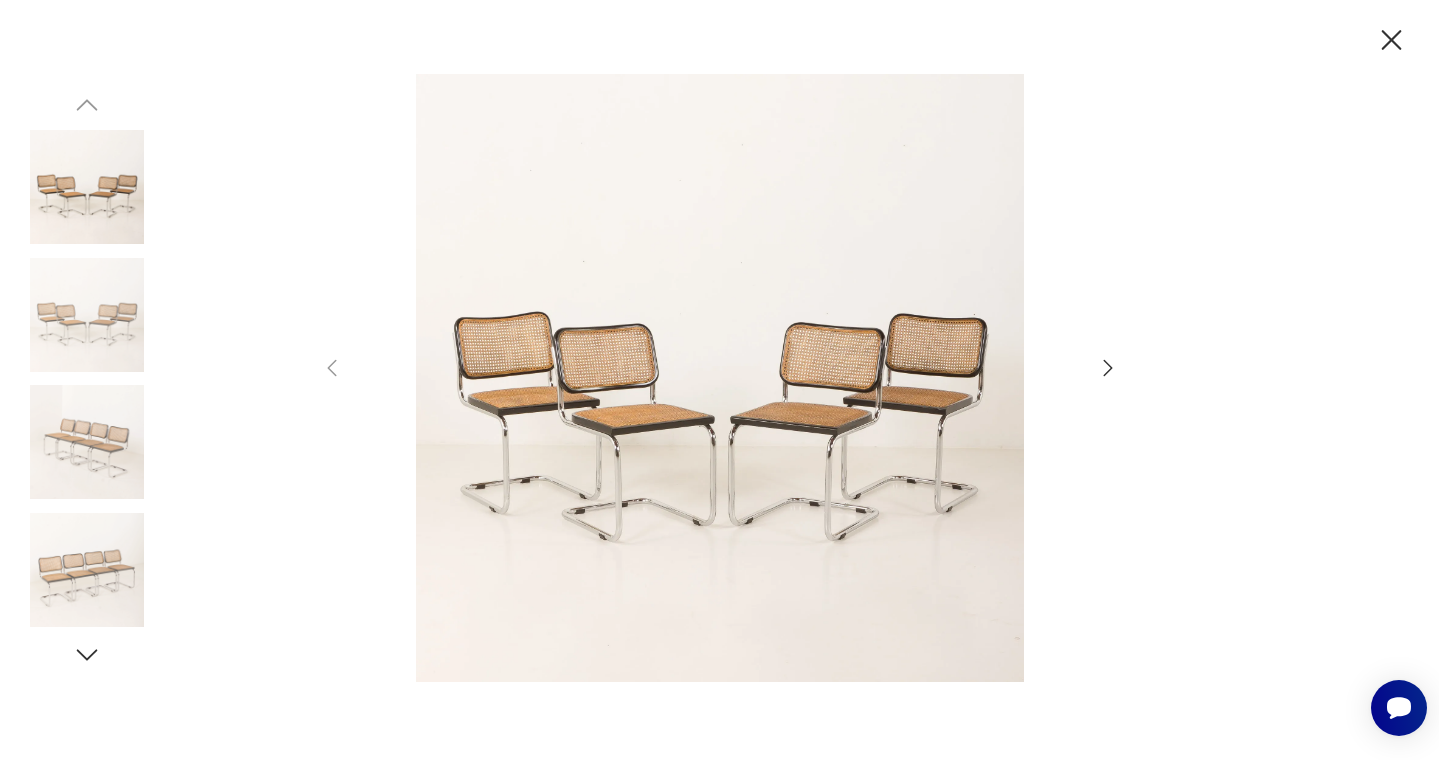 click 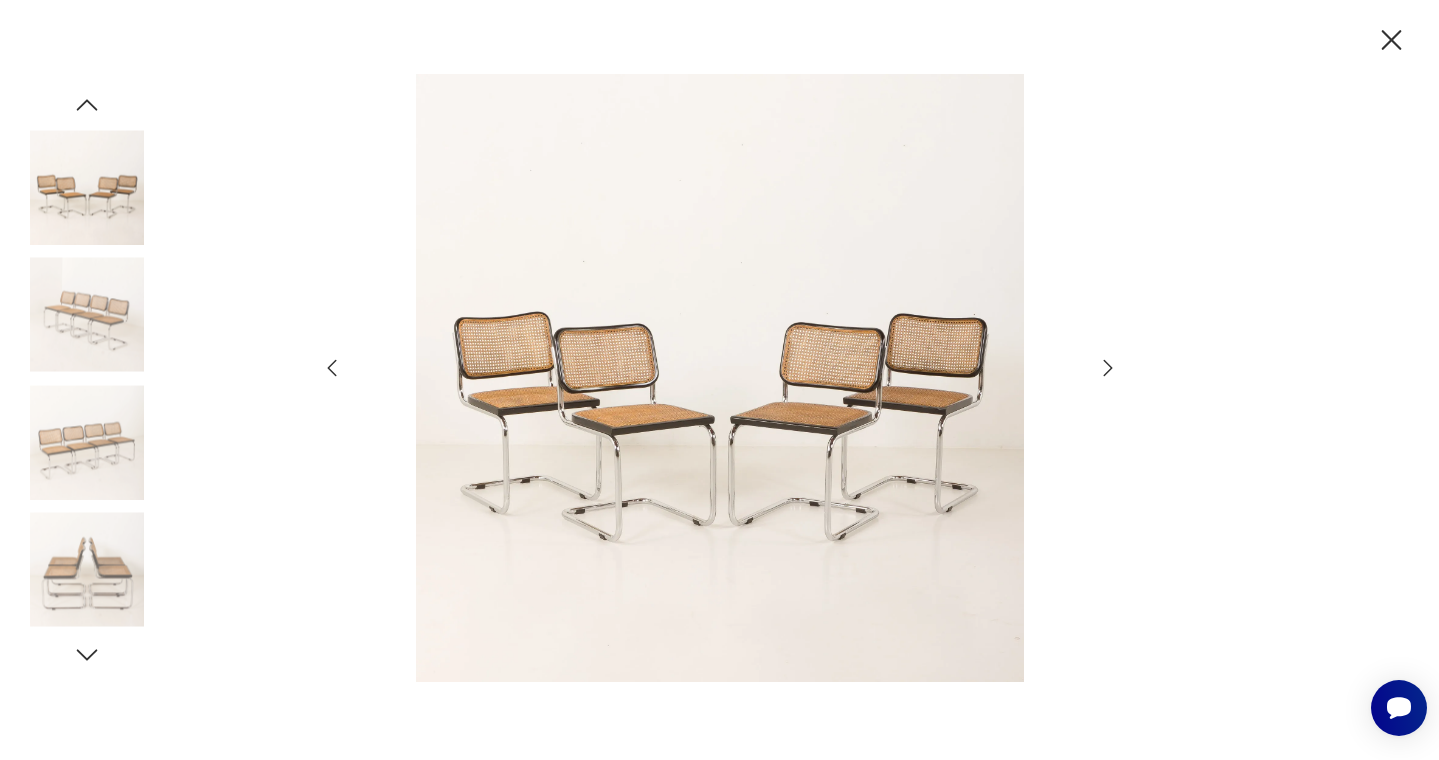 click 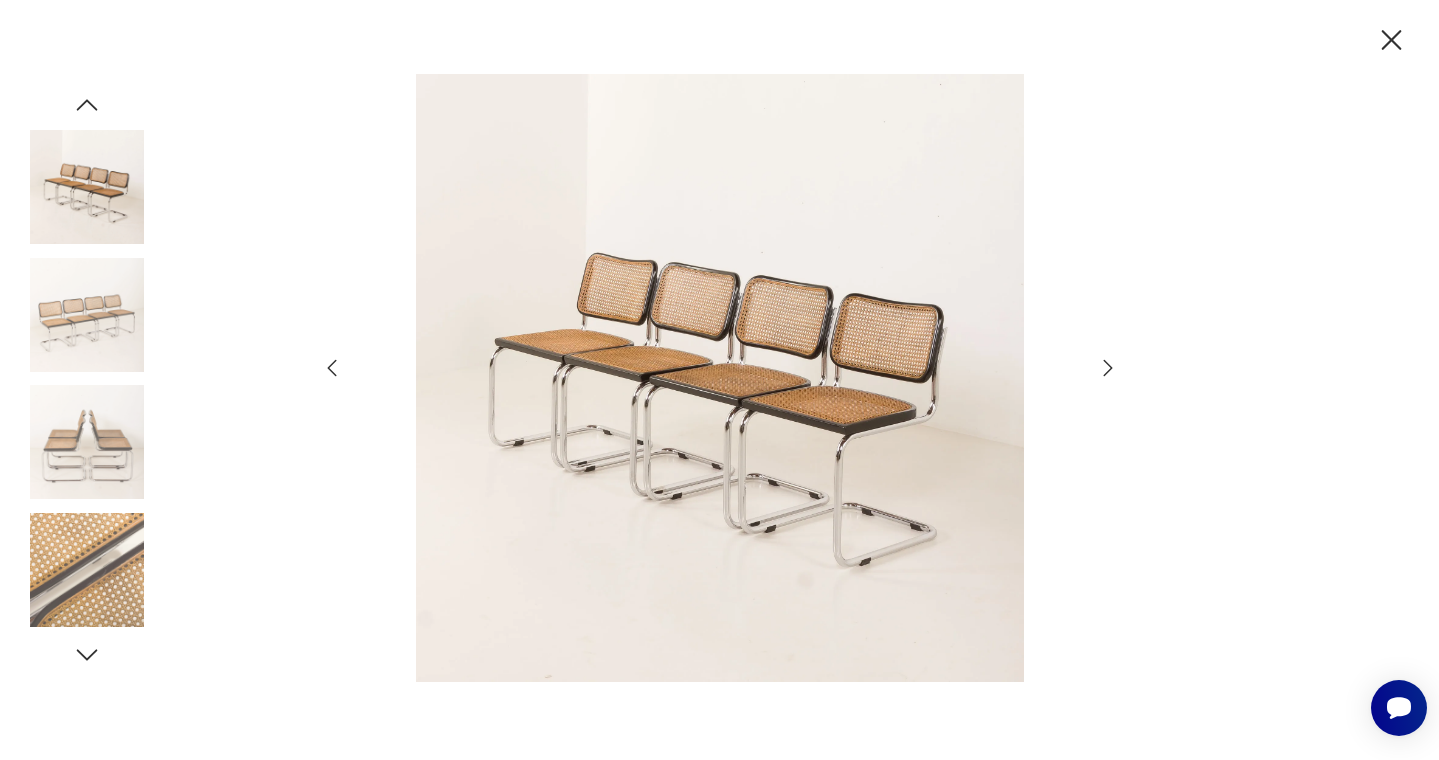 click 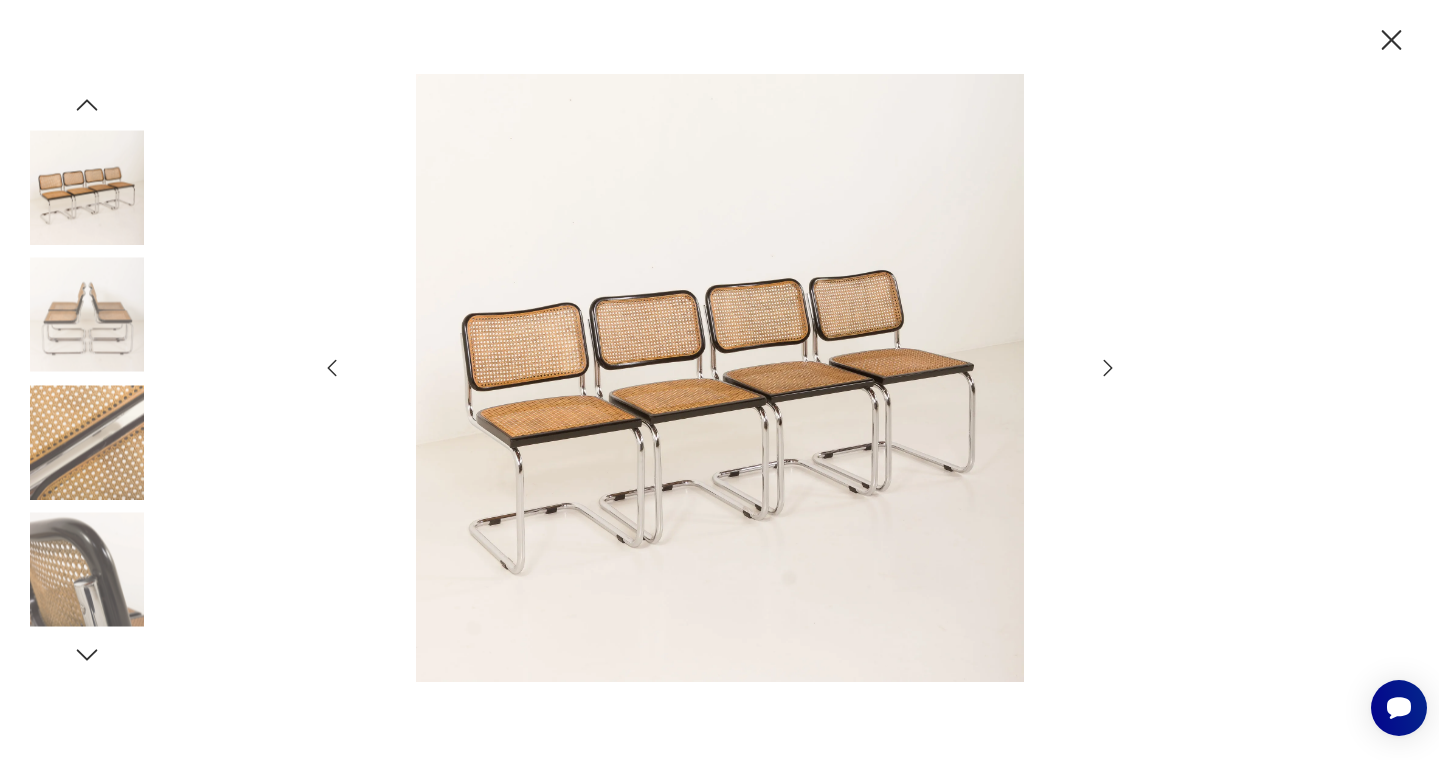 click 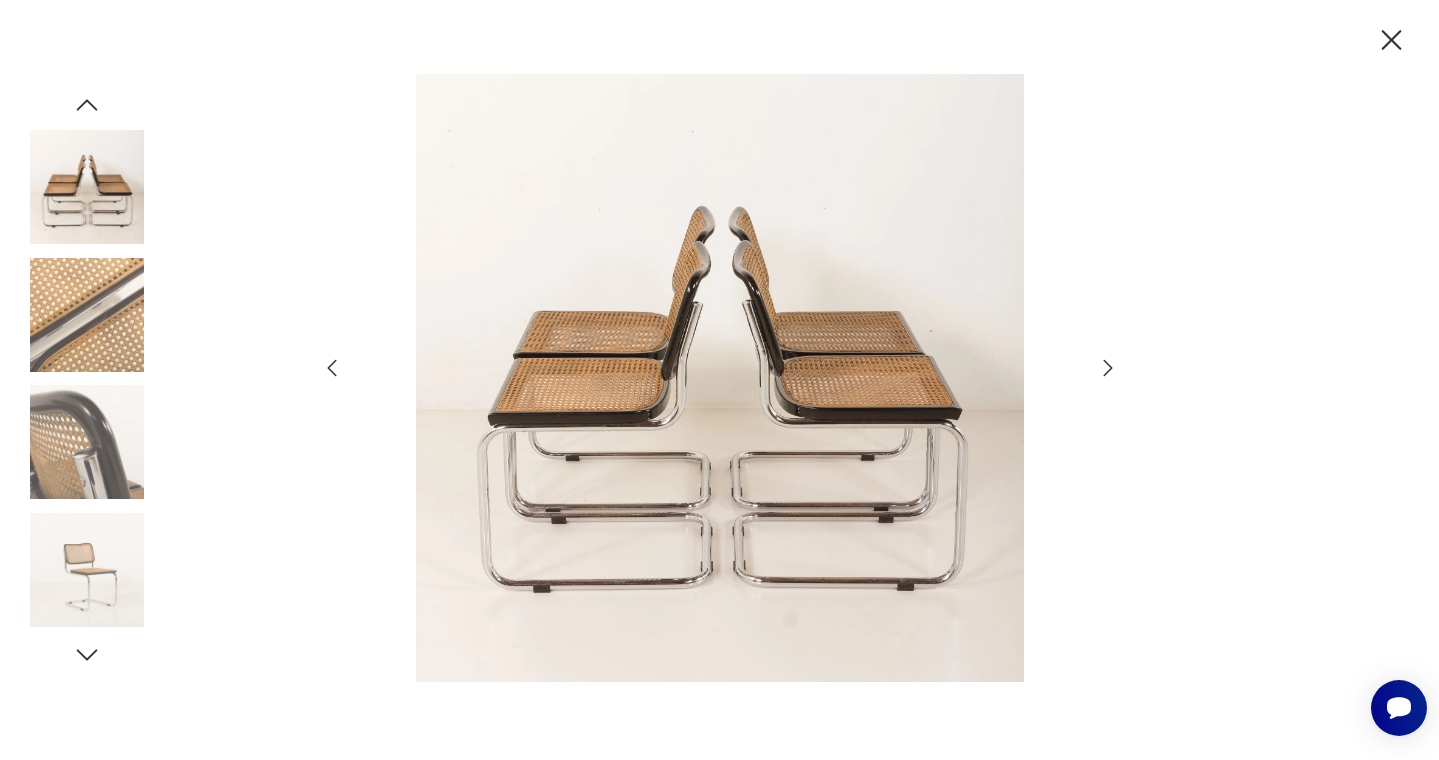 click 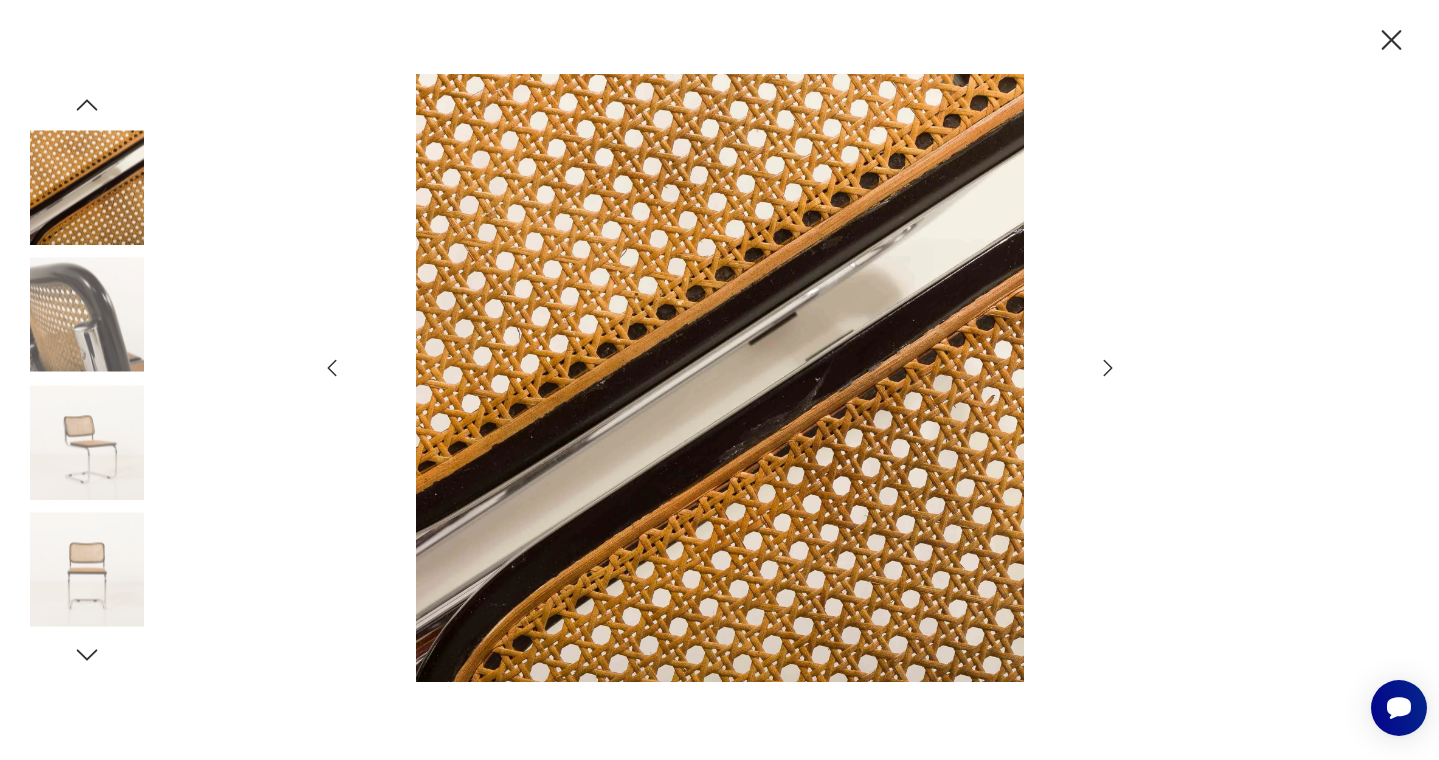click 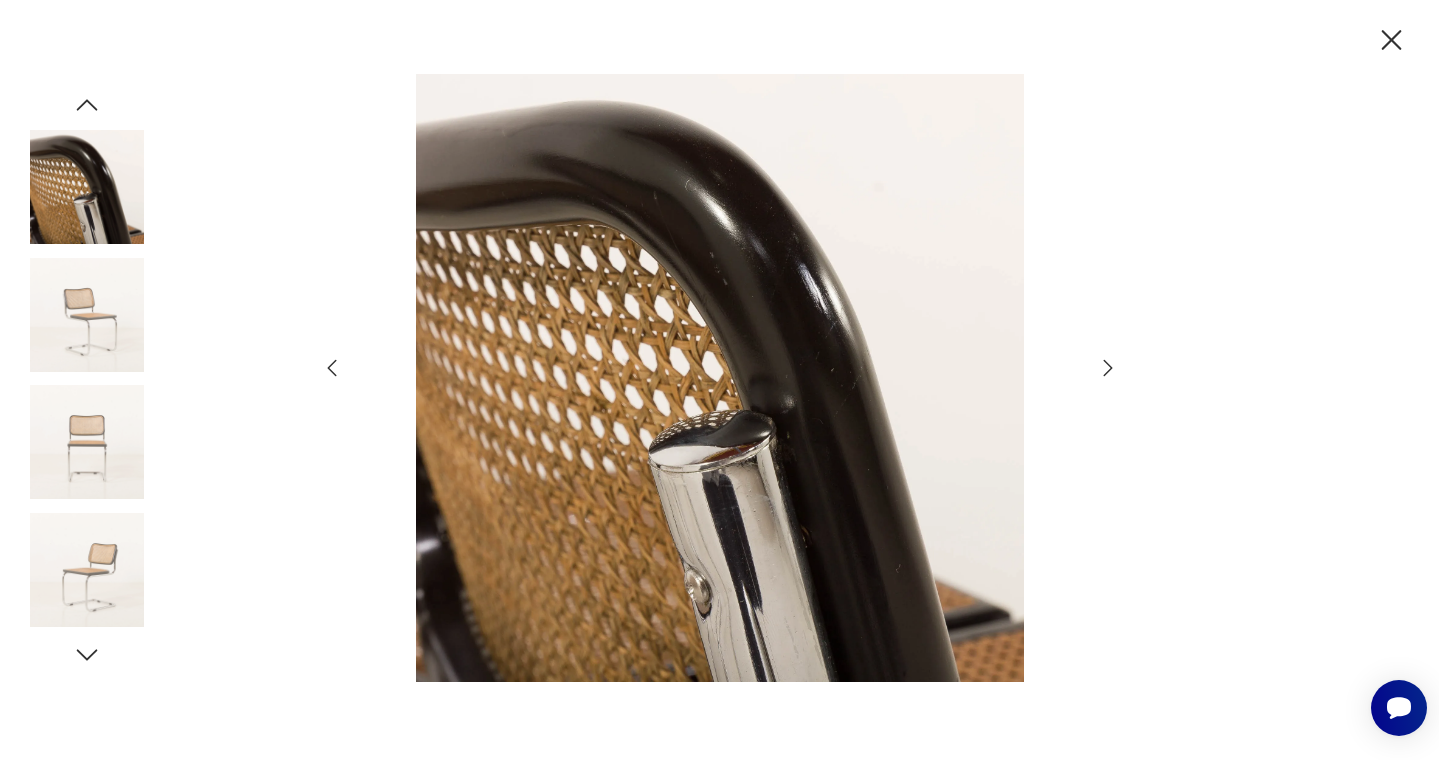 click 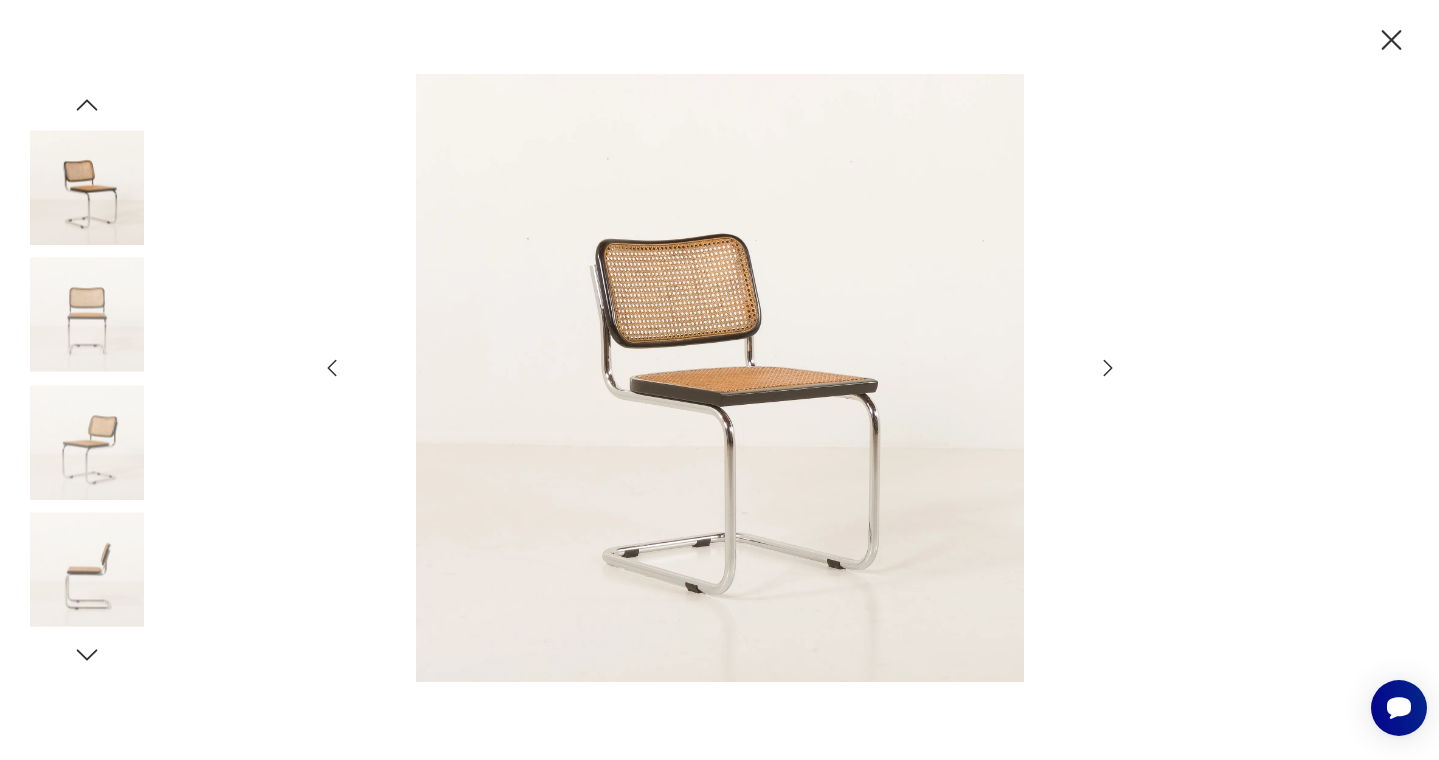 click 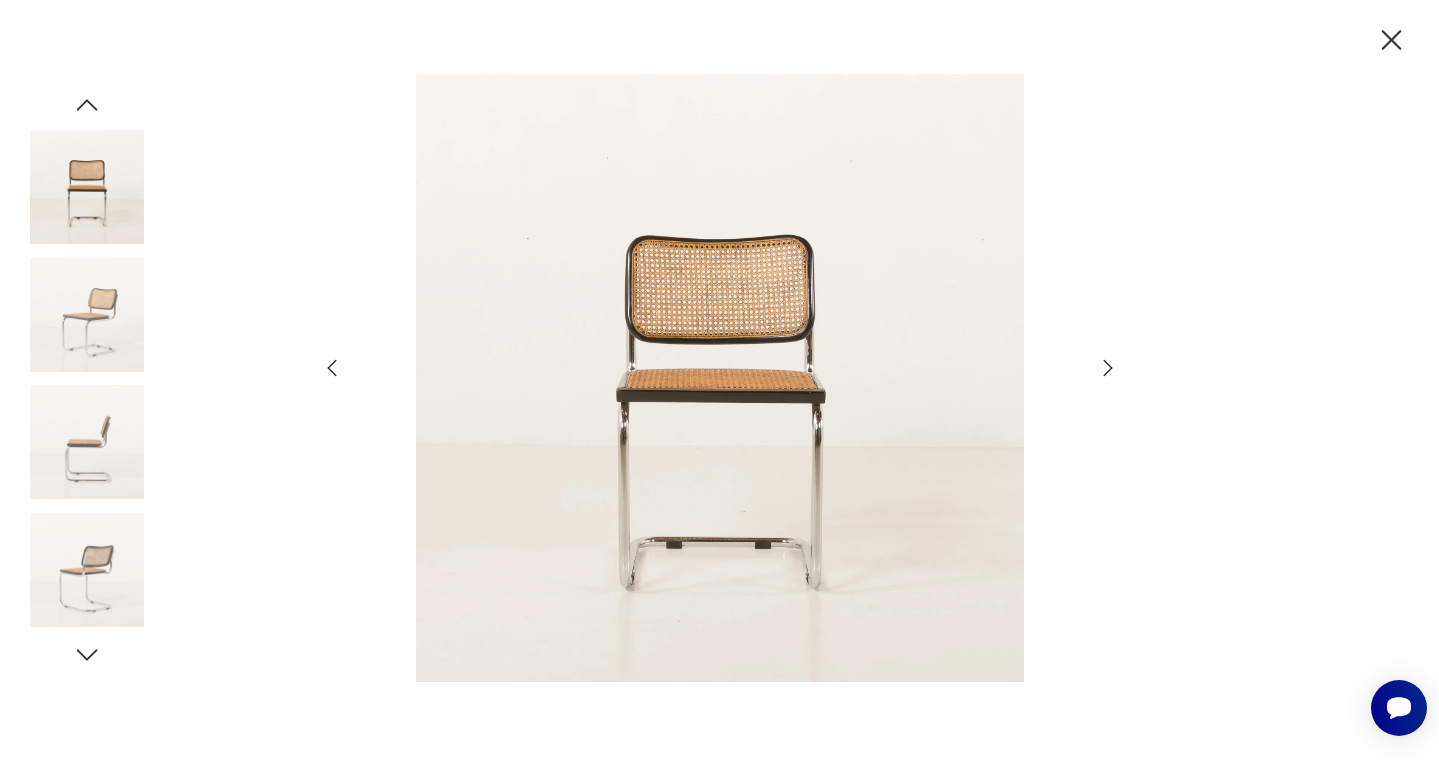 click 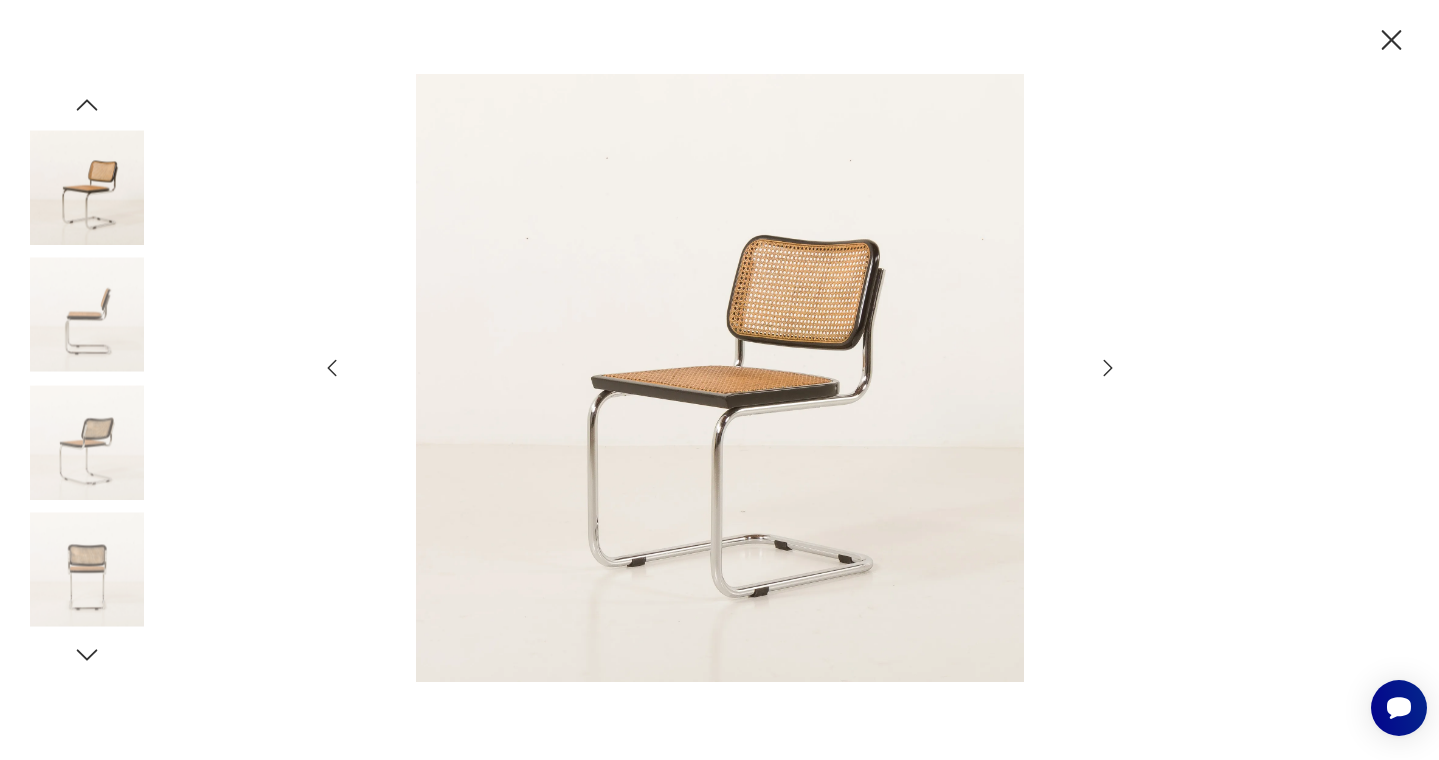 click 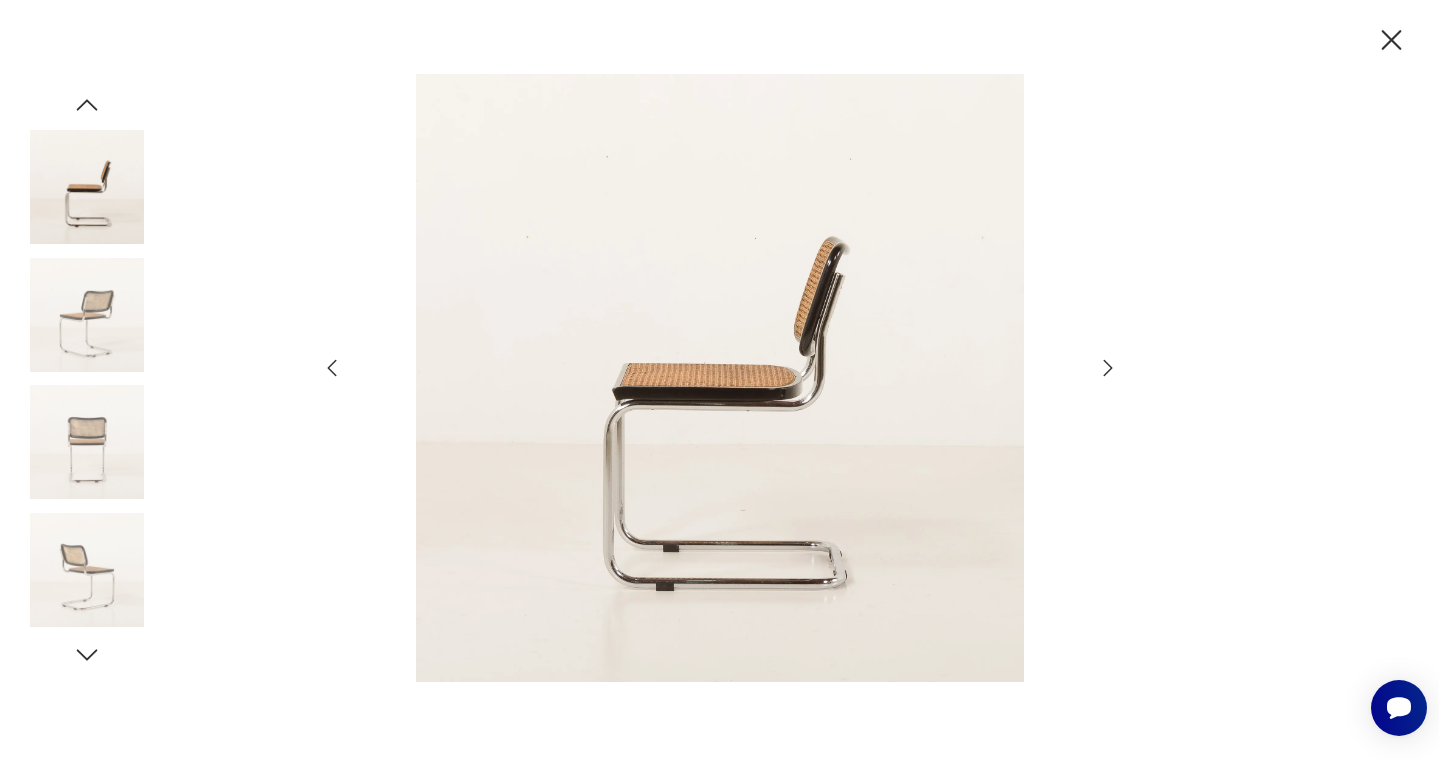 click 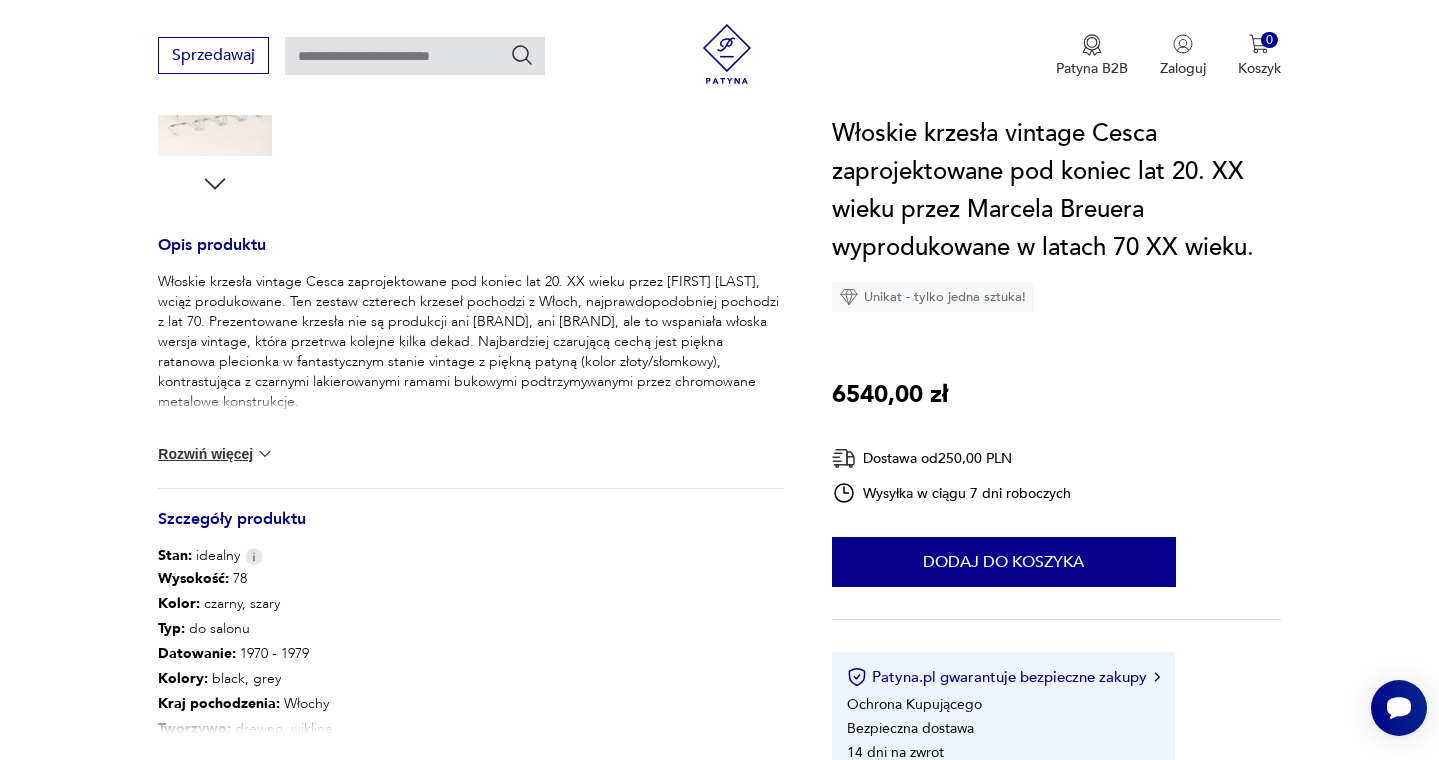 scroll, scrollTop: 732, scrollLeft: 0, axis: vertical 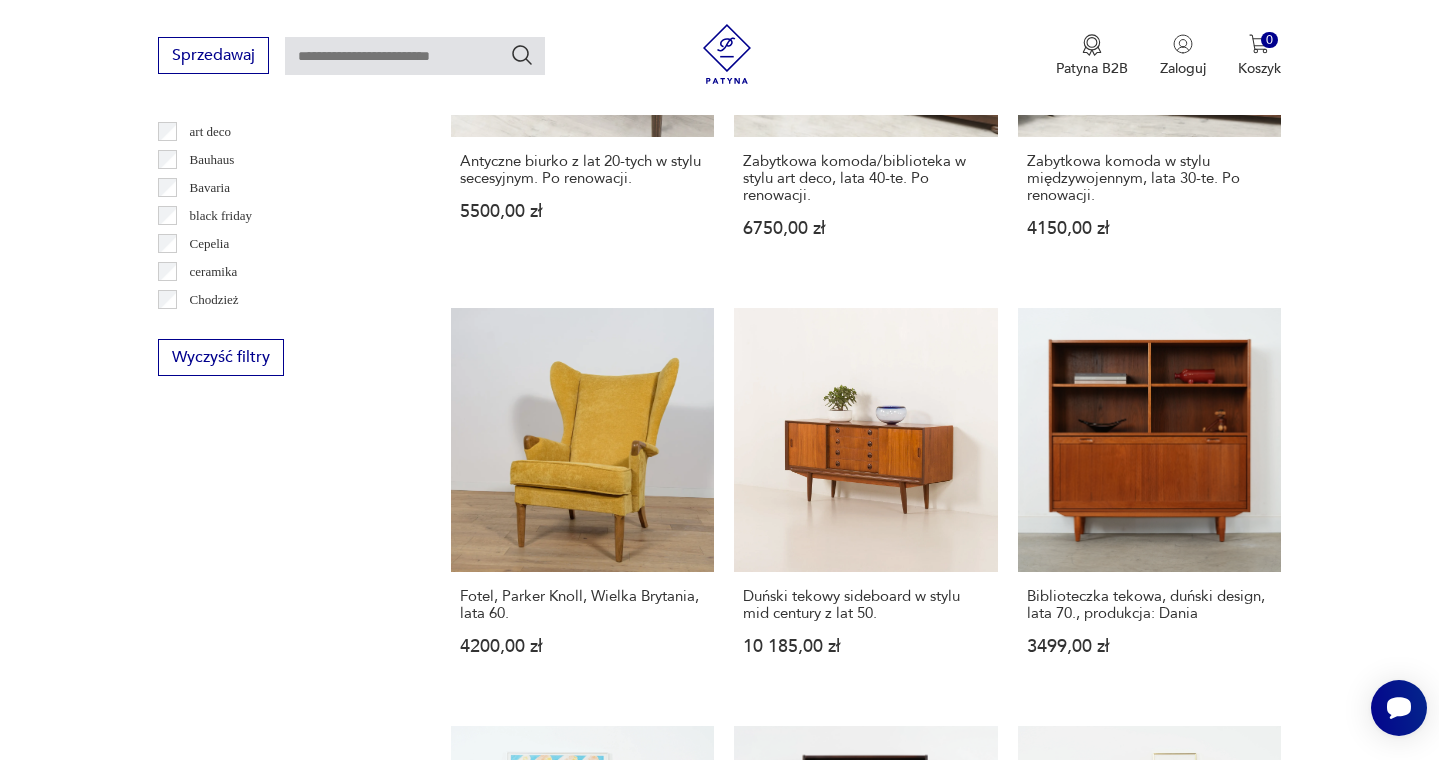 click on "3" at bounding box center [911, 1616] 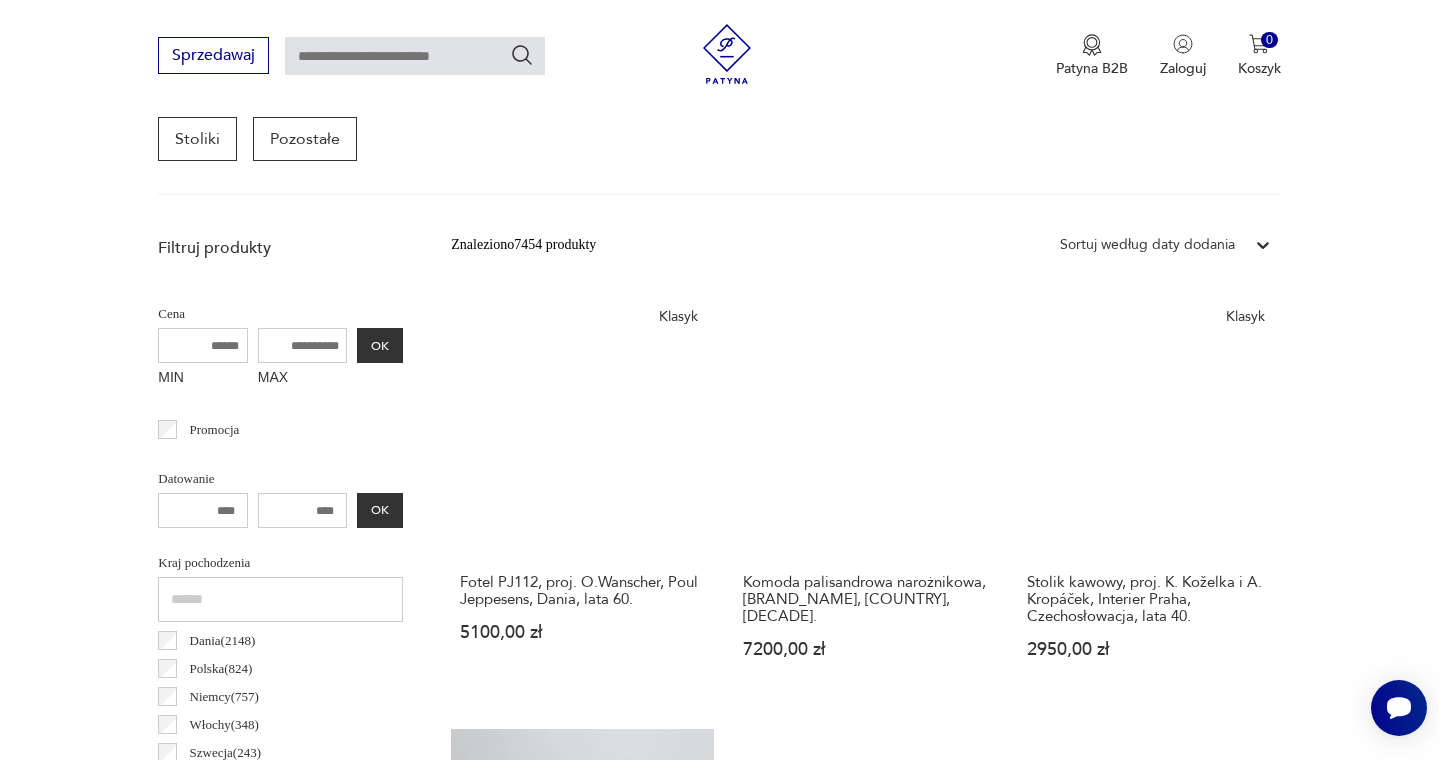 scroll, scrollTop: 1163, scrollLeft: 0, axis: vertical 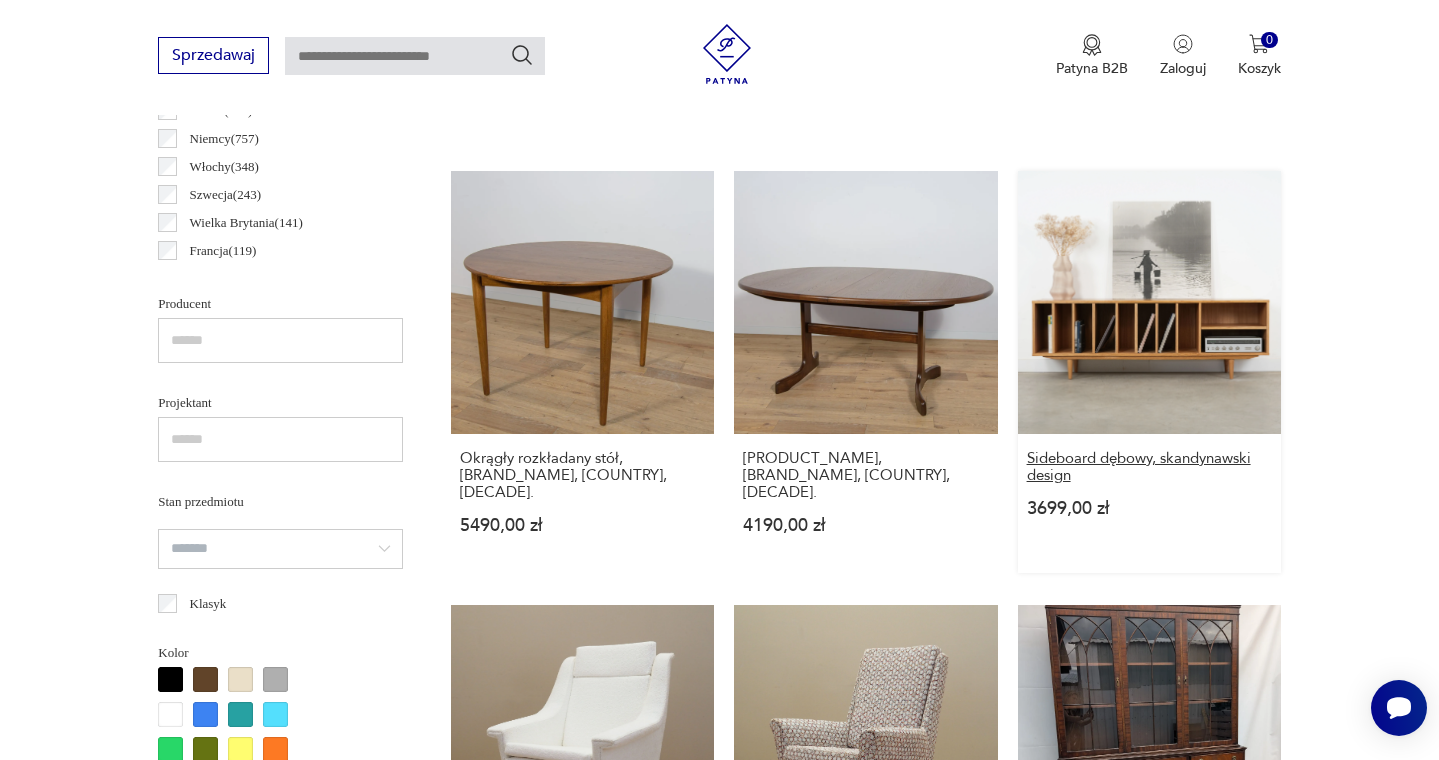 click on "Sideboard dębowy, skandynawski design" at bounding box center (1149, 467) 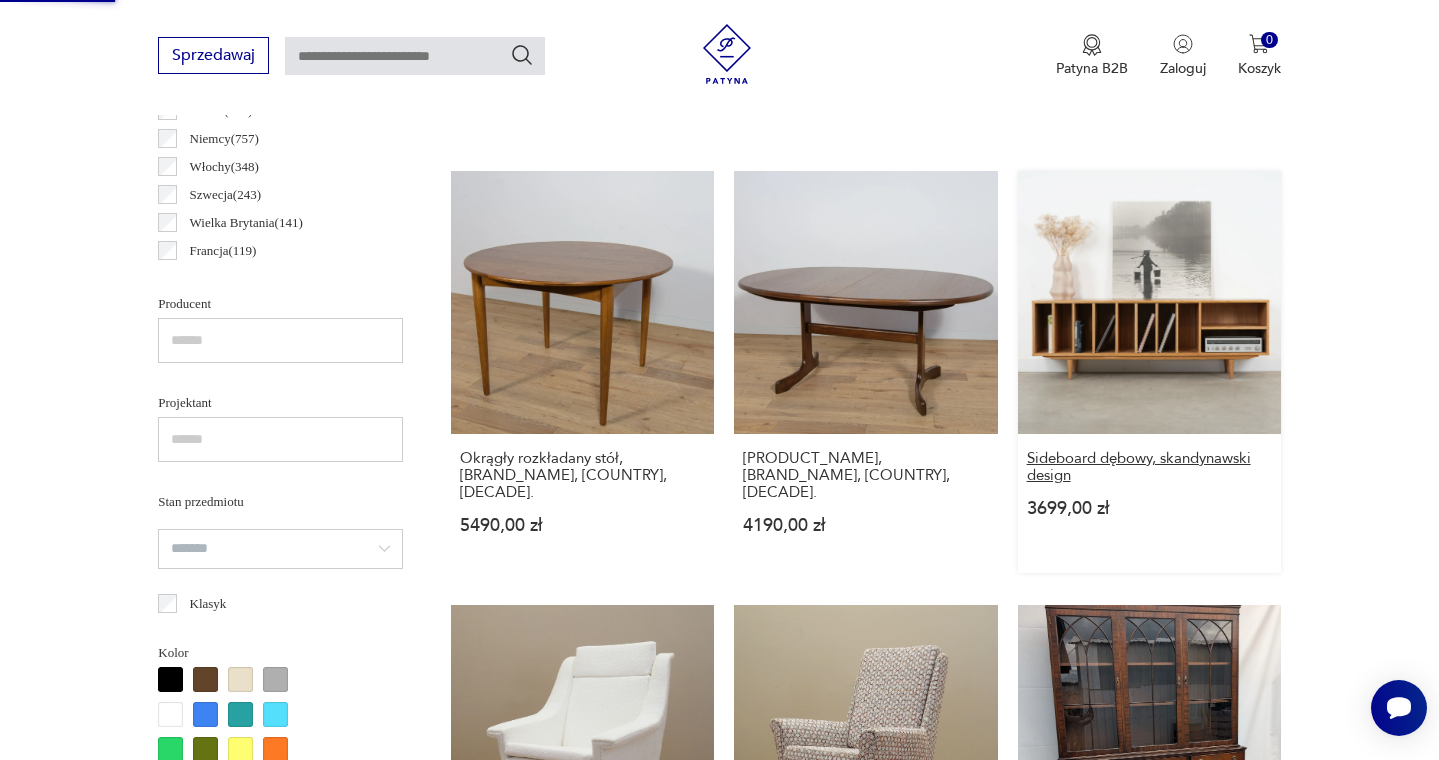 scroll, scrollTop: 600, scrollLeft: 0, axis: vertical 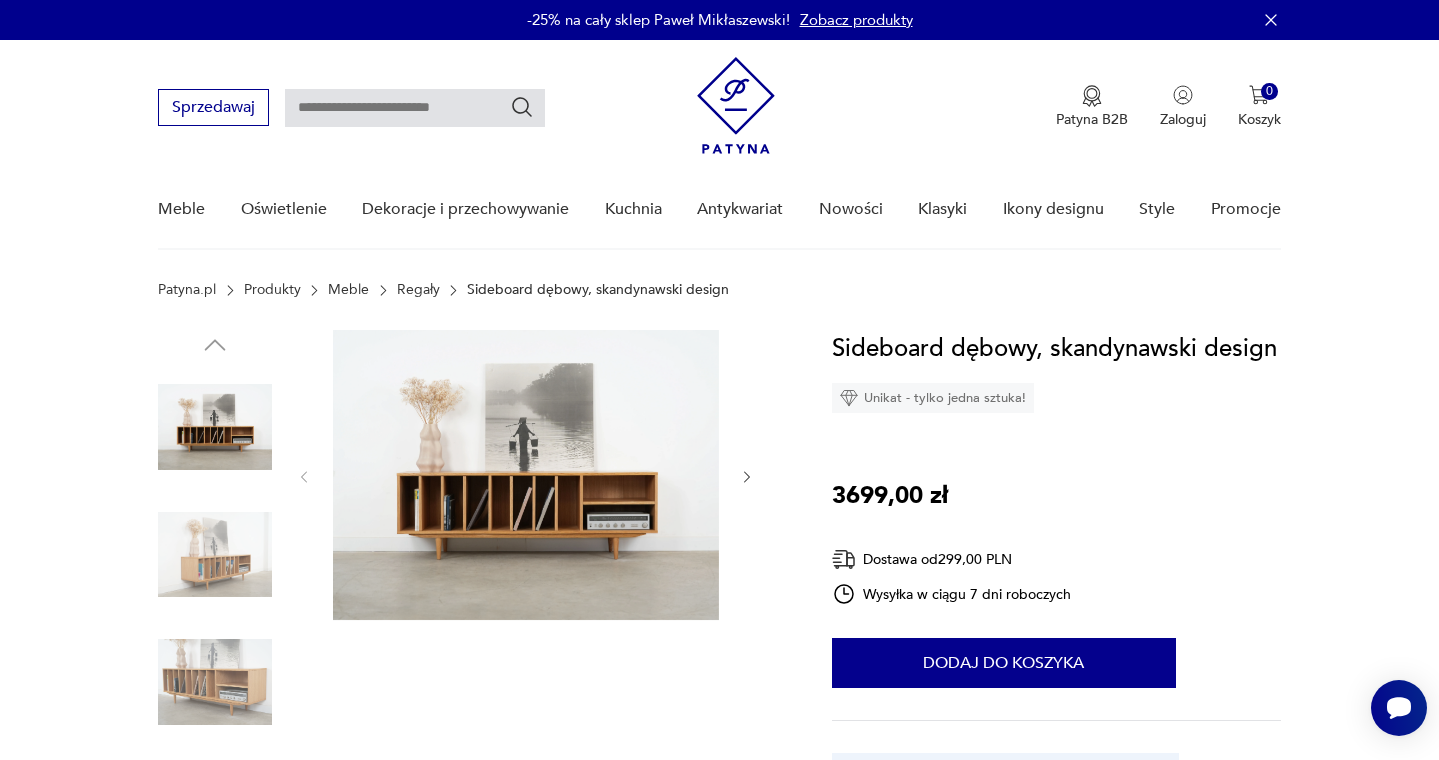 click on "Sprzedawaj Patyna B2B Zaloguj 0 Koszyk Twój koszyk ( 0 ) Brak produktów w koszyku IDŹ DO KOSZYKA Sprzedawaj Patyna B2B Zaloguj 0 Koszyk Twój koszyk ( 0 ) Brak produktów w koszyku IDŹ DO KOSZYKA Meble Oświetlenie Dekoracje i przechowywanie Kuchnia Antykwariat Nowości Klasyki Ikony designu Style Promocje" at bounding box center (719, 145) 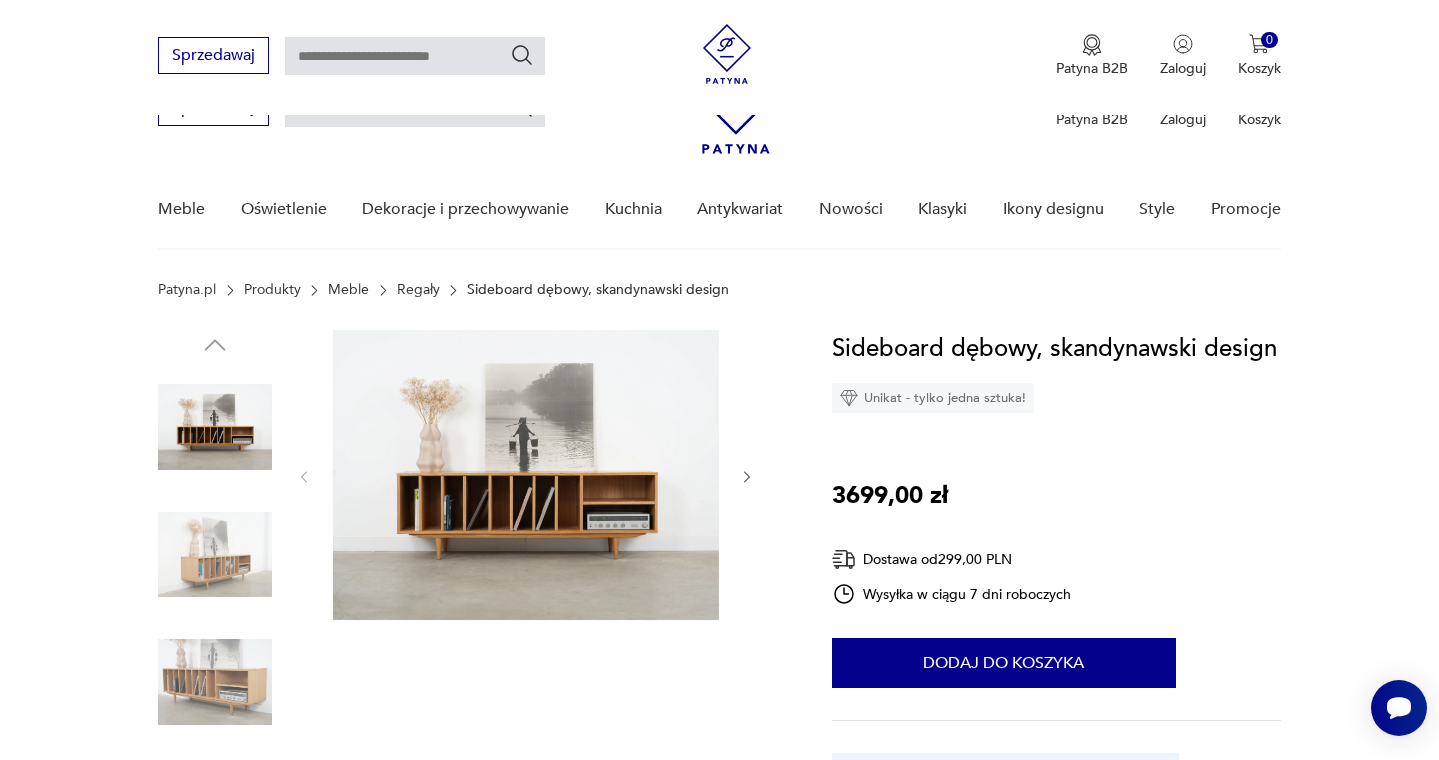 scroll, scrollTop: 267, scrollLeft: 0, axis: vertical 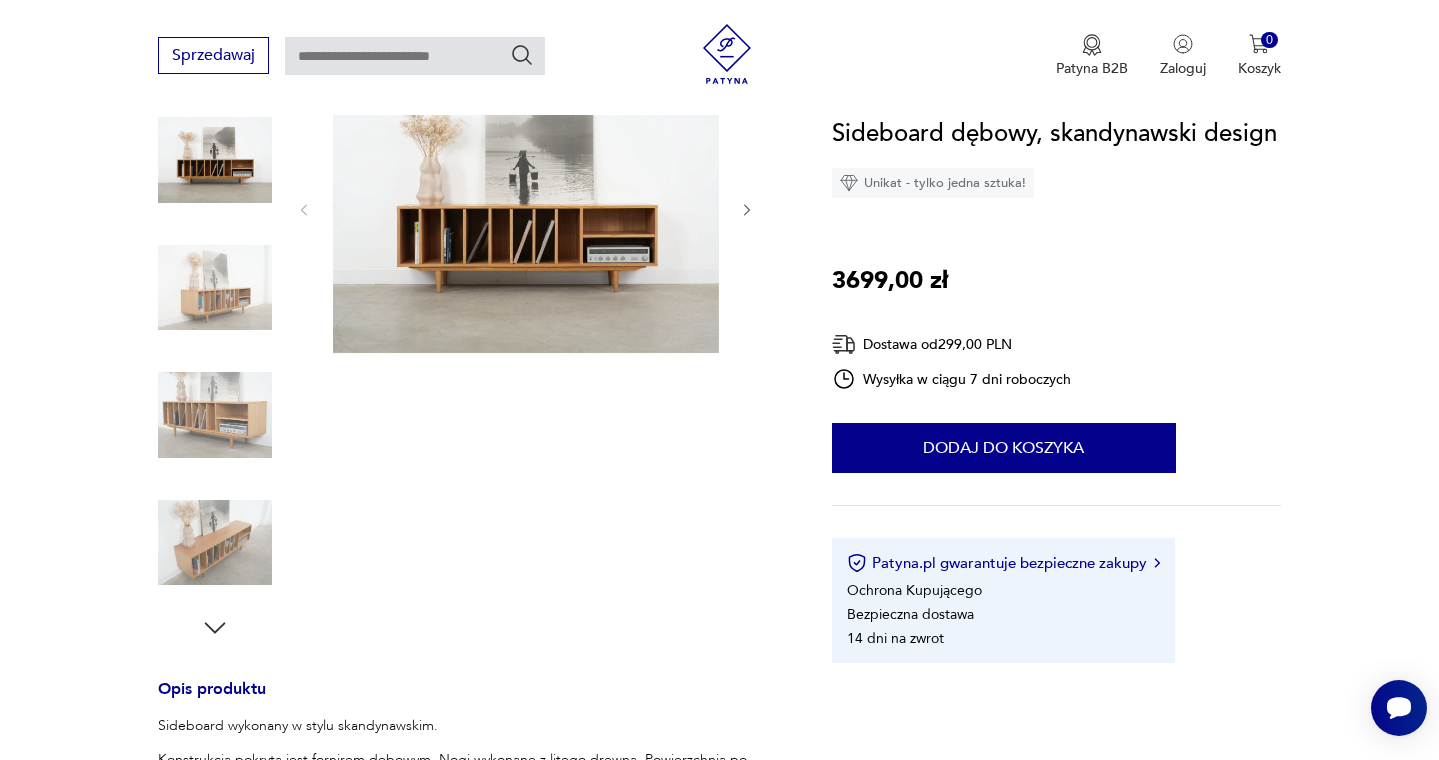 click at bounding box center [526, 208] 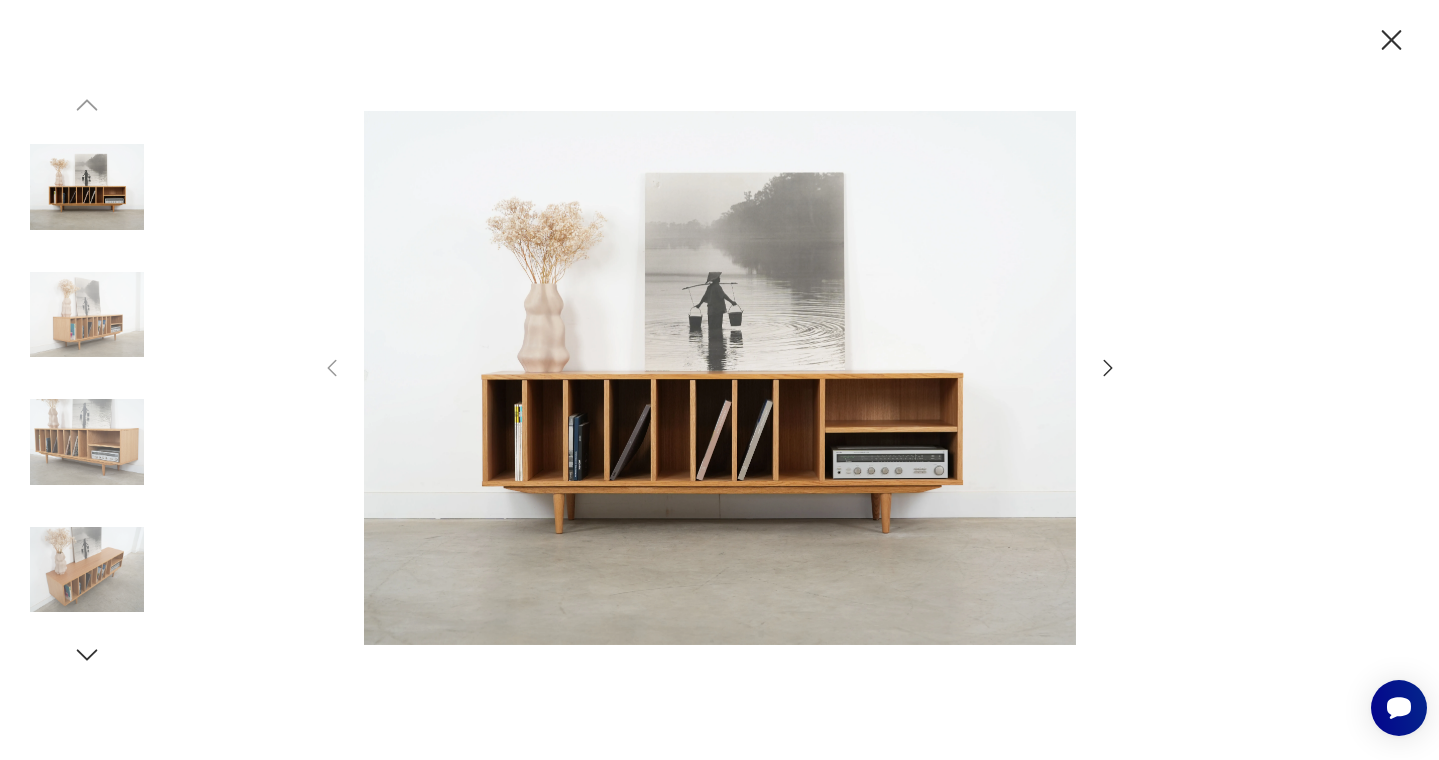 click 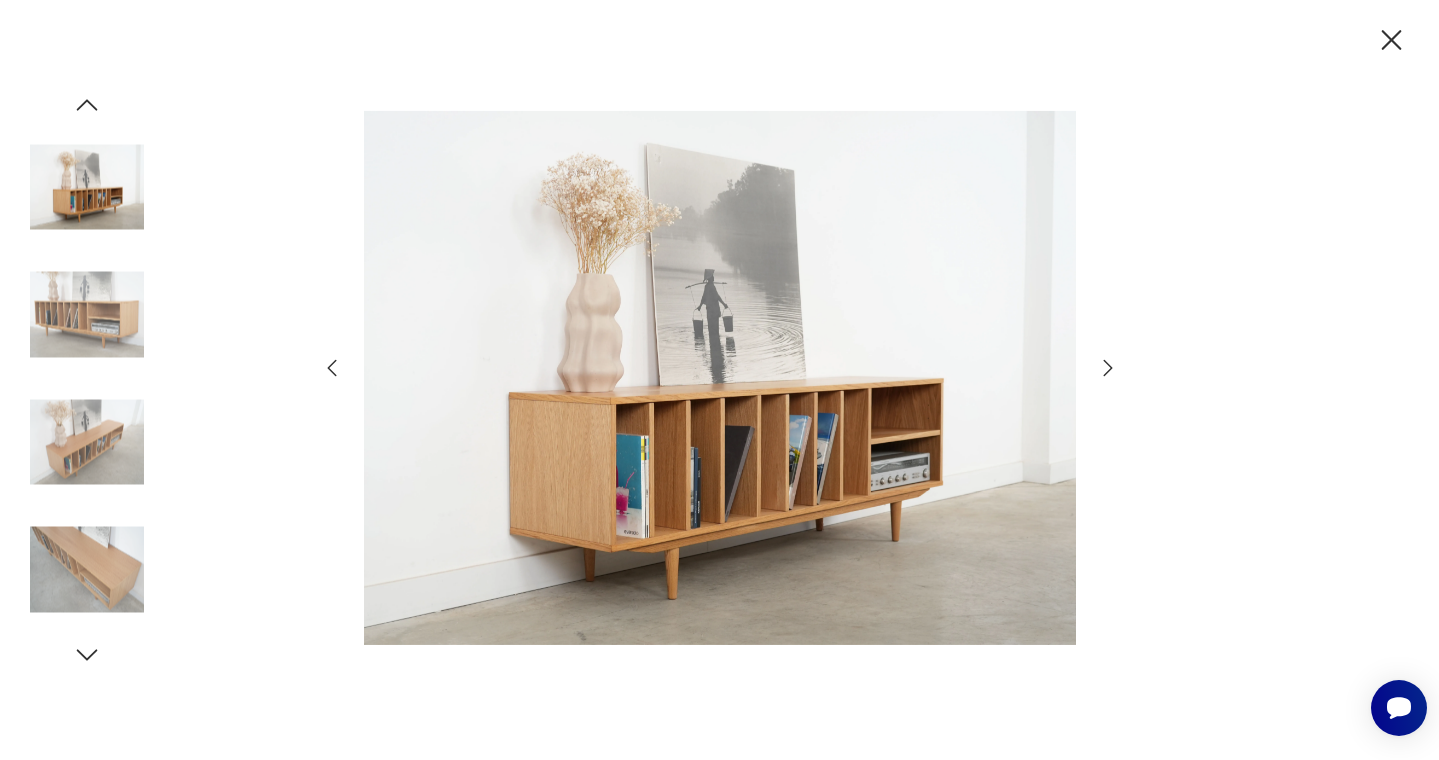 click 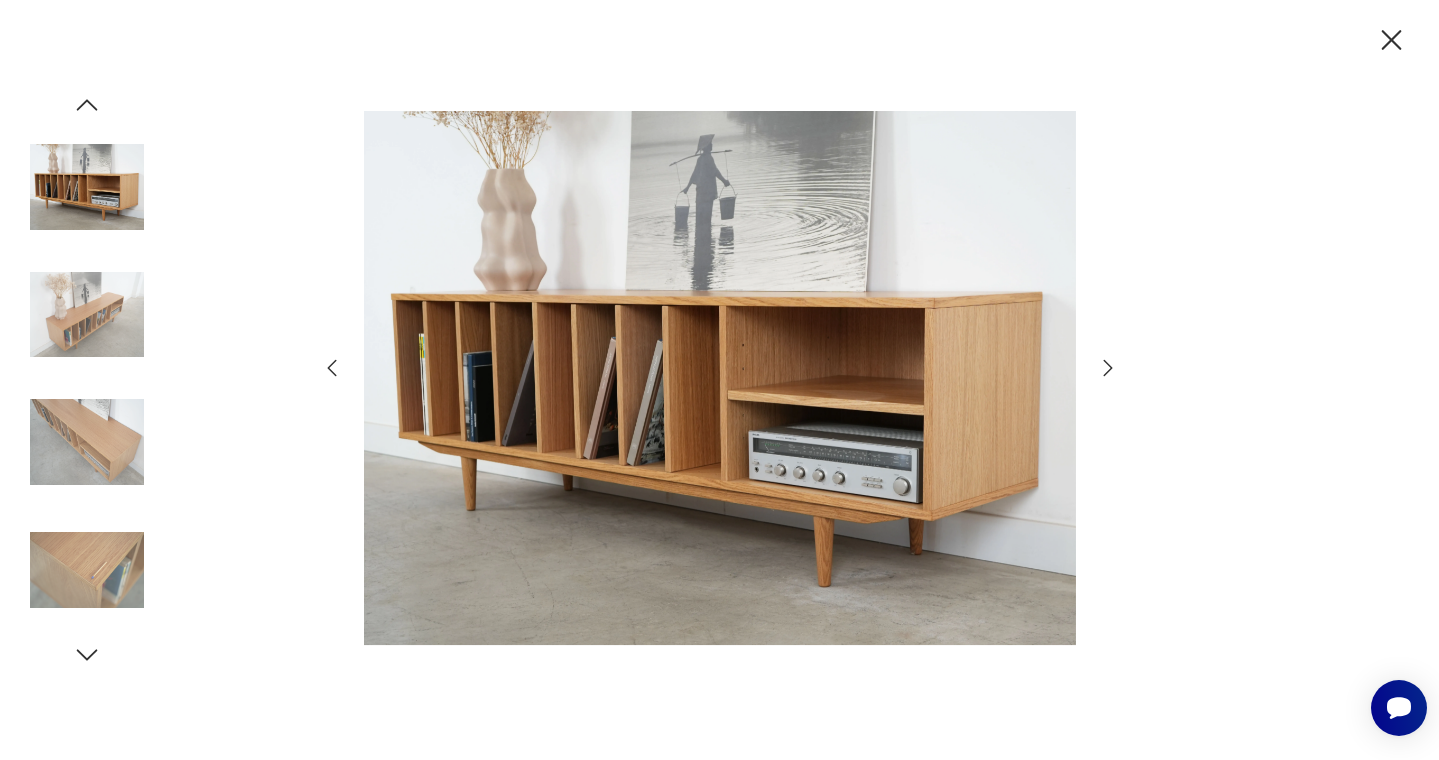 click 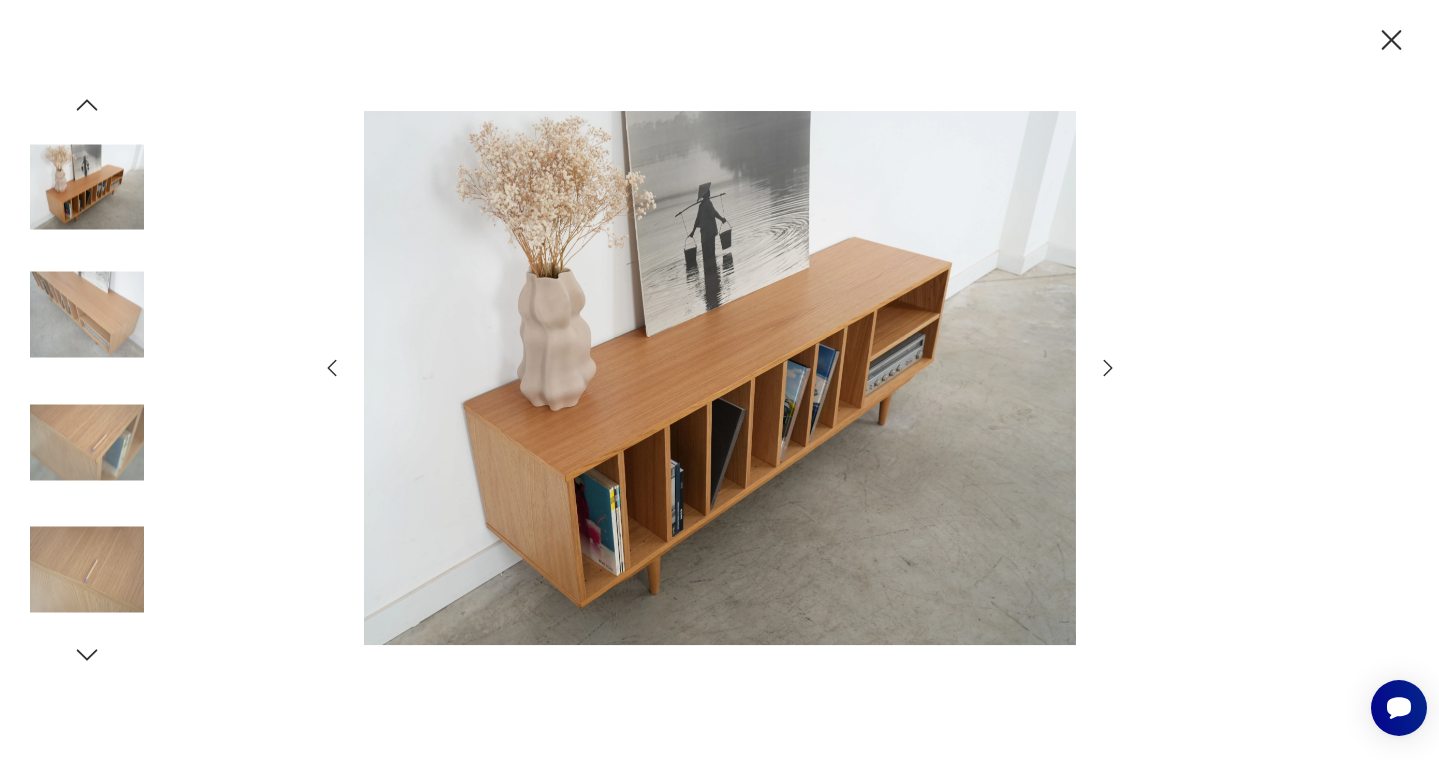click 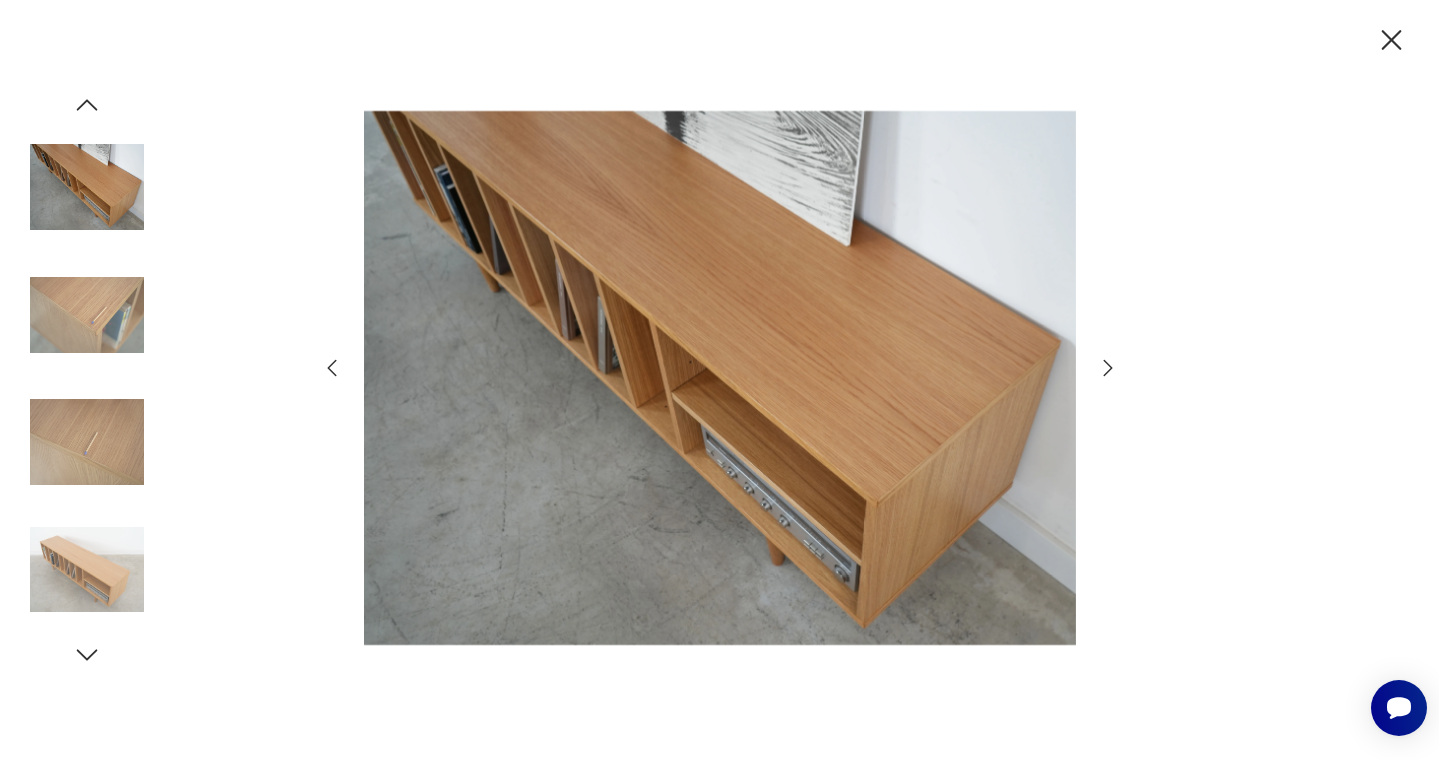 click 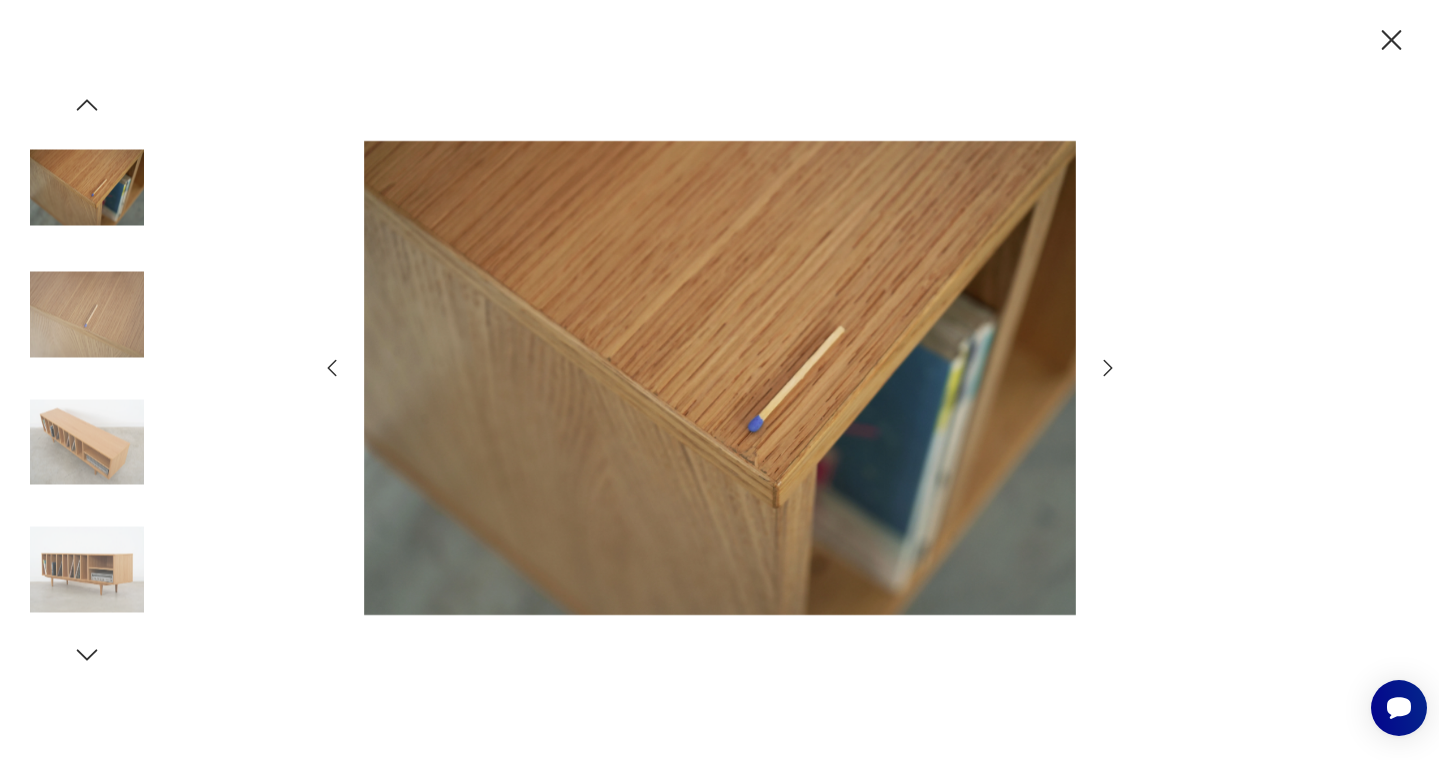 click 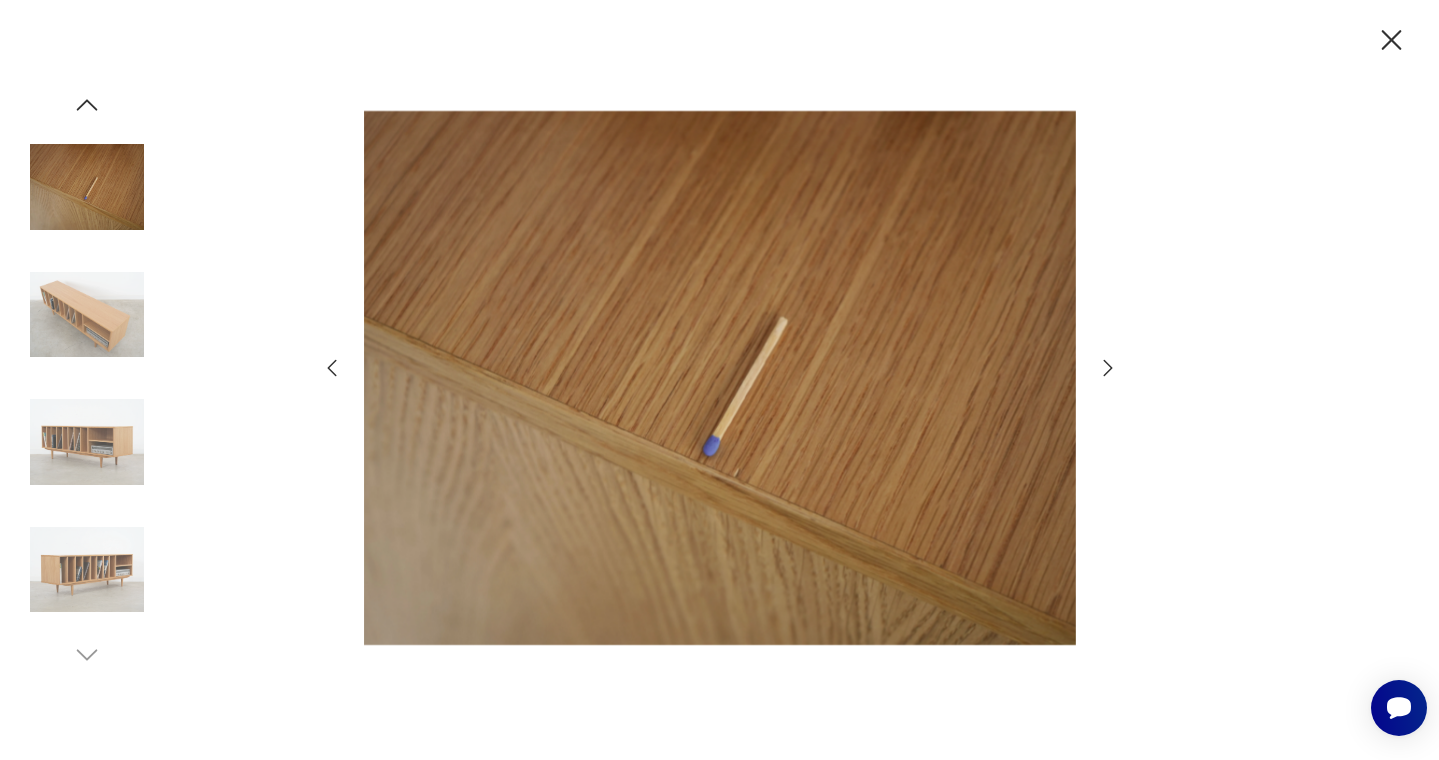 click 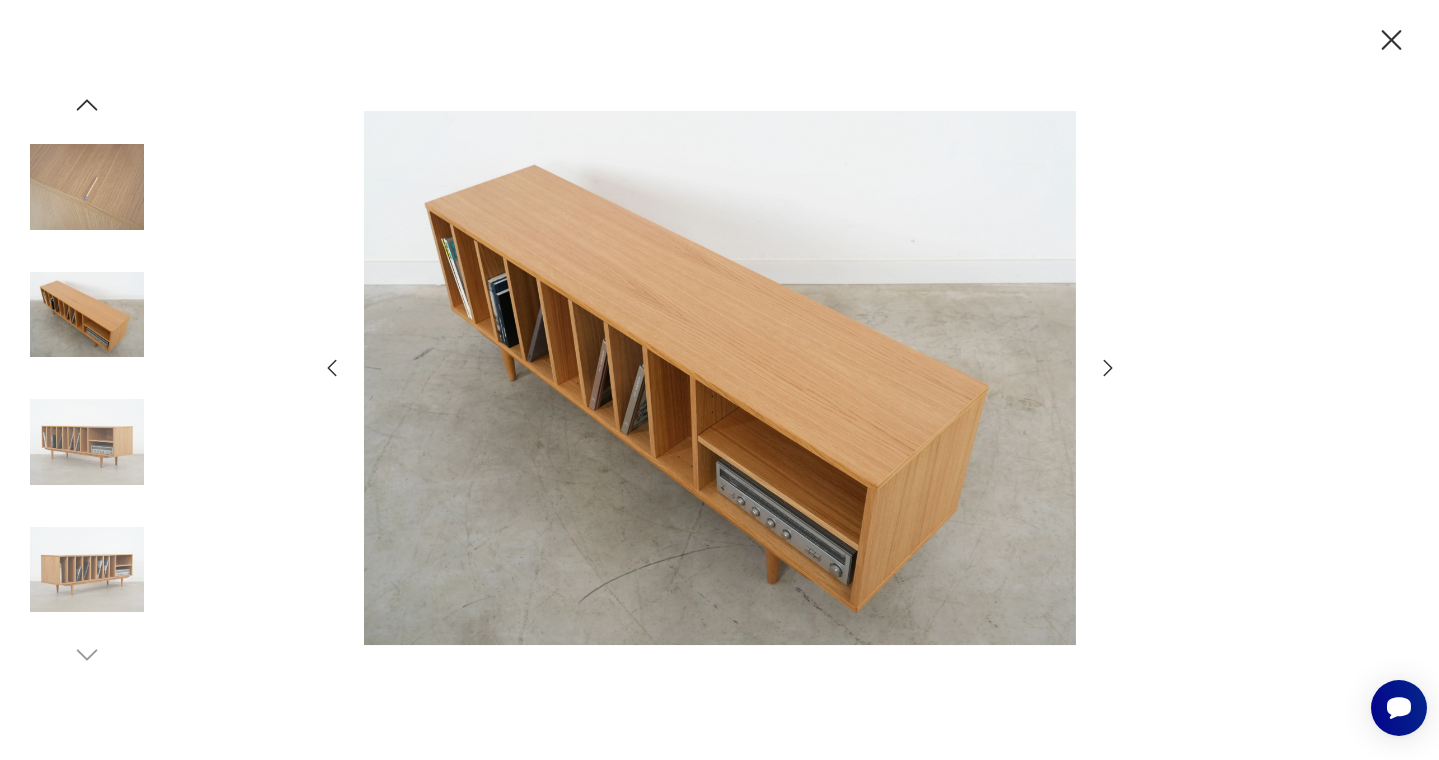 click 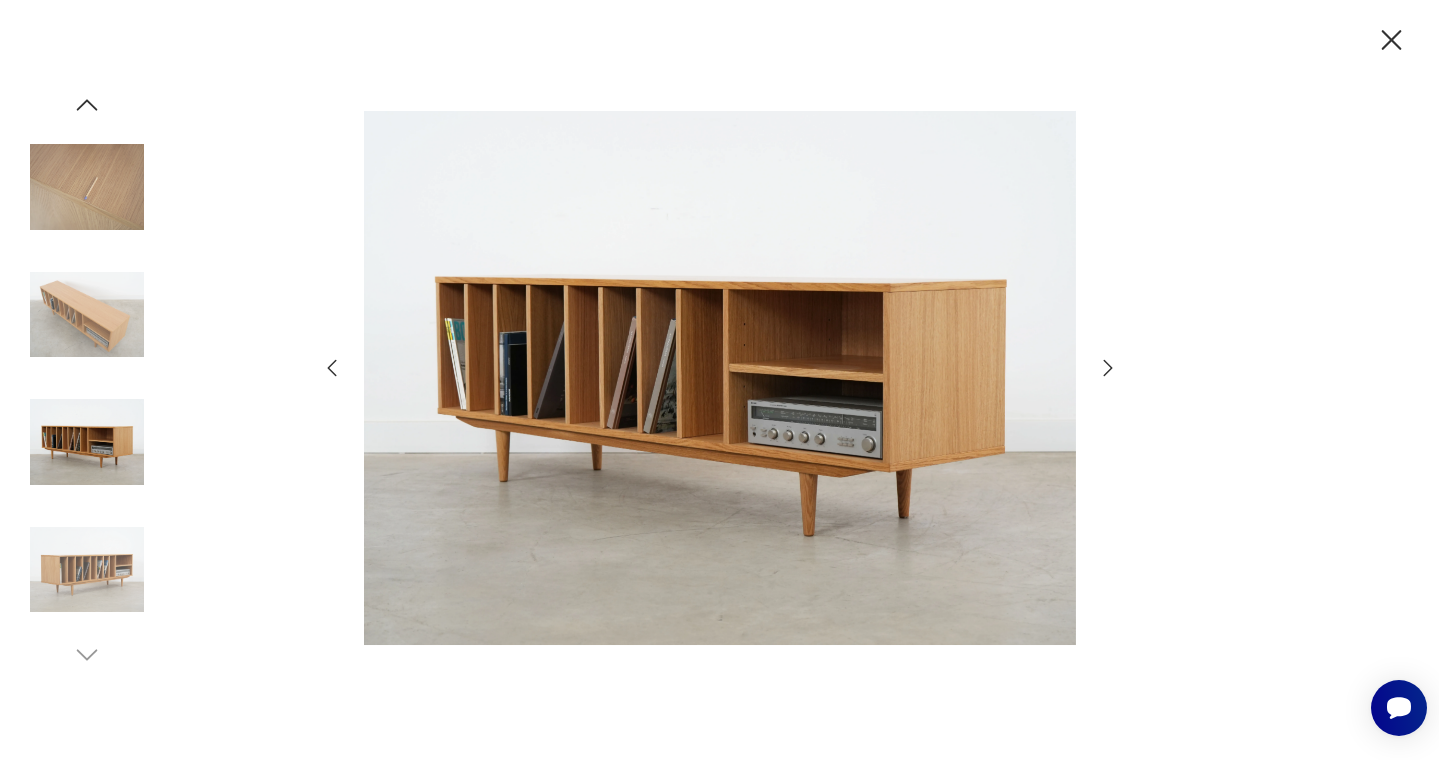 click 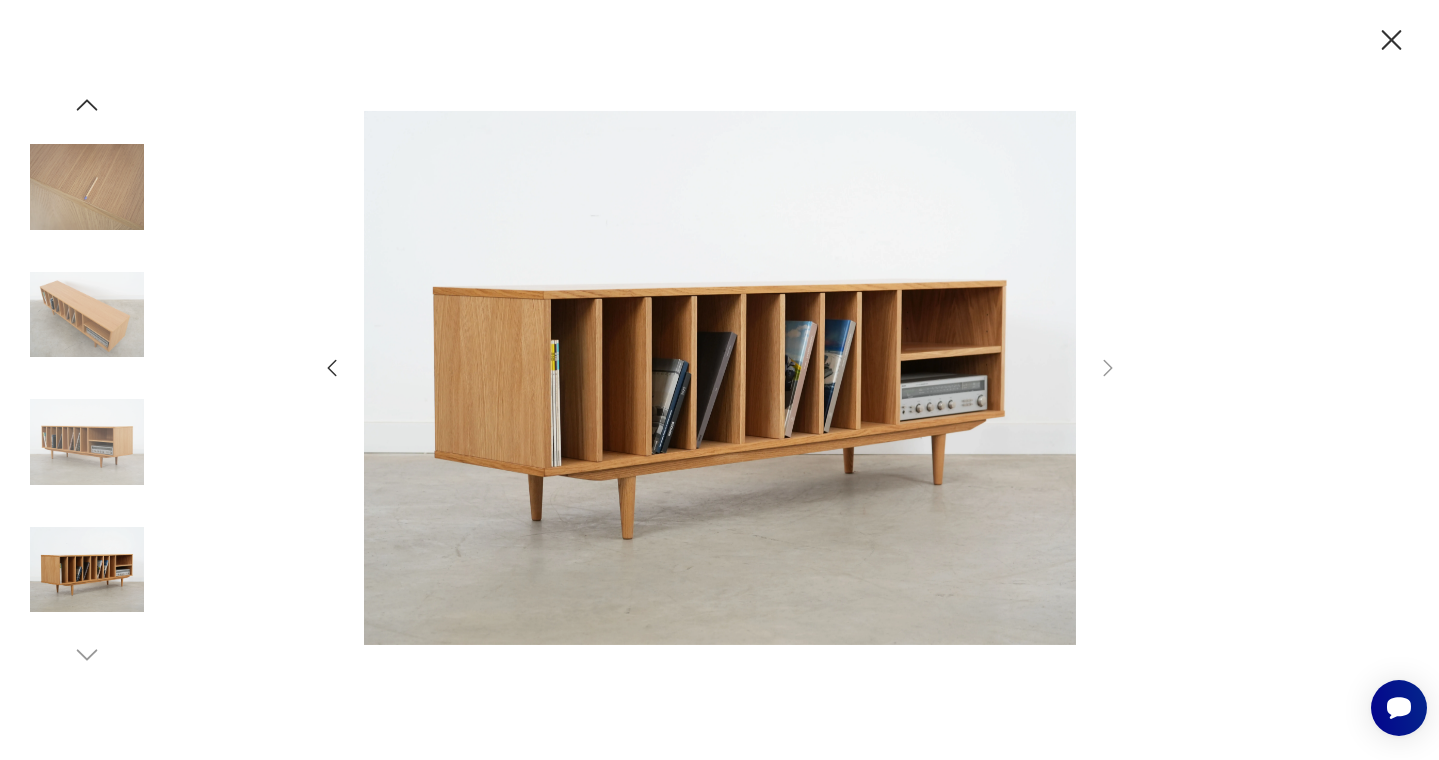 click at bounding box center (87, 315) 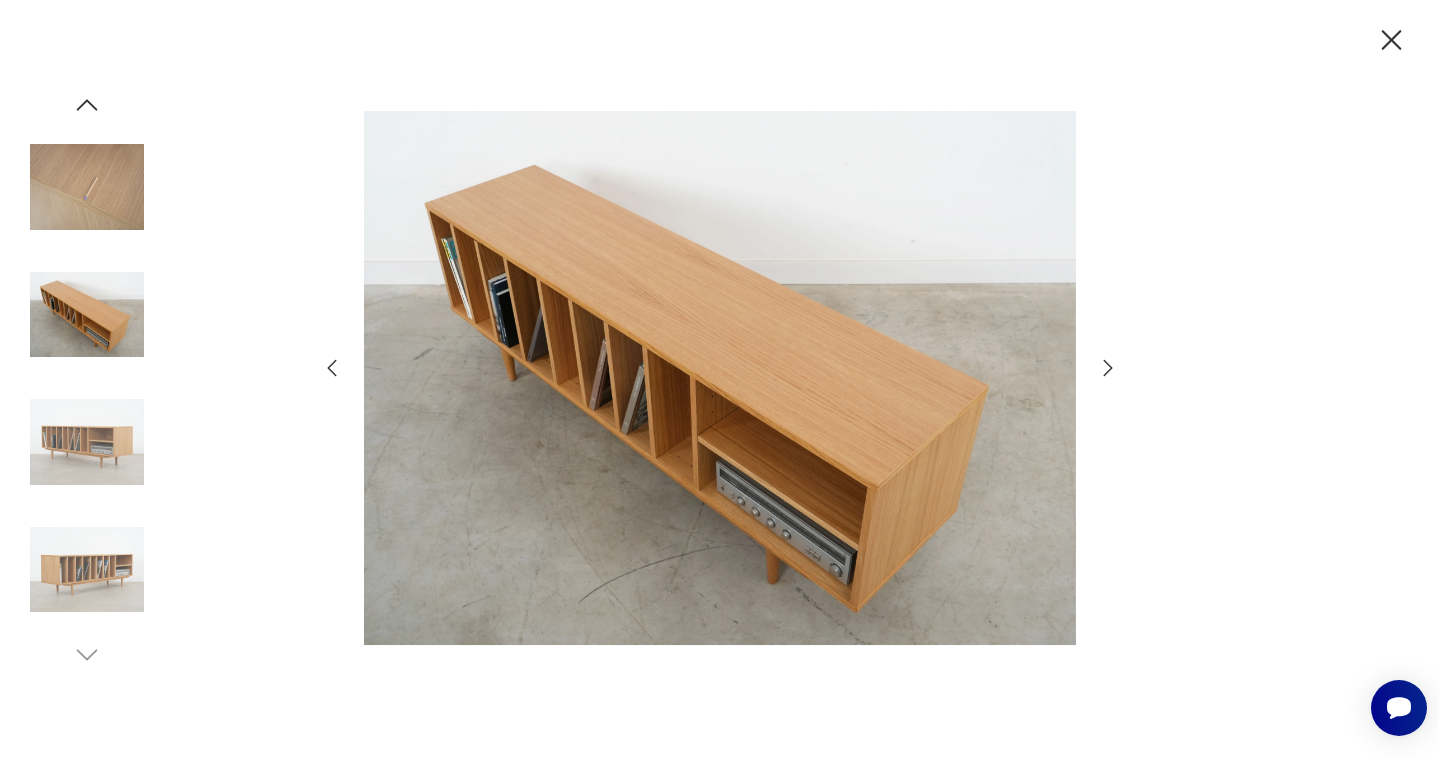 click at bounding box center [87, 187] 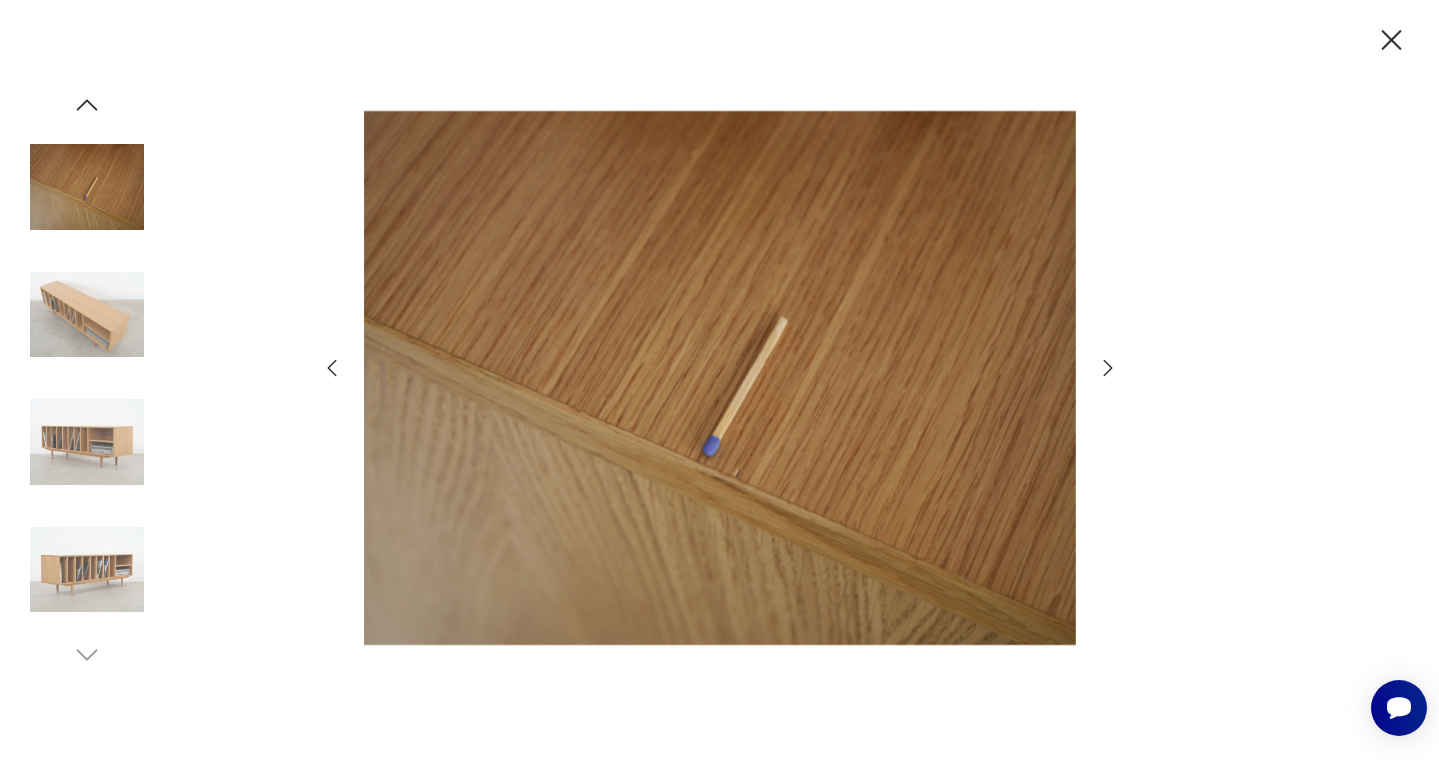 click at bounding box center (87, 442) 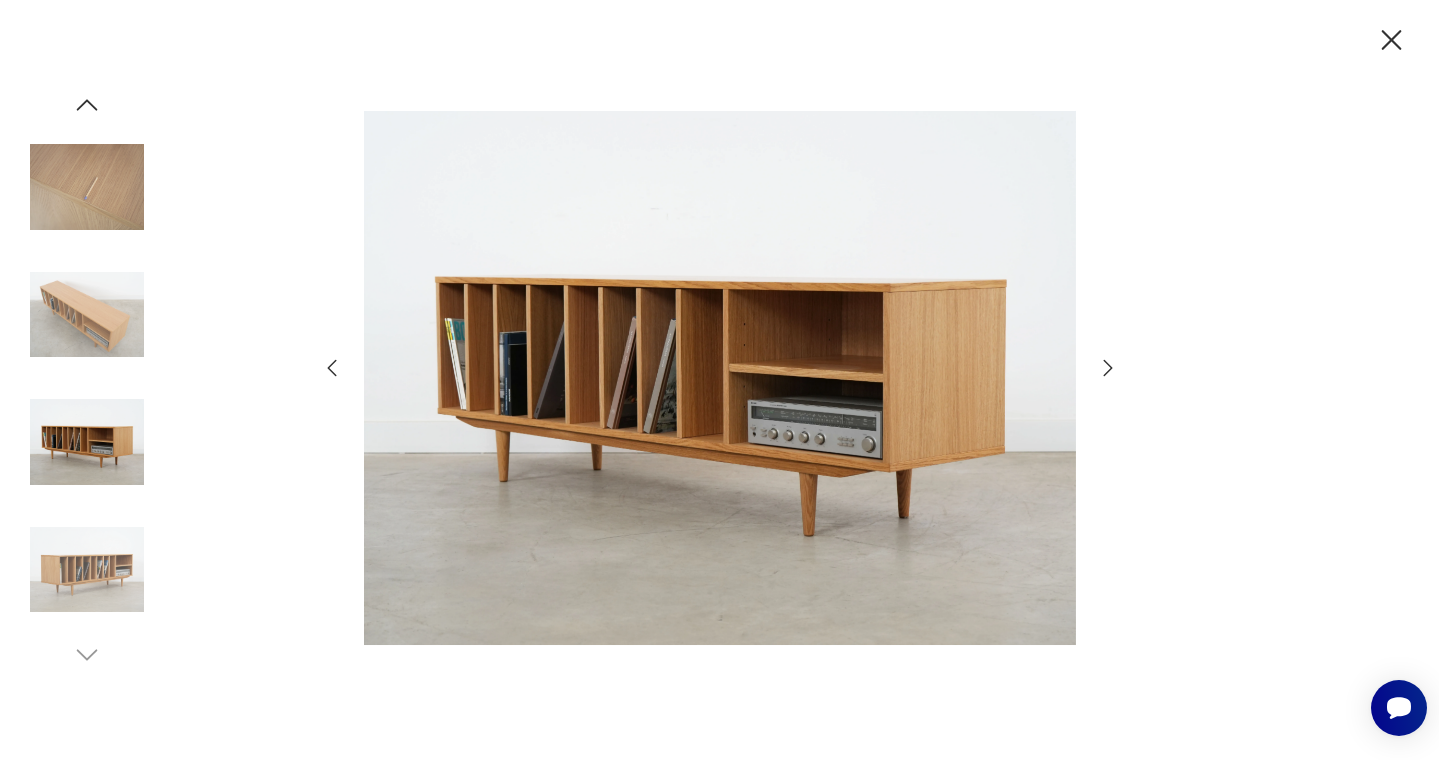 click at bounding box center [87, 570] 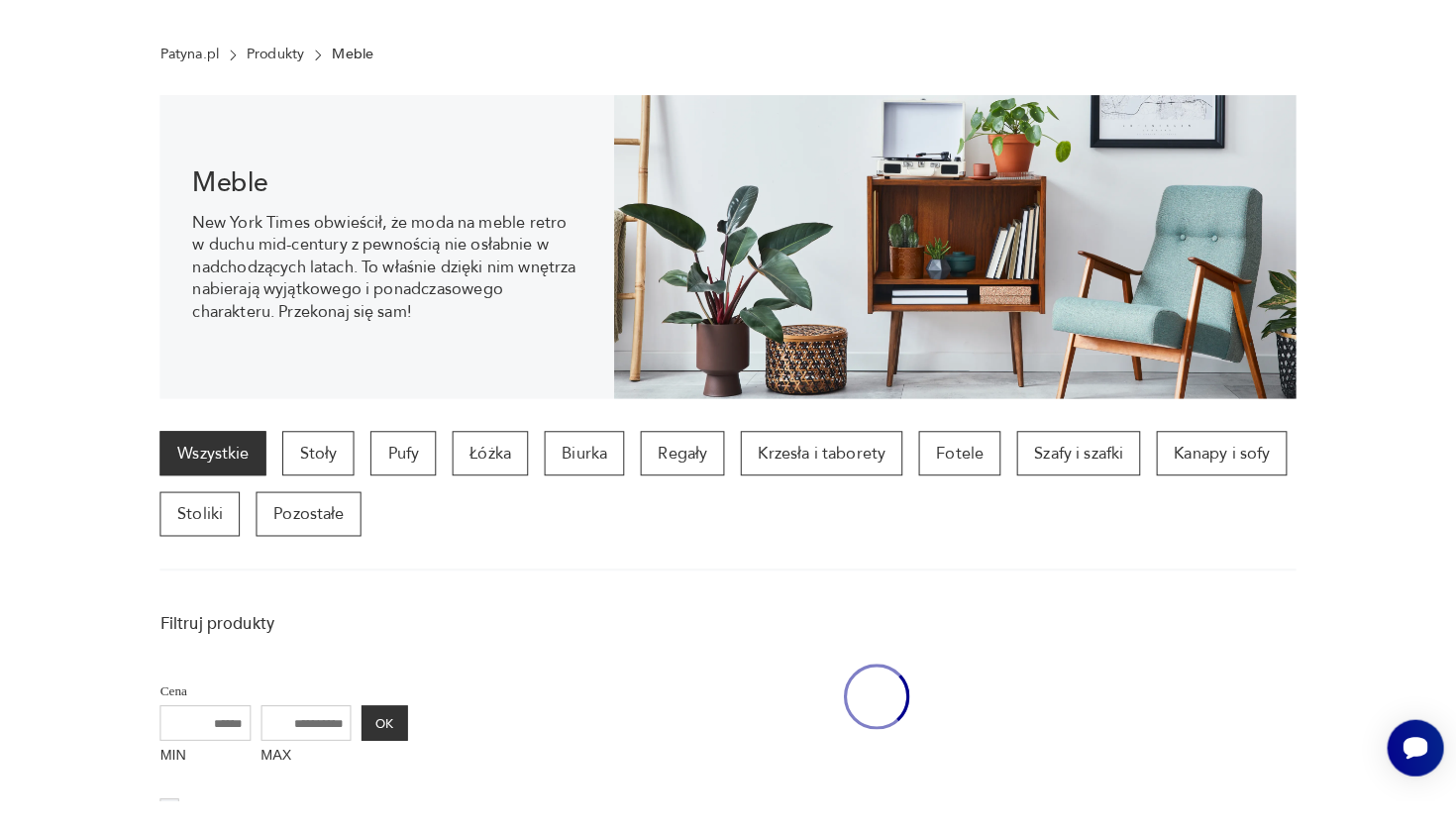 scroll, scrollTop: 420, scrollLeft: 0, axis: vertical 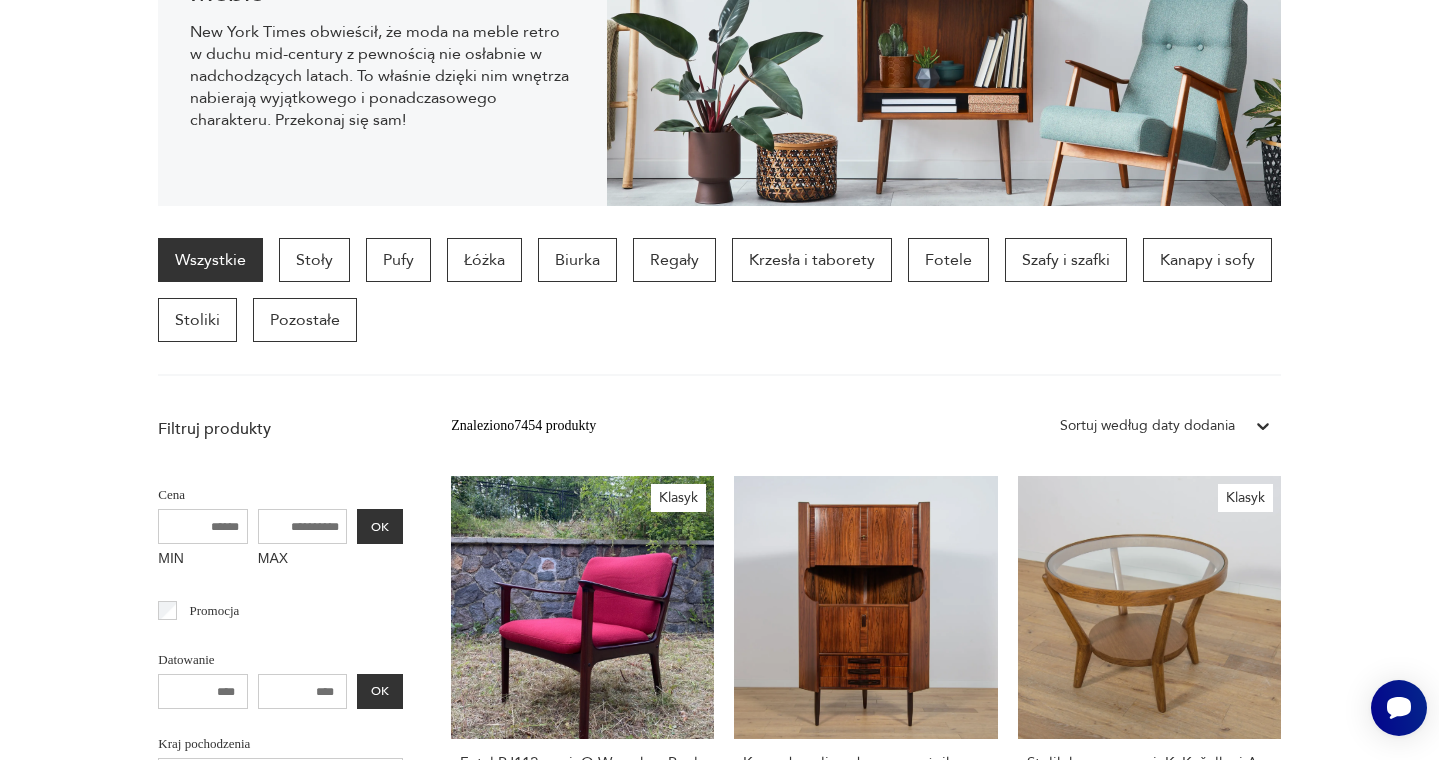 click on "Wszystkie Stoły Pufy Łóżka Biurka Regały Krzesła i taborety Fotele Szafy i szafki Kanapy i sofy Stoliki Pozostałe" at bounding box center [719, 307] 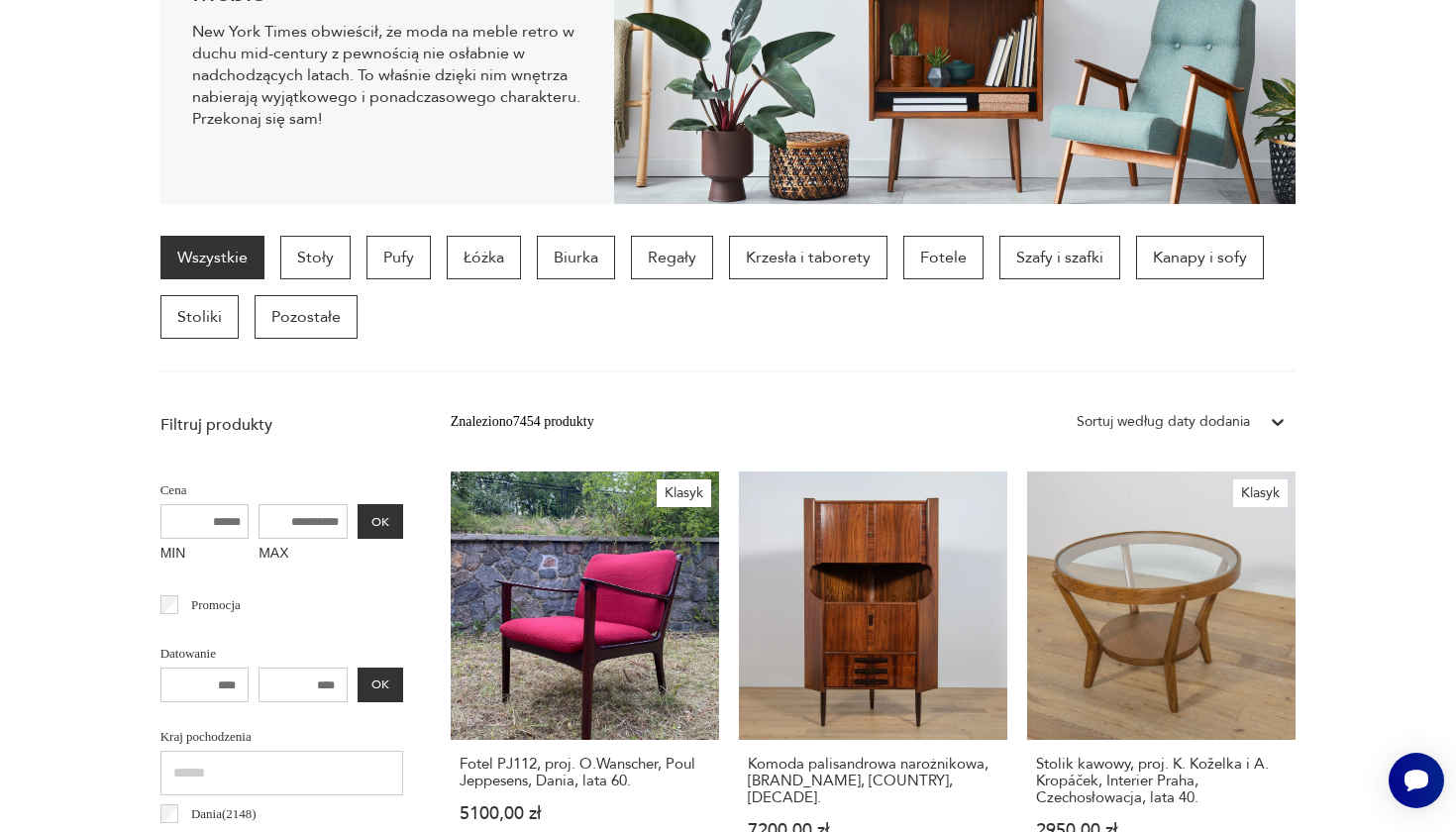 click on "Wszystkie Stoły Pufy Łóżka Biurka Regały Krzesła i taborety Fotele Szafy i szafki Kanapy i sofy Stoliki Pozostałe" at bounding box center (728, 304) 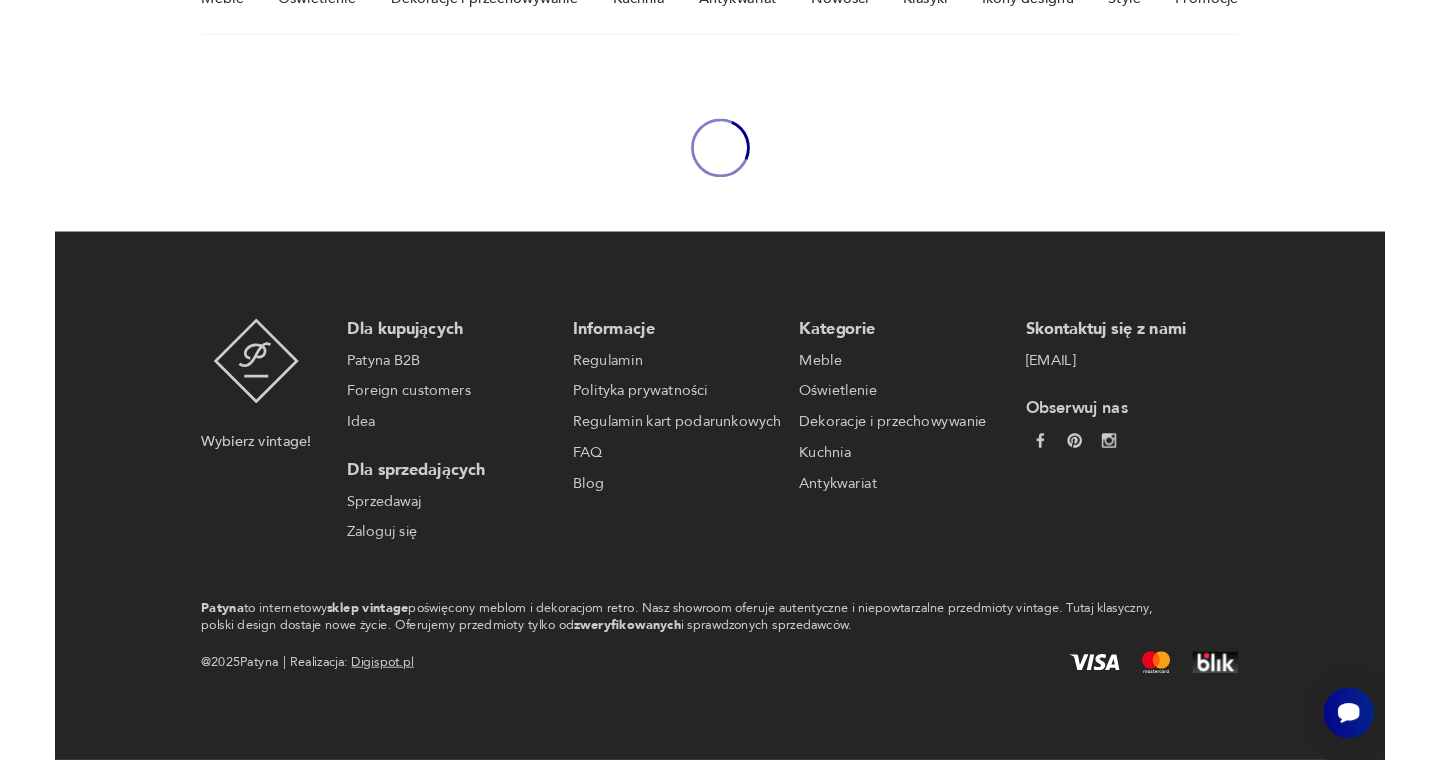scroll, scrollTop: 211, scrollLeft: 0, axis: vertical 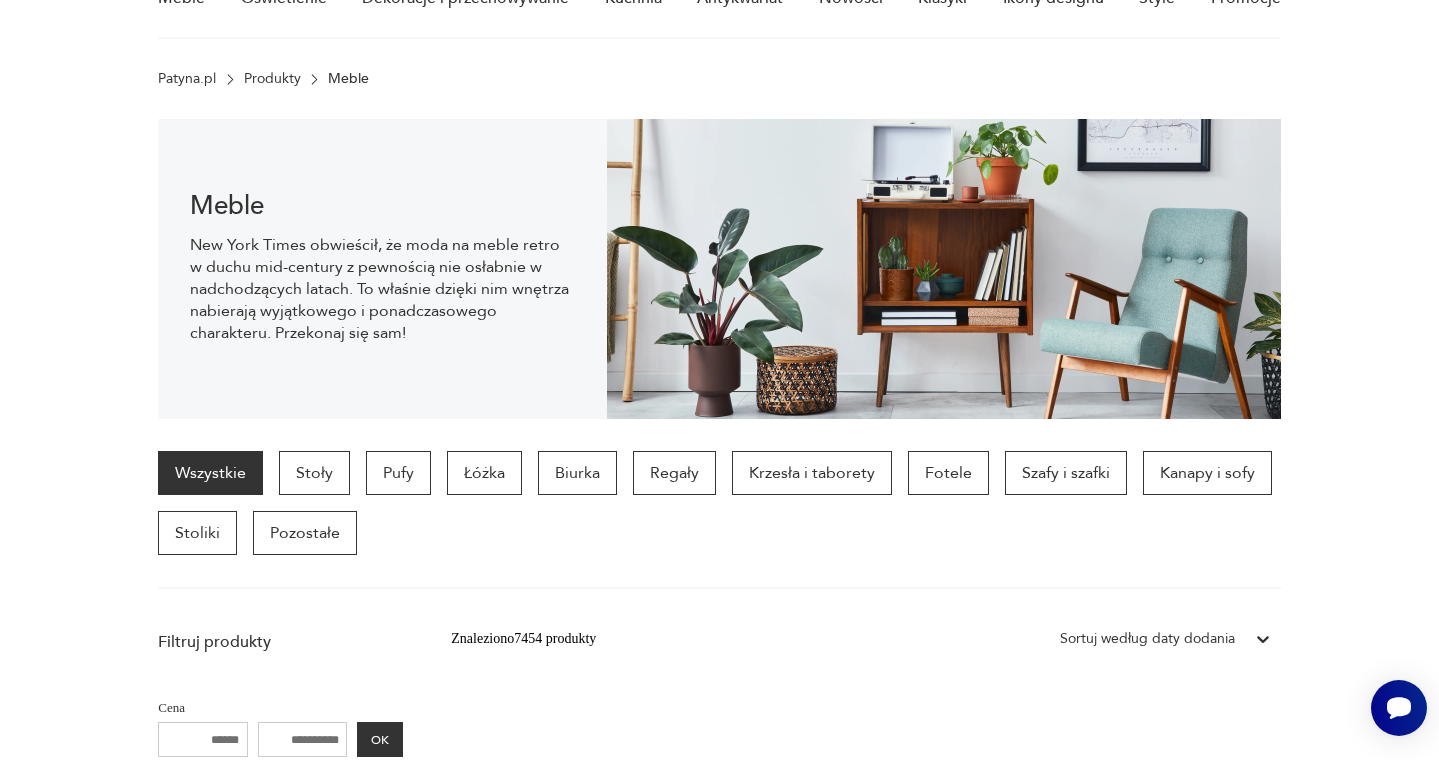 click on "Meble [CITY] obwieścił, że moda na meble retro w duchu mid-century z pewnością nie osłabnie w nadchodzących latach. To właśnie dzięki nim wnętrza nabierają wyjątkowego i ponadczasowego charakteru. Przekonaj się sam!" at bounding box center (719, 269) 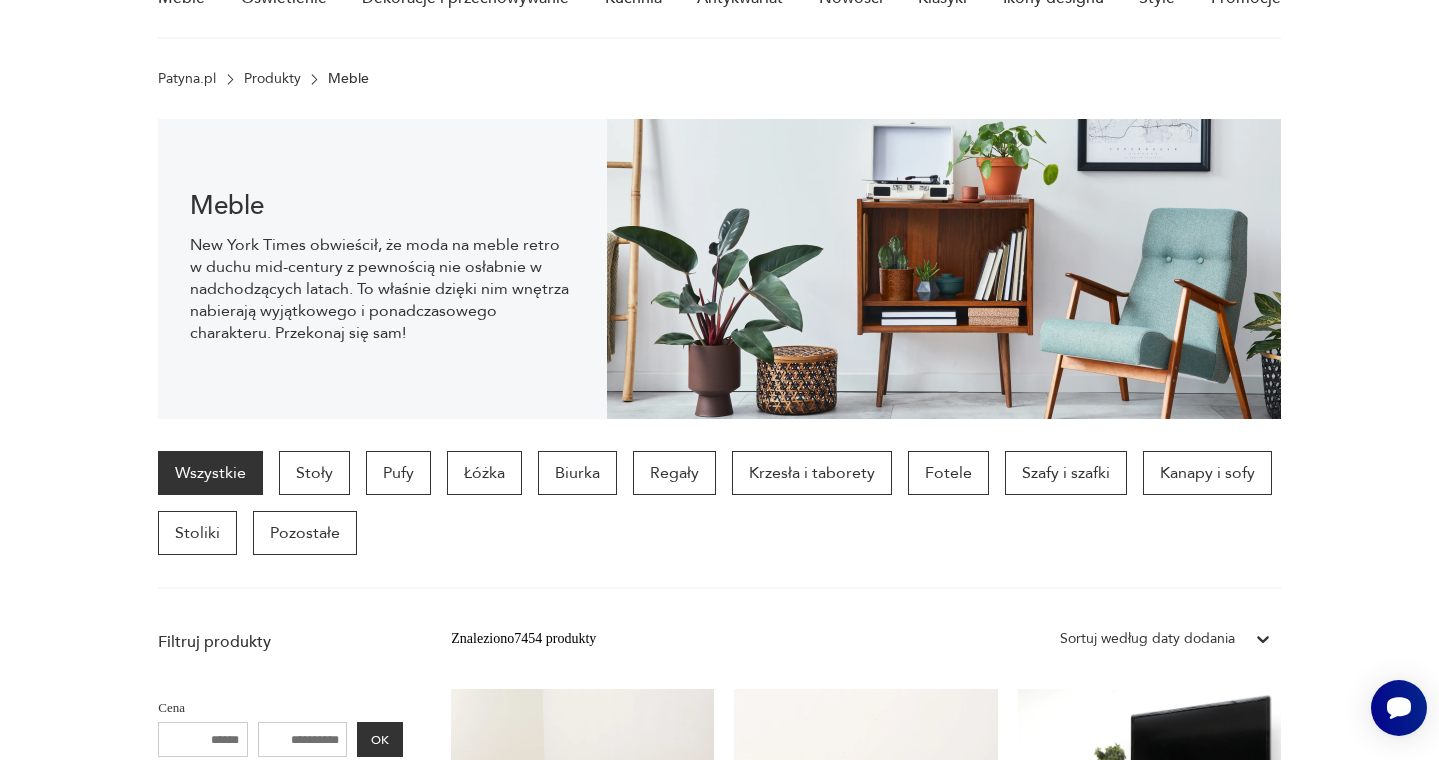 click on "Wszystkie Stoły Pufy Łóżka Biurka Regały Krzesła i taborety Fotele Szafy i szafki Kanapy i sofy Stoliki Pozostałe" at bounding box center [719, 520] 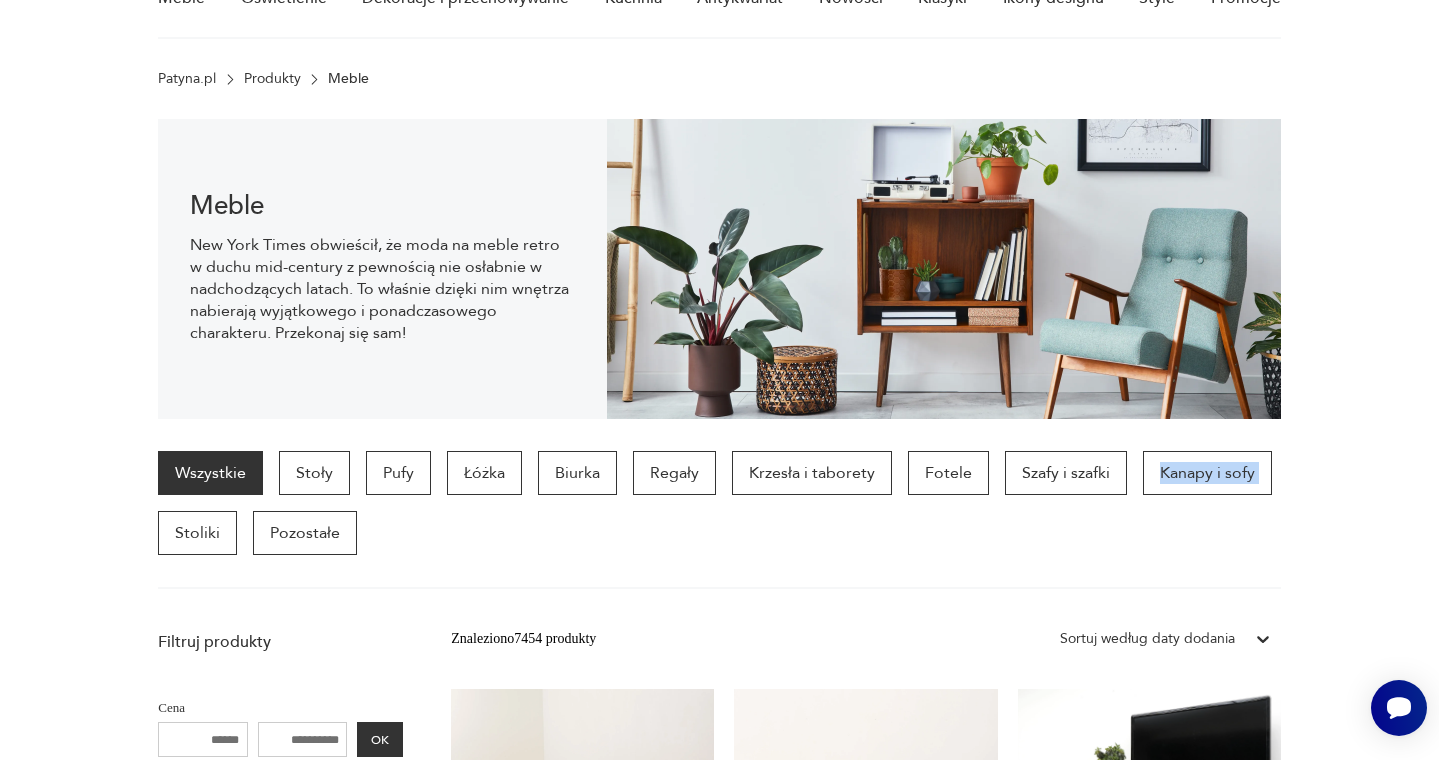 click on "Wszystkie Stoły Pufy Łóżka Biurka Regały Krzesła i taborety Fotele Szafy i szafki Kanapy i sofy Stoliki Pozostałe" at bounding box center (719, 520) 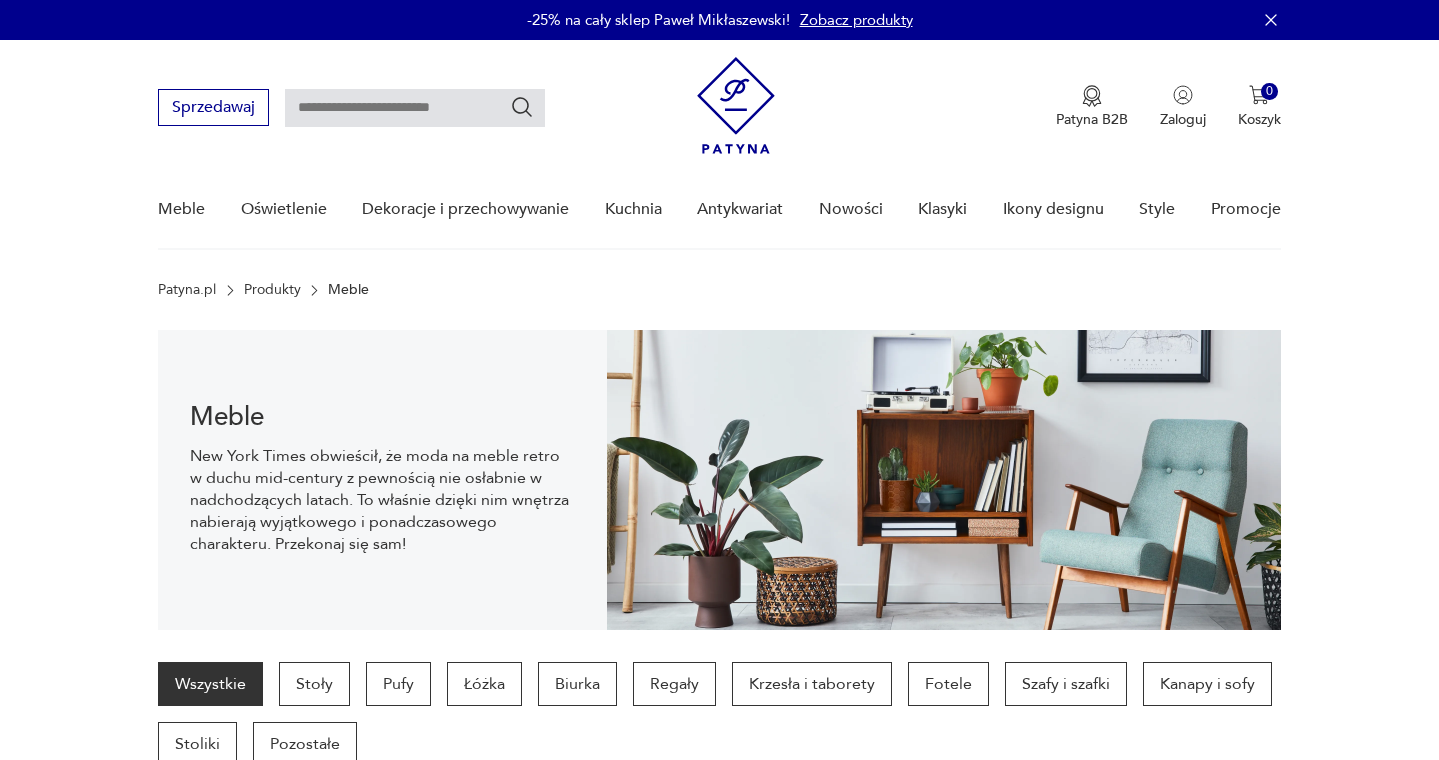 scroll, scrollTop: 229, scrollLeft: 0, axis: vertical 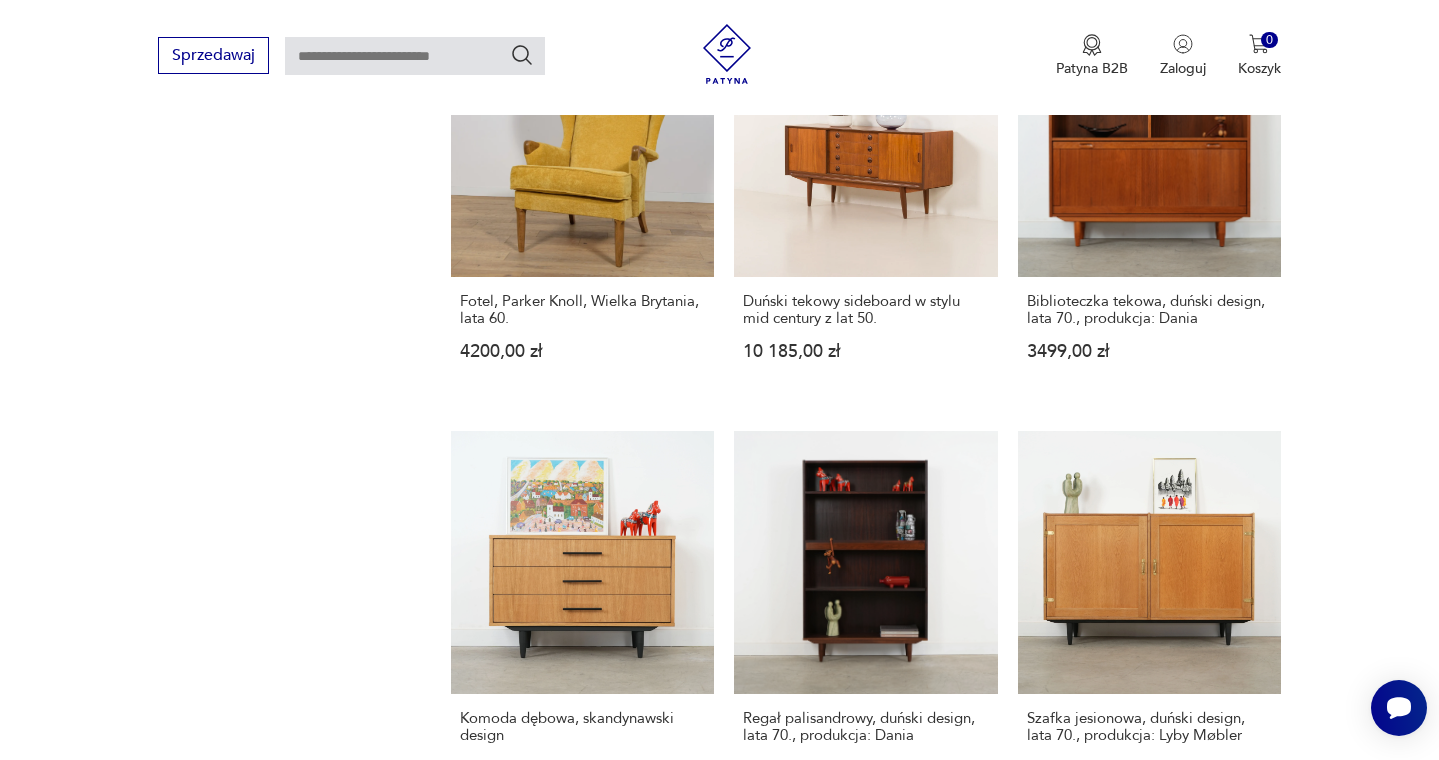 click on "3" at bounding box center (911, 1321) 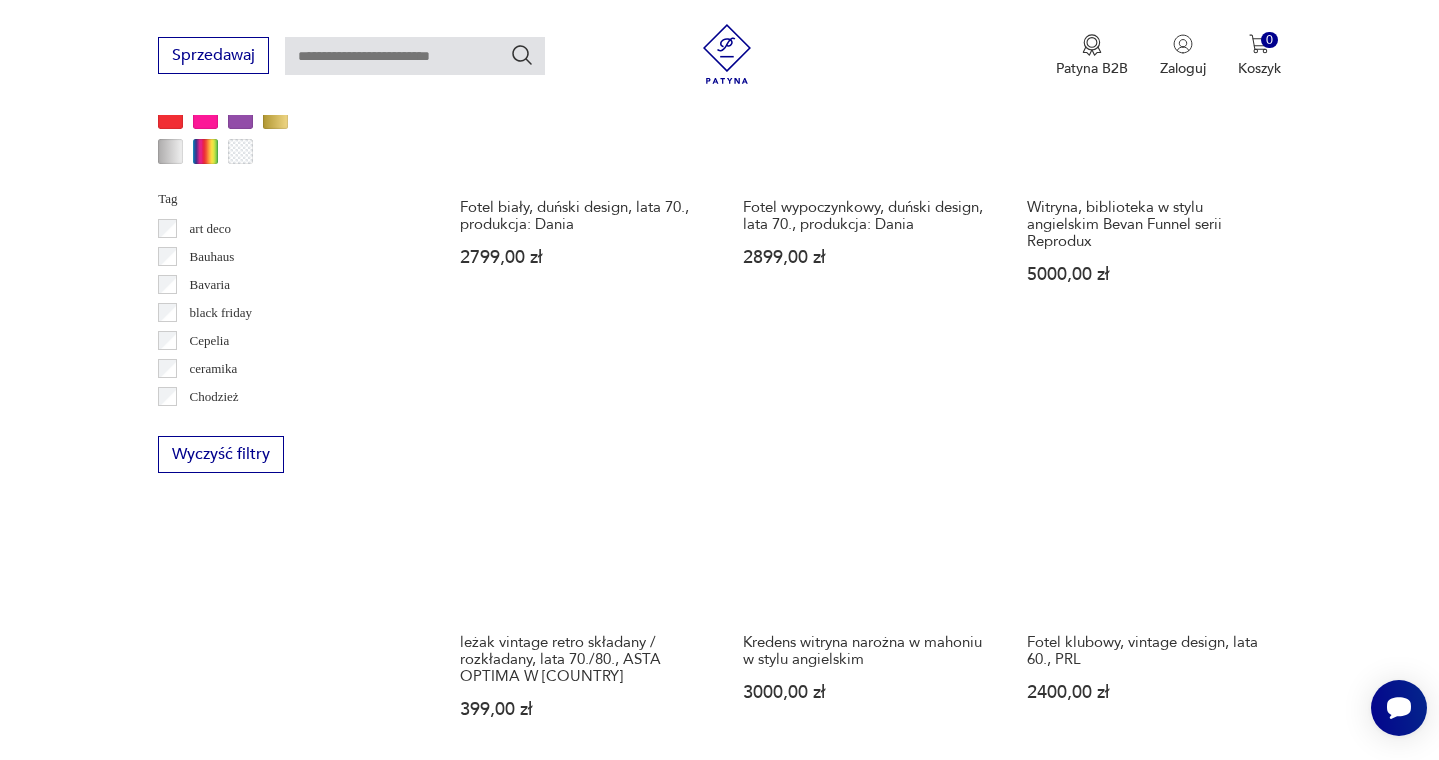 scroll, scrollTop: 1838, scrollLeft: 0, axis: vertical 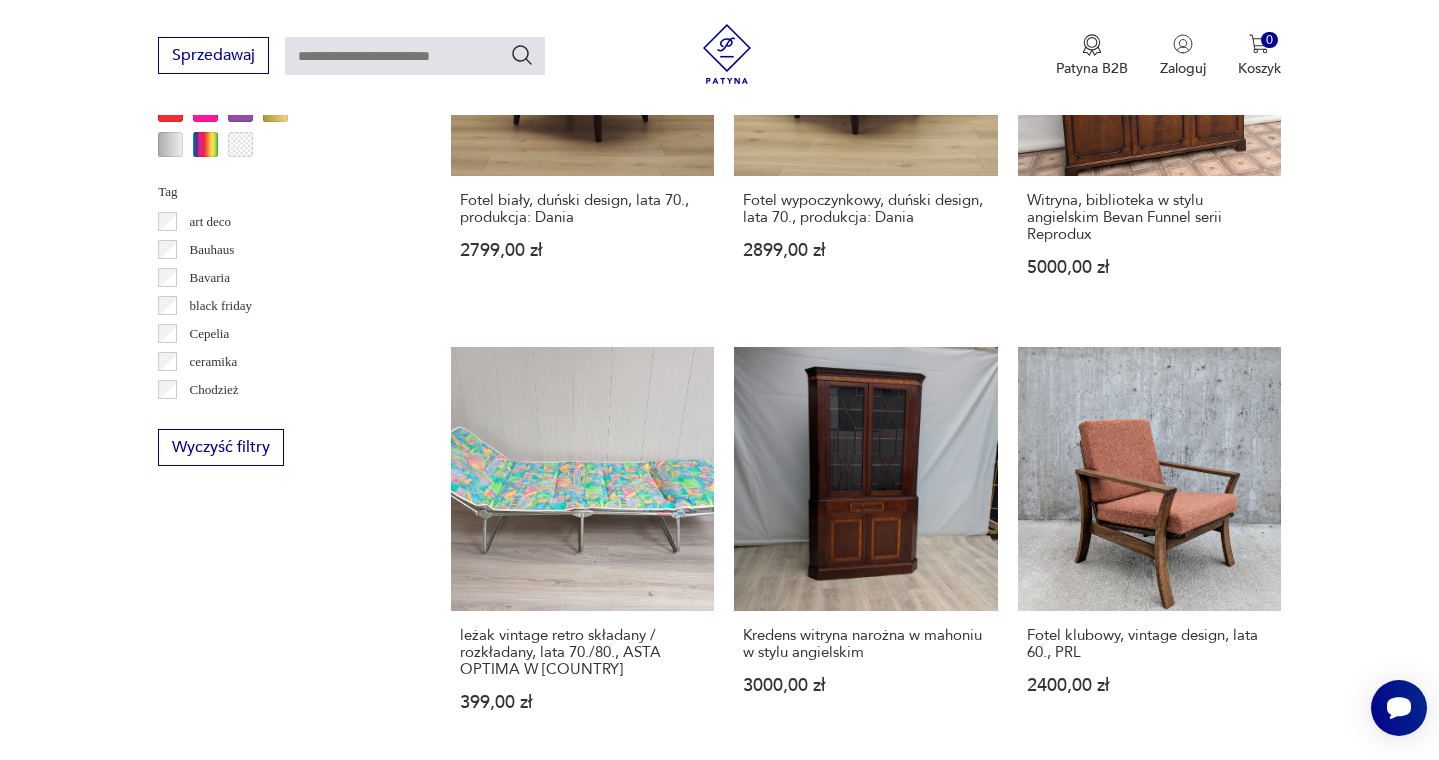 click on "Stół tekowy, duński design, lata 70., produkcja: Dania" at bounding box center [582, 1512] 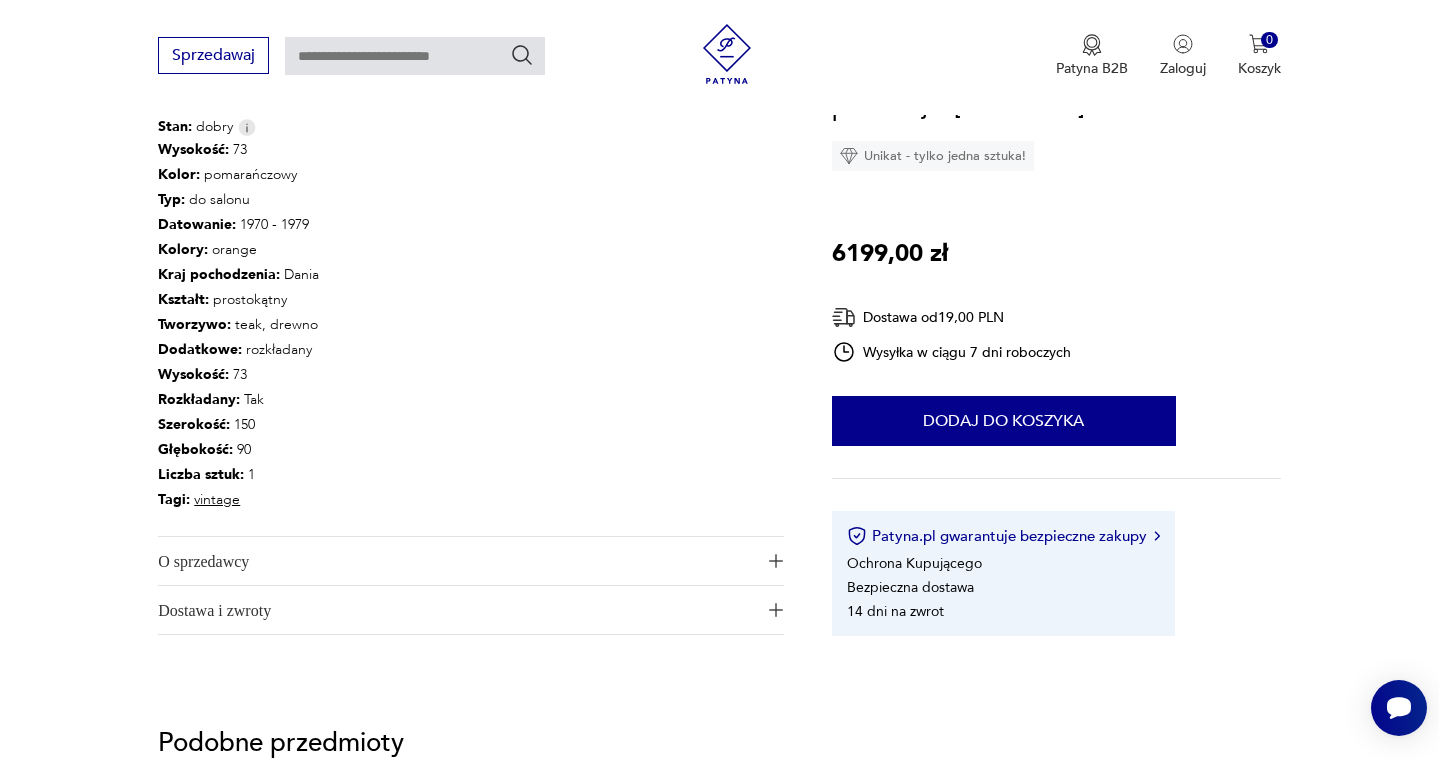 scroll, scrollTop: 0, scrollLeft: 0, axis: both 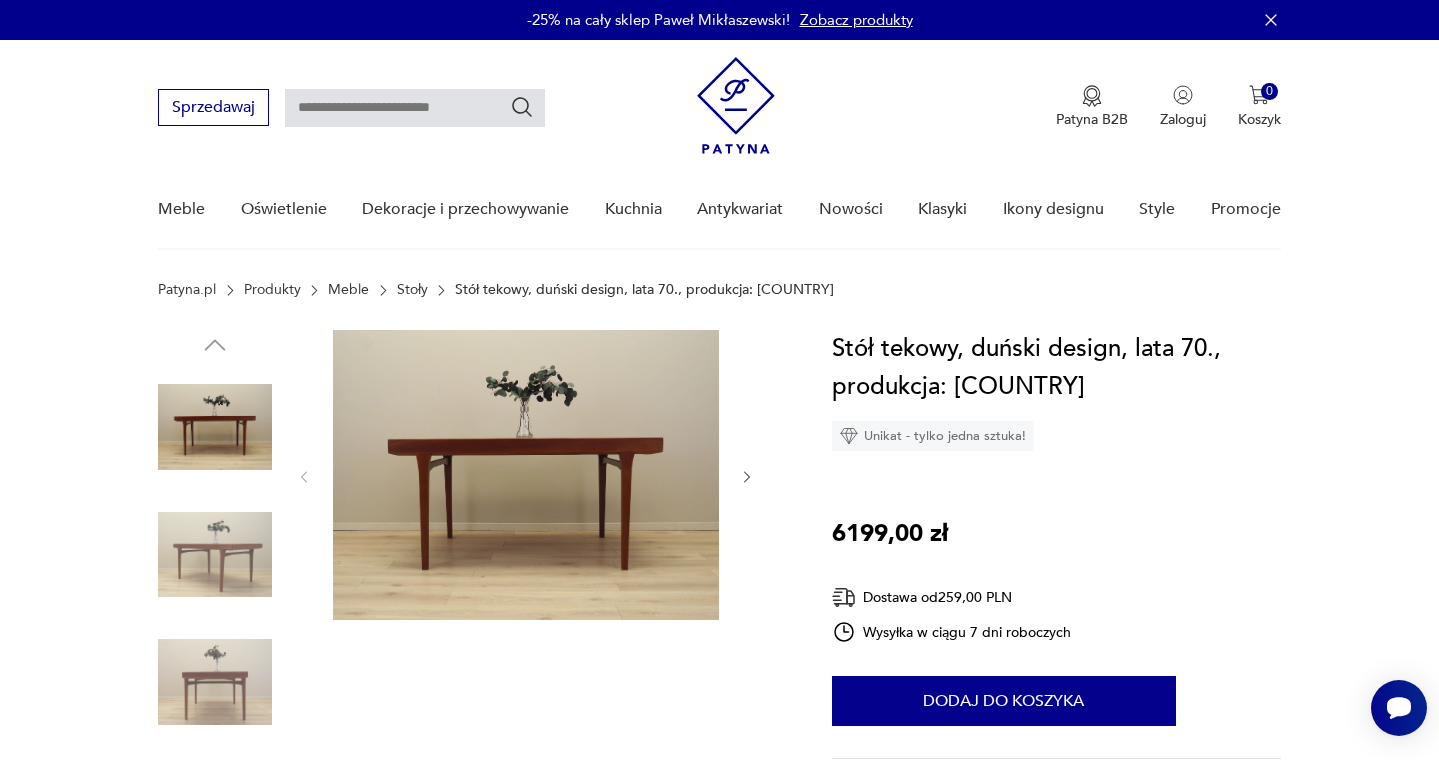 click 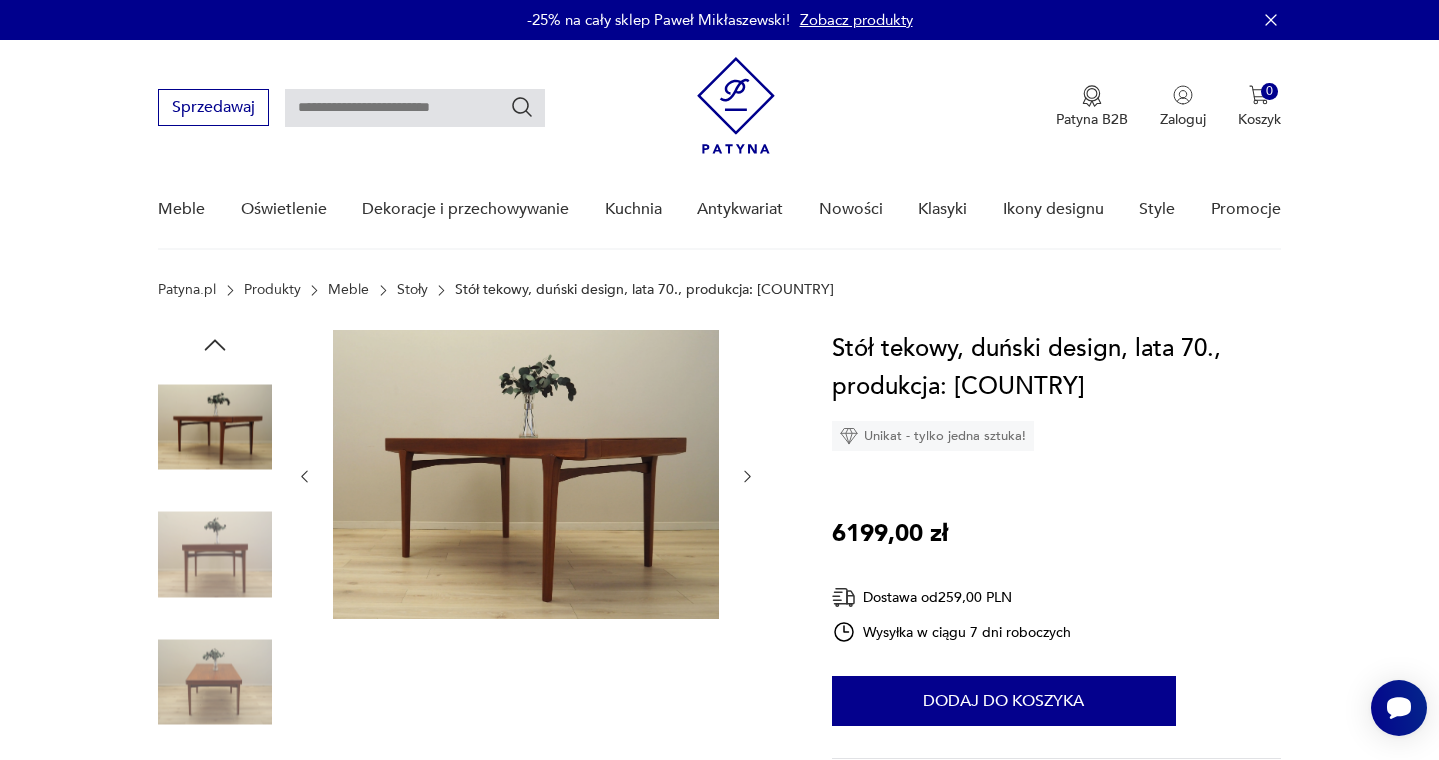 click 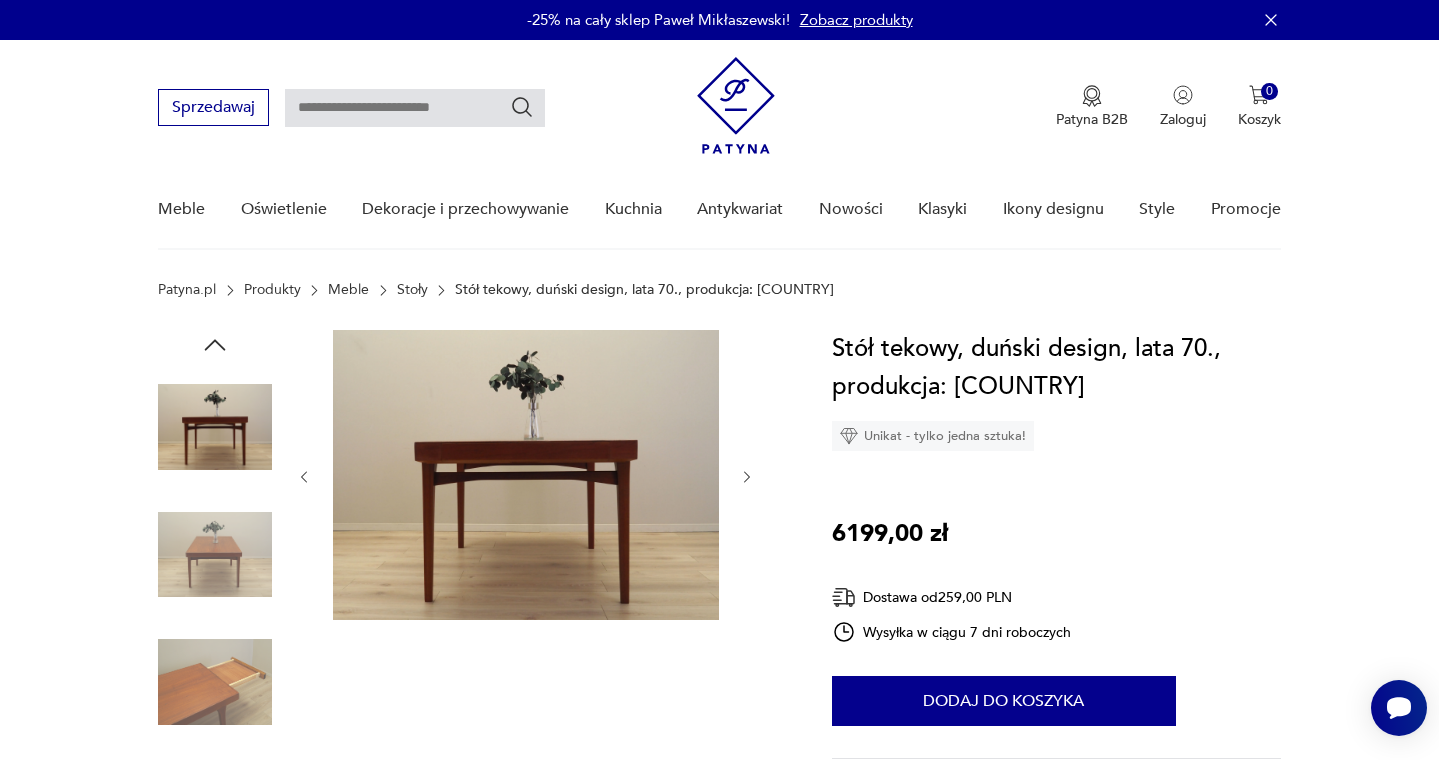 click 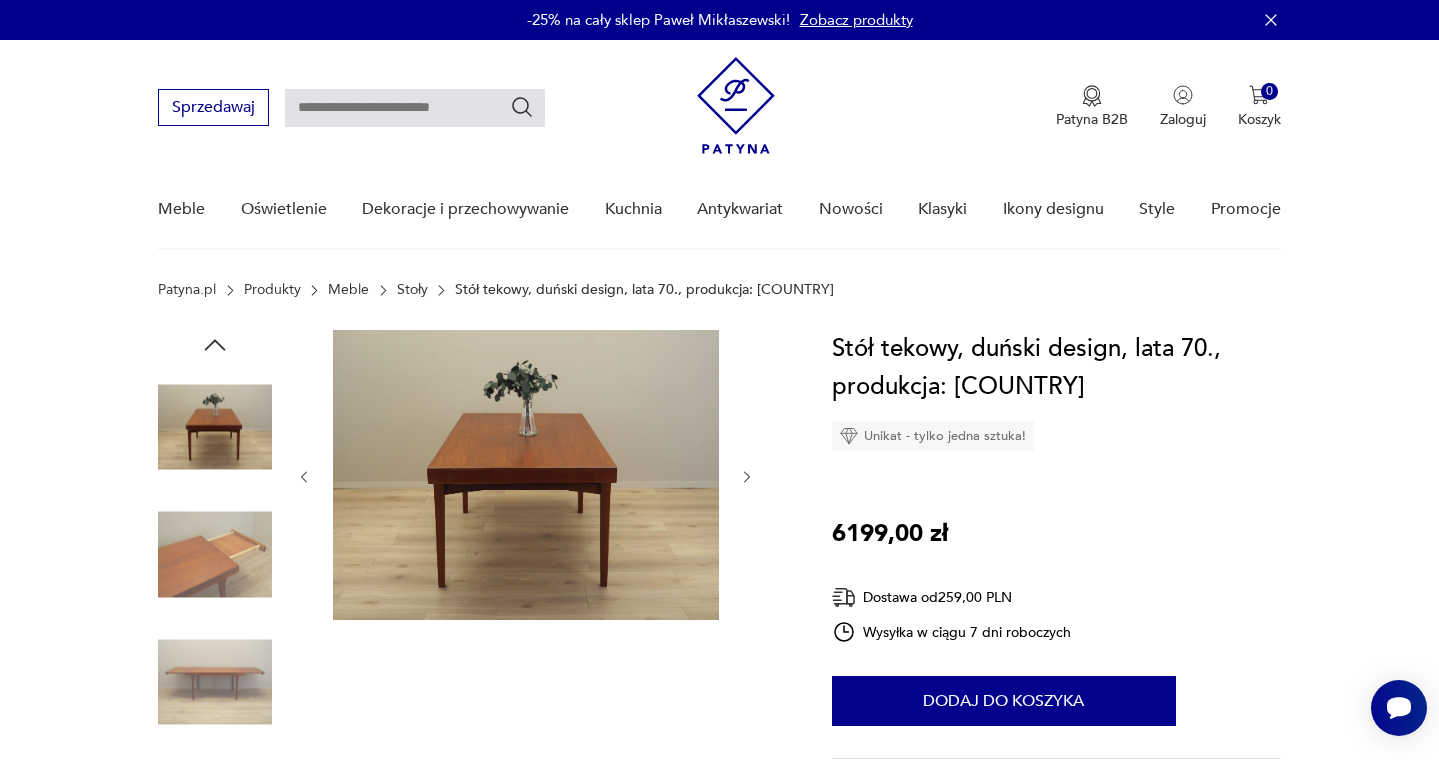 click 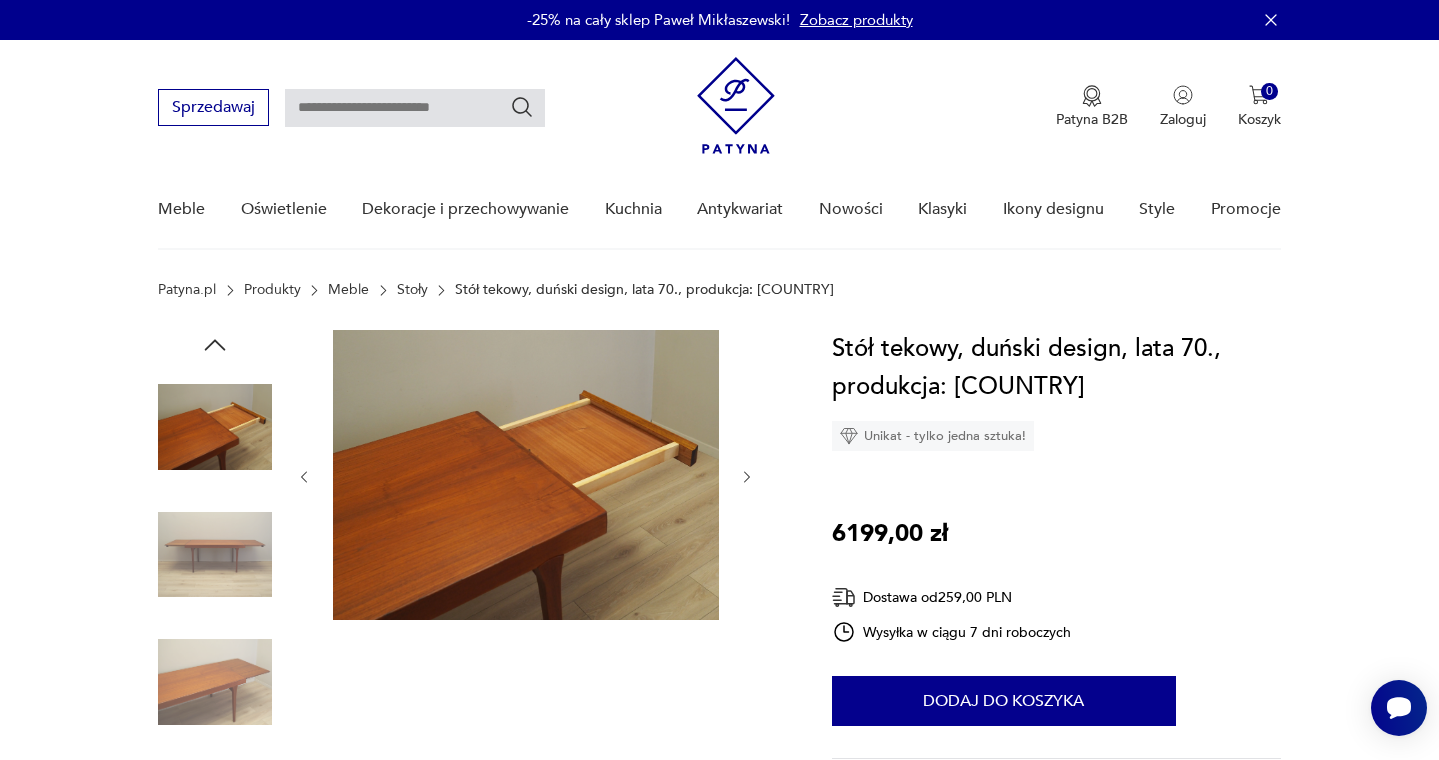 click 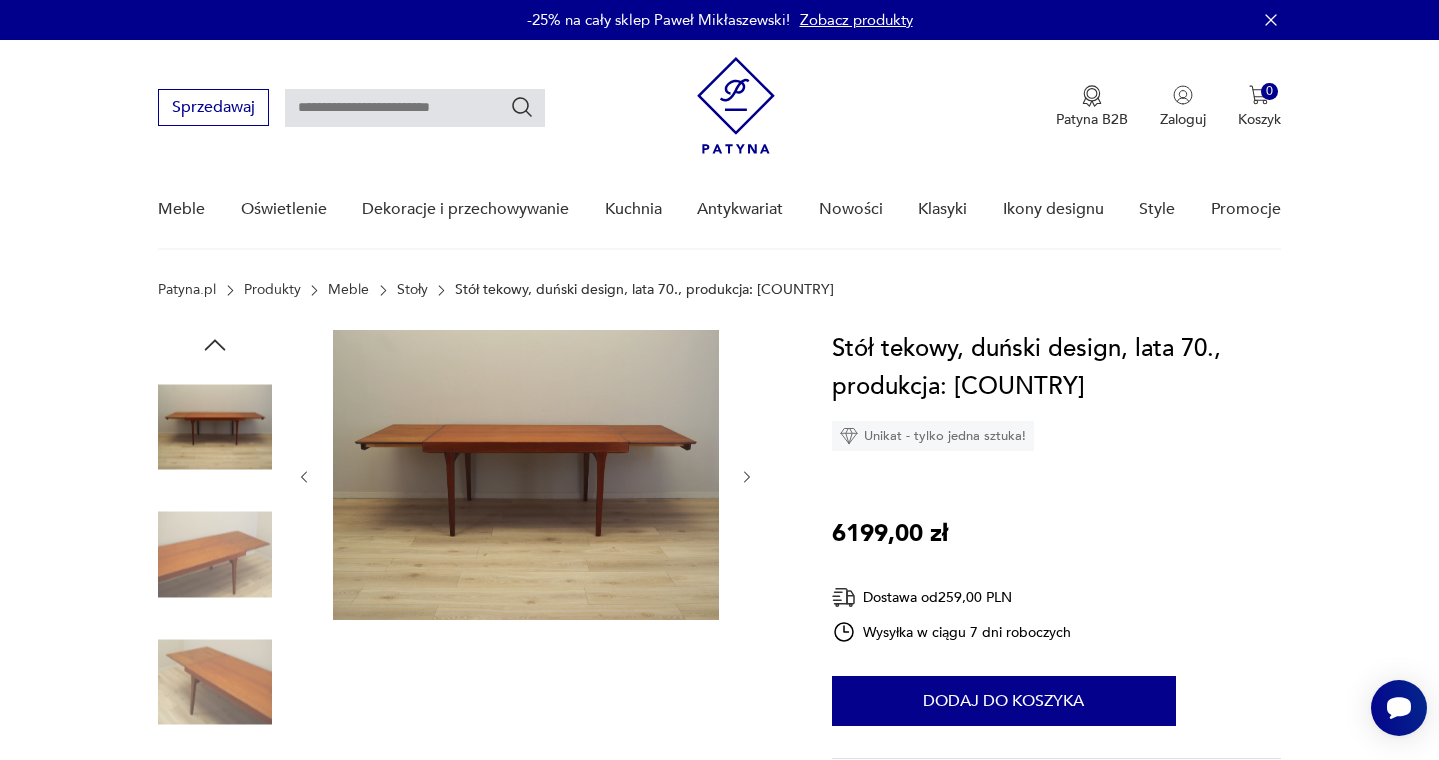 click 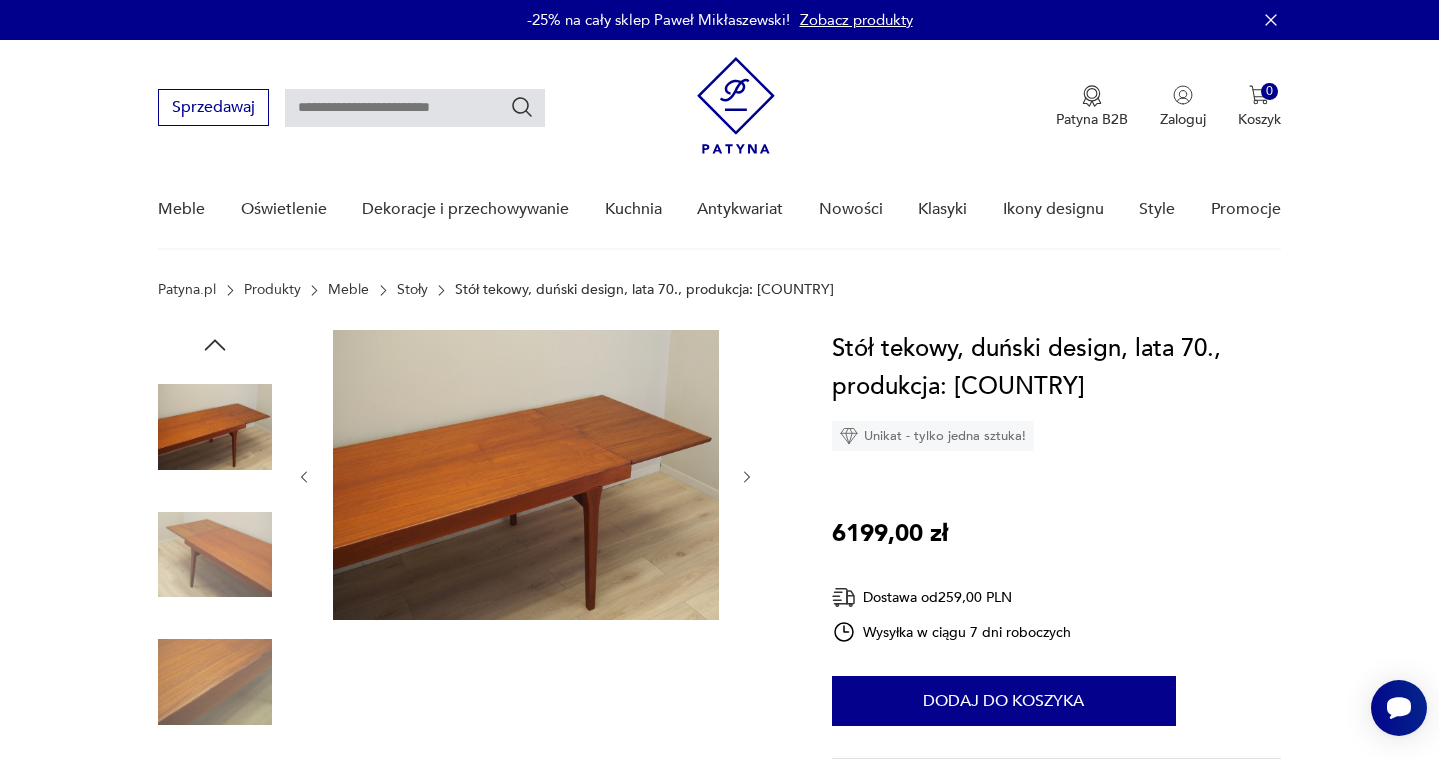 click 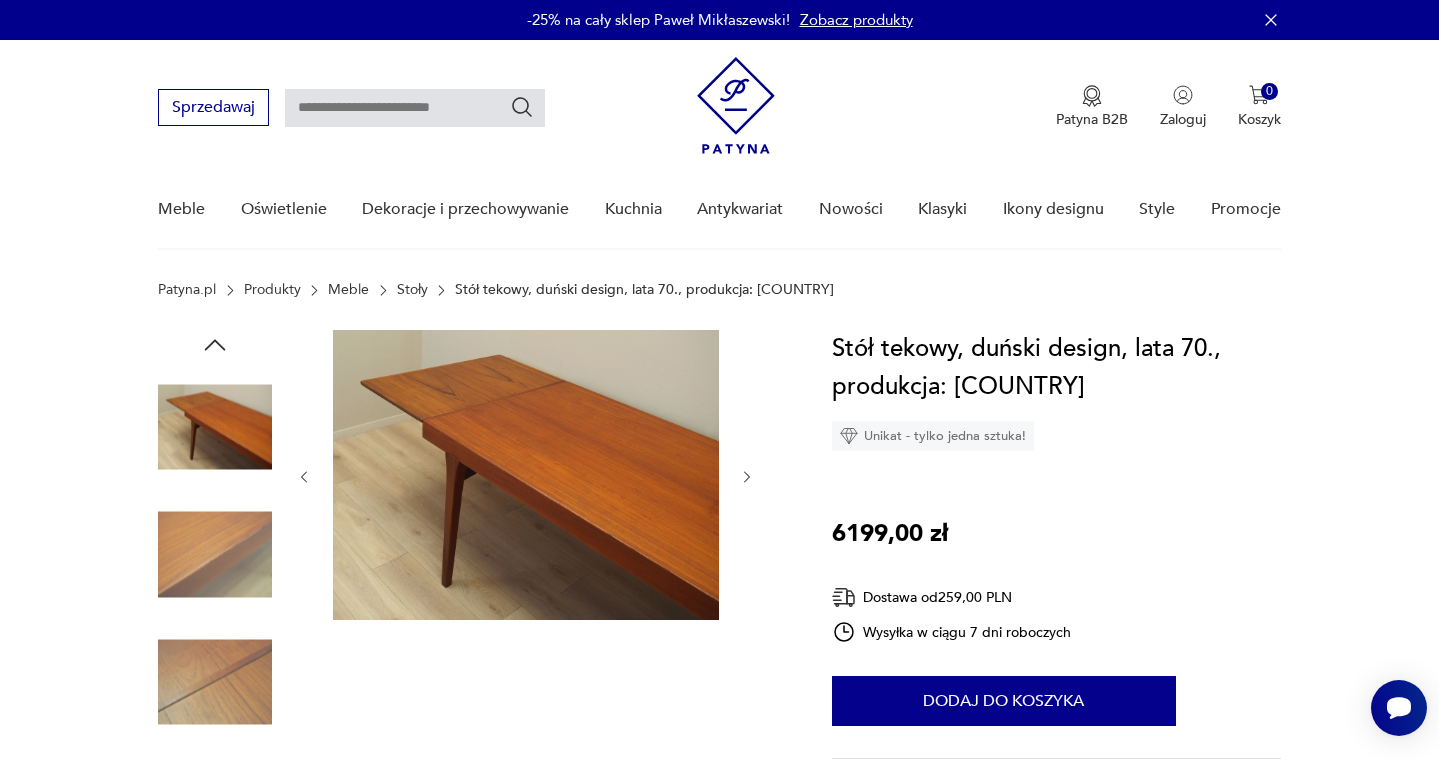 click 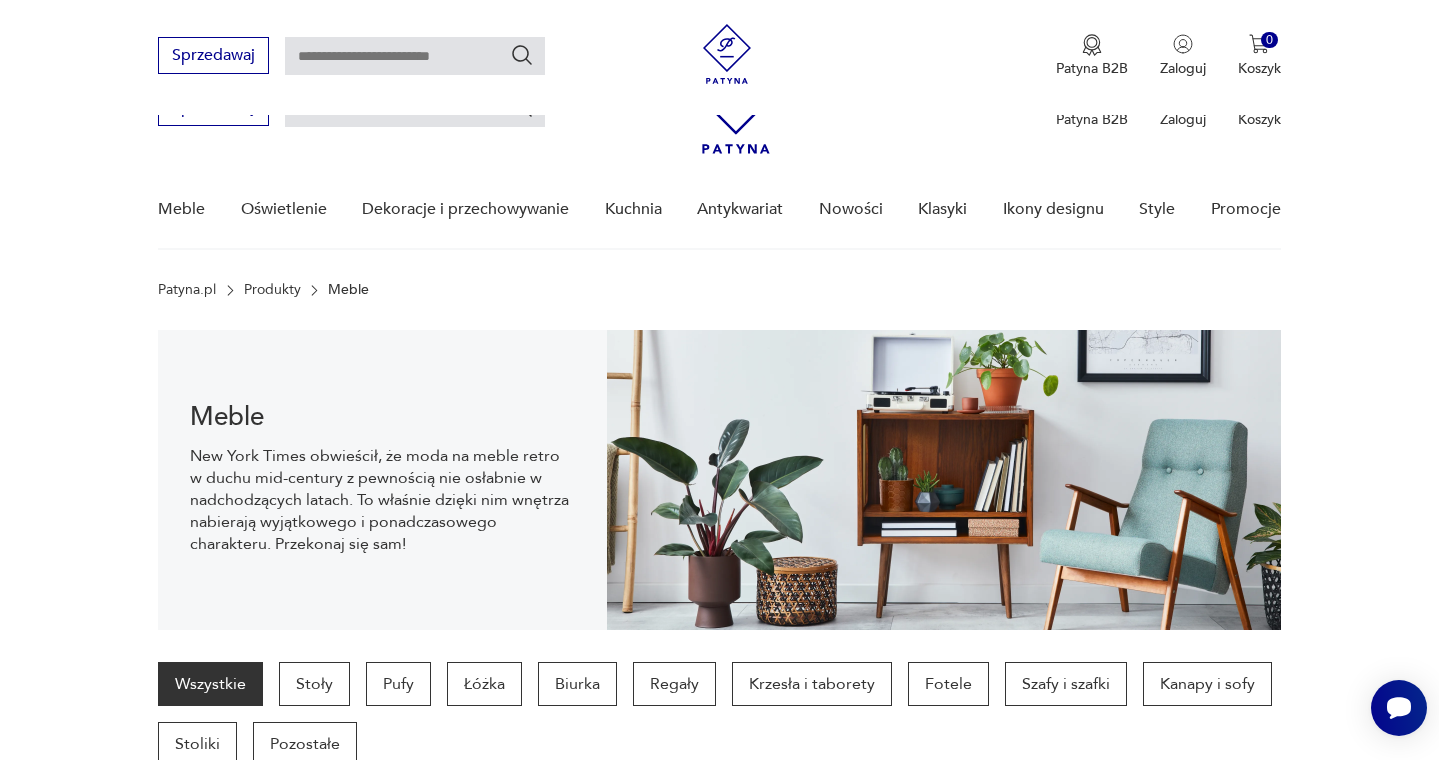 scroll, scrollTop: 1838, scrollLeft: 0, axis: vertical 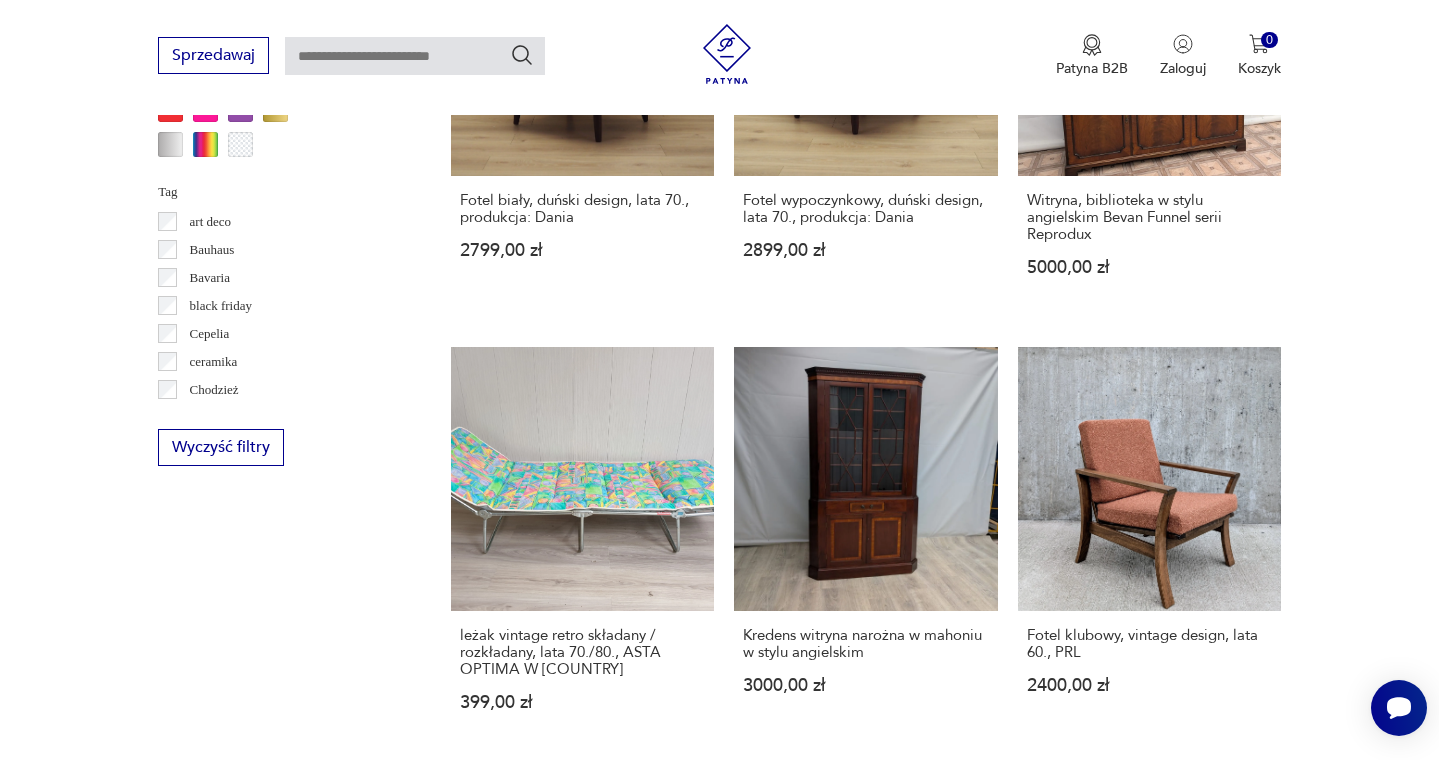 click on "4" at bounding box center [957, 1689] 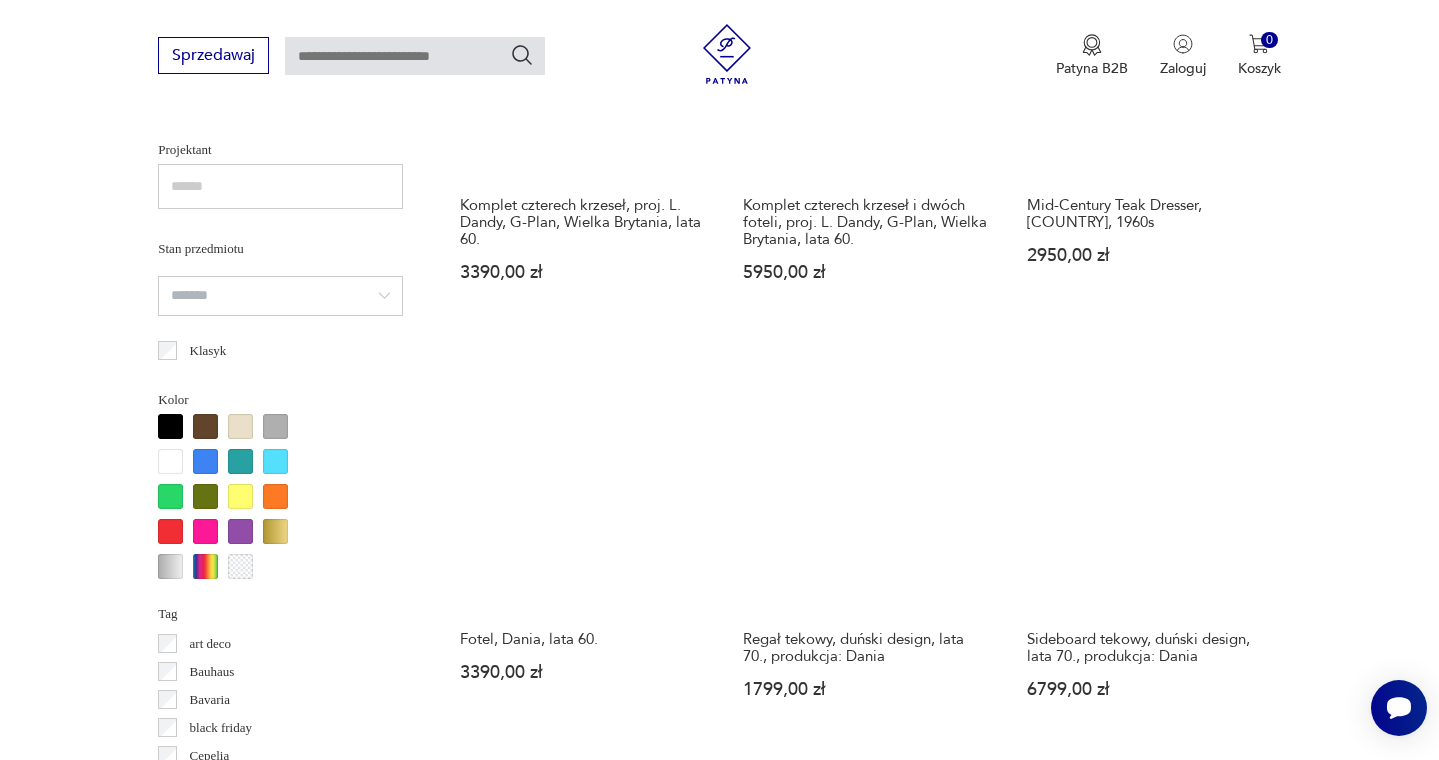 scroll, scrollTop: 1420, scrollLeft: 0, axis: vertical 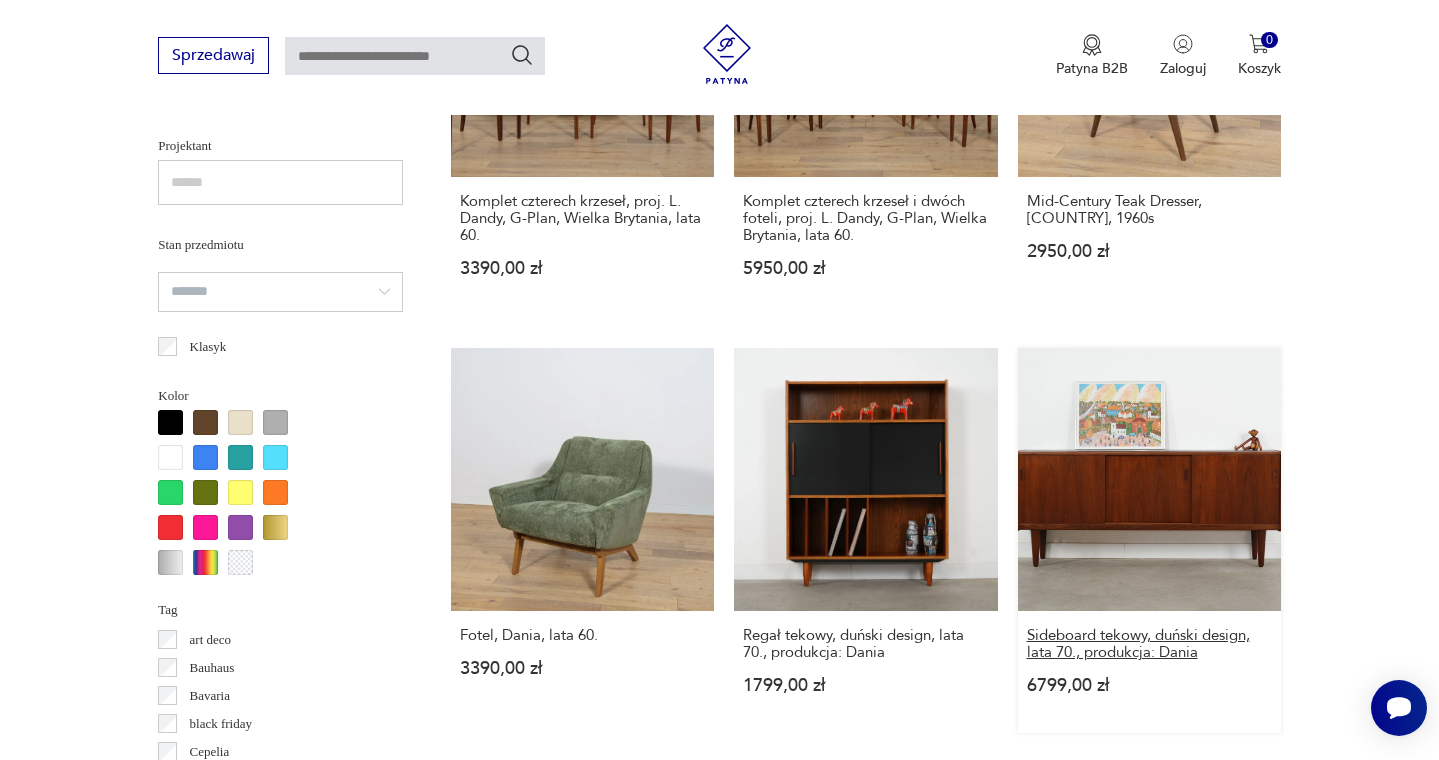 click on "Sideboard tekowy, duński design, lata 70., produkcja: Dania" at bounding box center (1149, 644) 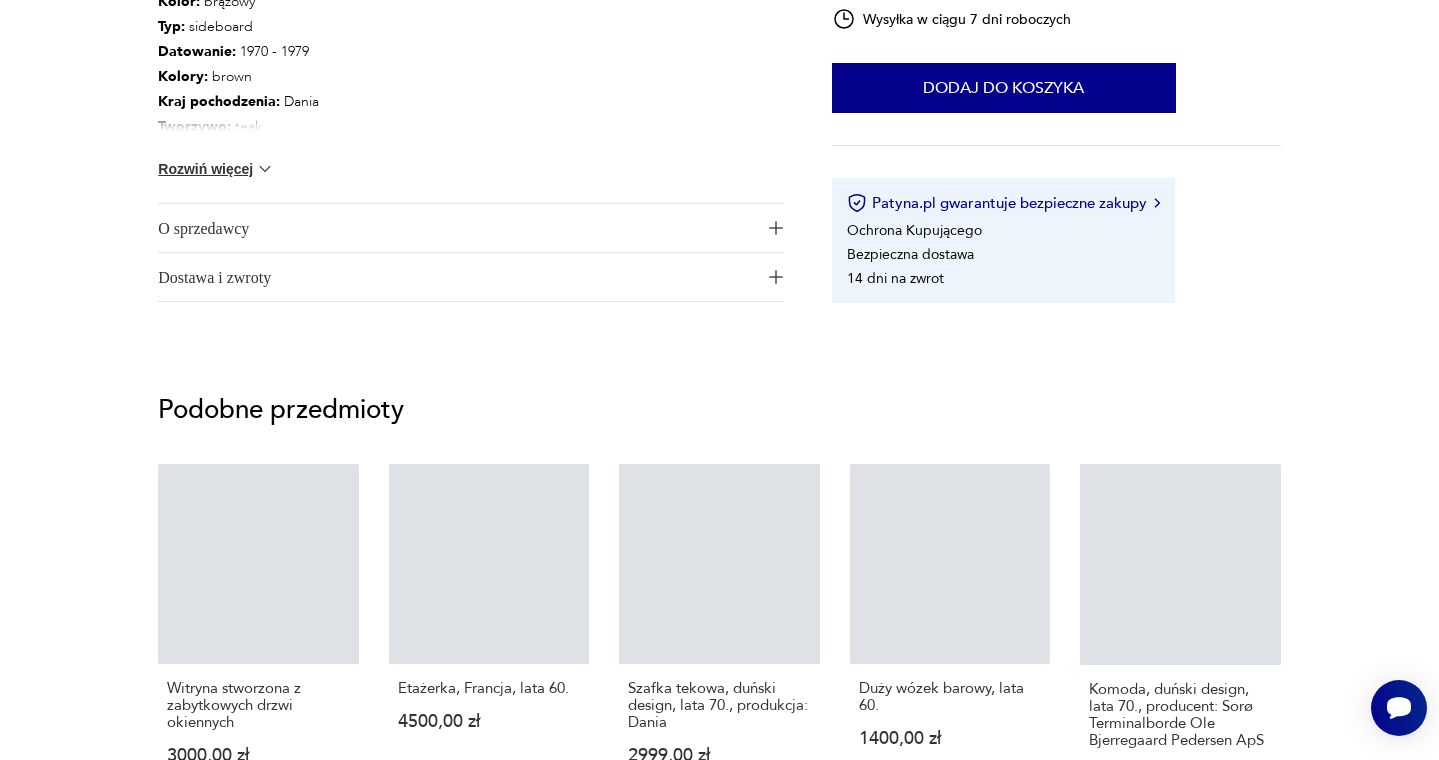 scroll, scrollTop: 0, scrollLeft: 0, axis: both 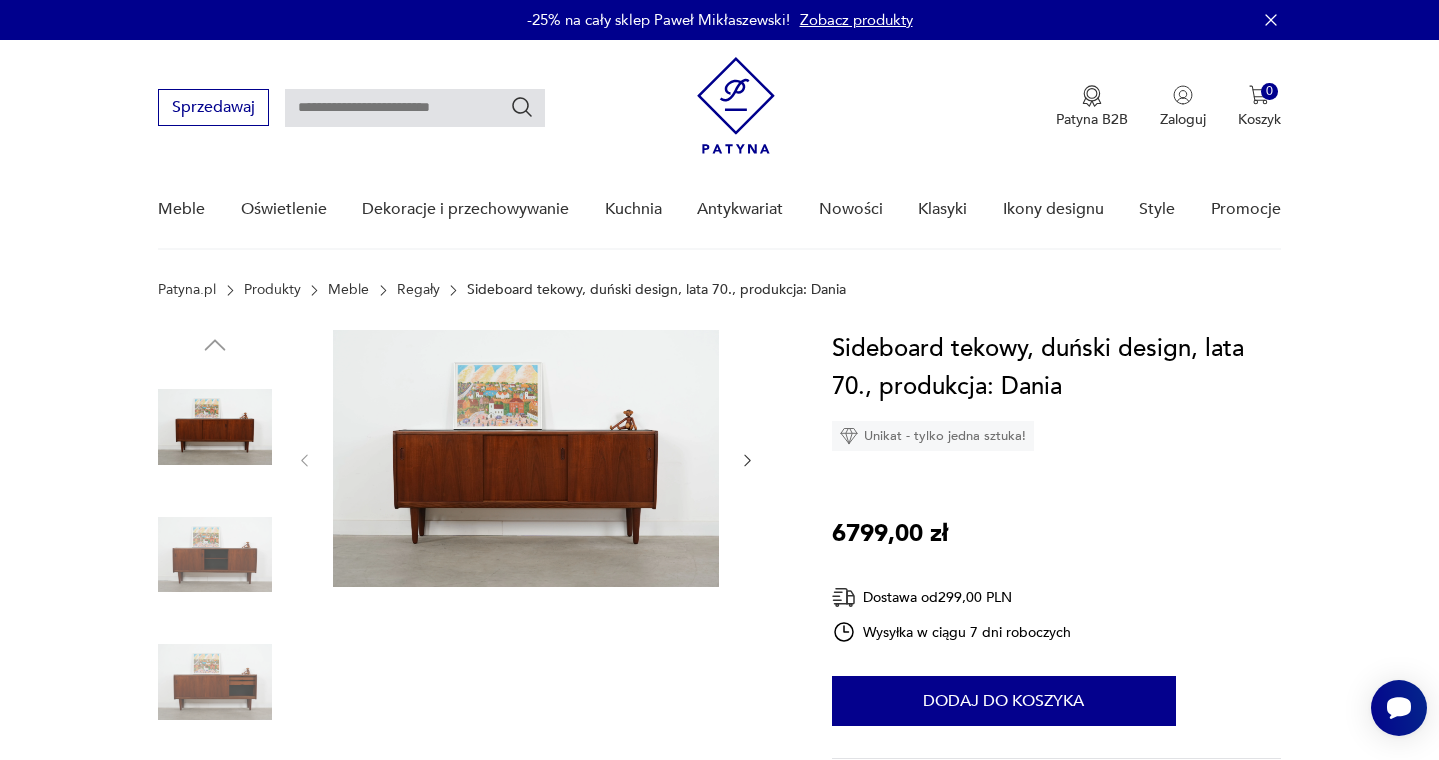 click 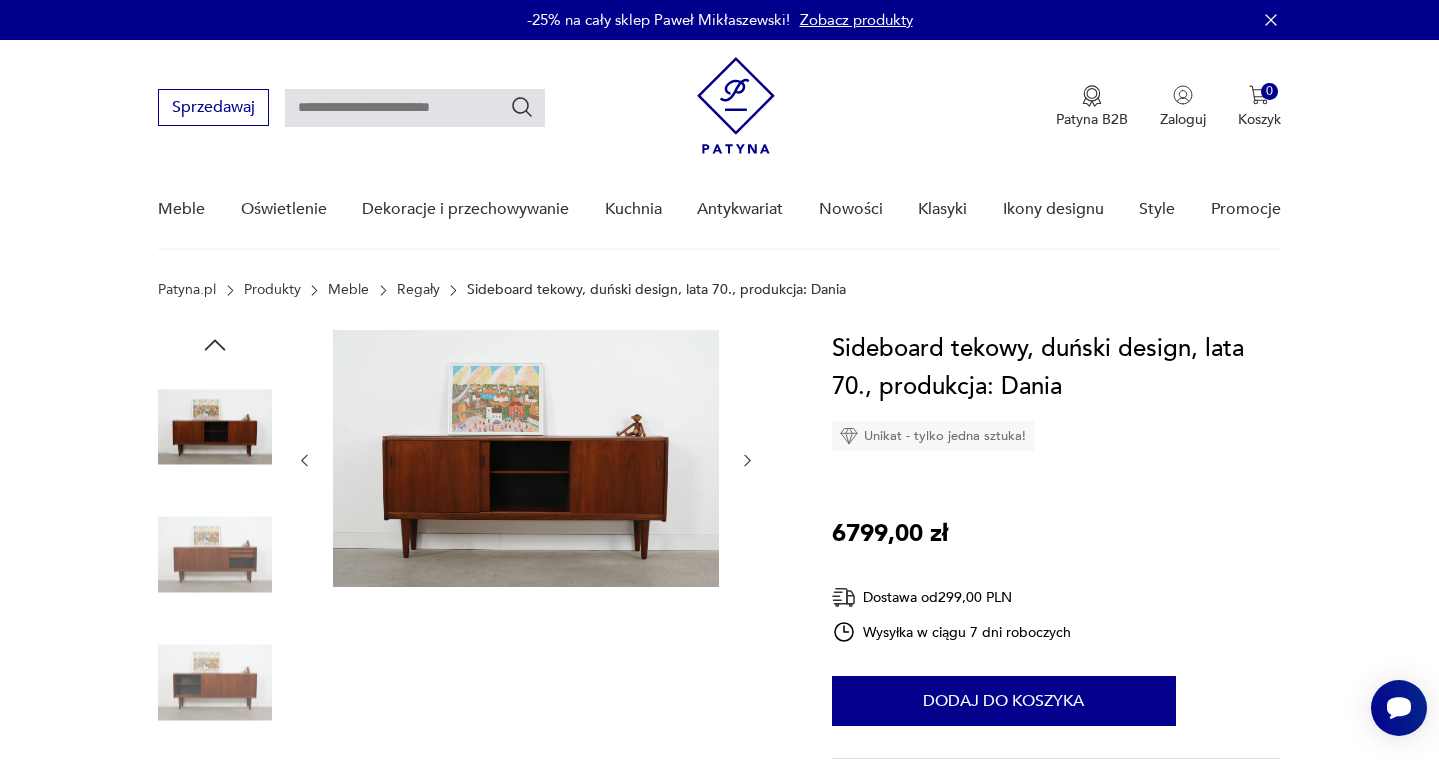 click 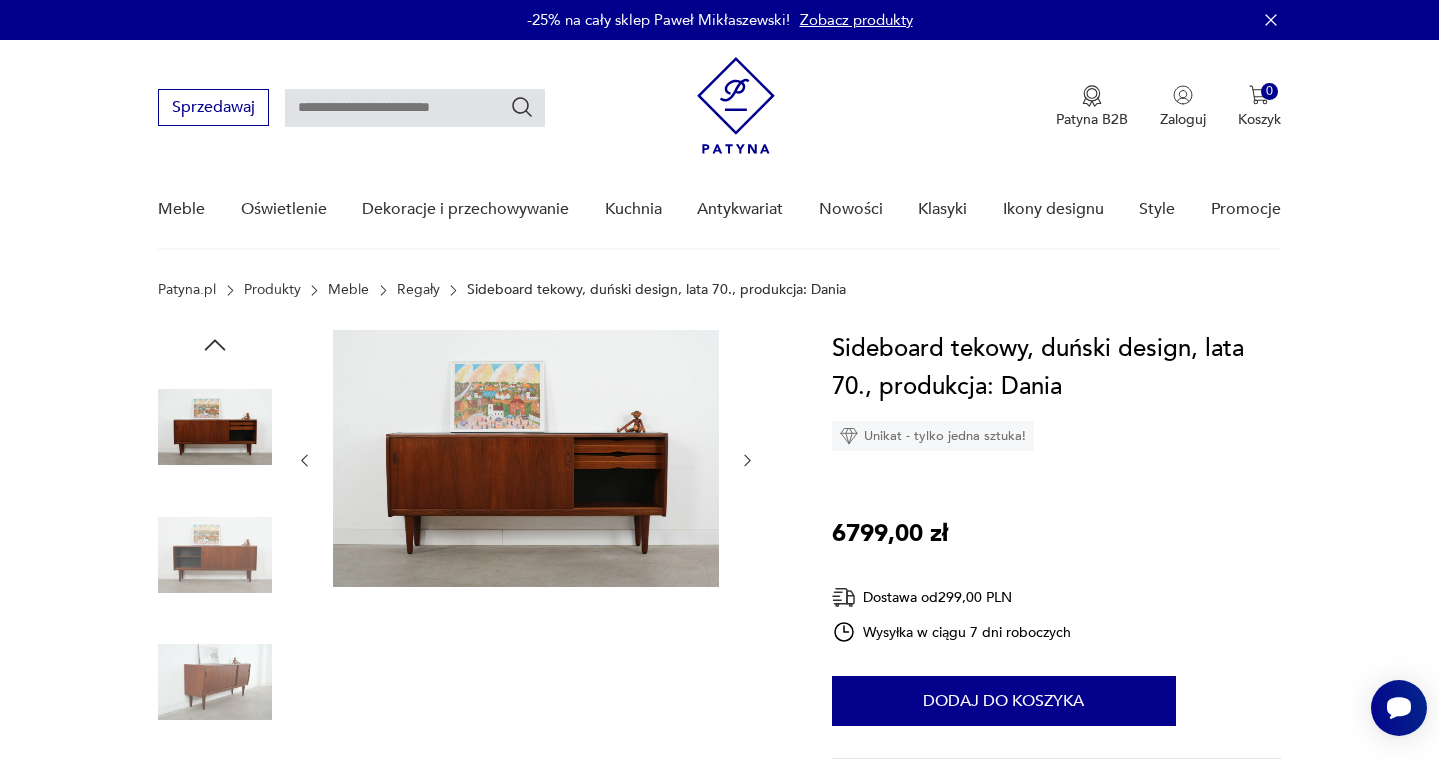 click 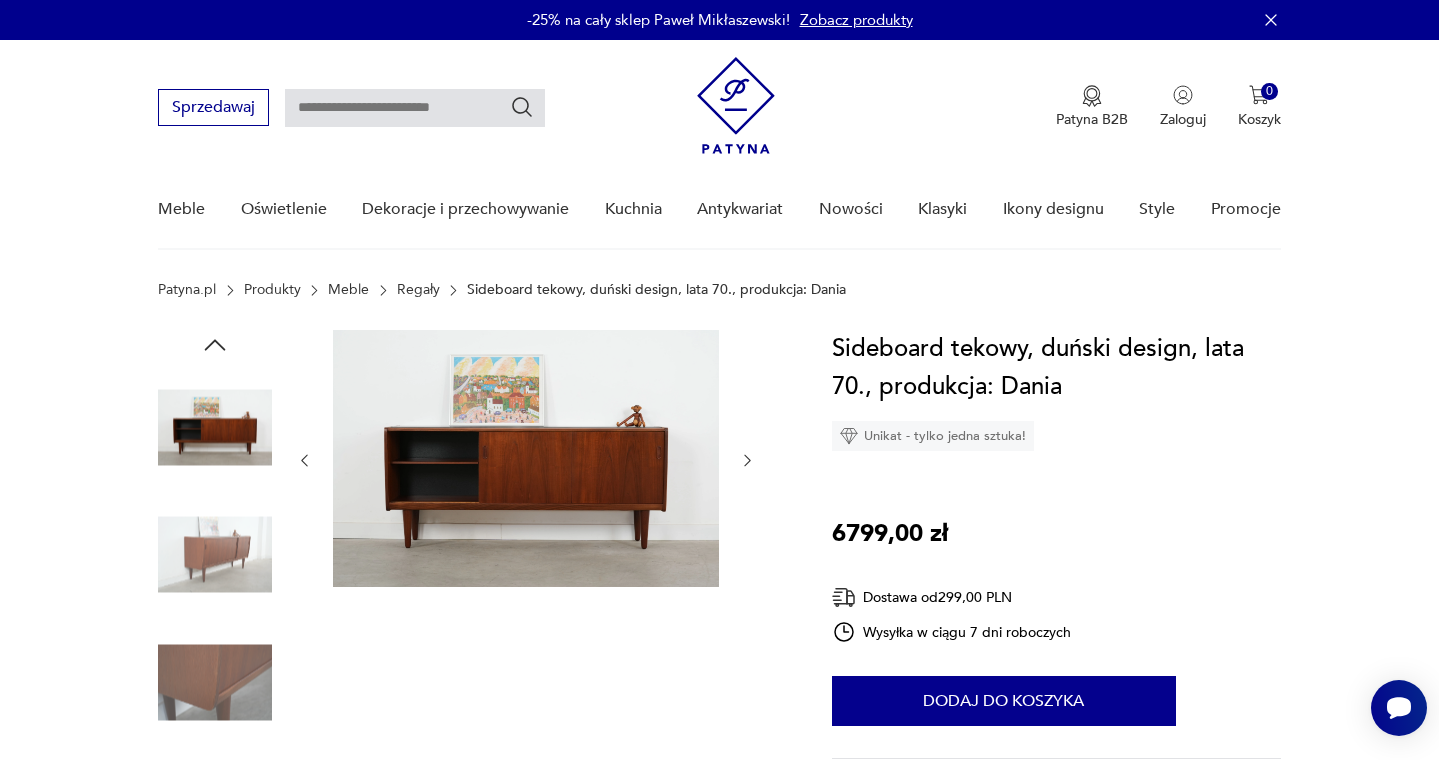 click 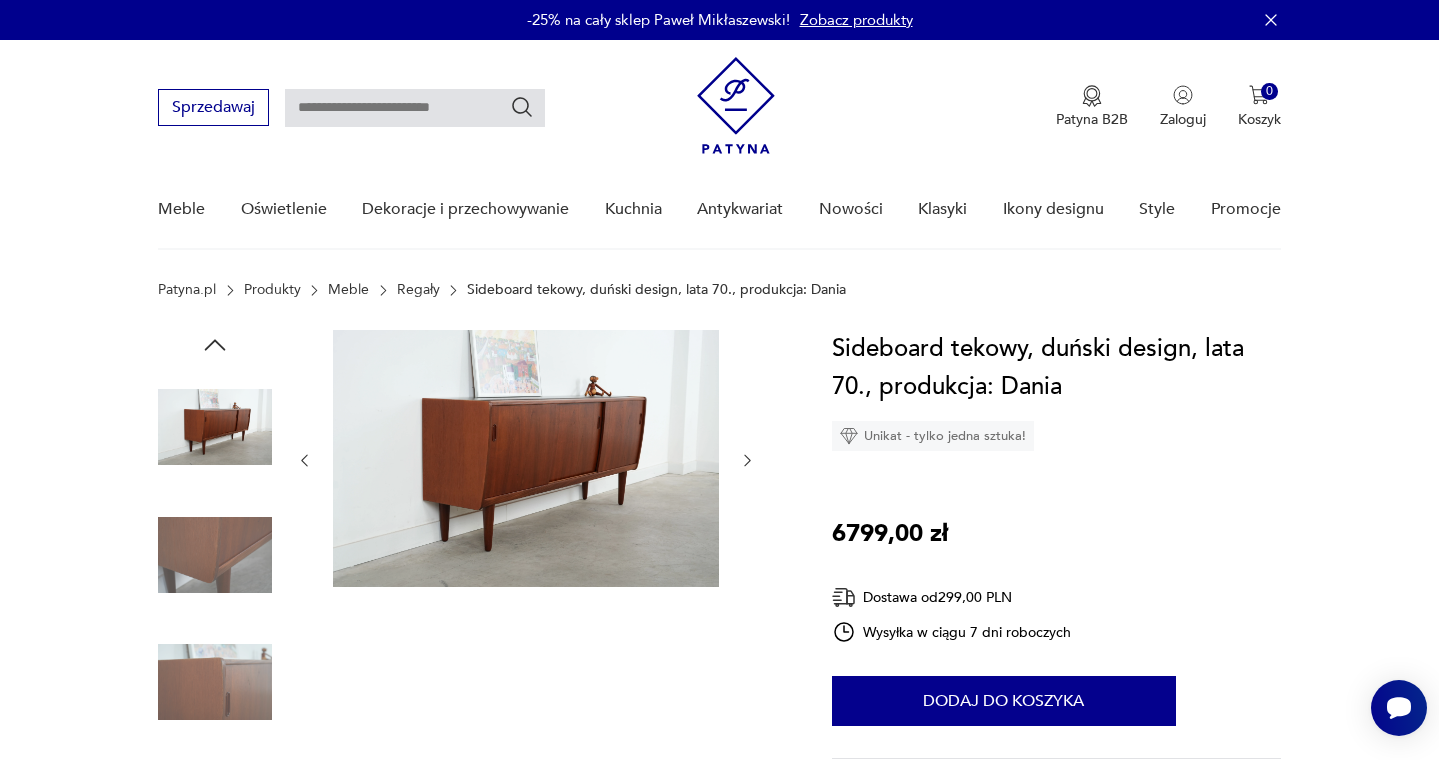 click at bounding box center (526, 458) 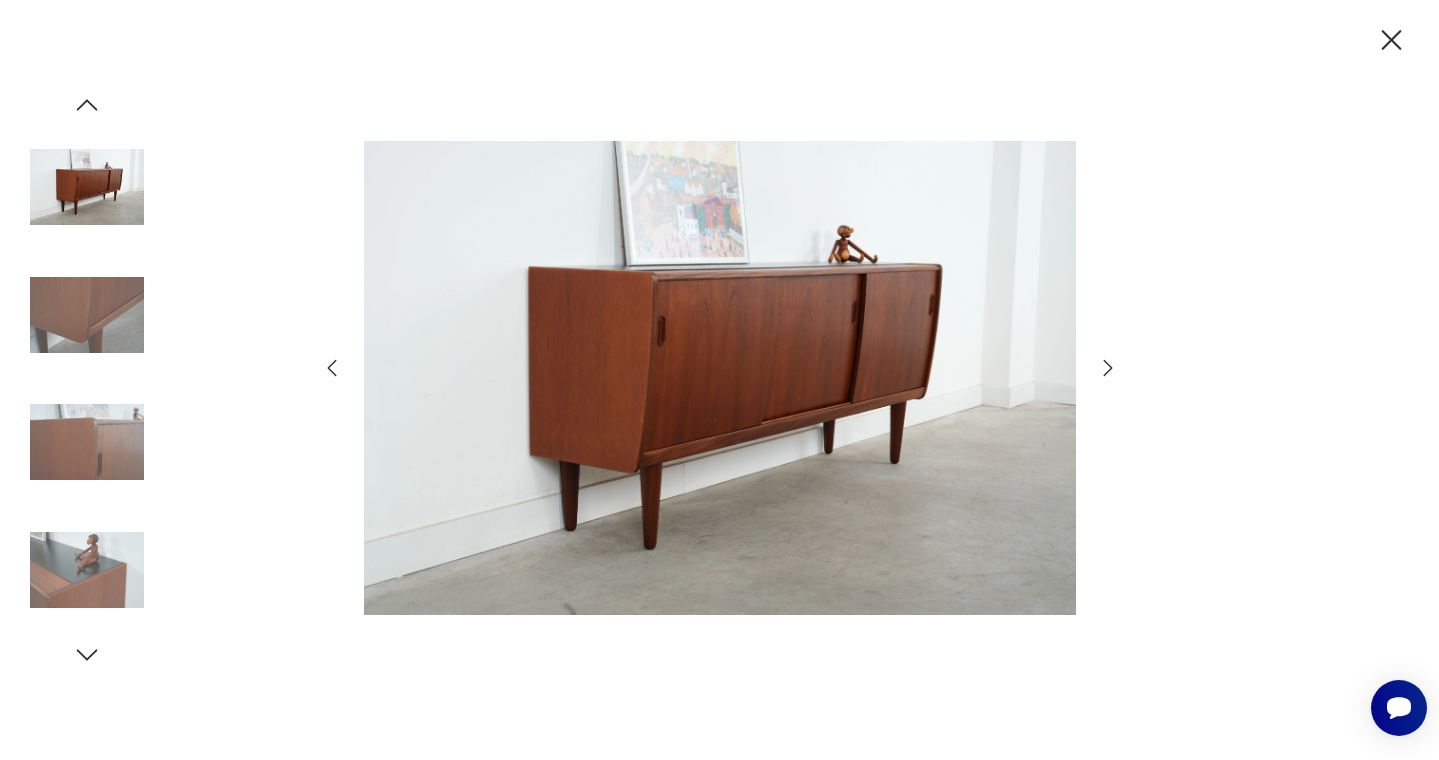 click 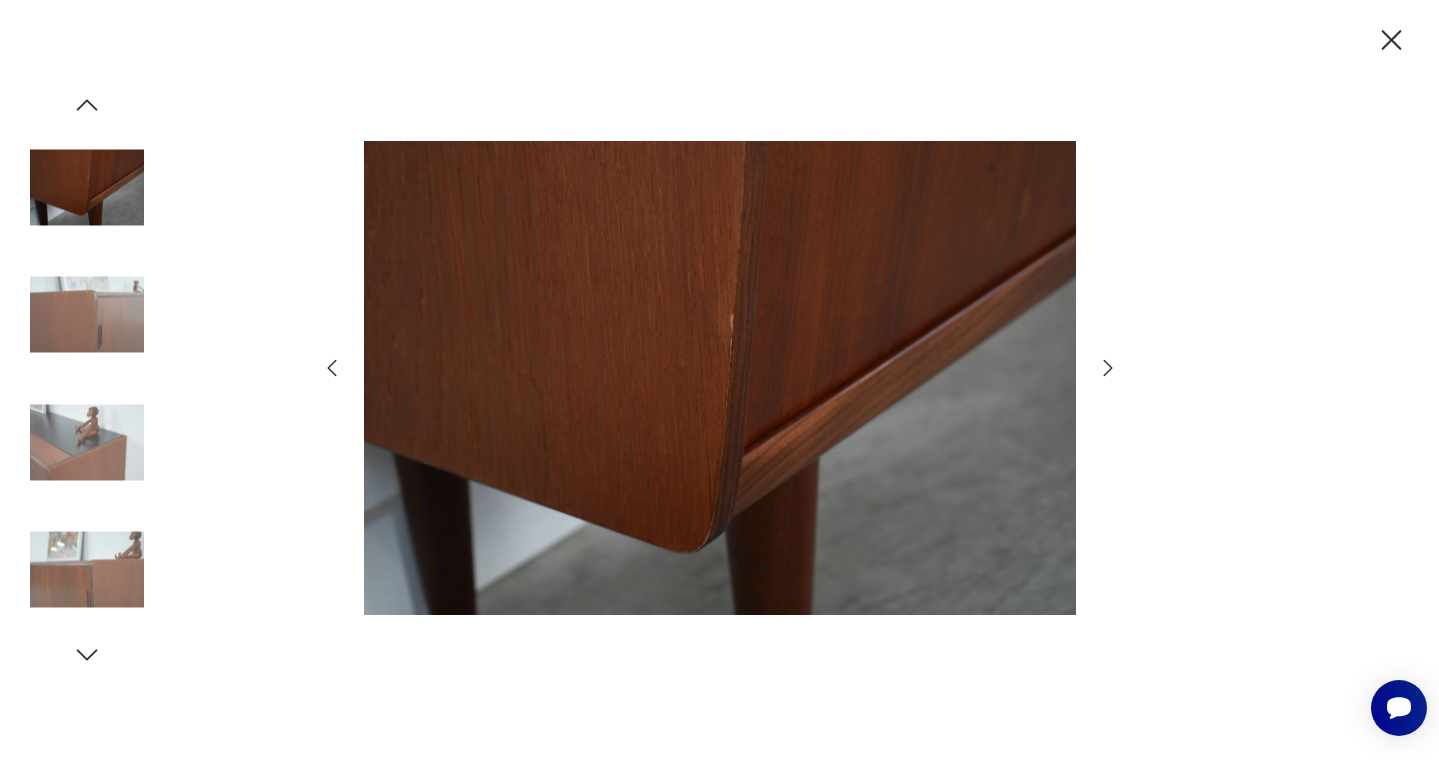 click 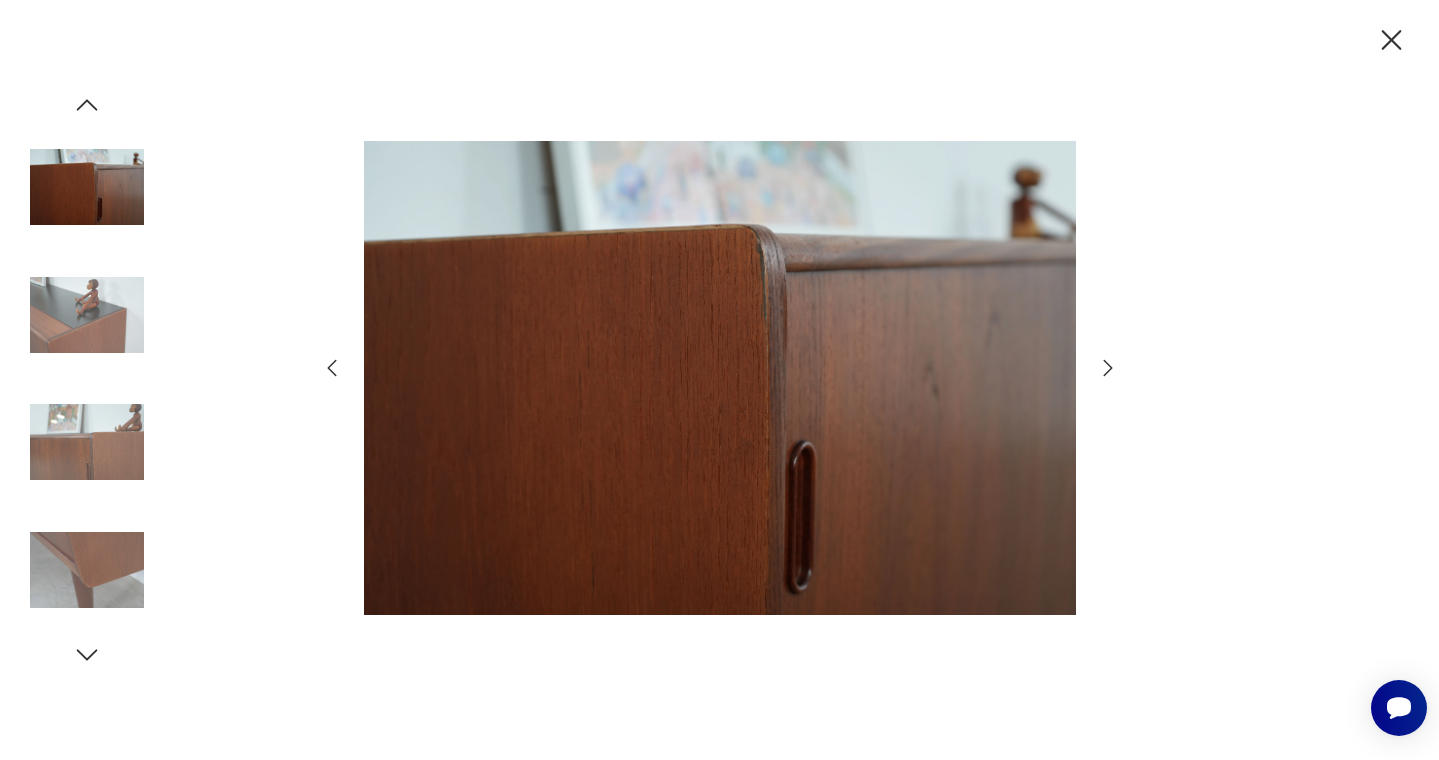 click 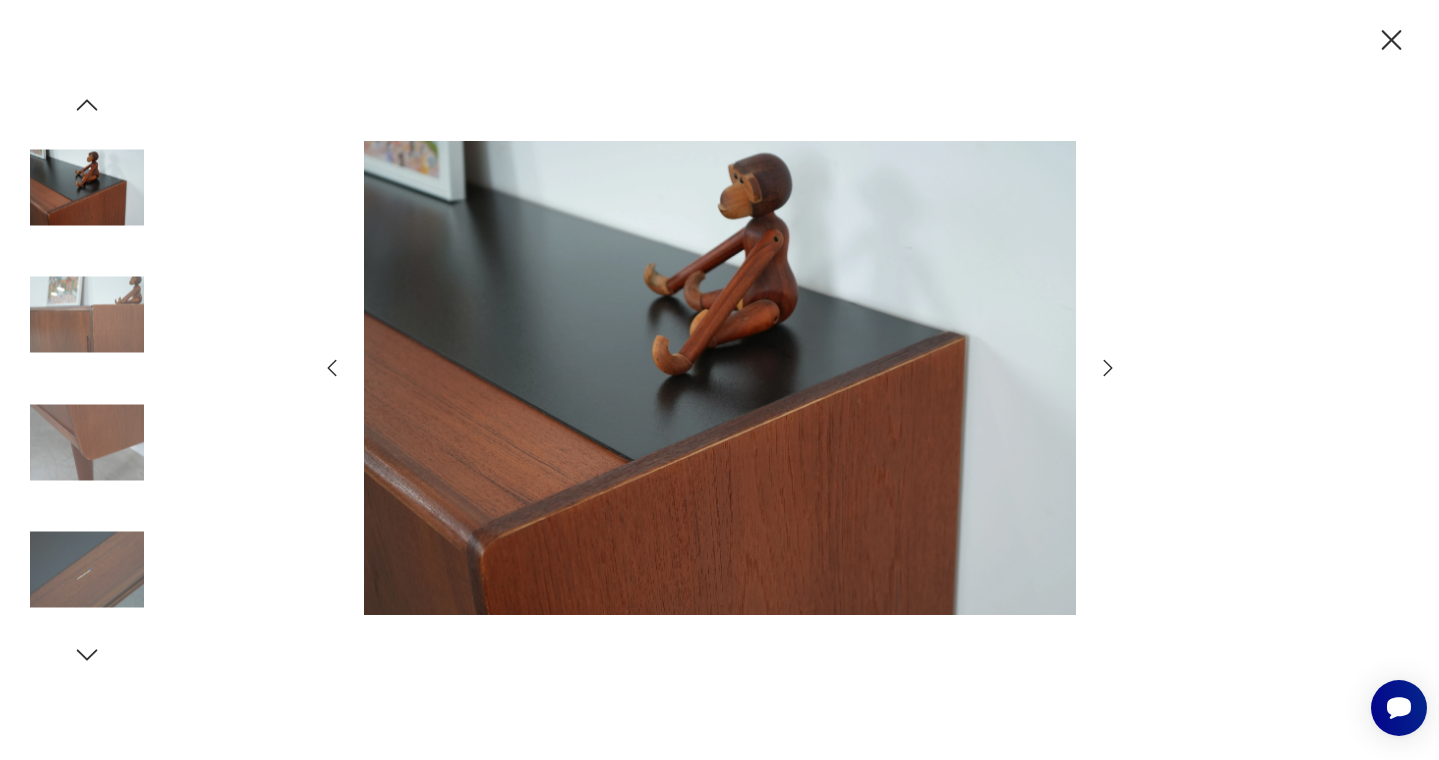 click 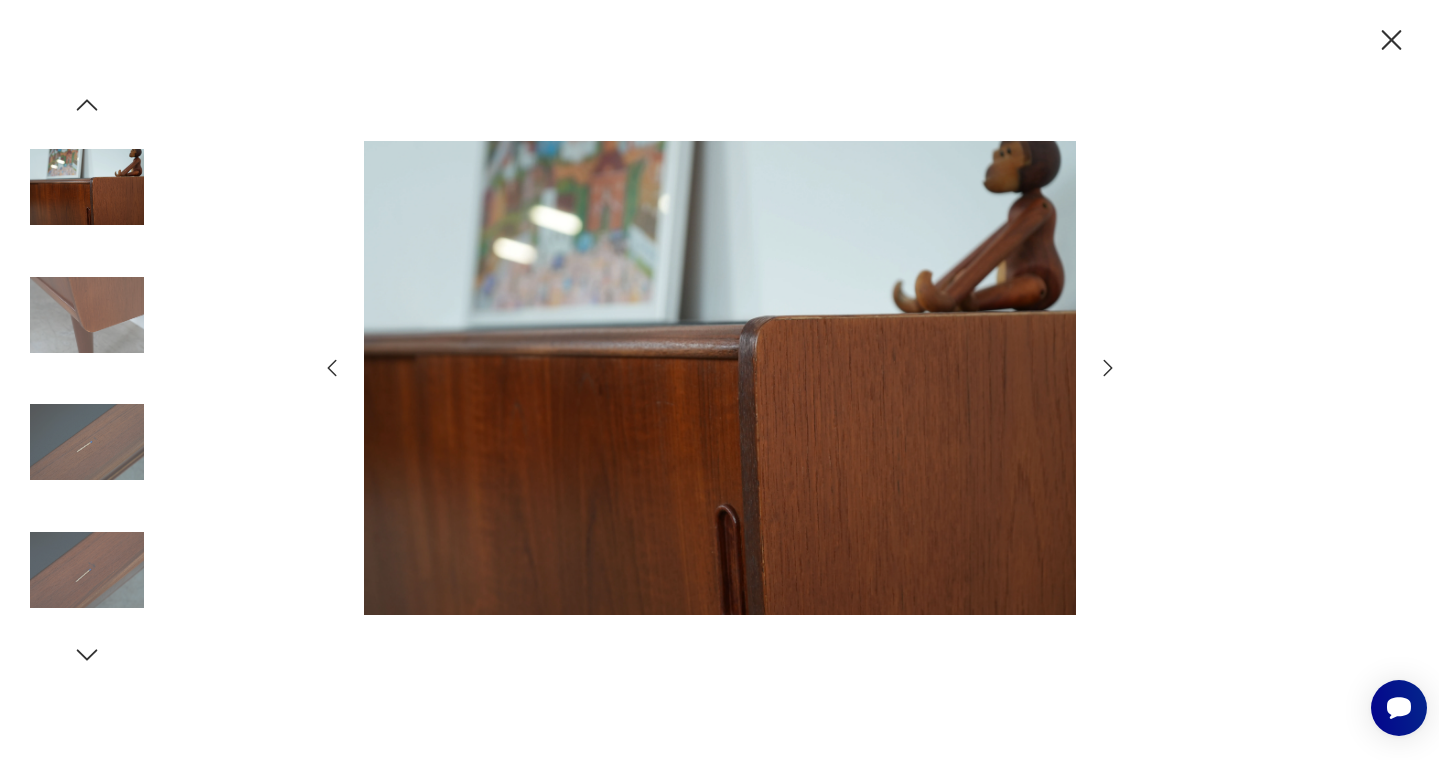 click 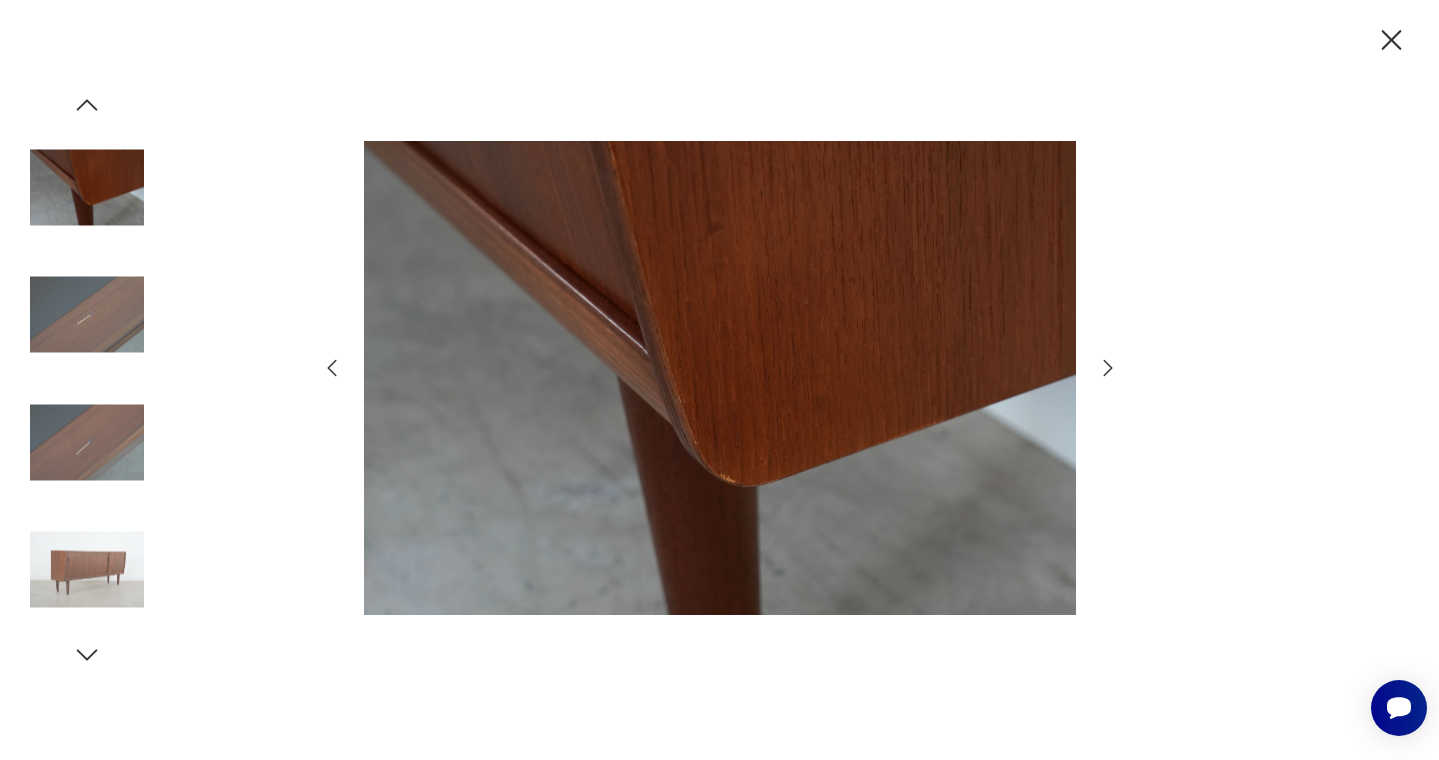 click 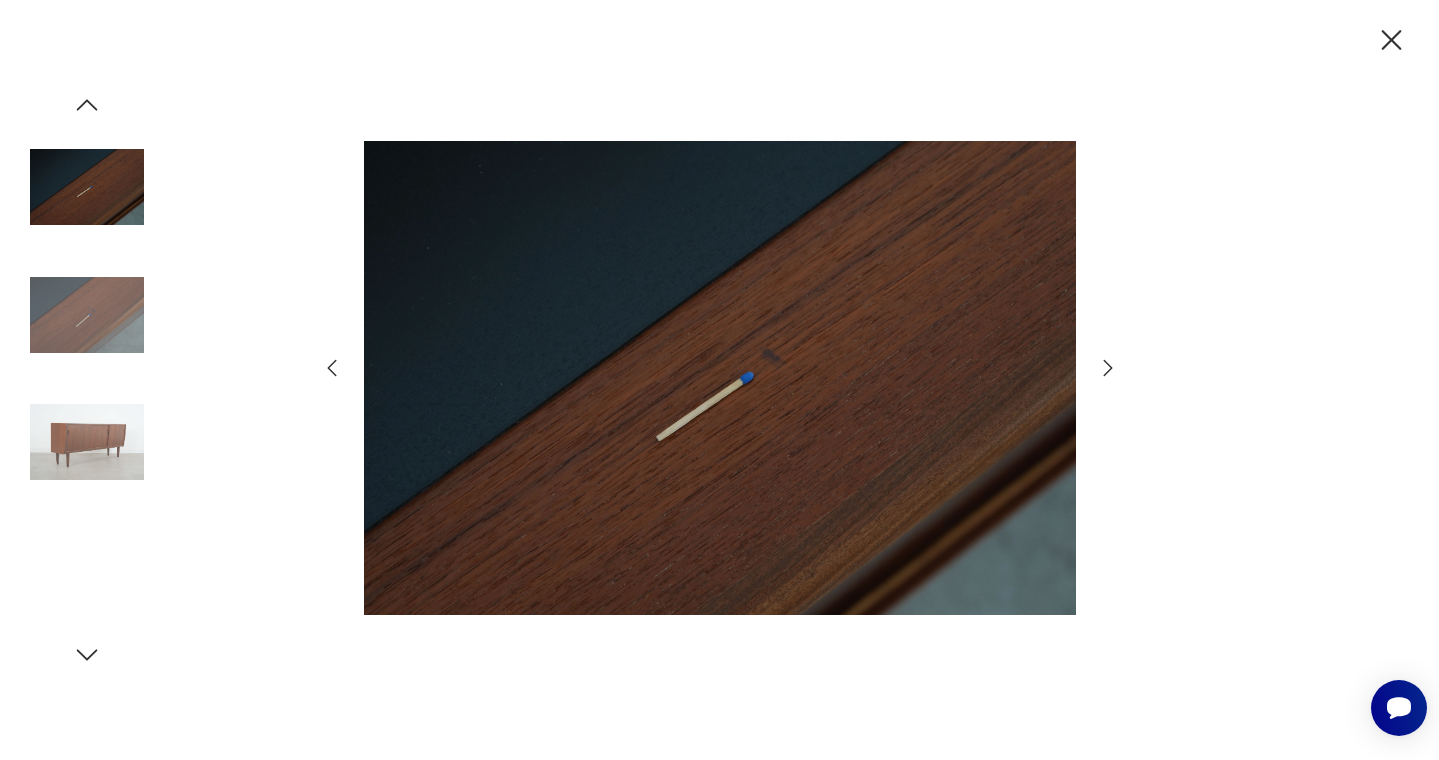 click 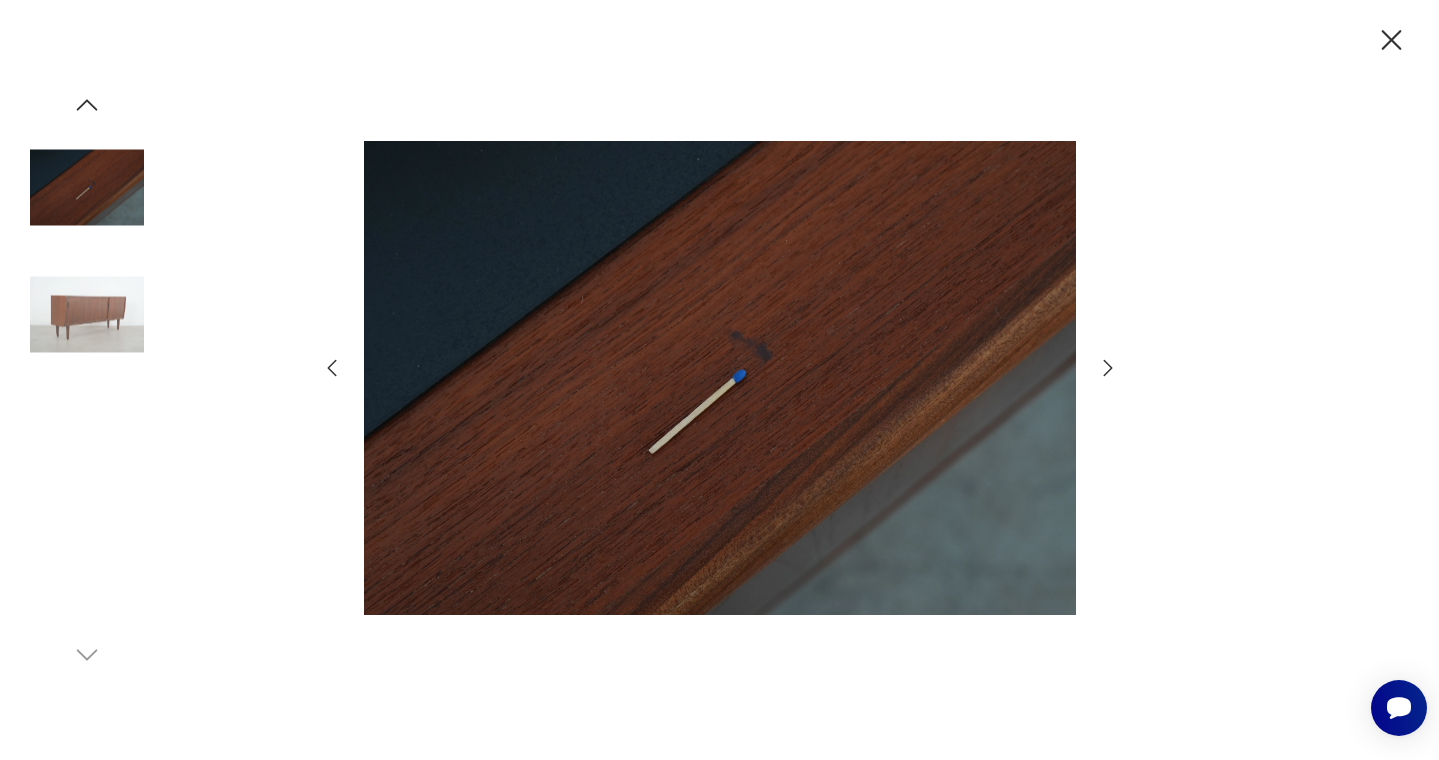click 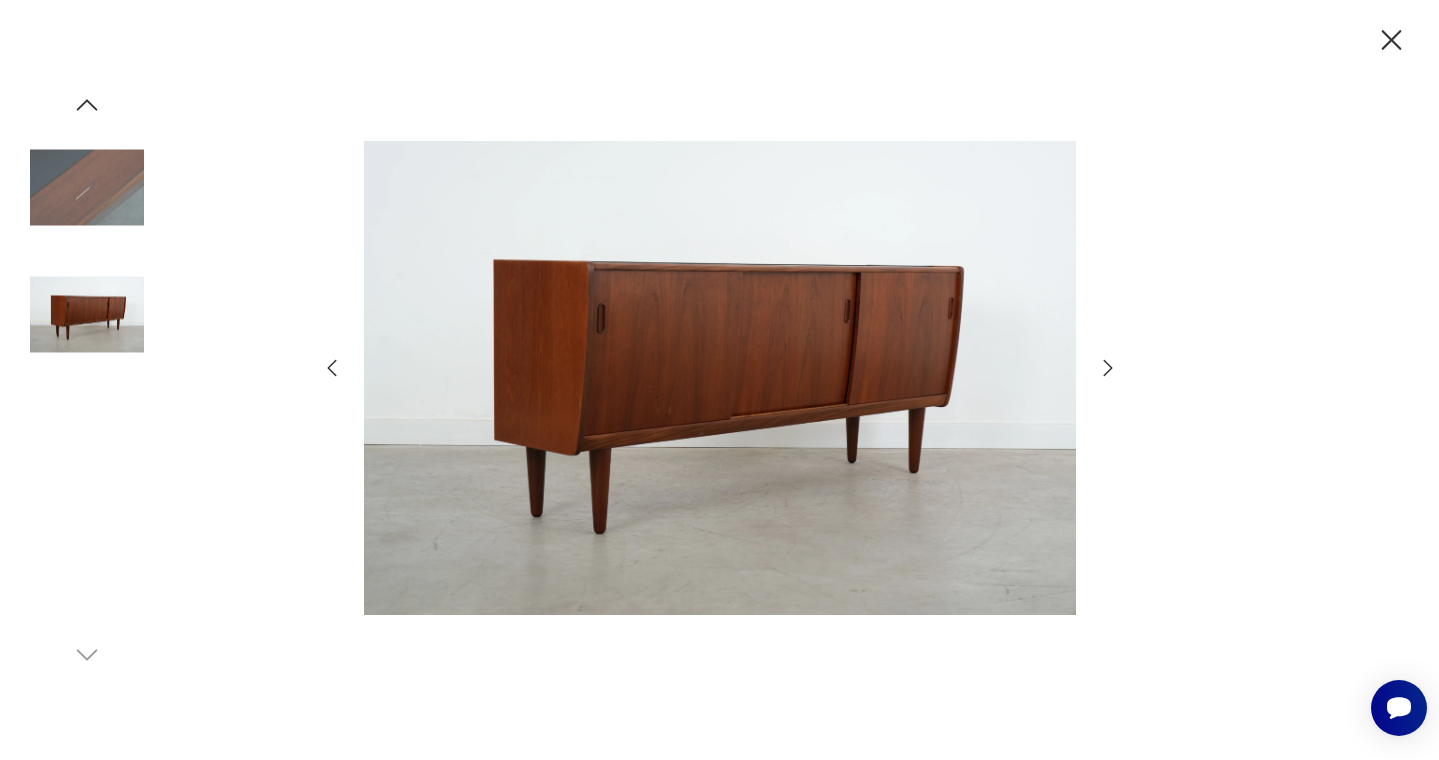 click 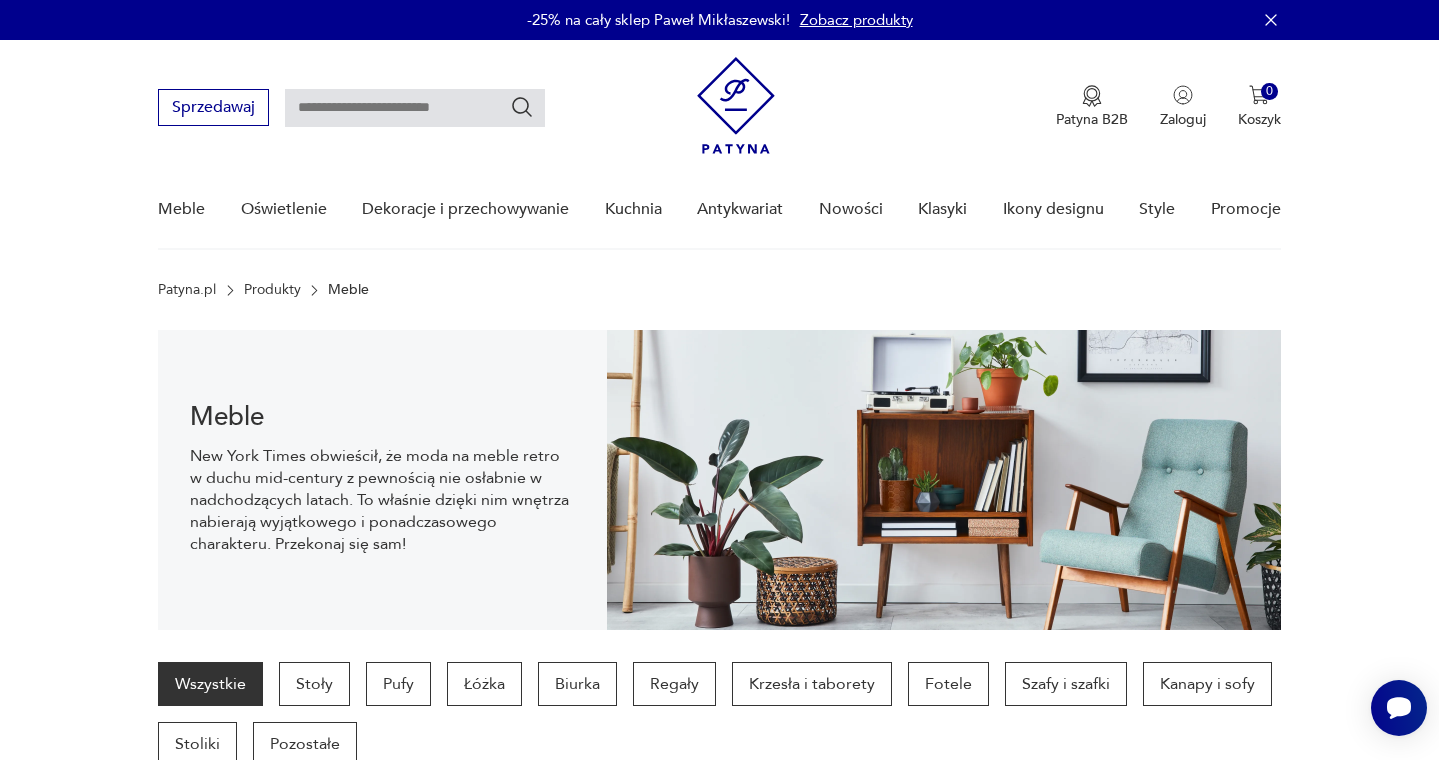 scroll, scrollTop: 1420, scrollLeft: 0, axis: vertical 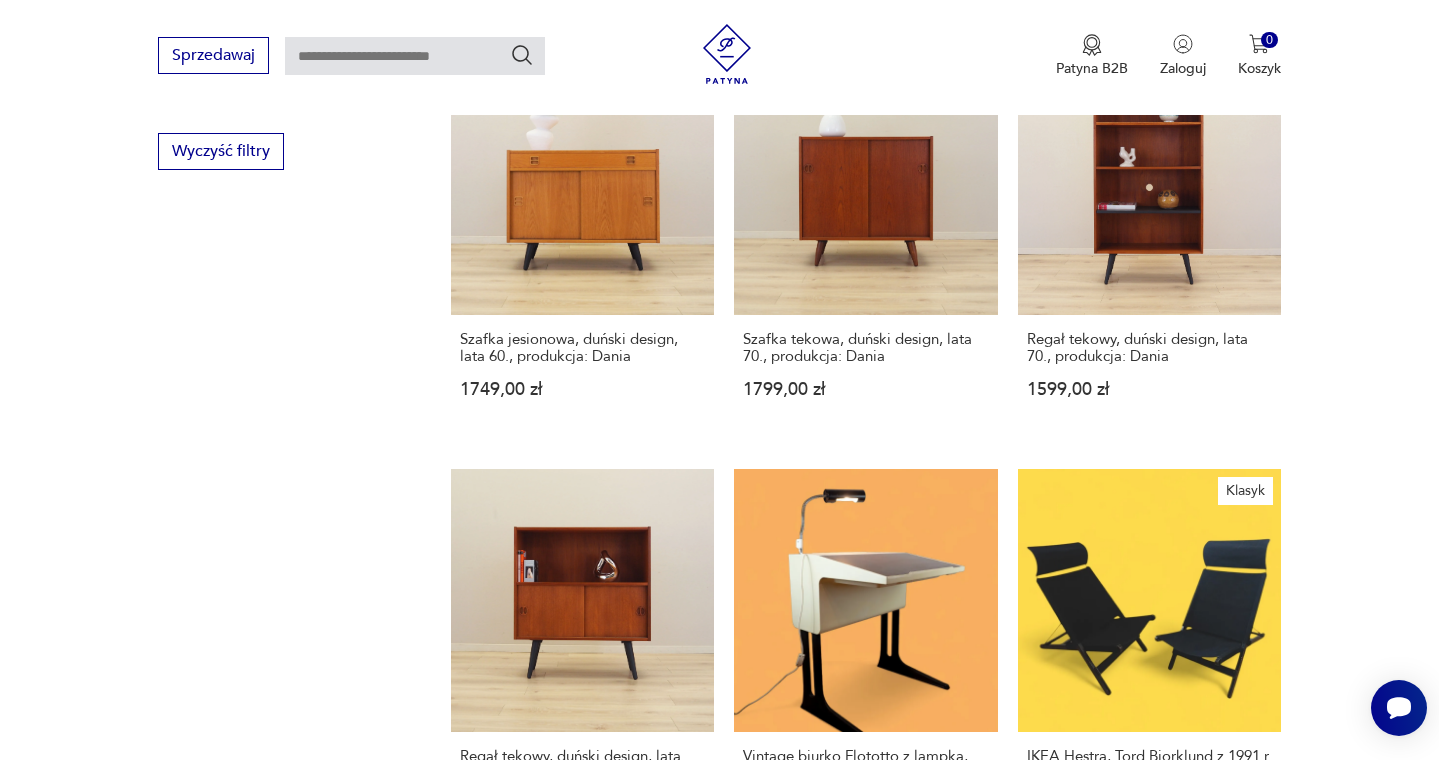 click on "5" at bounding box center [1003, 1359] 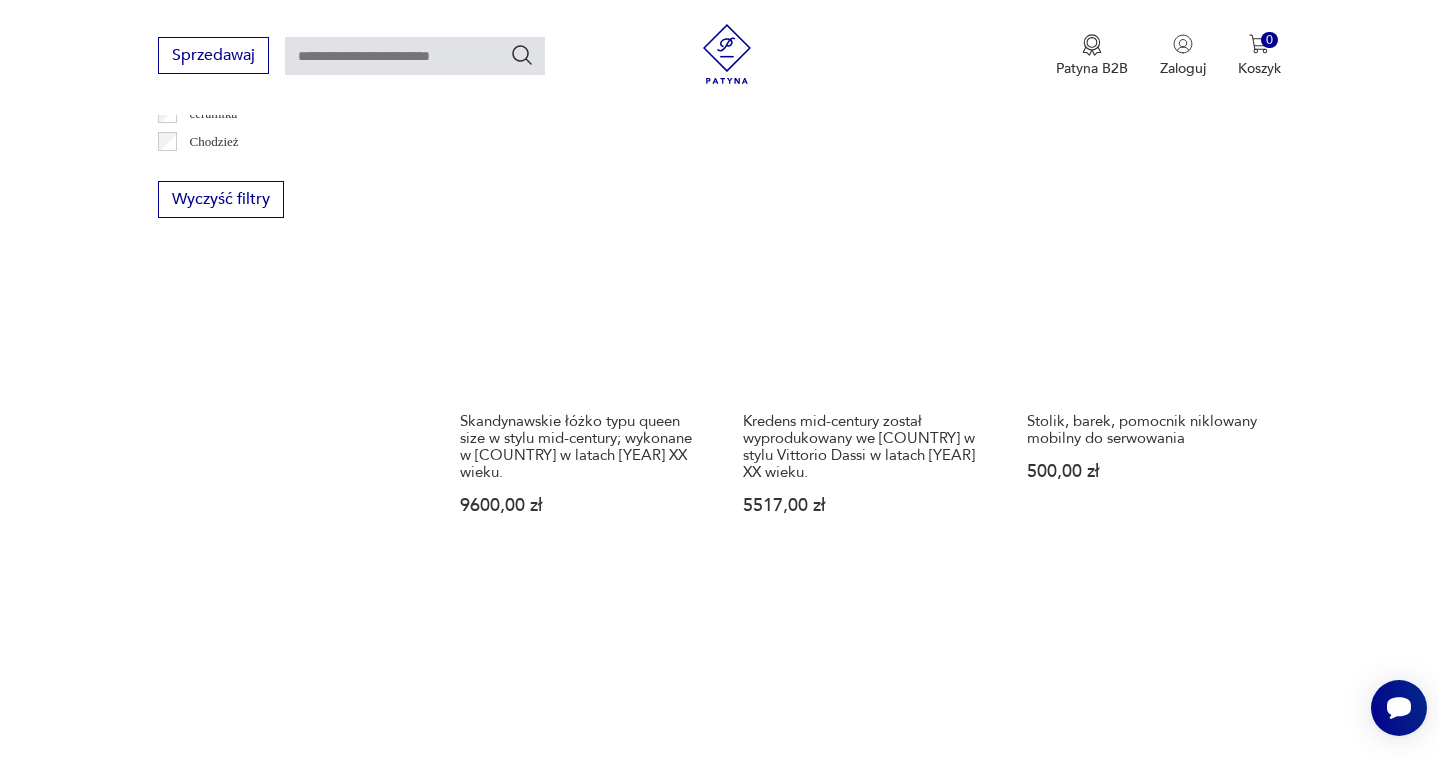 scroll, scrollTop: 2125, scrollLeft: 0, axis: vertical 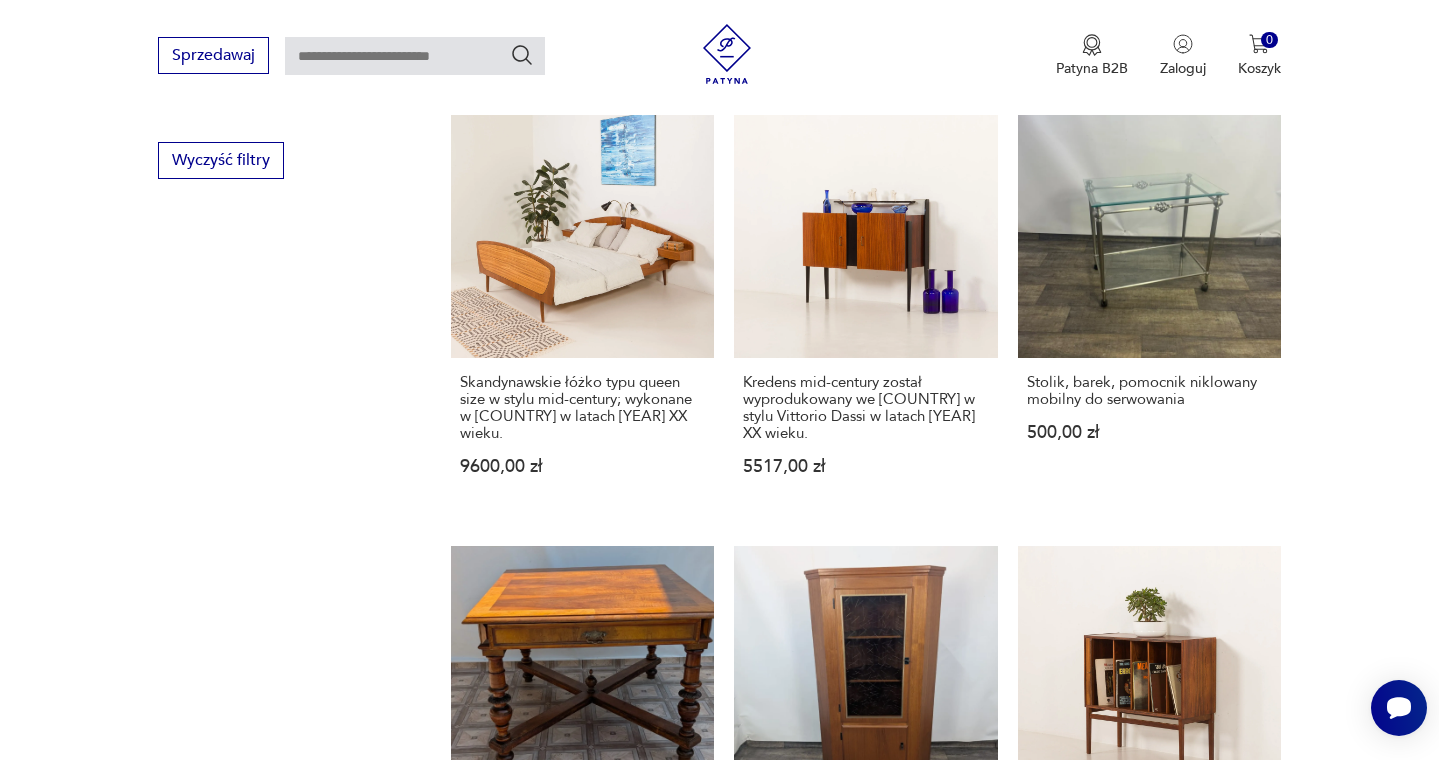 click on "6" at bounding box center (1049, 1453) 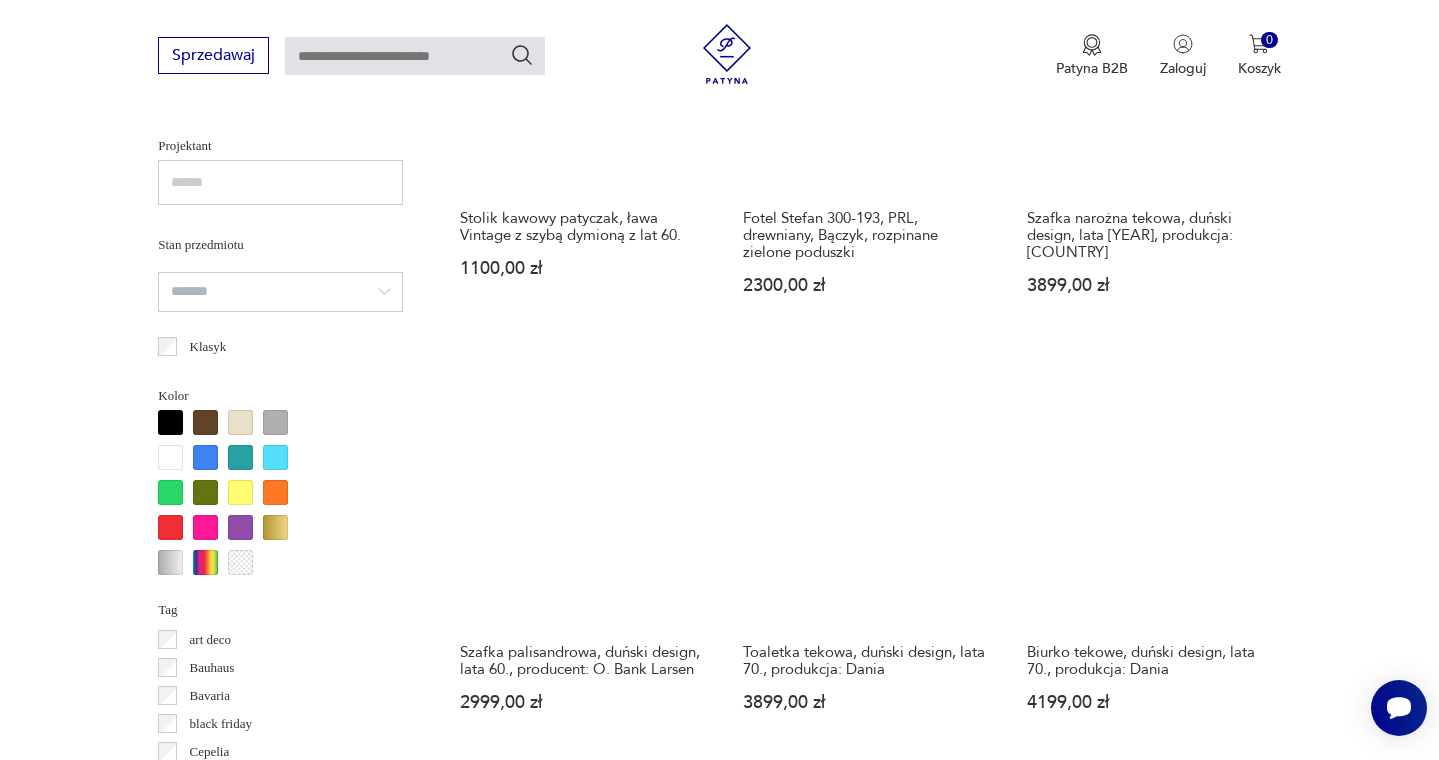 scroll, scrollTop: 1424, scrollLeft: 0, axis: vertical 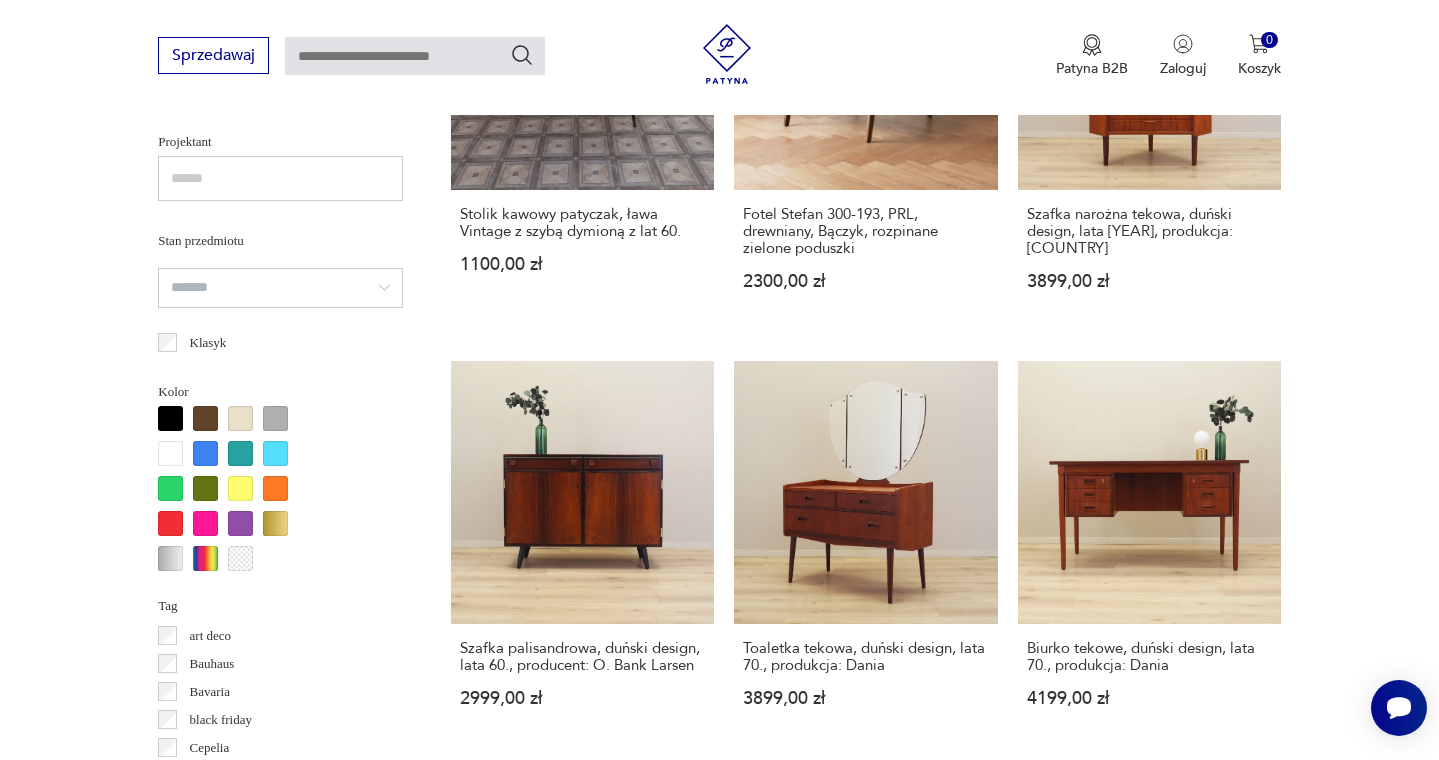 click on "Regał systemowy tekowy, duński design, lata [YEAR], produkcja: Dania 7699,00 zł" at bounding box center [1149, 970] 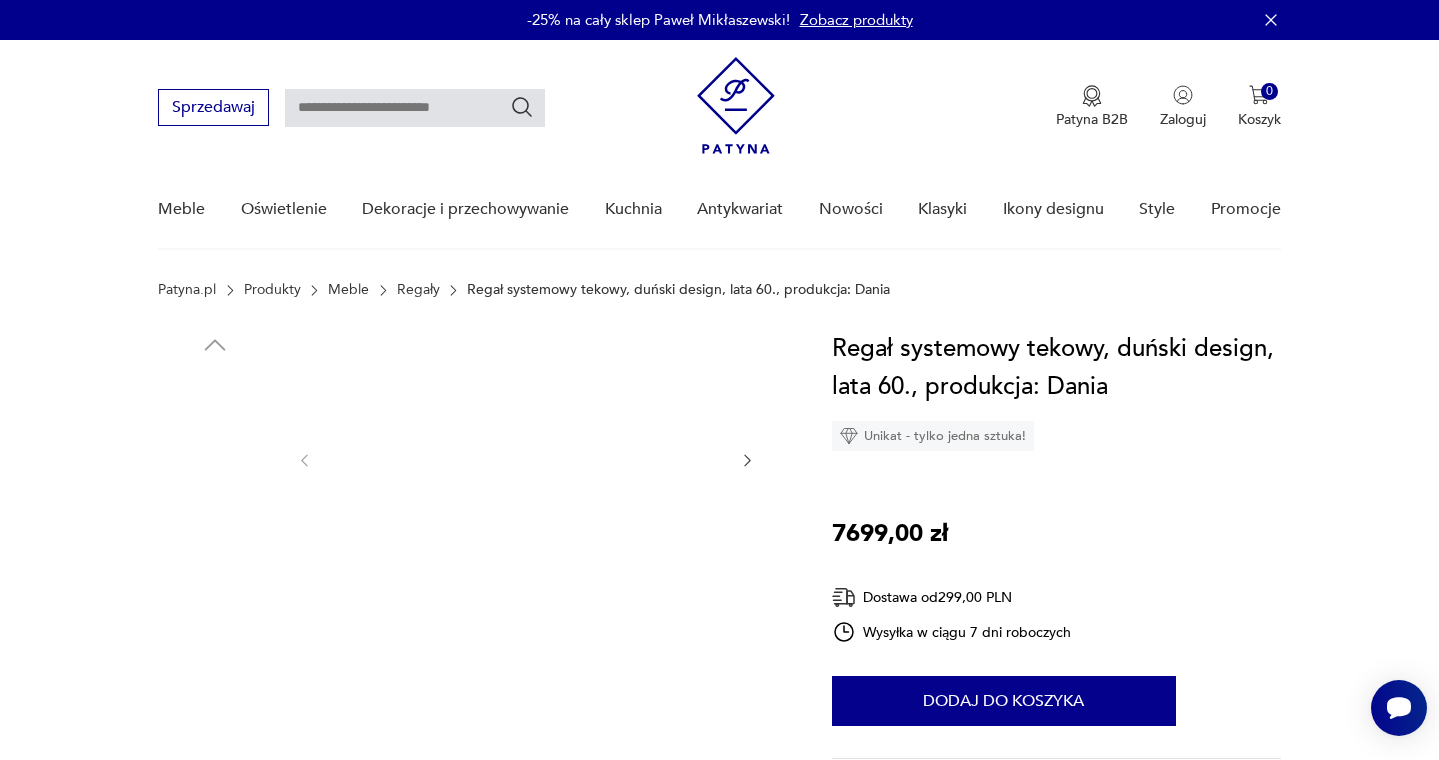 scroll, scrollTop: 0, scrollLeft: 0, axis: both 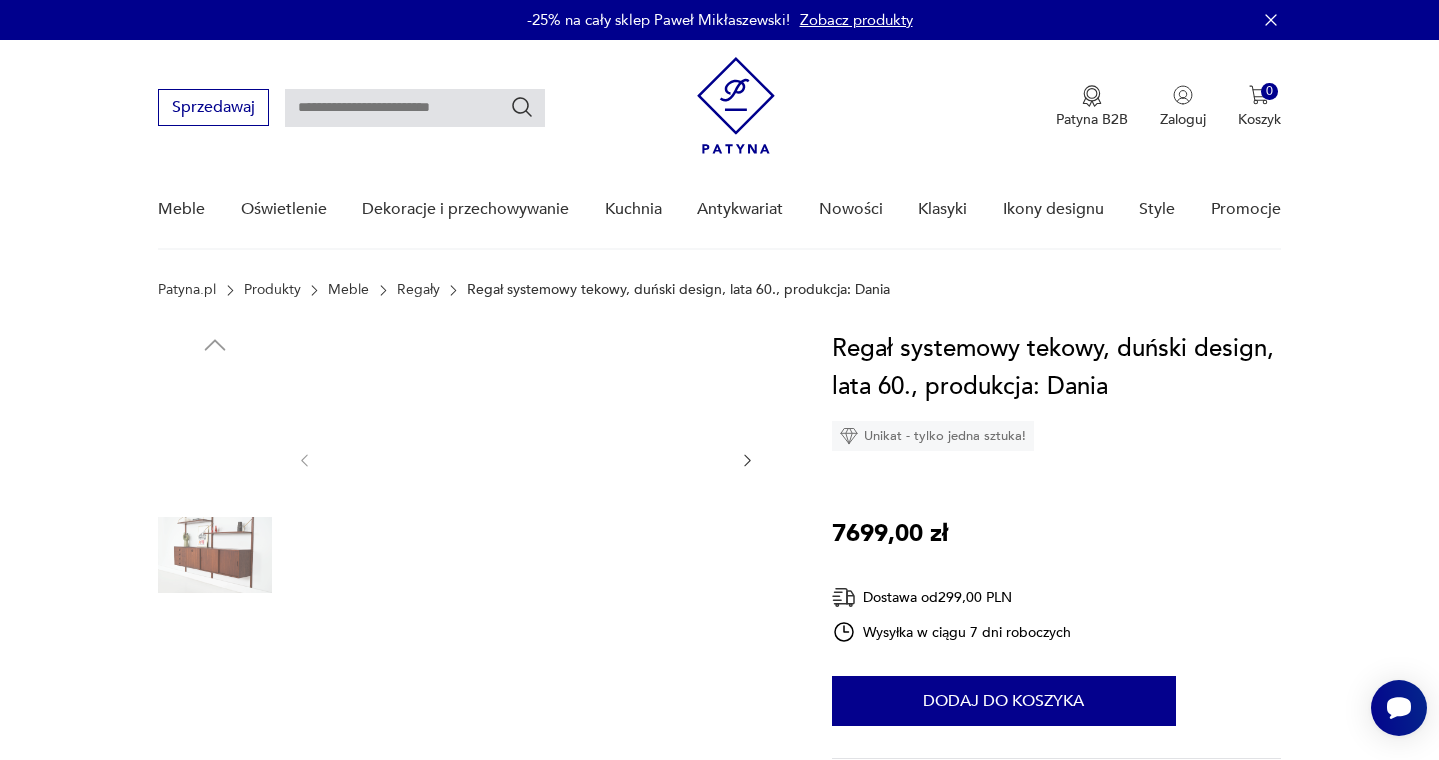 click at bounding box center [526, 458] 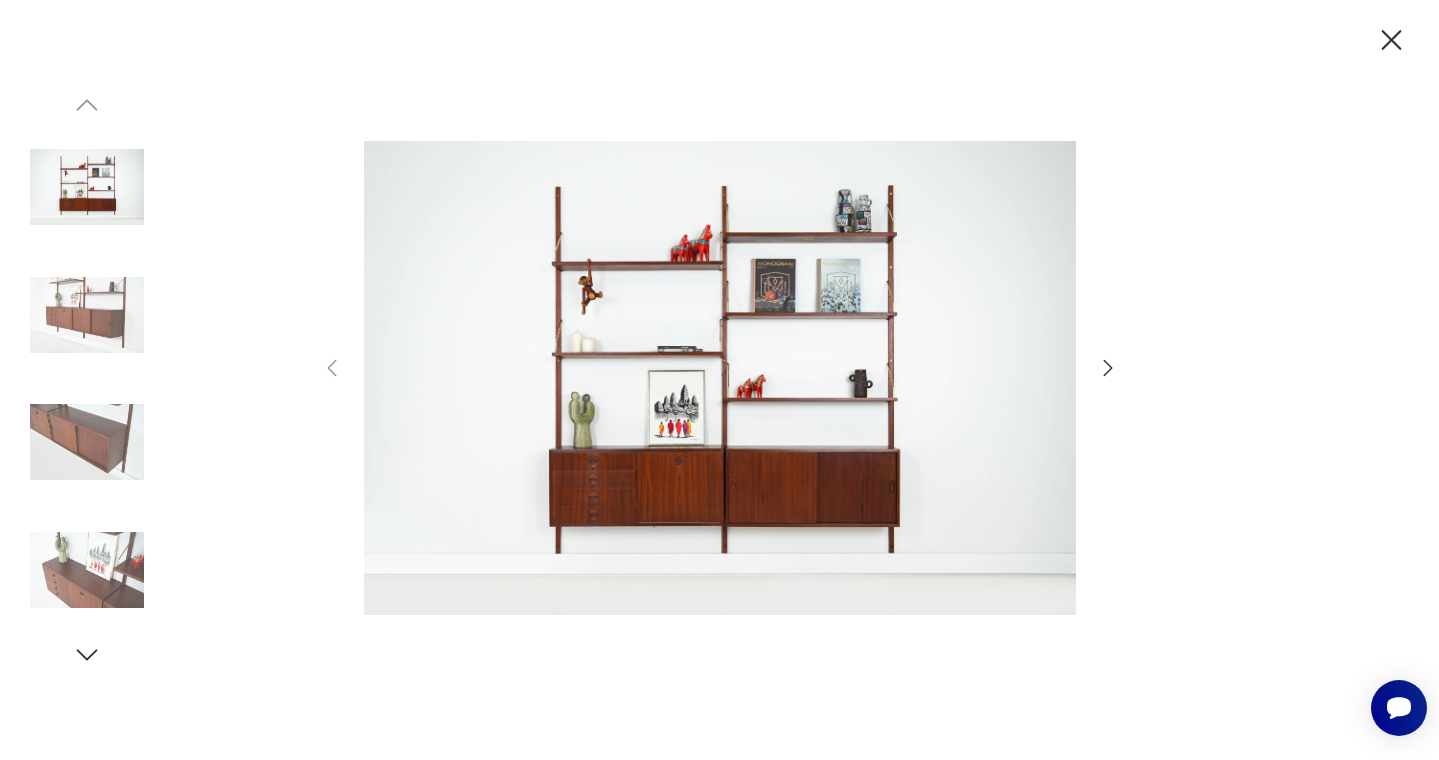 click 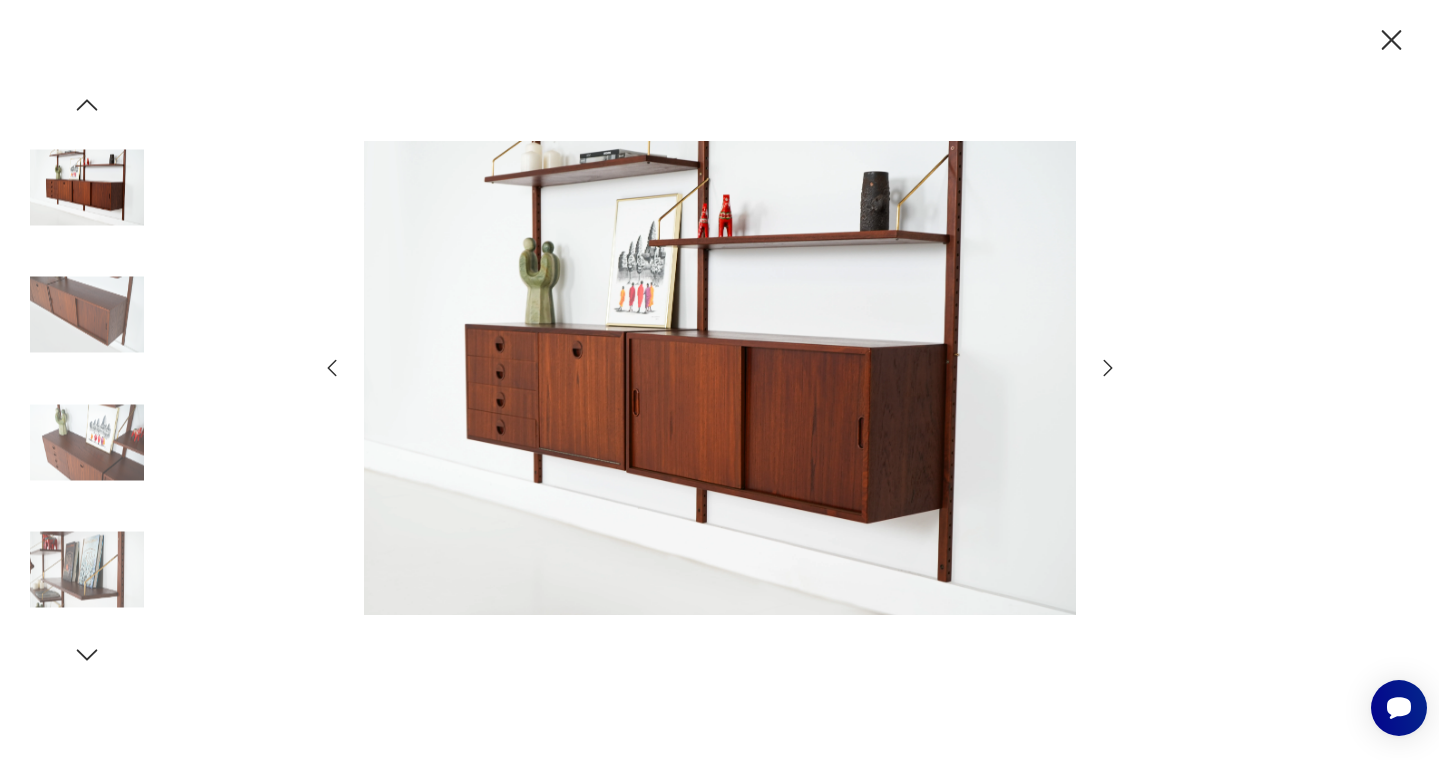 click 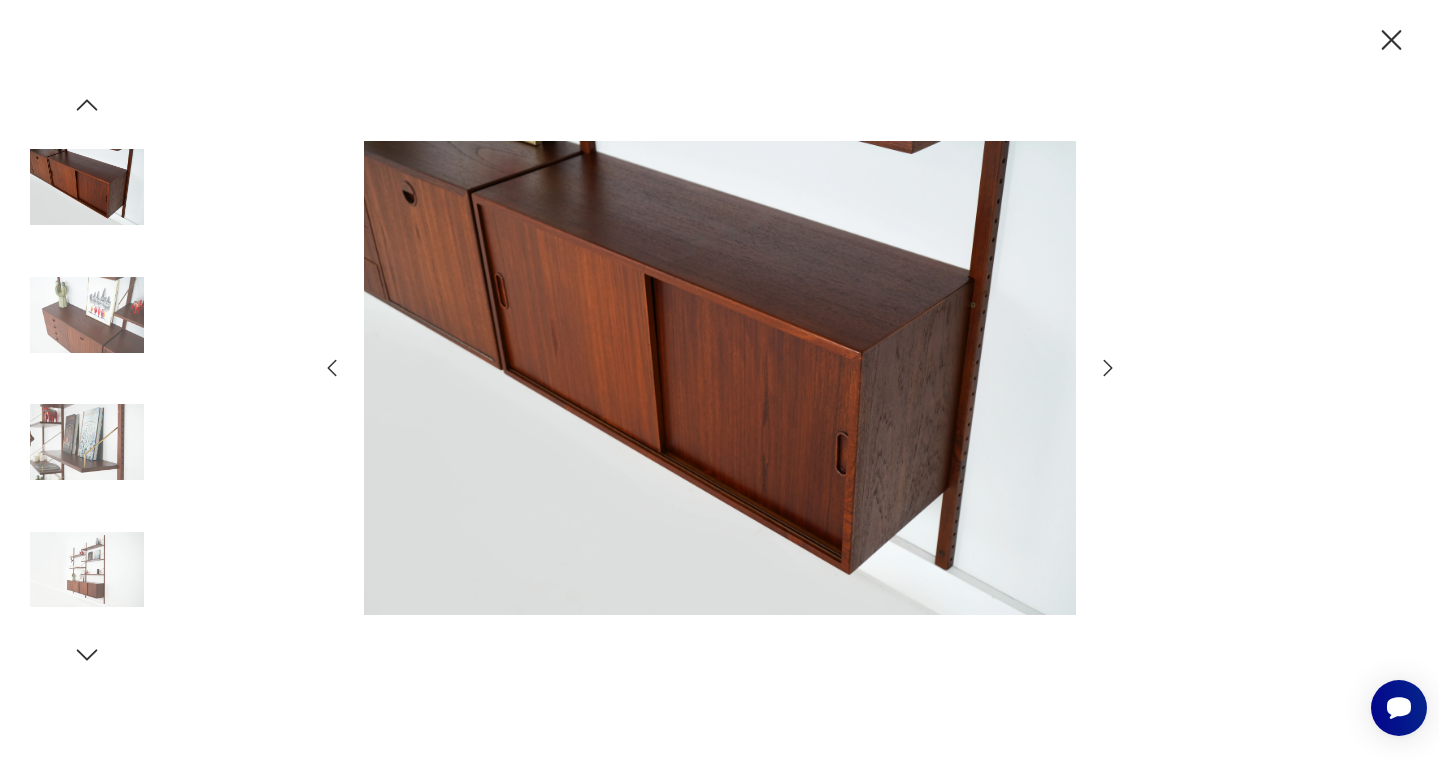 click 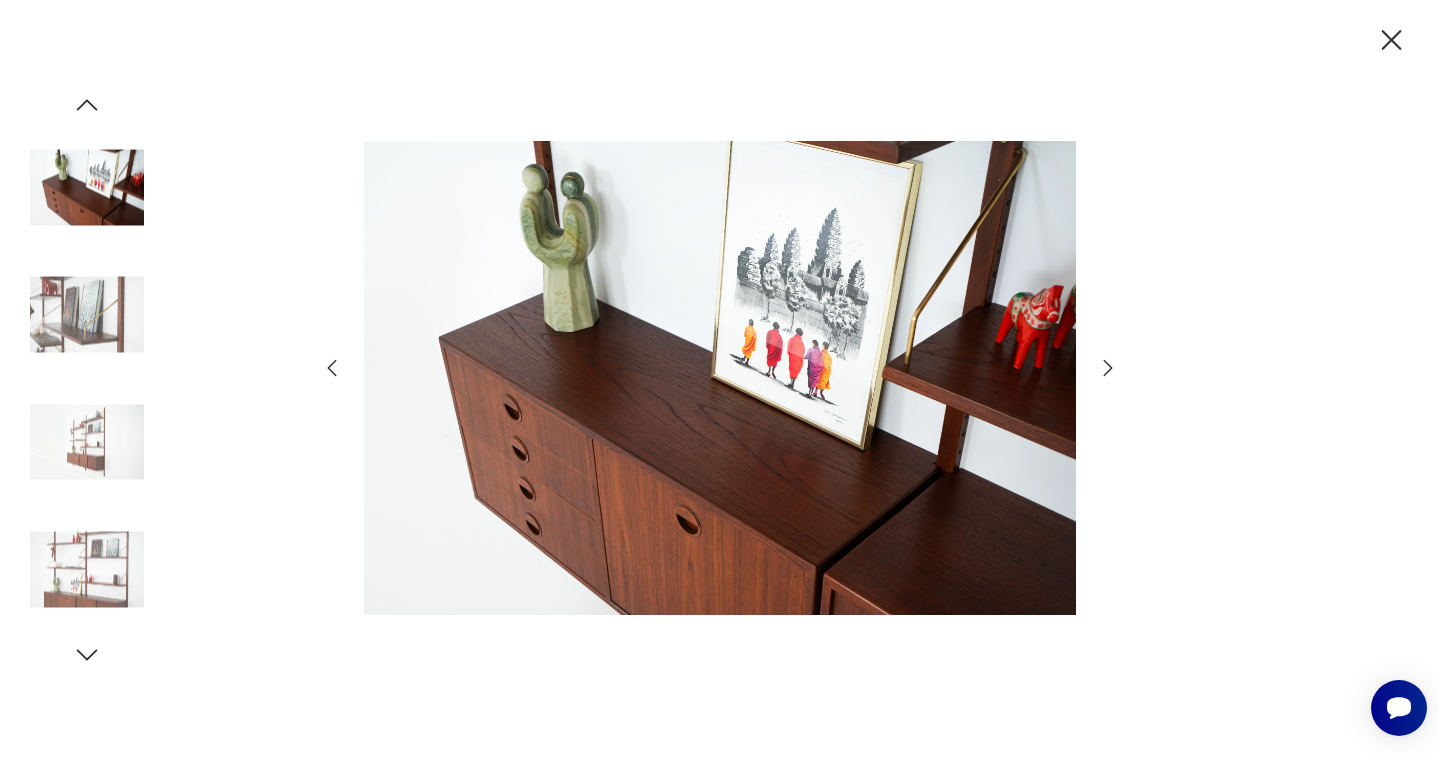 click 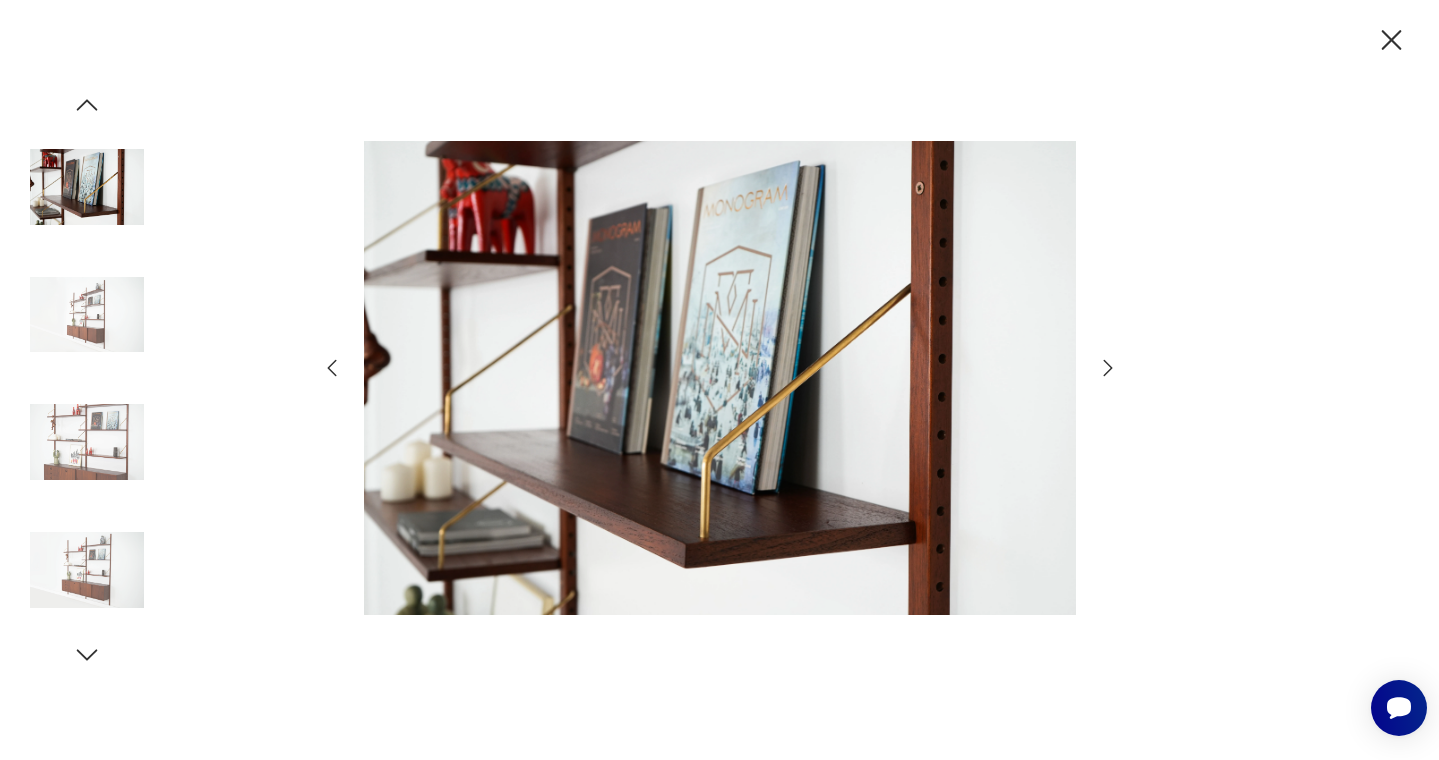 click 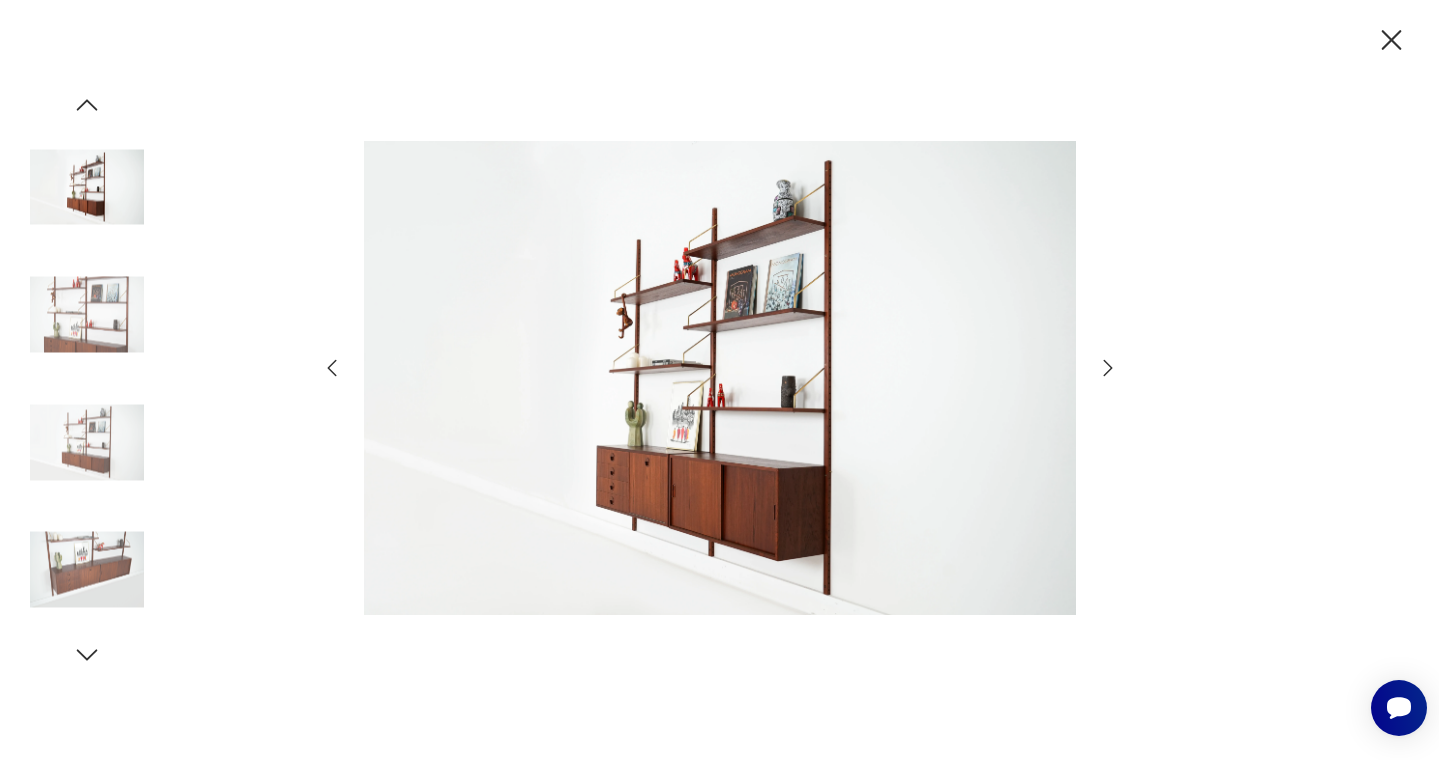 click 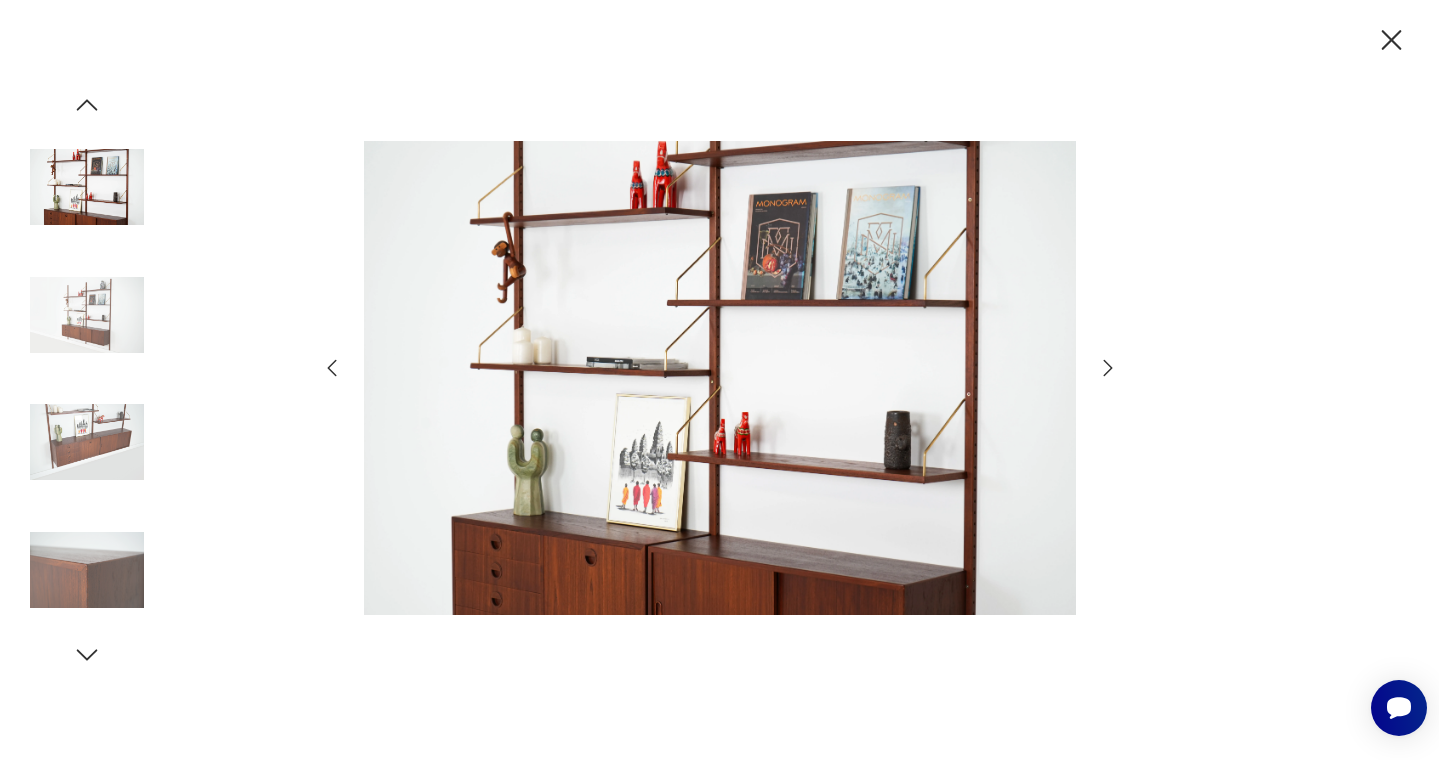 click 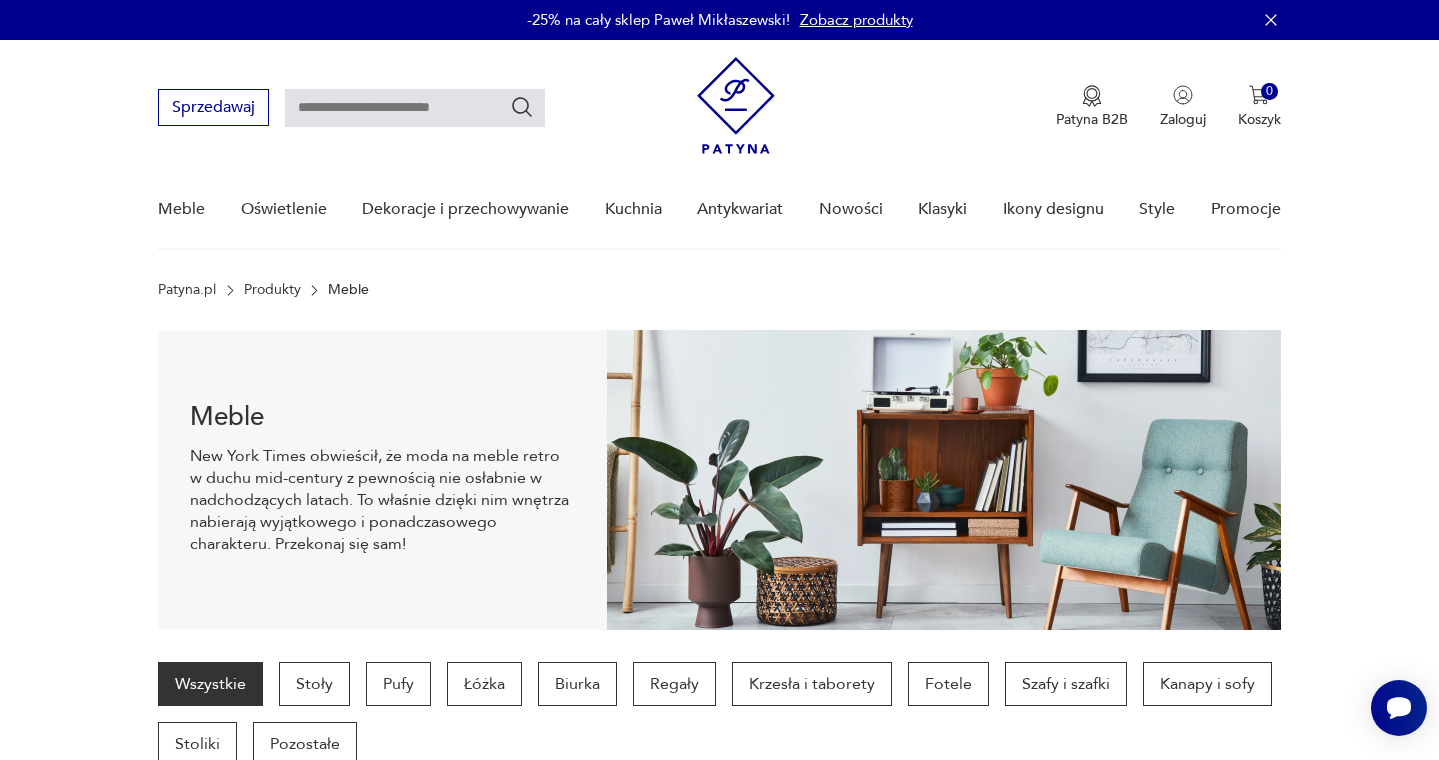 scroll, scrollTop: 1406, scrollLeft: 0, axis: vertical 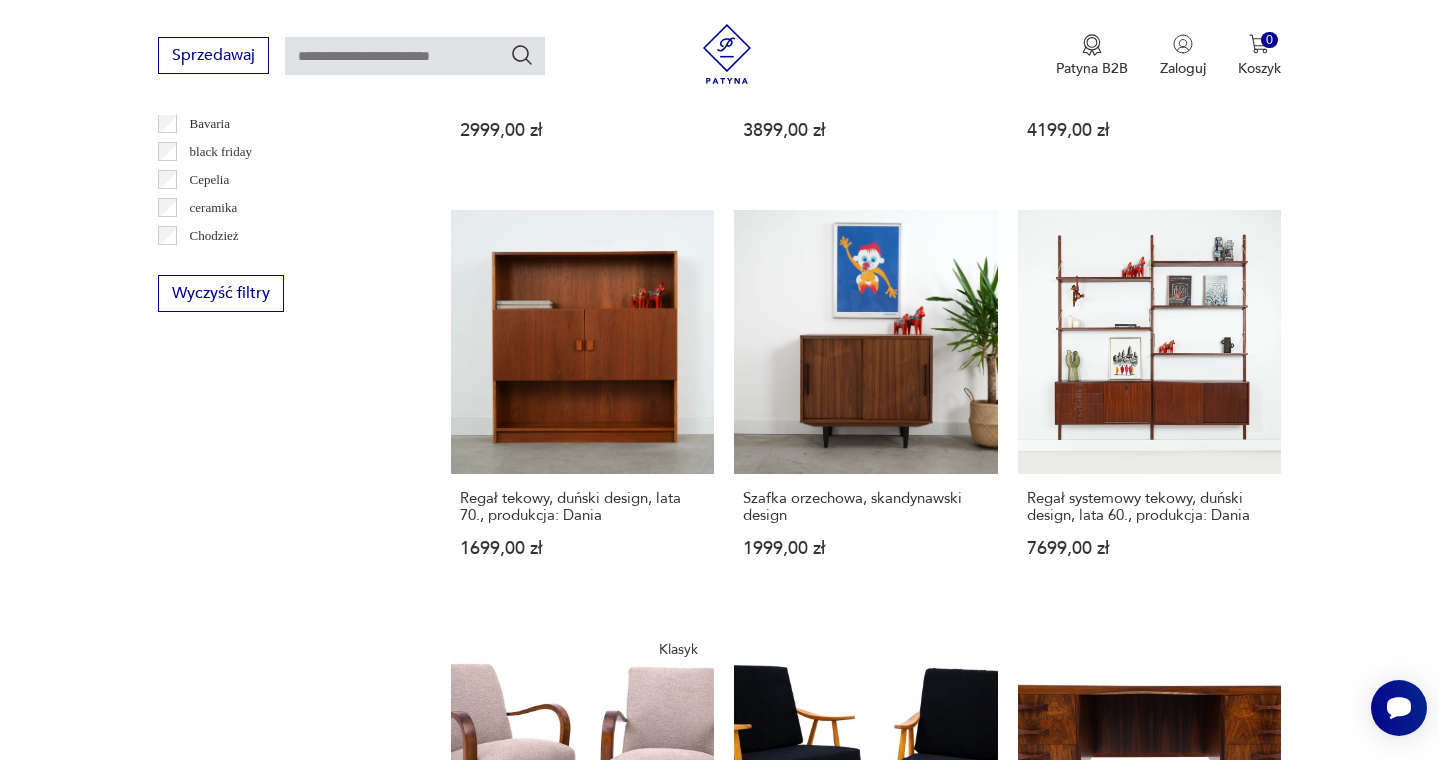 click on "7" at bounding box center (1049, 1518) 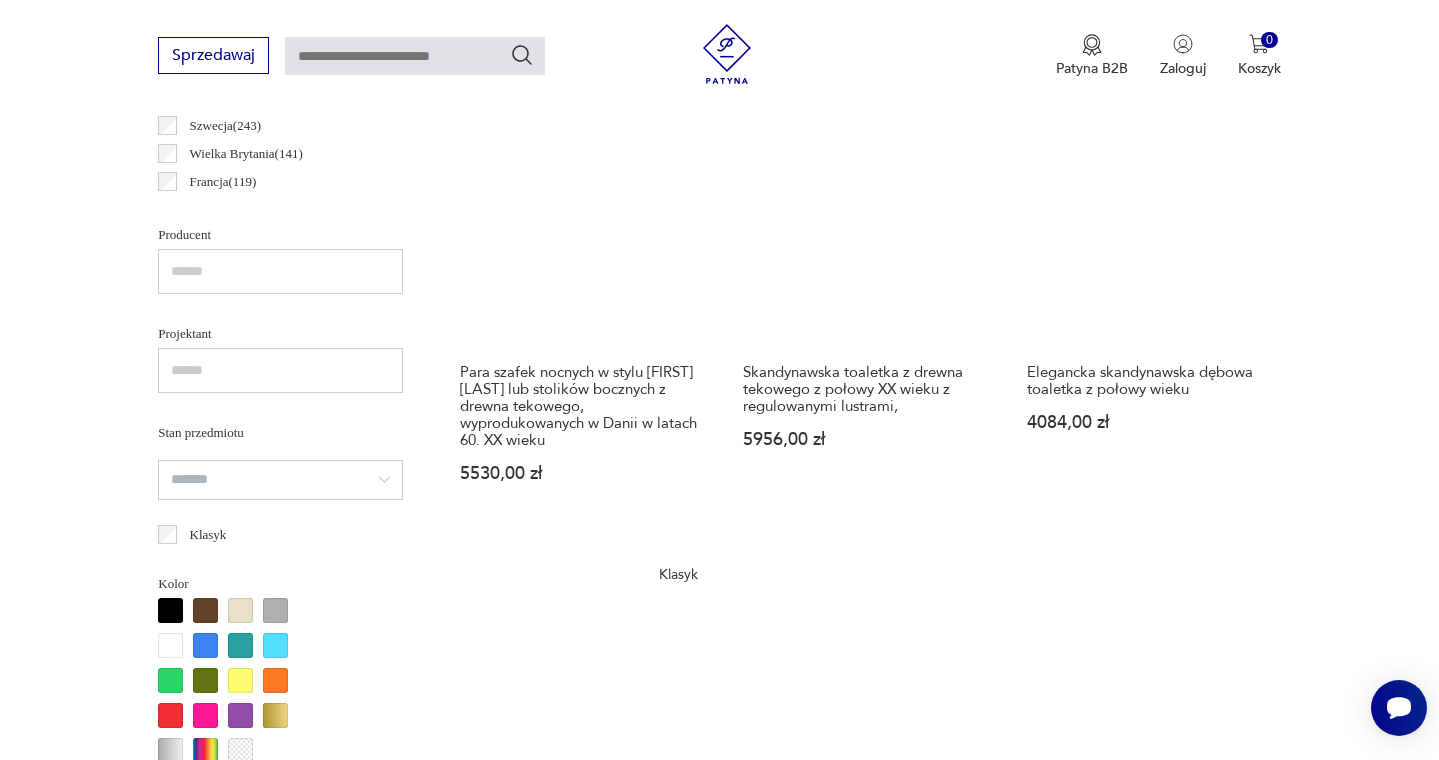 scroll, scrollTop: 1240, scrollLeft: 0, axis: vertical 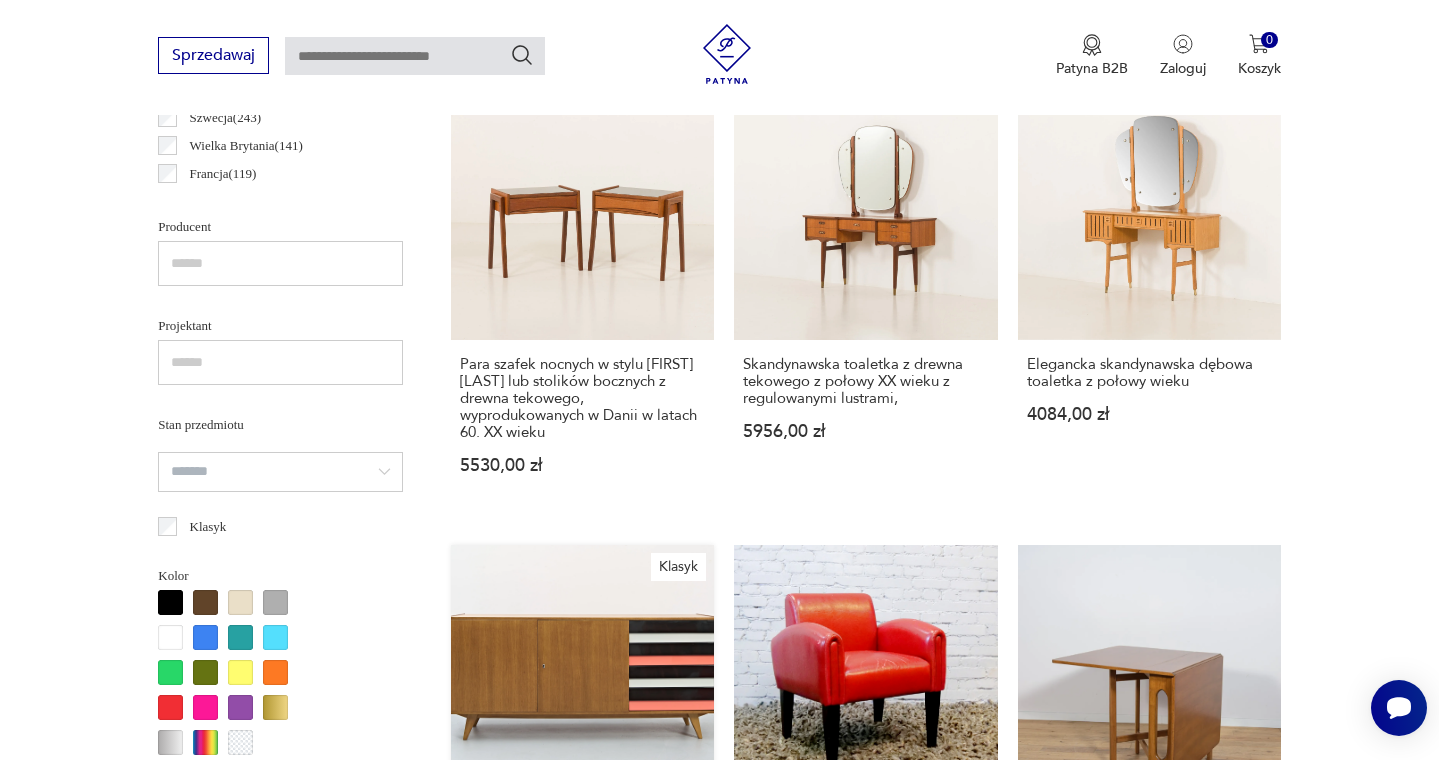click on "Komoda U-460, proj. J. Jiroutek, Interier Praha, lata 60." at bounding box center (582, 841) 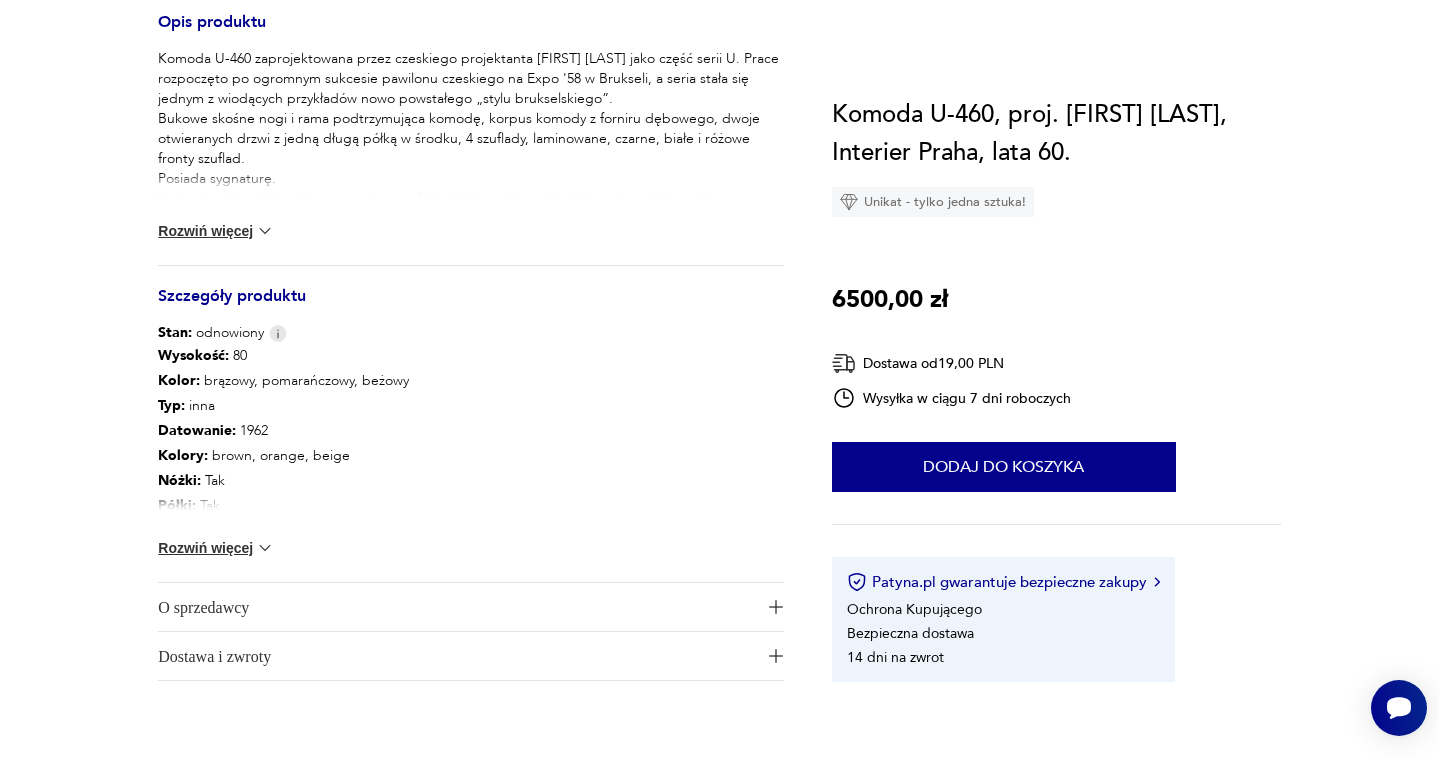 scroll, scrollTop: 0, scrollLeft: 0, axis: both 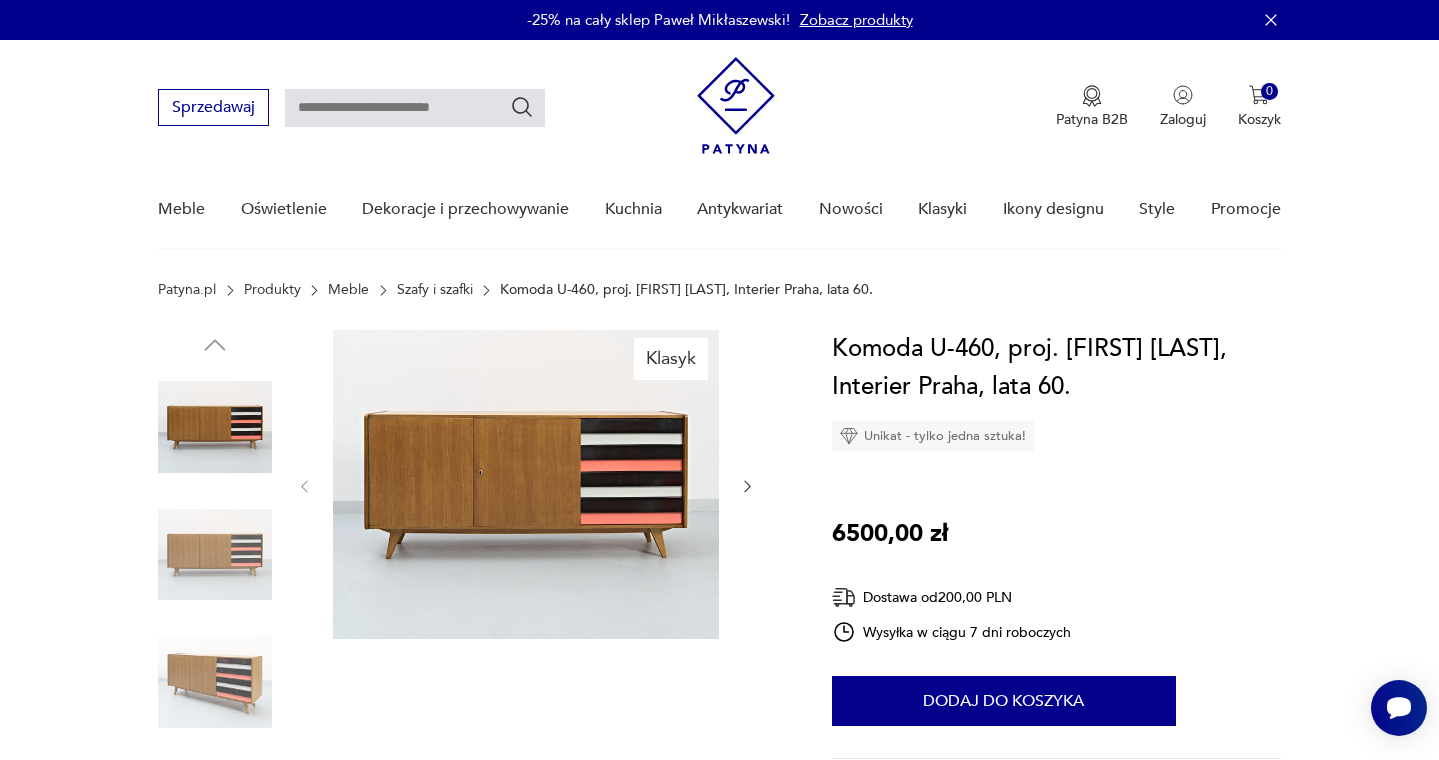 click at bounding box center (526, 484) 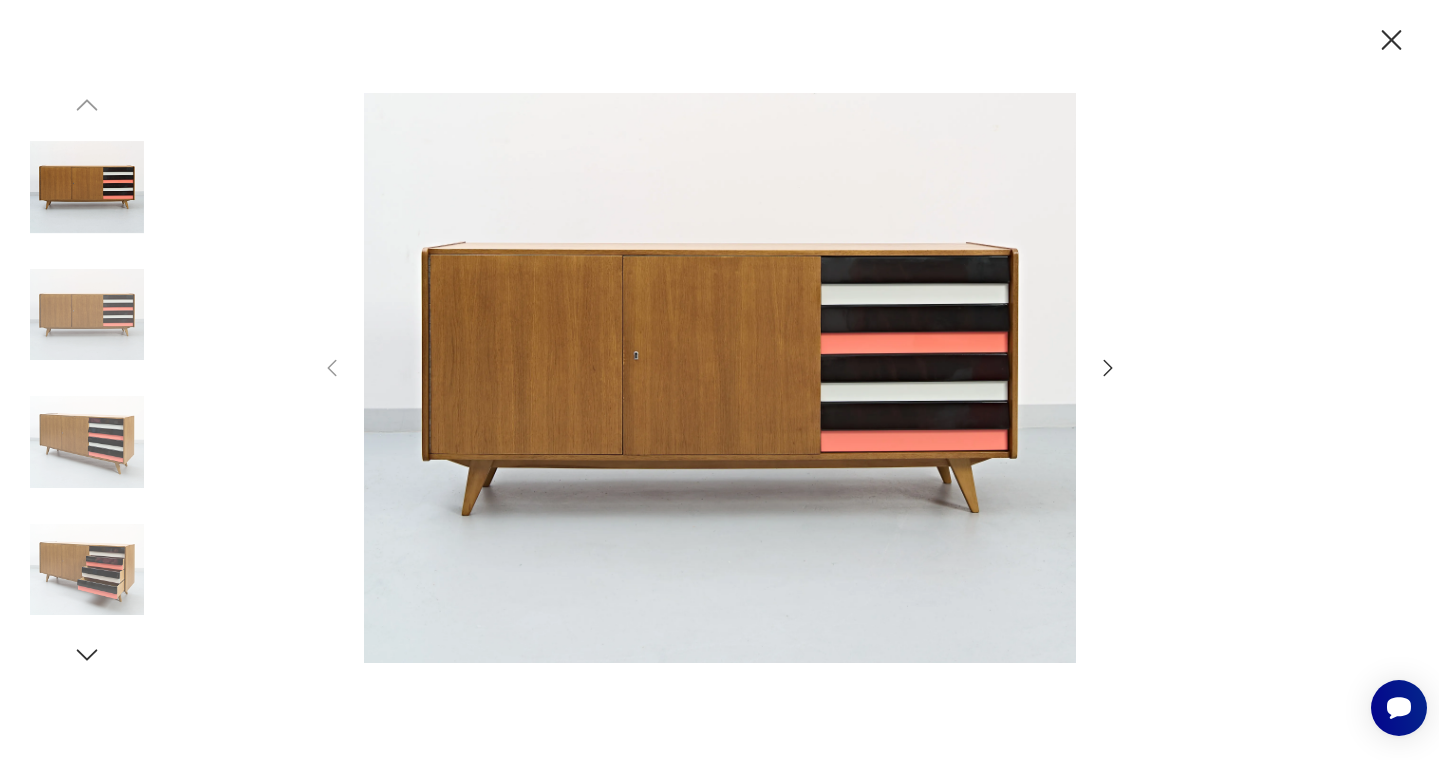 click 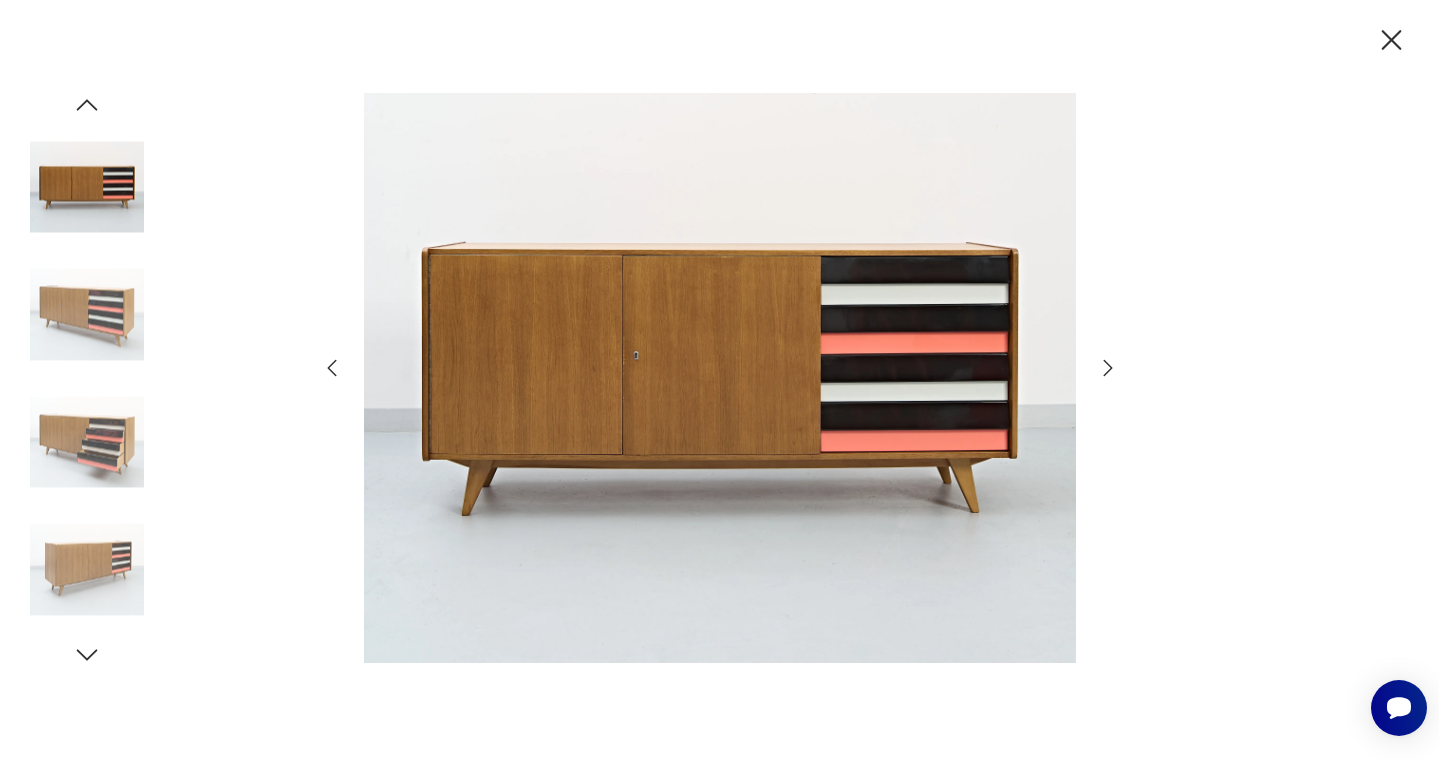 click 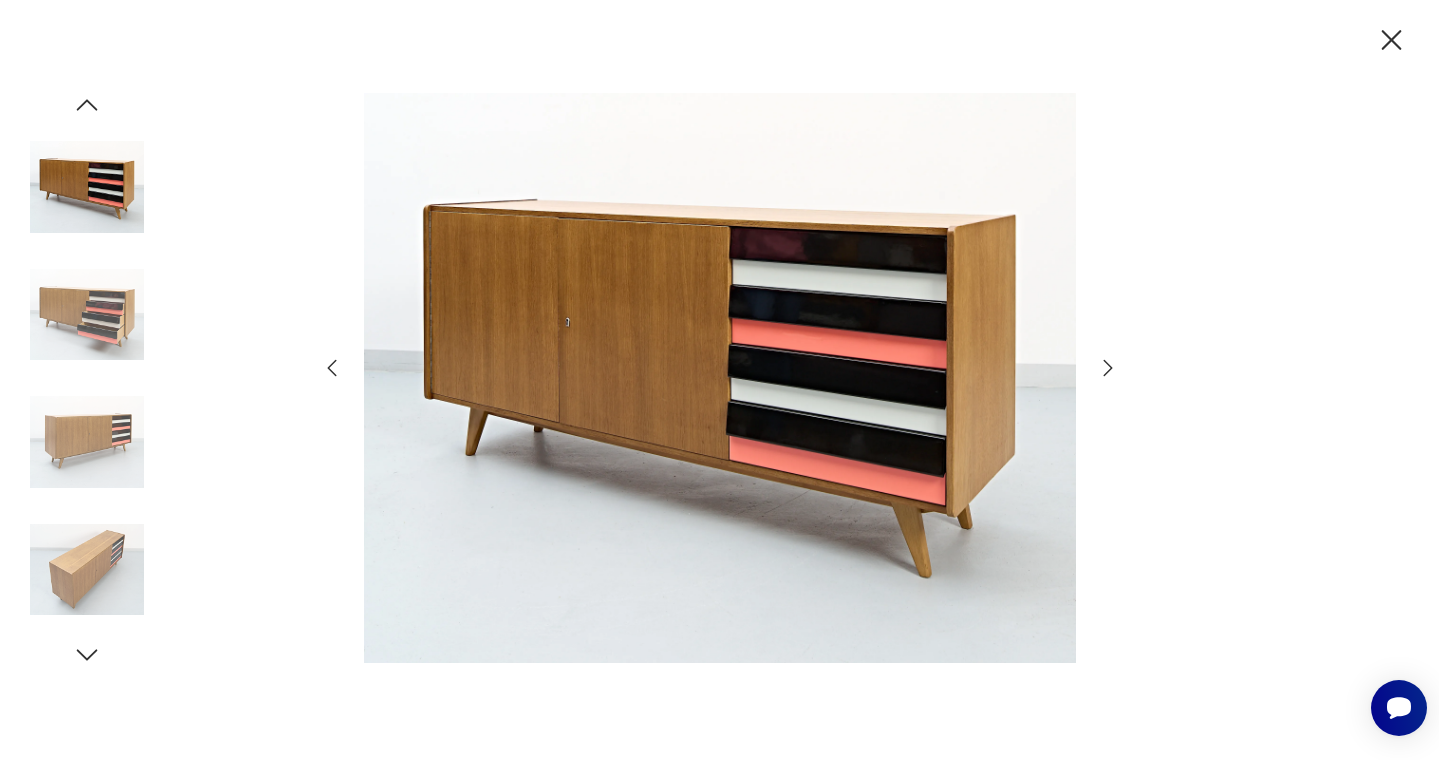 click 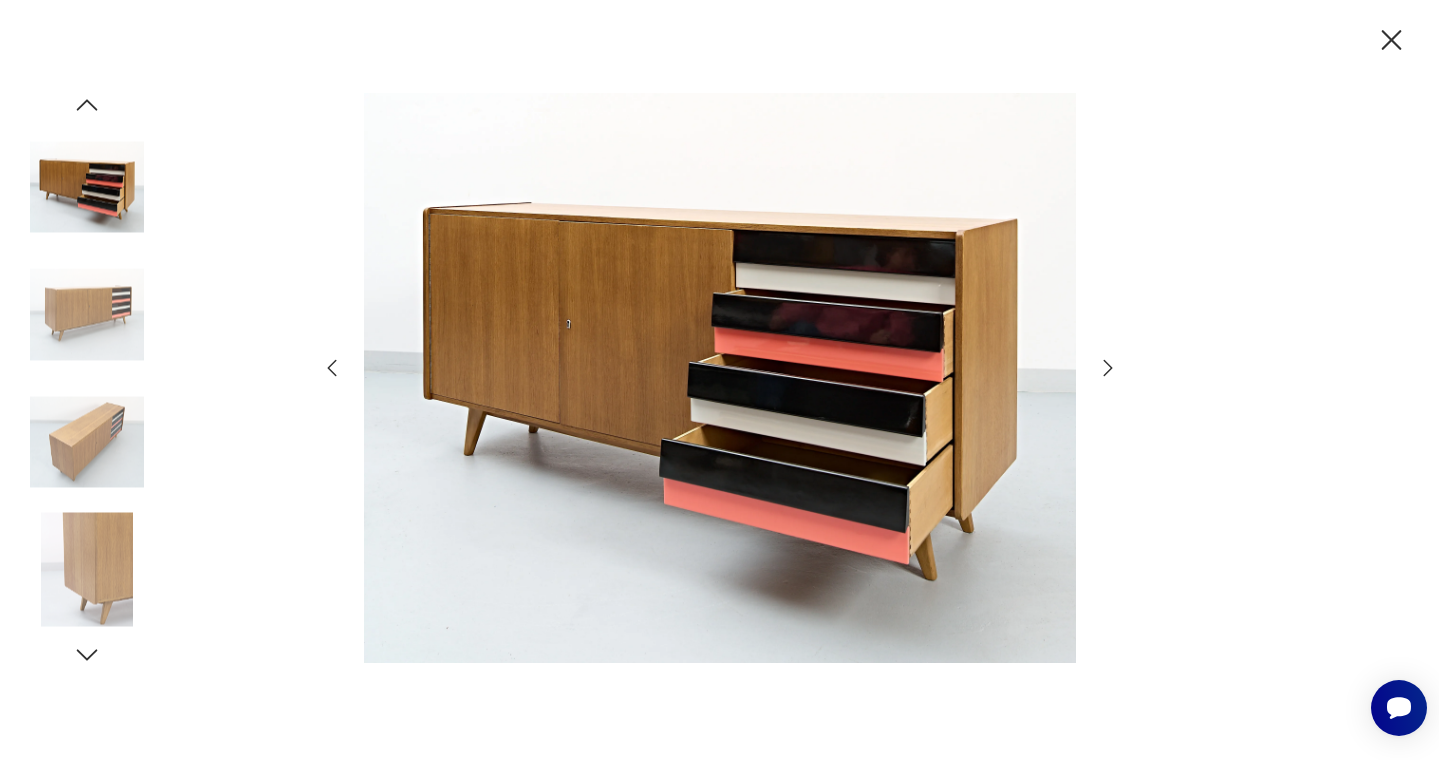 click 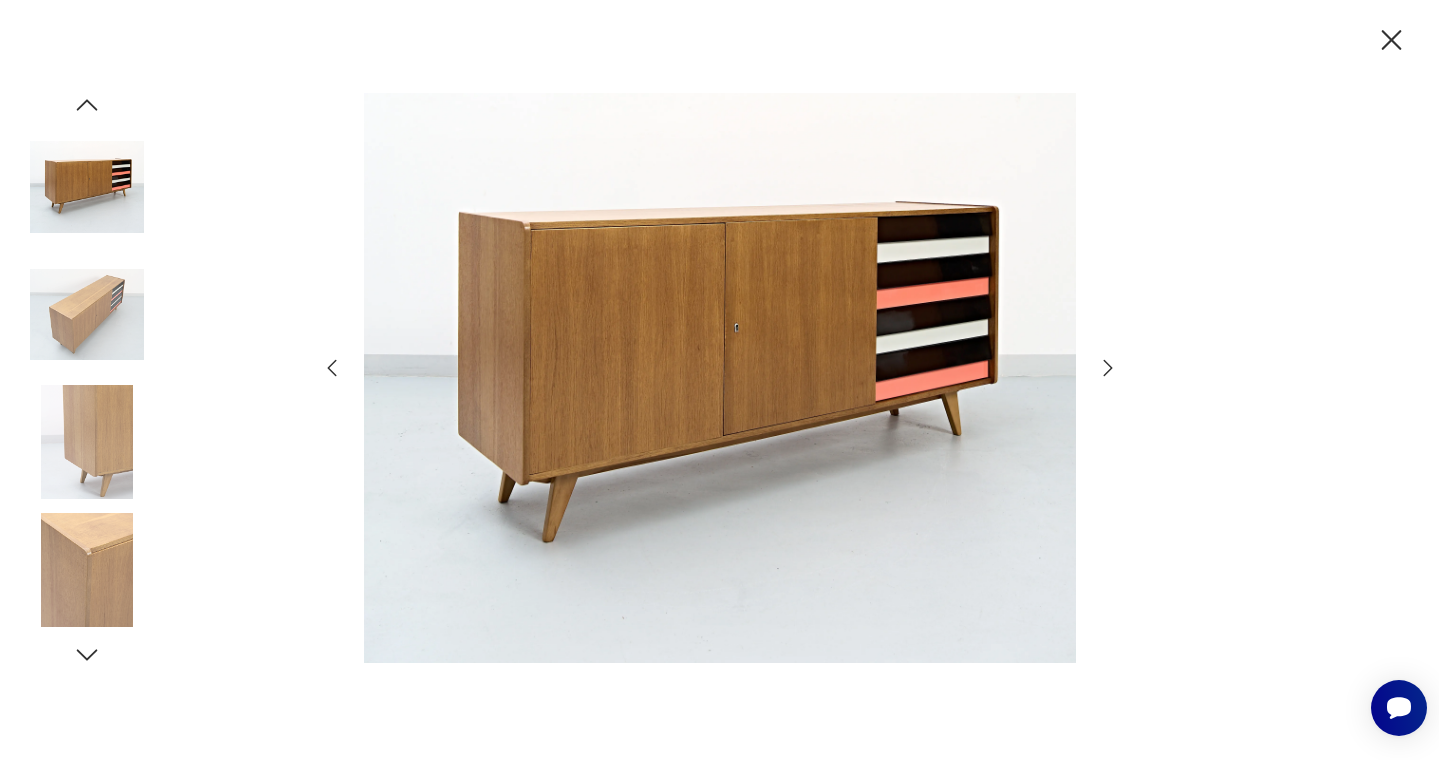 click 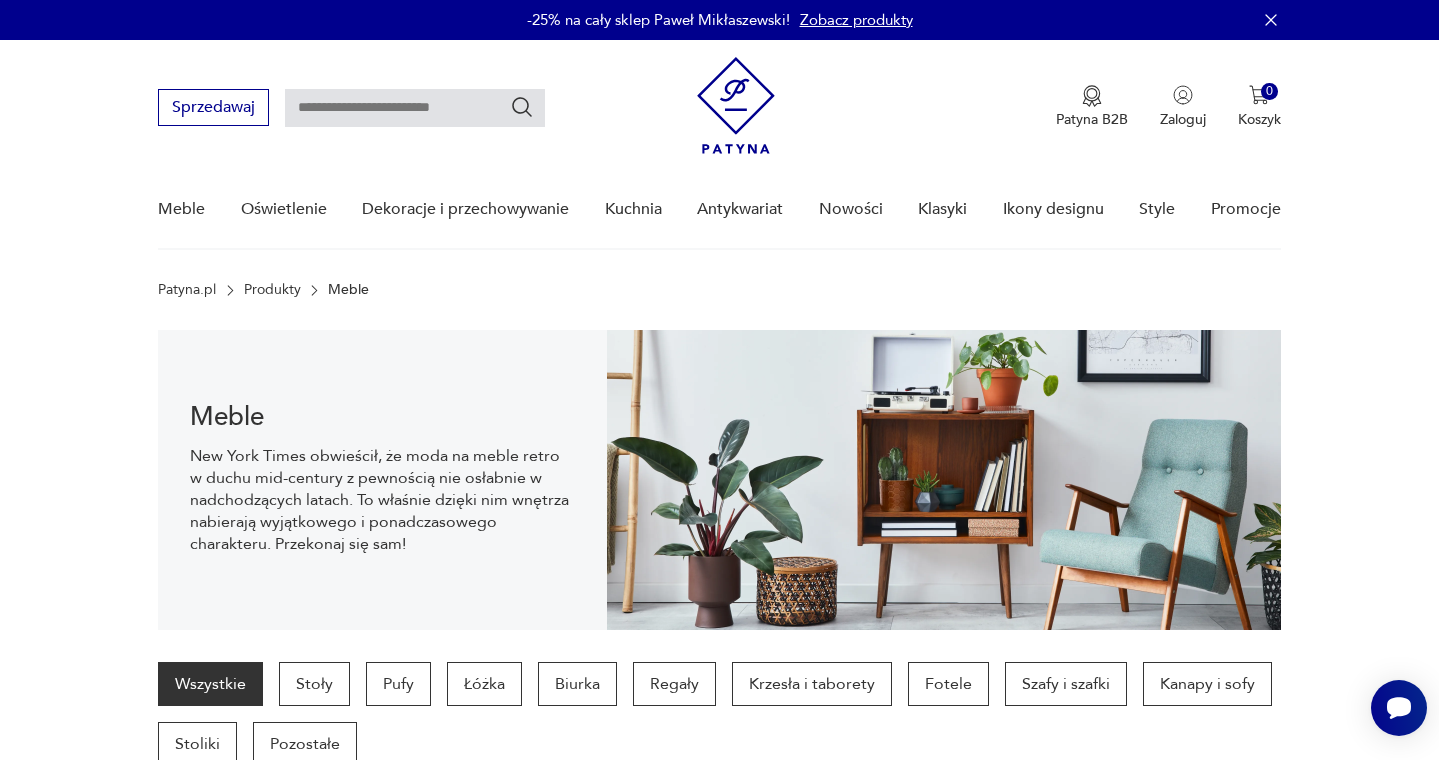 scroll, scrollTop: 1236, scrollLeft: 0, axis: vertical 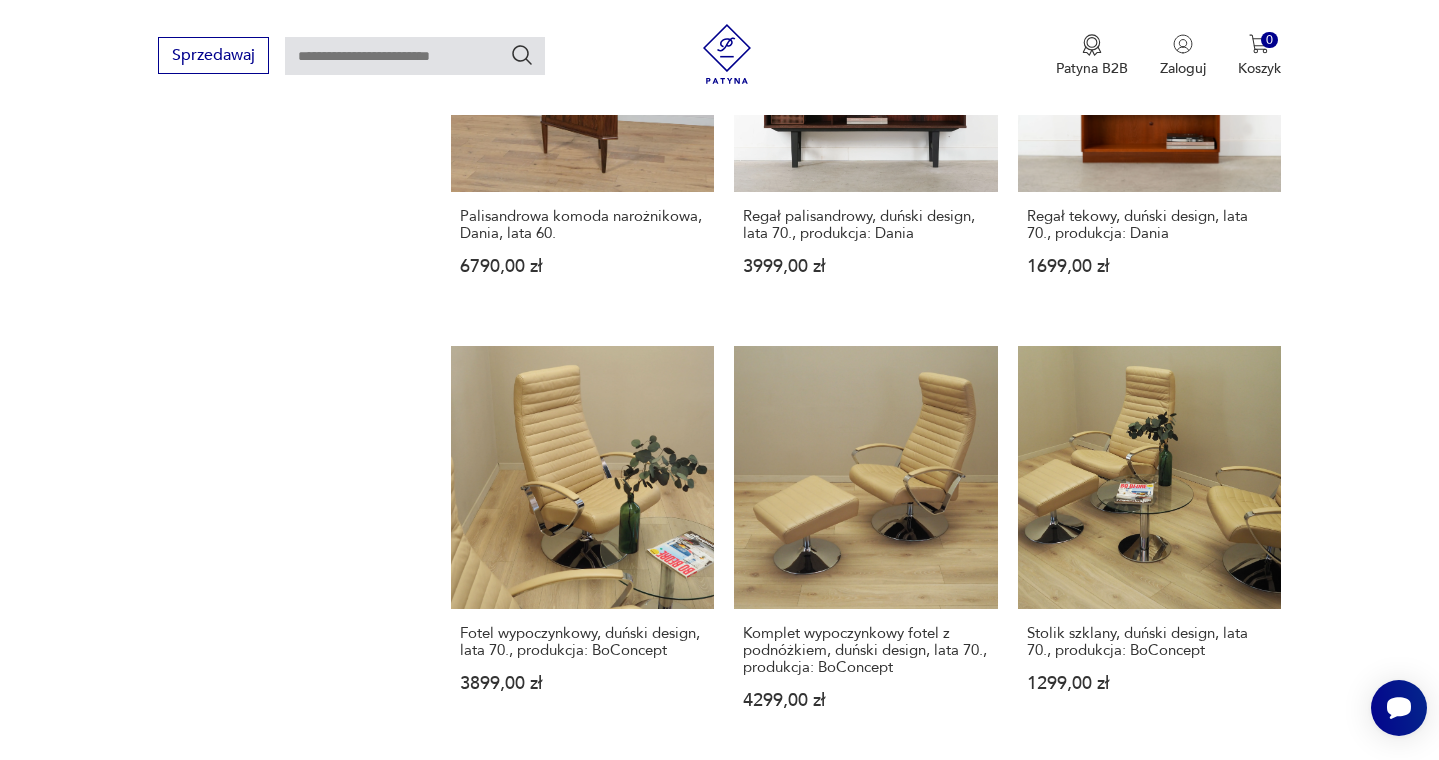 click on "8" at bounding box center (1049, 1236) 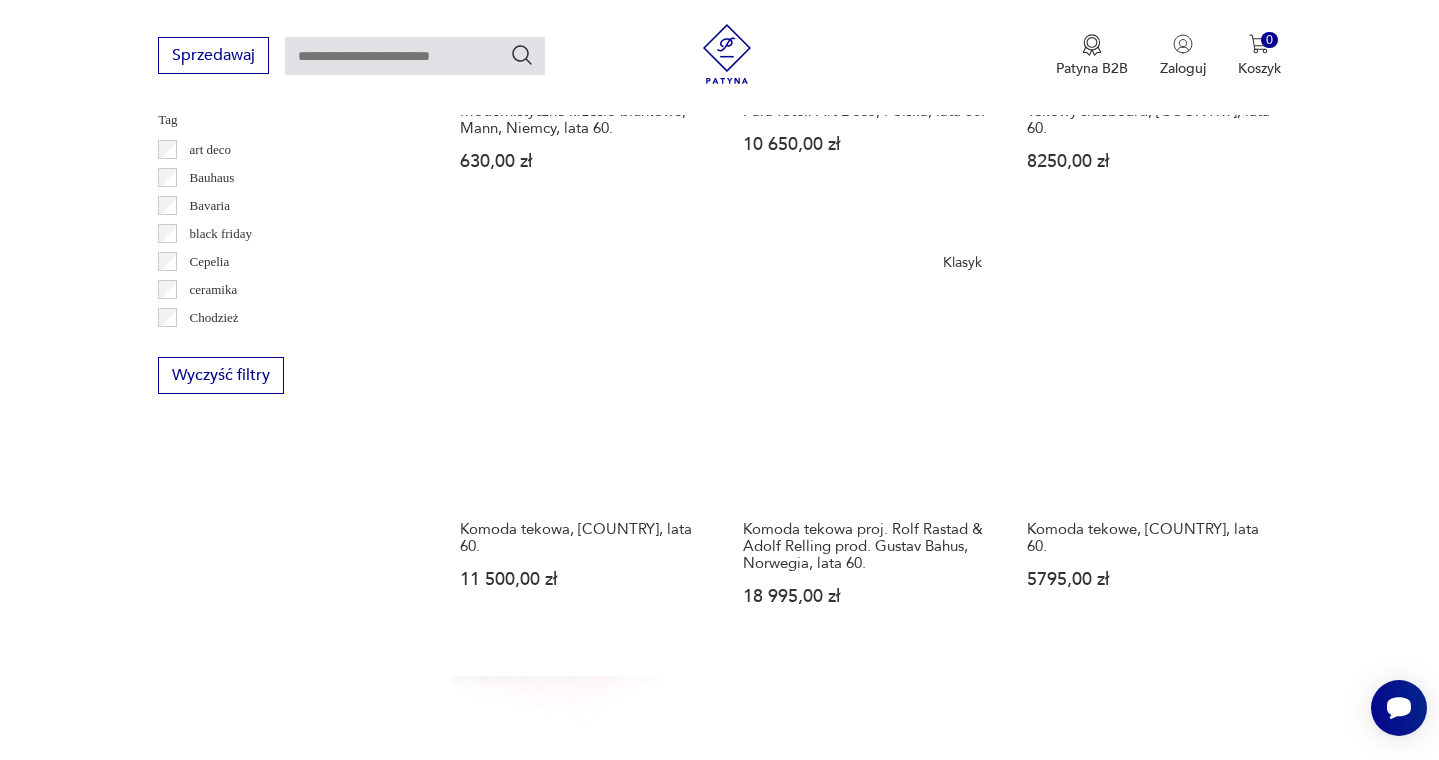 scroll, scrollTop: 1919, scrollLeft: 0, axis: vertical 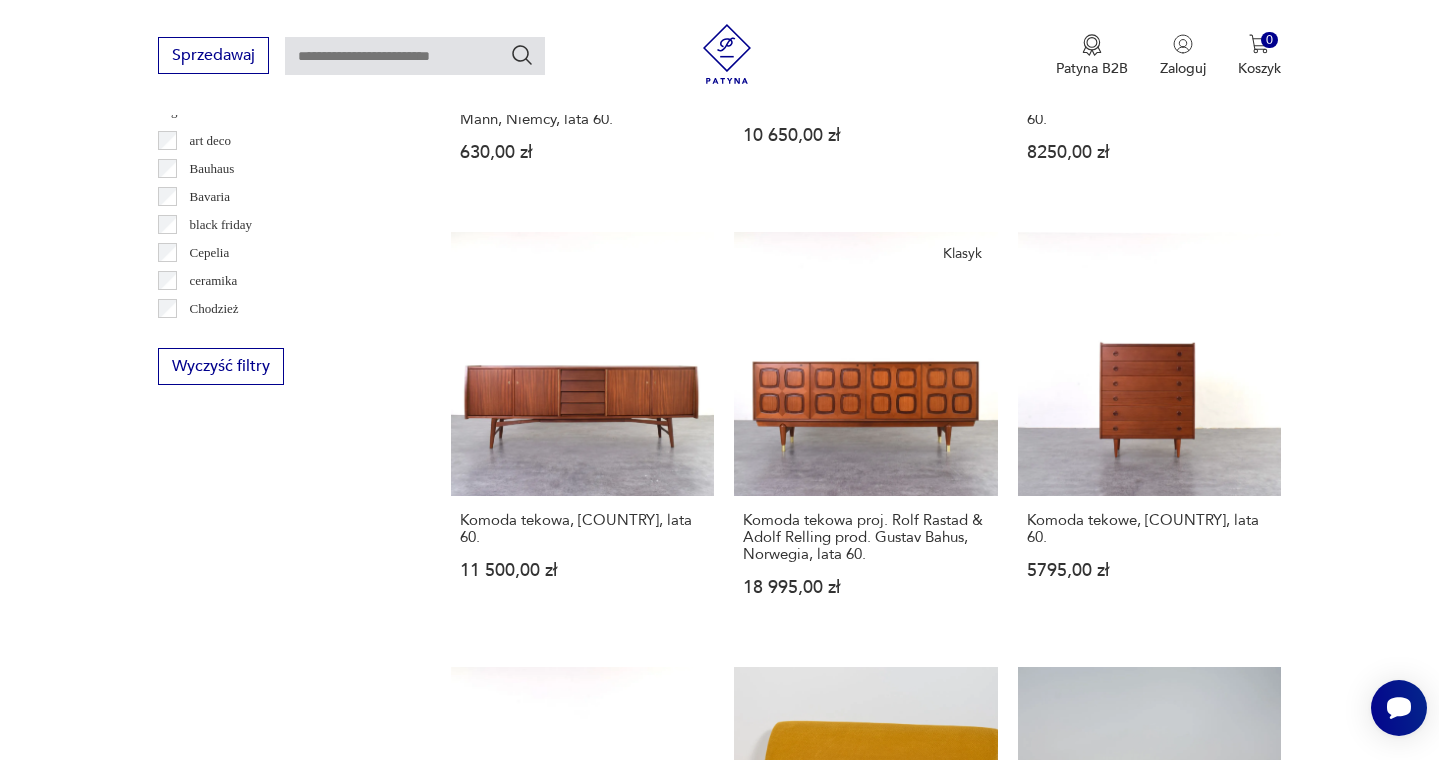 click on "9" at bounding box center (1049, 1557) 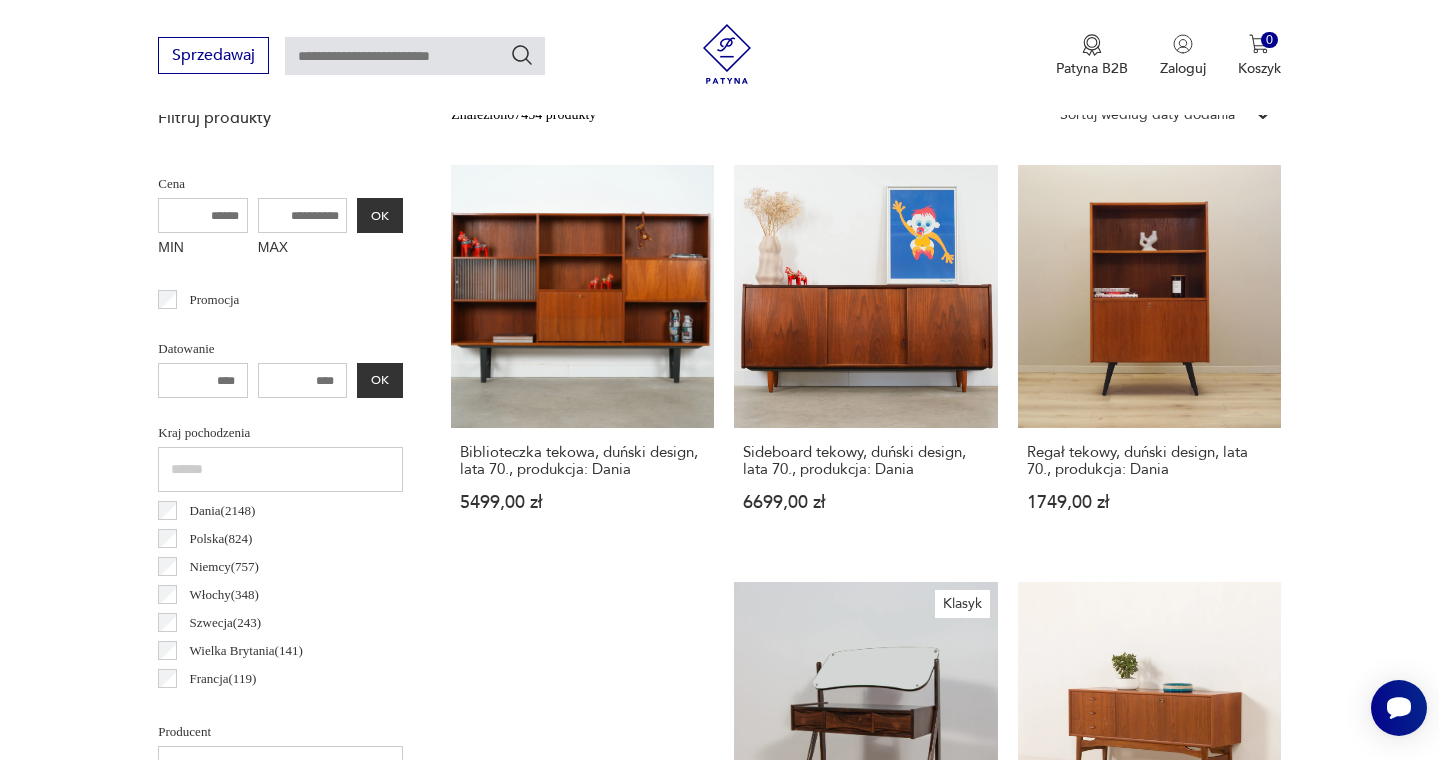 scroll, scrollTop: 715, scrollLeft: 0, axis: vertical 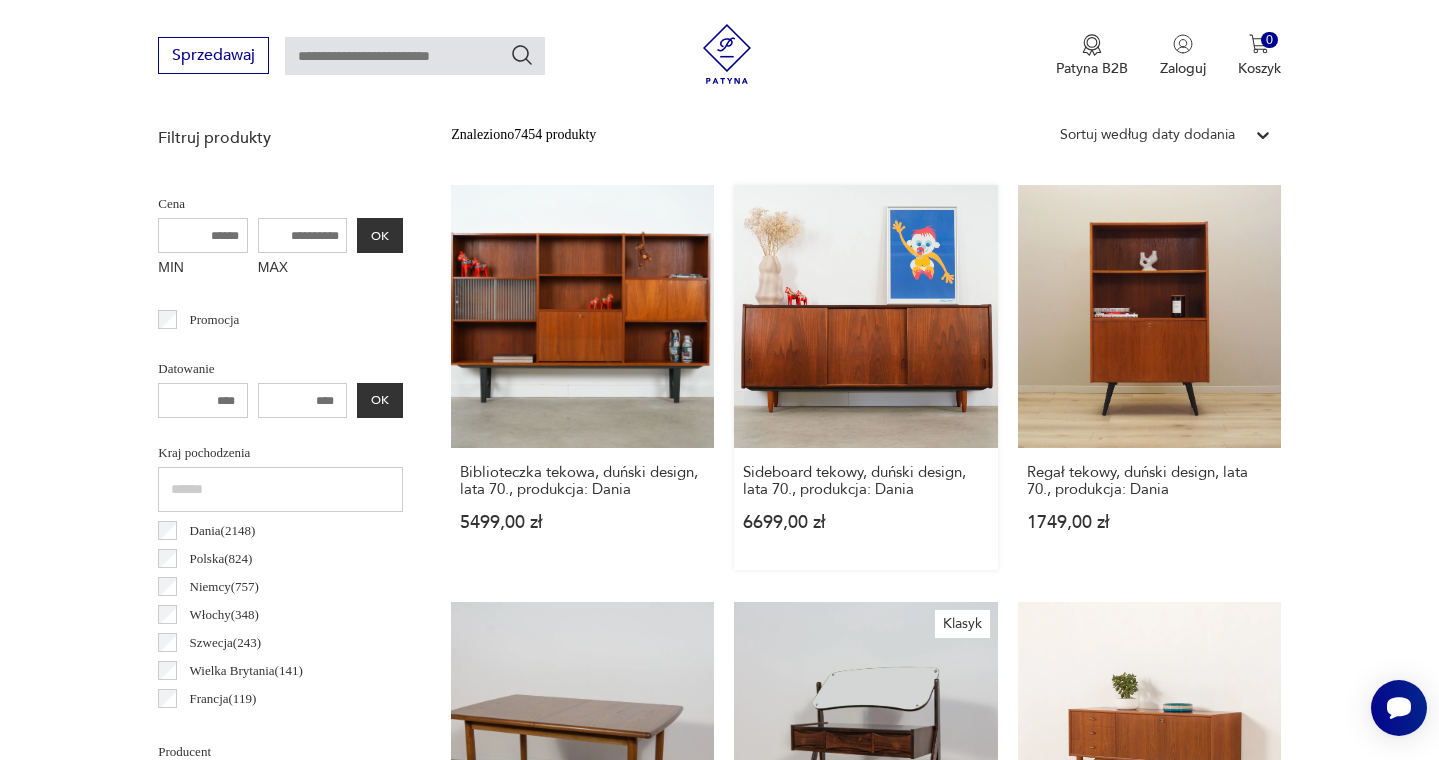 click on "Sideboard tekowy, duński design, lata 70., produkcja: Dania 6699,00 zł" at bounding box center (865, 377) 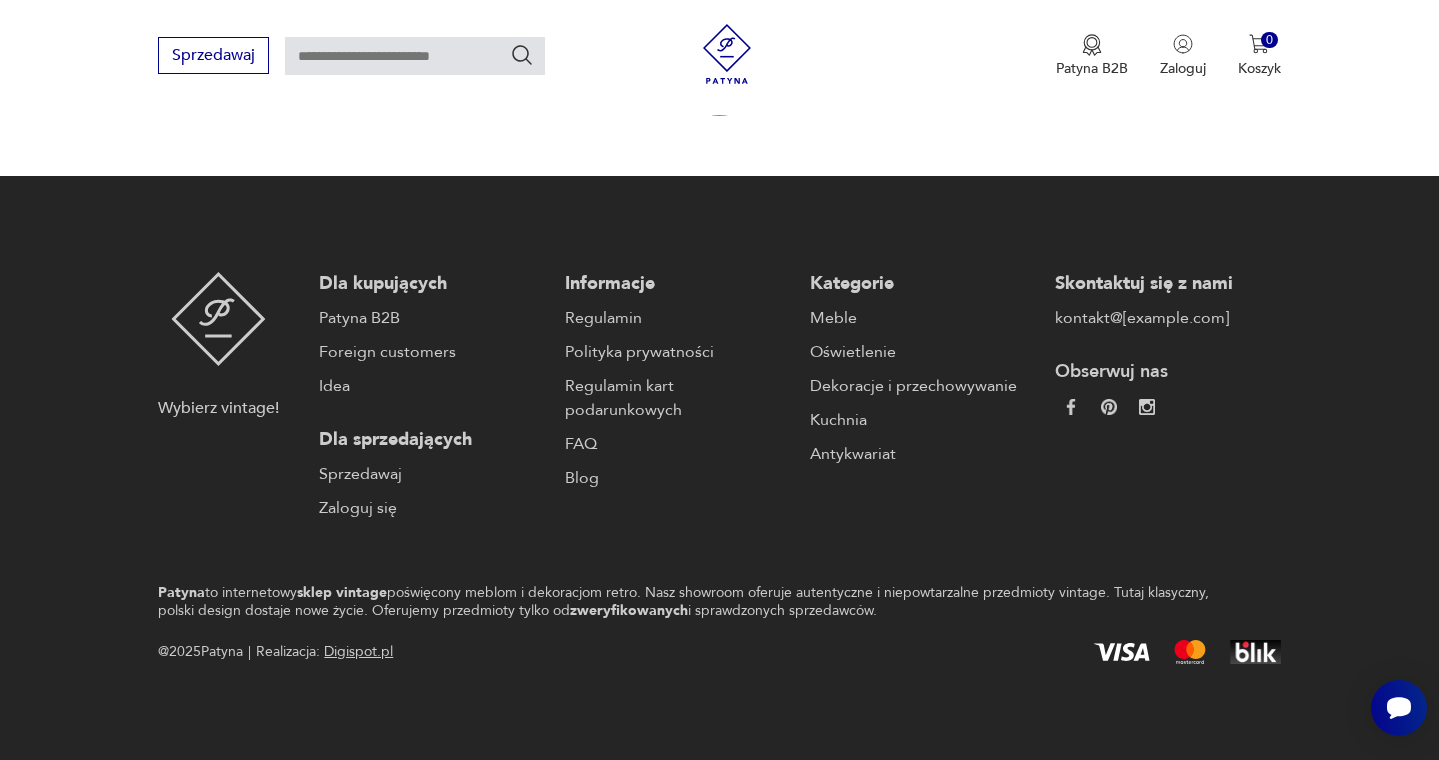 scroll, scrollTop: 0, scrollLeft: 0, axis: both 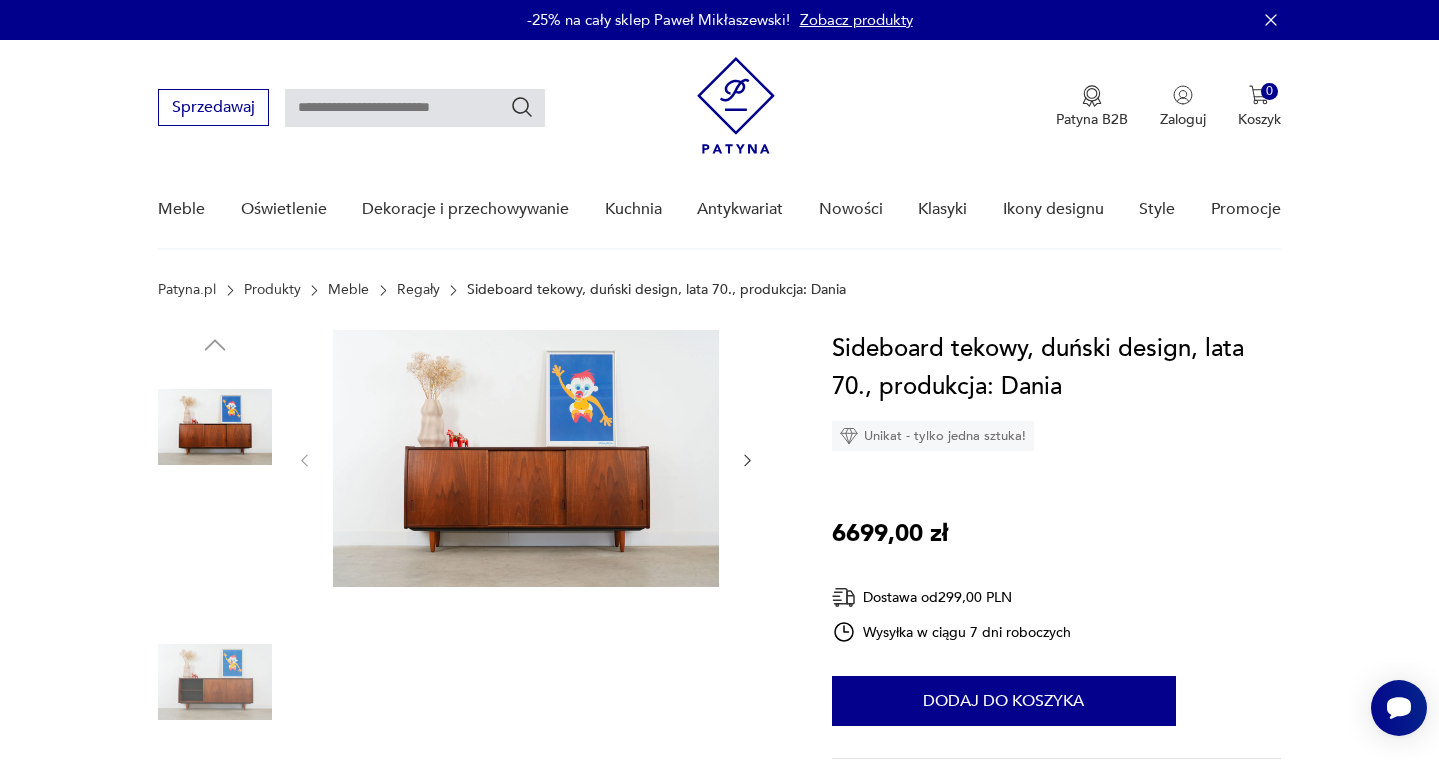 click at bounding box center [526, 458] 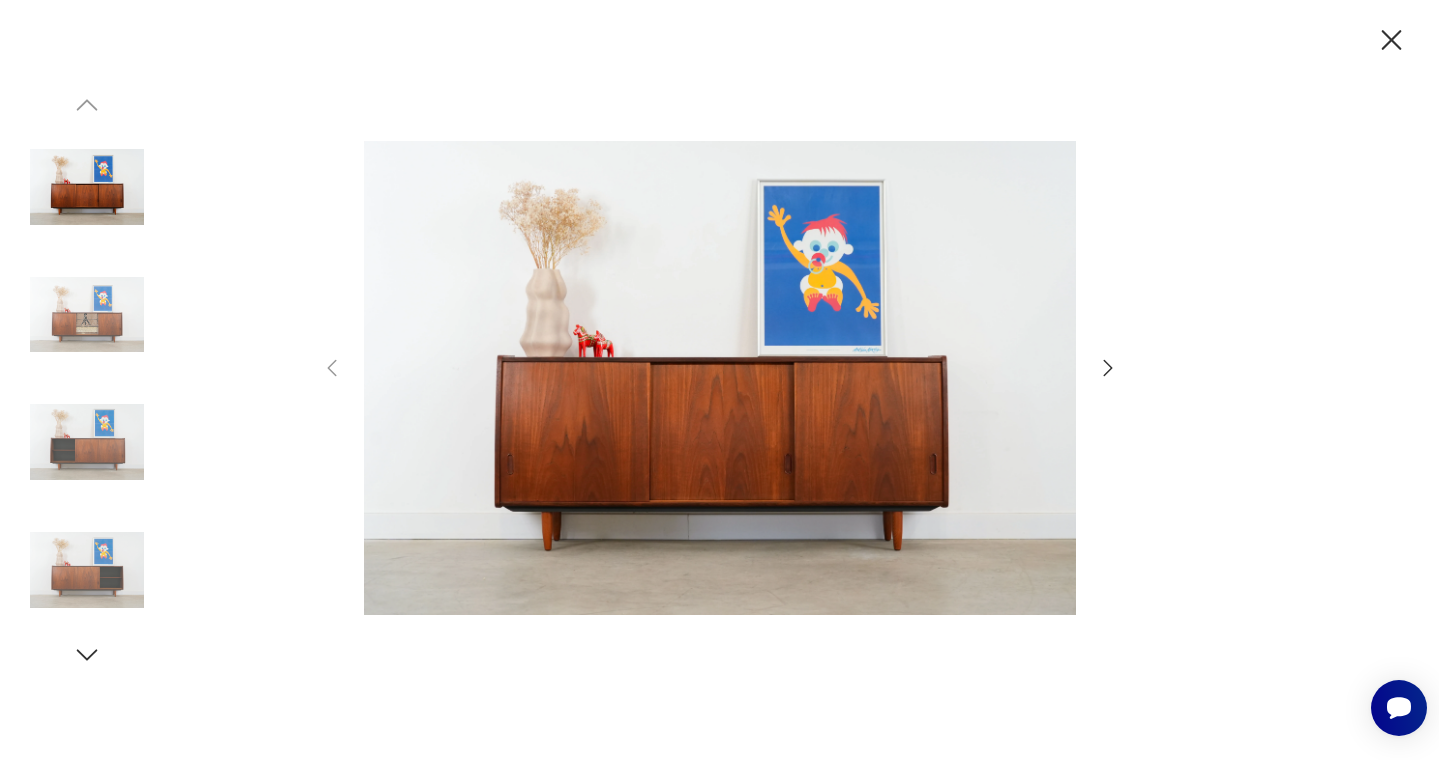 click 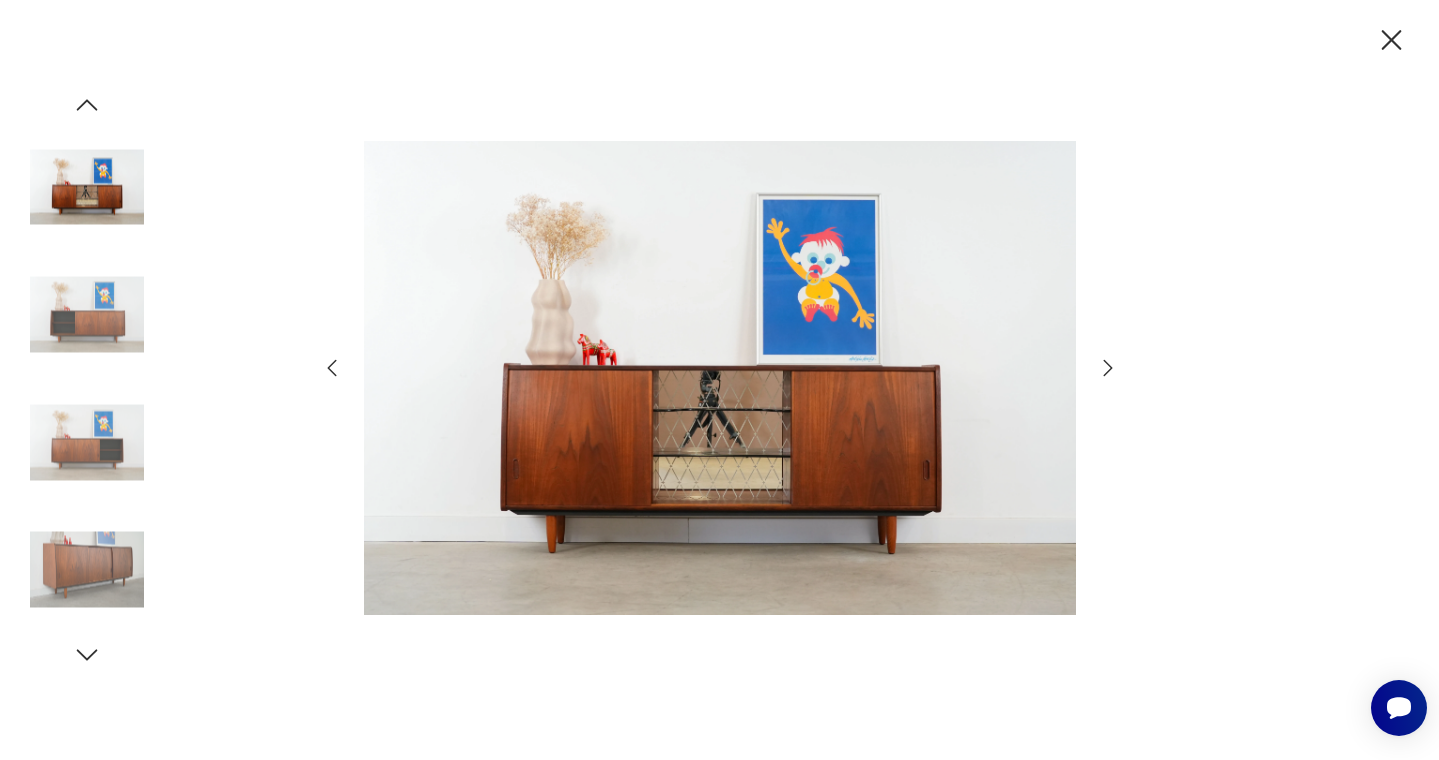 click 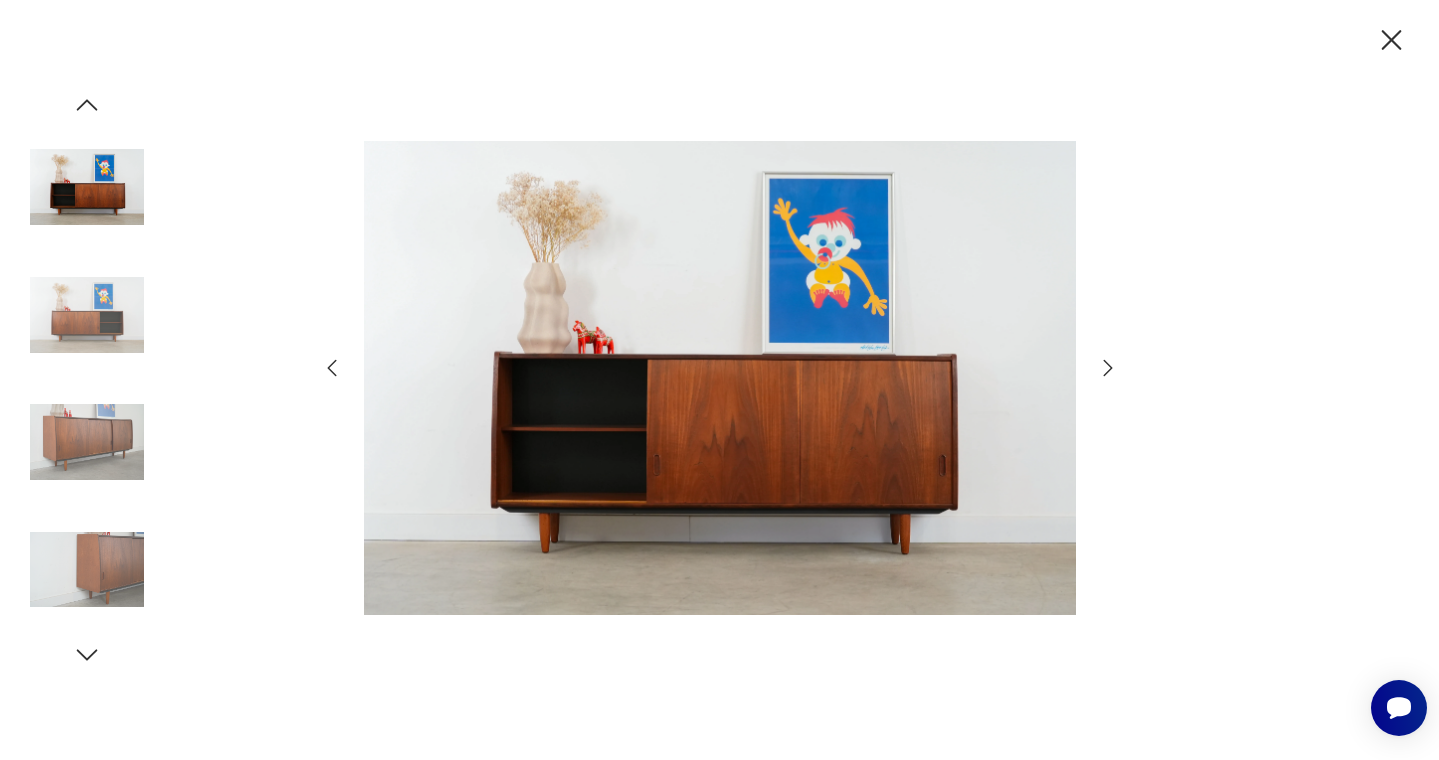 click 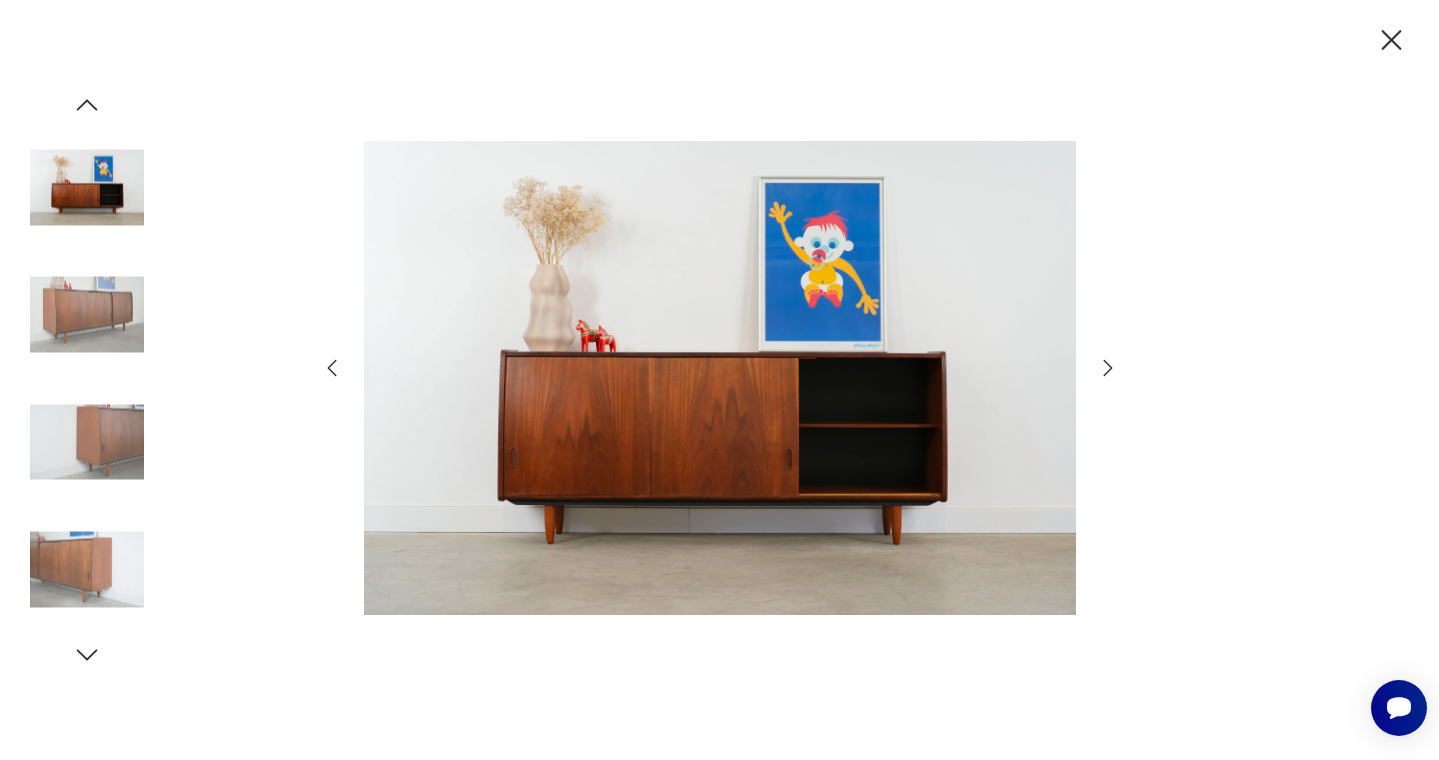 click 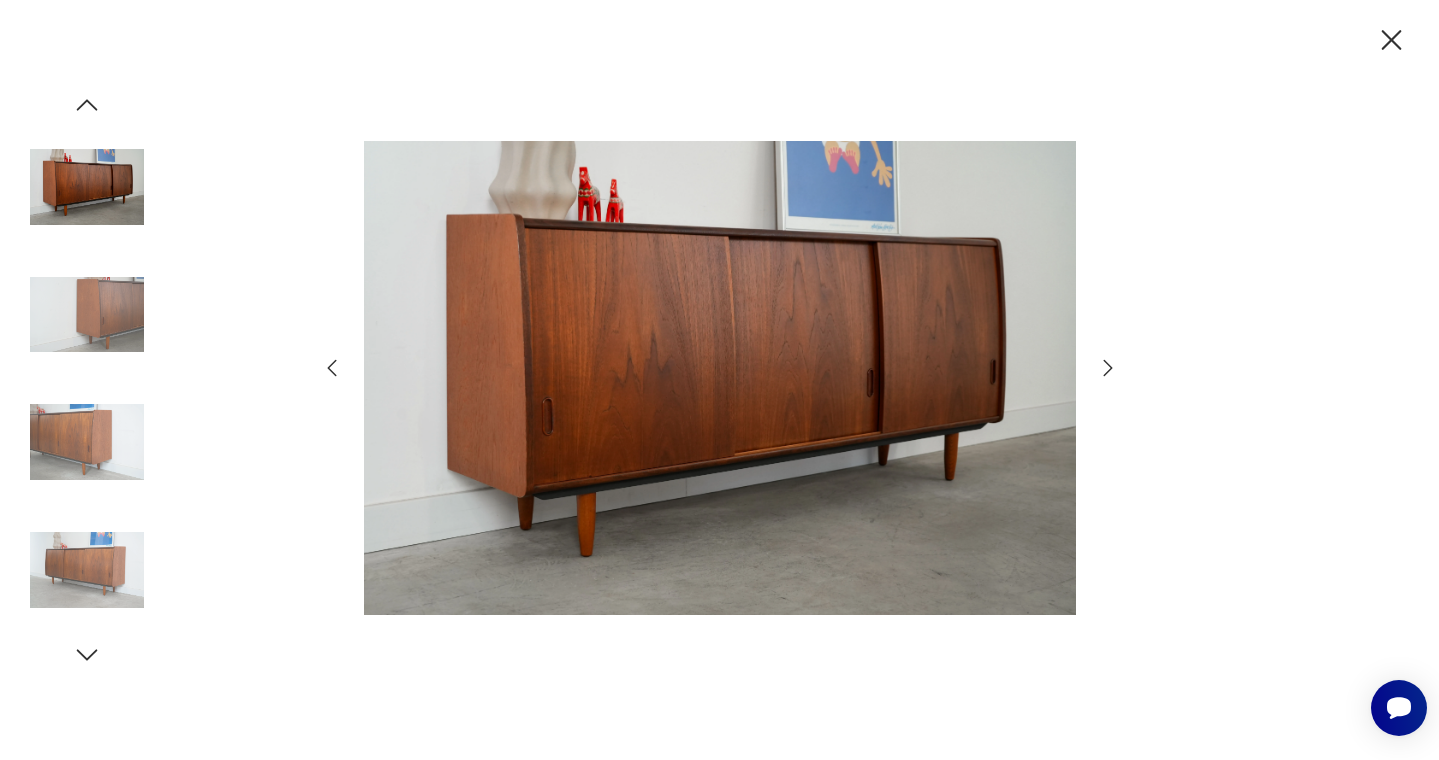 click 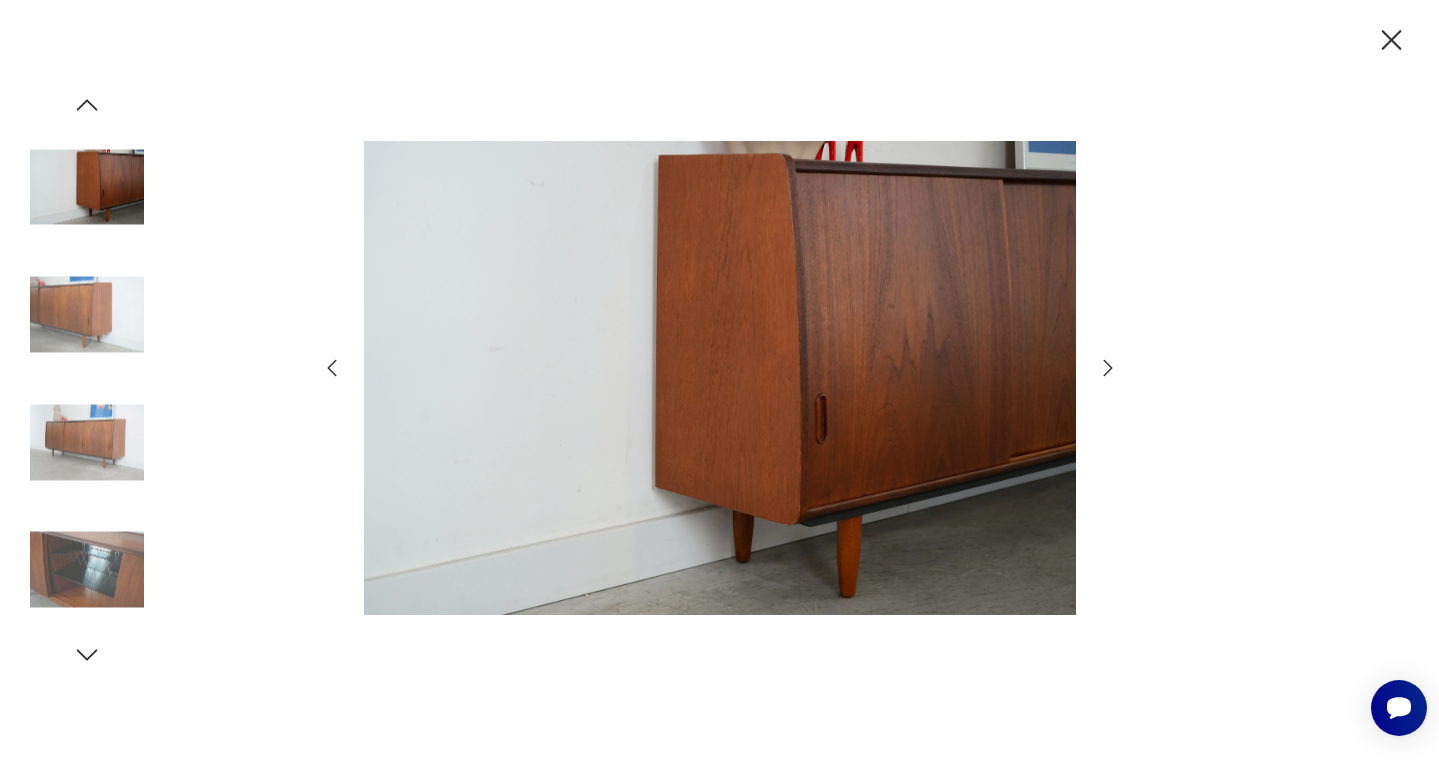 click 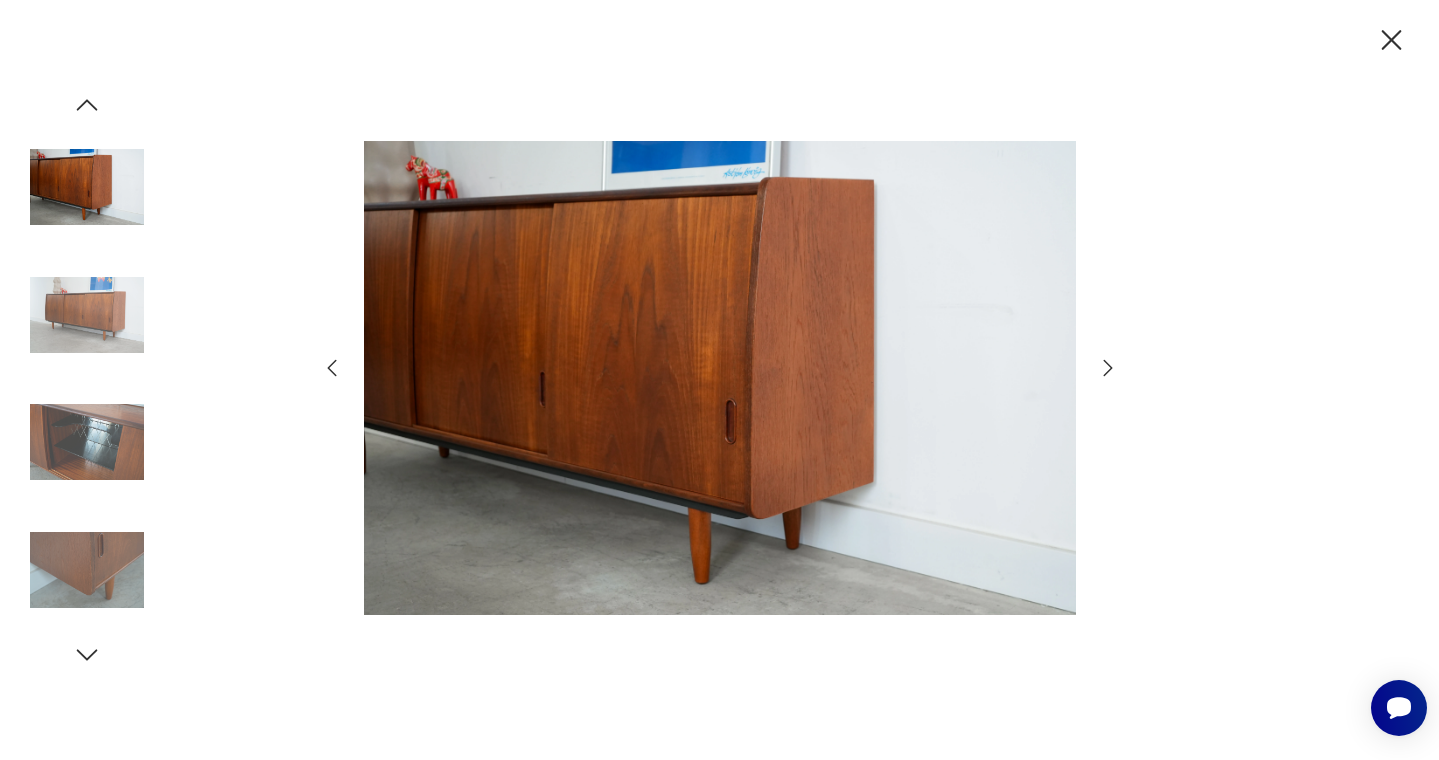 scroll, scrollTop: 715, scrollLeft: 0, axis: vertical 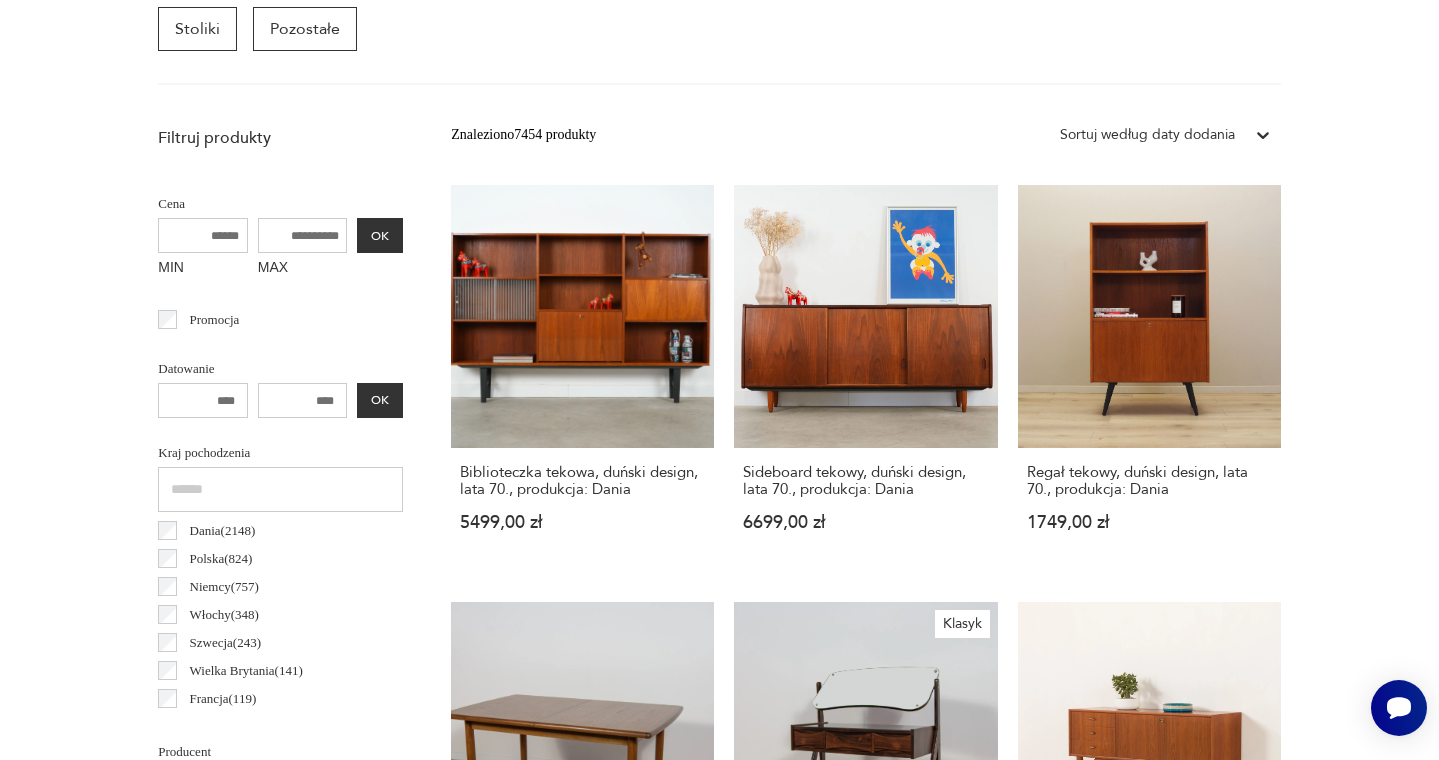 click on "Filtruj produkty Cena MIN MAX OK Promocja Datowanie OK Kraj pochodzenia Dania  ( 2148 ) Polska  ( 824 ) Niemcy  ( 757 ) Włochy  ( 348 ) Szwecja  ( 243 ) Wielka Brytania  ( 141 ) Francja  ( 119 ) Czechy  ( 105 ) Producent Projektant Stan przedmiotu Klasyk Kolor Tag art deco Bauhaus Bavaria black friday Cepelia ceramika Chodzież Ćmielów Wyczyść filtry Znaleziono  7454   produkty Filtruj Sortuj według daty dodania Sortuj według daty dodania Biblioteczka tekowa, duński design, lata 70., produkcja: Dania 5499,00 zł Sideboard tekowy, duński design, lata 70., produkcja: Dania 6699,00 zł Regał tekowy, duński design, lata 70., produkcja: Dania 1749,00 zł Stół, Meredew, Wielka Brytania, lata 70. 5490,00 zł Klasyk Toaletka Palisandrowa, proj. A. Vodder, Ølholm Møbelfabrik, Dania, lata 60. 8490,00 zł Duński vintage sideboard z drewna tekowego z lat 60. XX wieku. 8424,00 zł Klasyk Wolnostojąca sofa rozkładana Model „Z-Sofa”, proj. Poul Jensen, Selig, Dania, lata 50. 23 500,00 zł 1 2 8" at bounding box center [719, 1530] 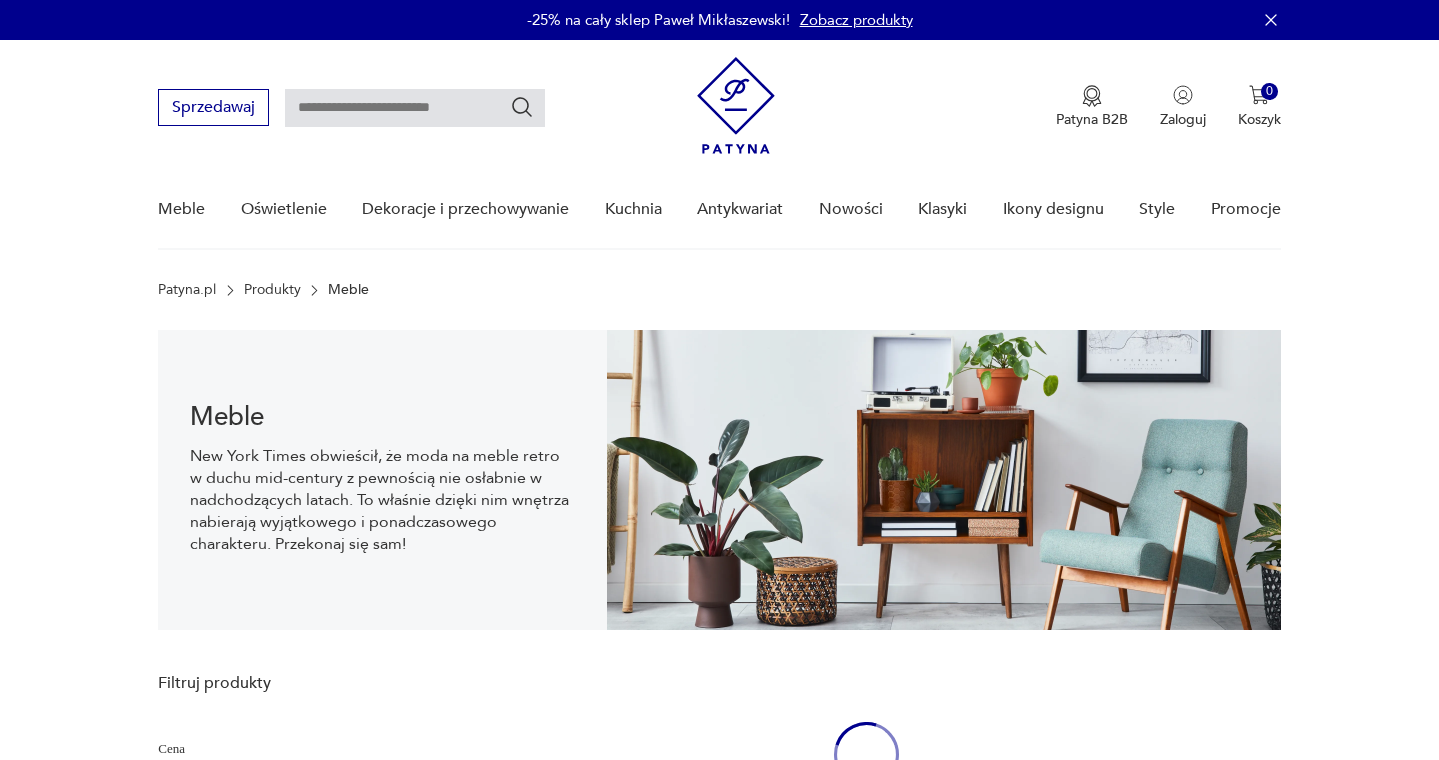 scroll, scrollTop: 108, scrollLeft: 0, axis: vertical 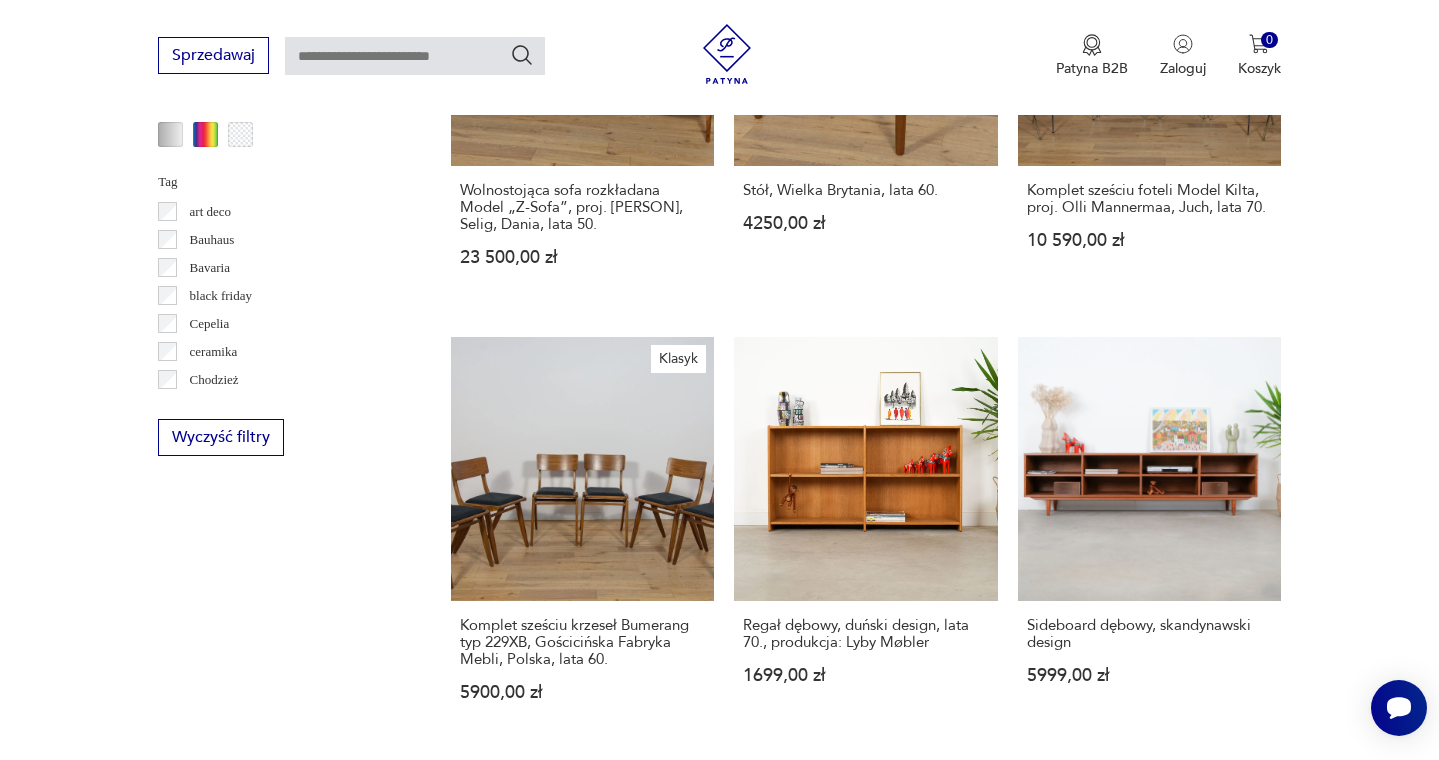 click on "Fotel obrotowy, włoski design, lata 70., produkcja: Włochy" at bounding box center (1149, 1068) 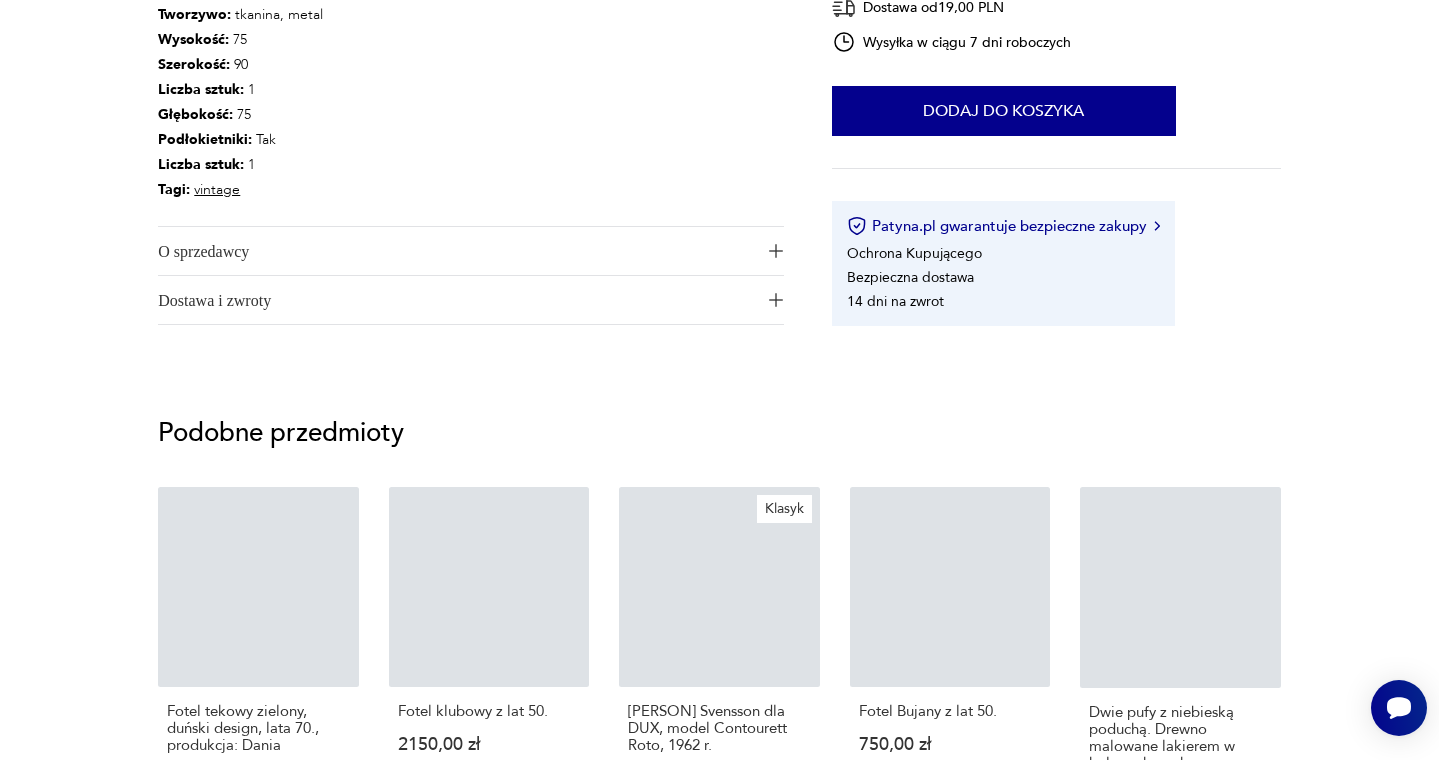 scroll, scrollTop: 0, scrollLeft: 0, axis: both 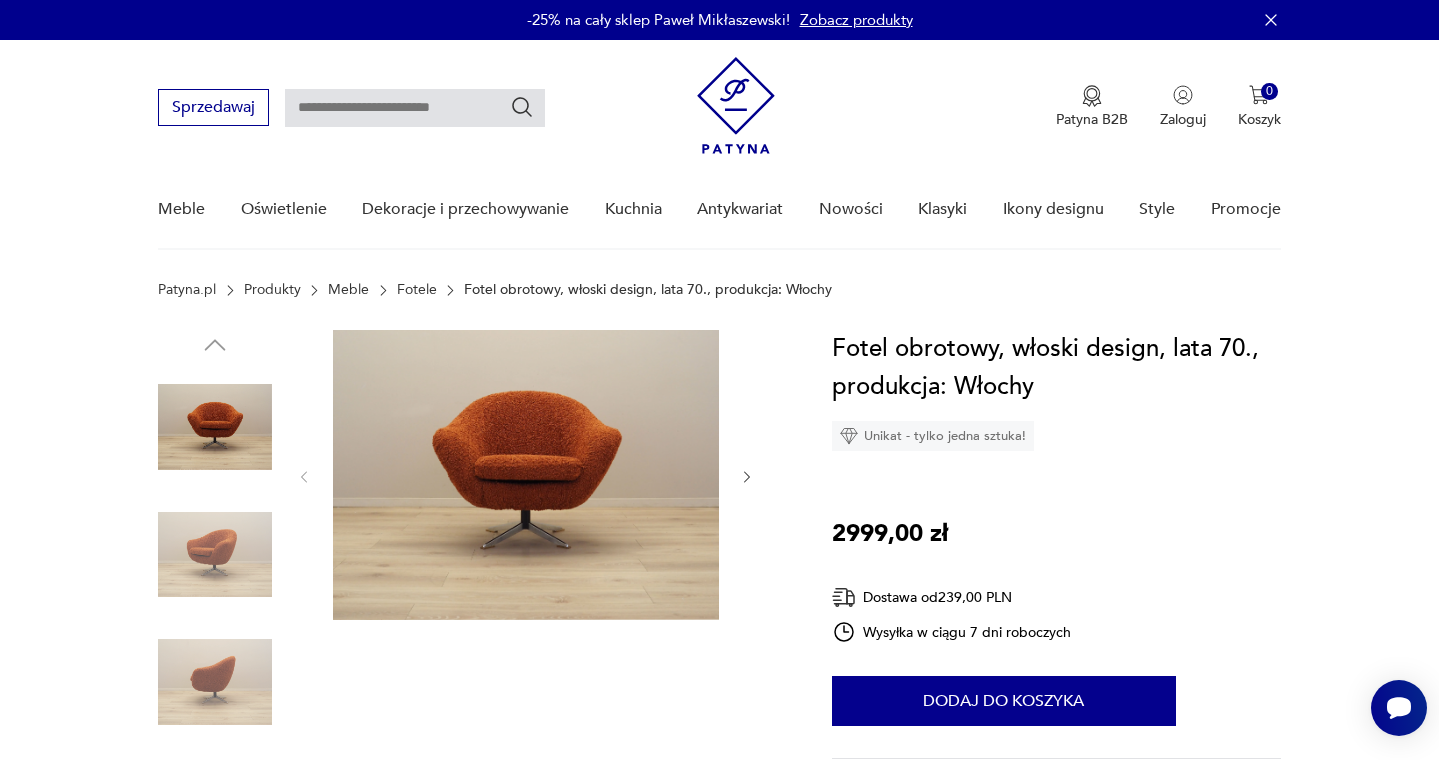 click at bounding box center [526, 475] 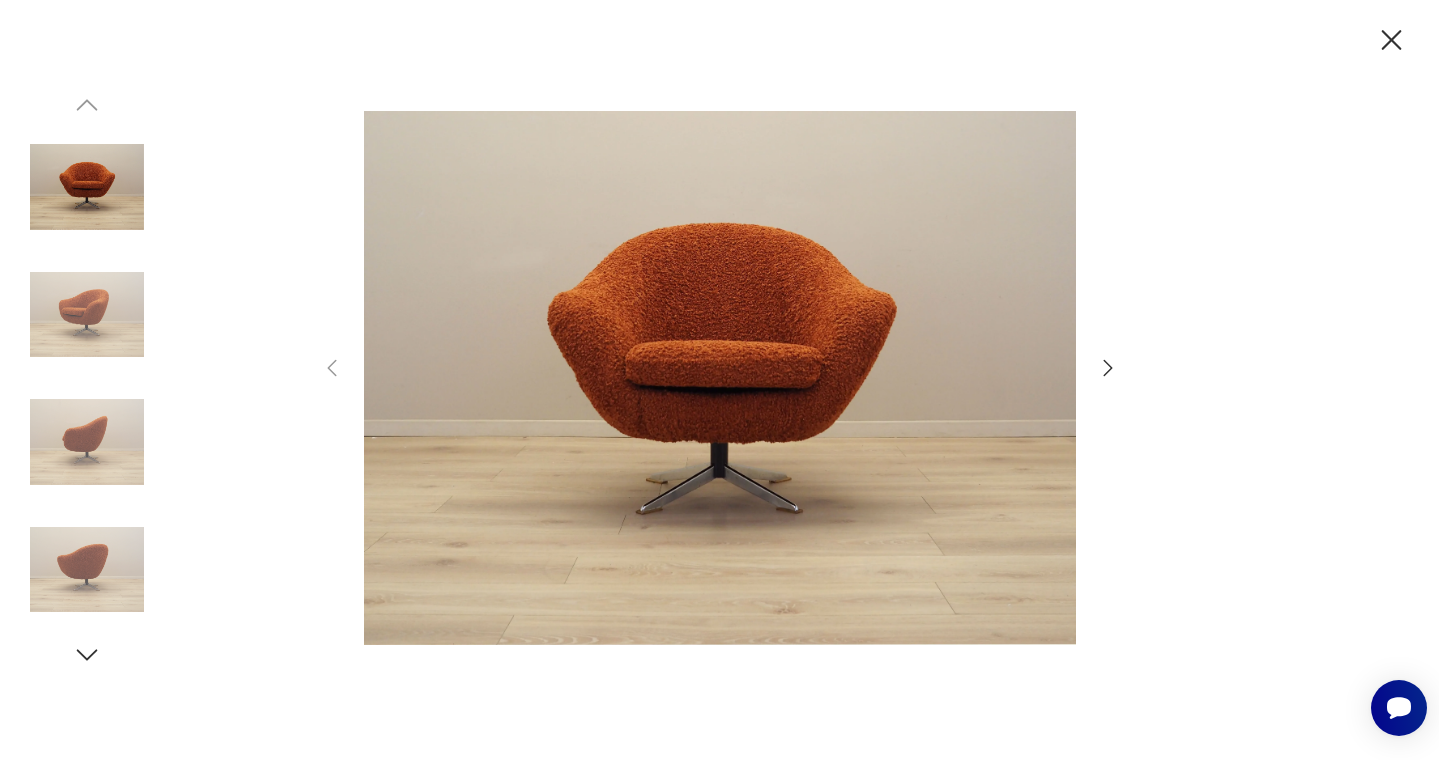 click 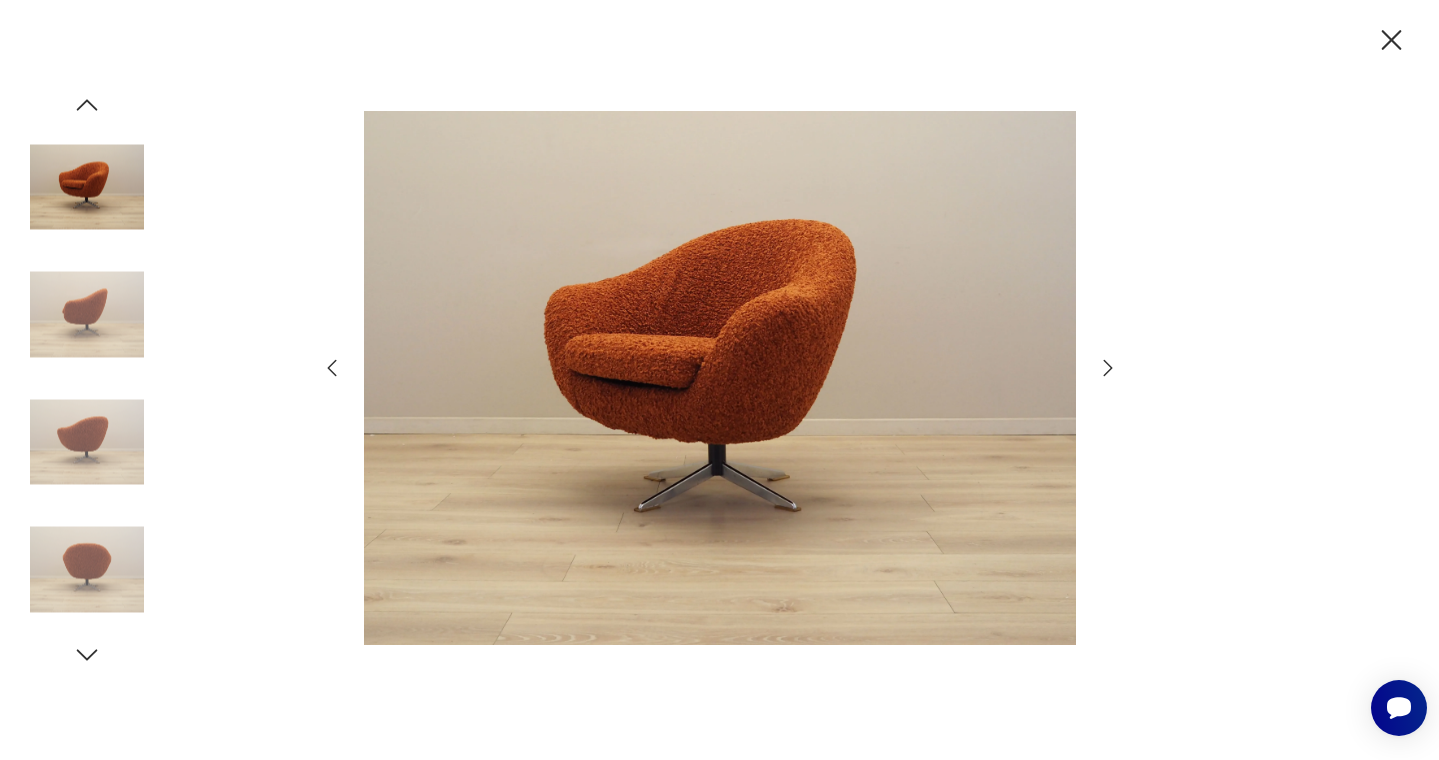 click 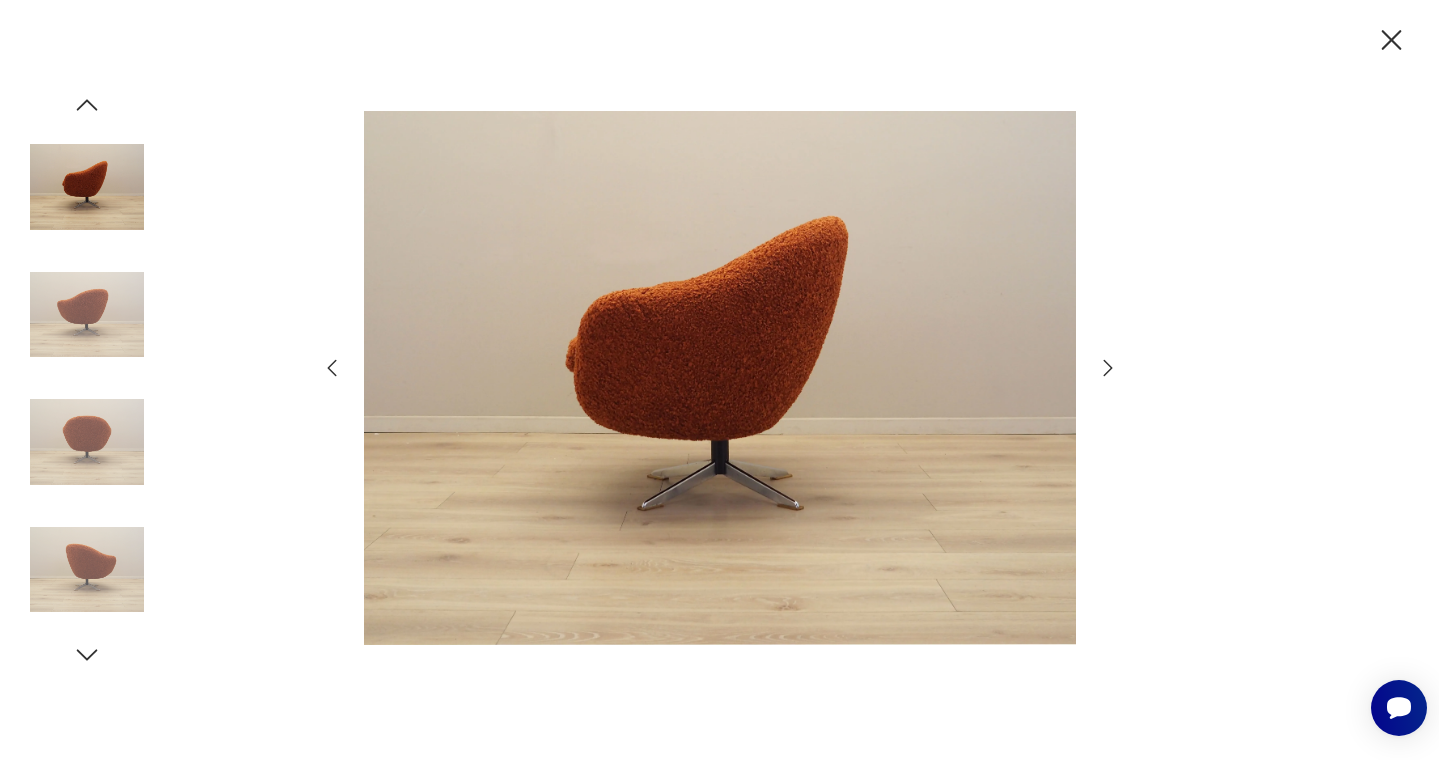 click 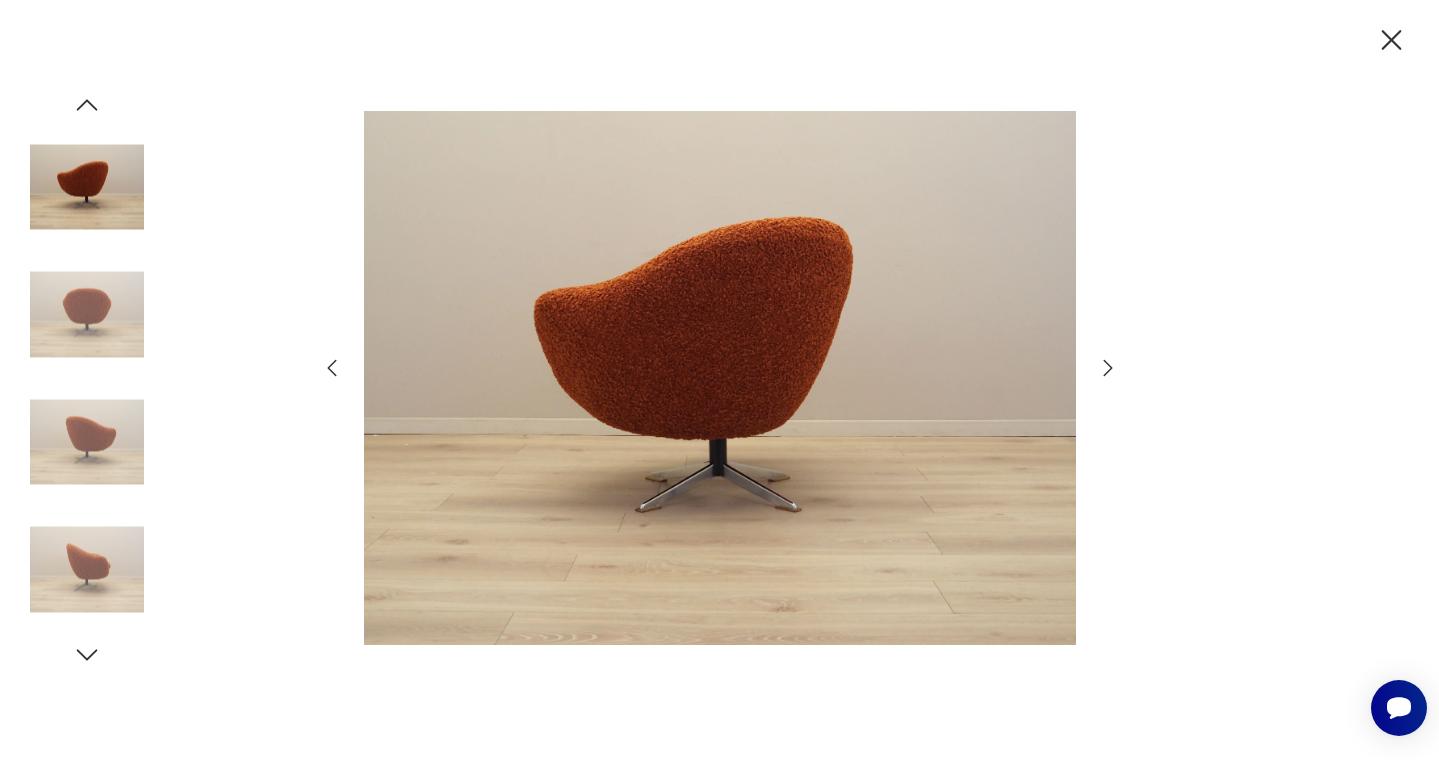 click 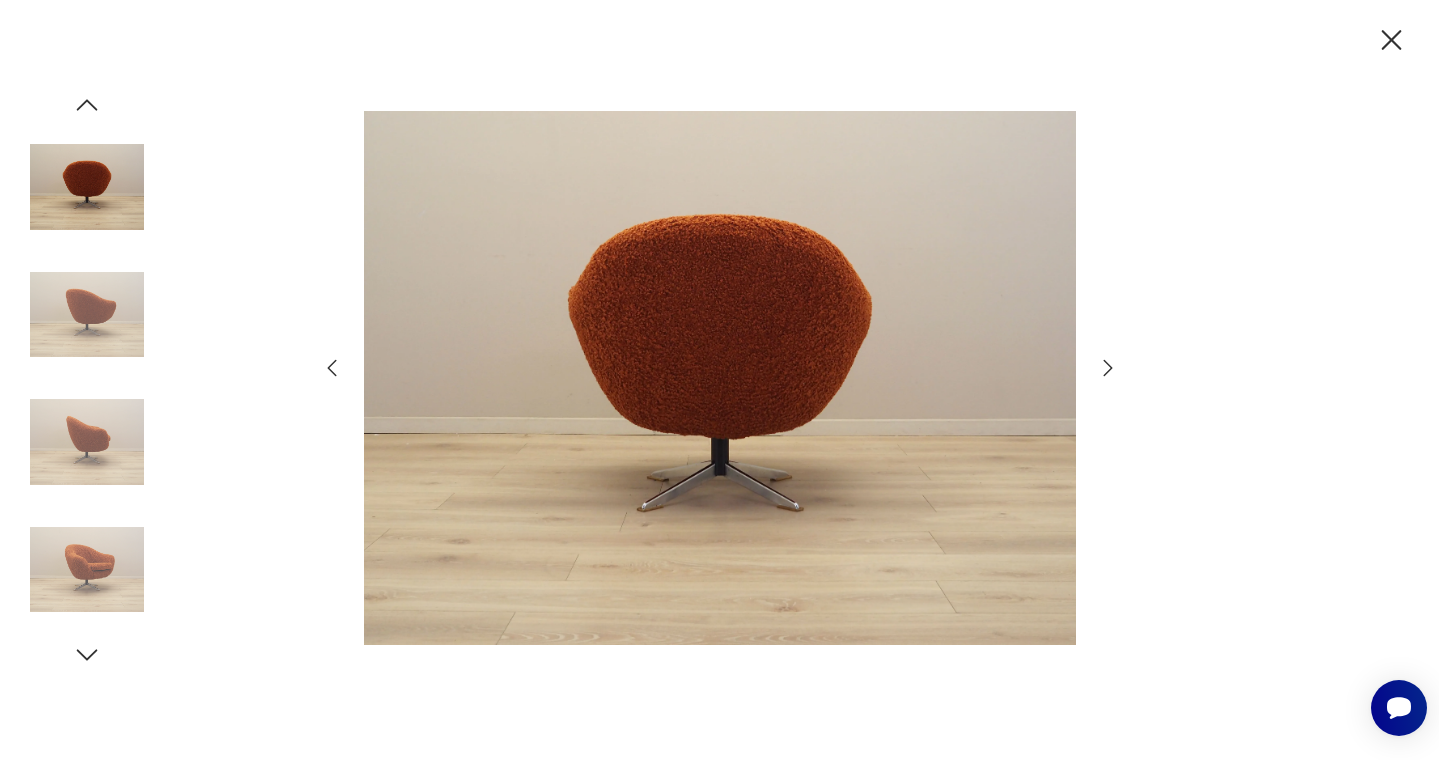 click 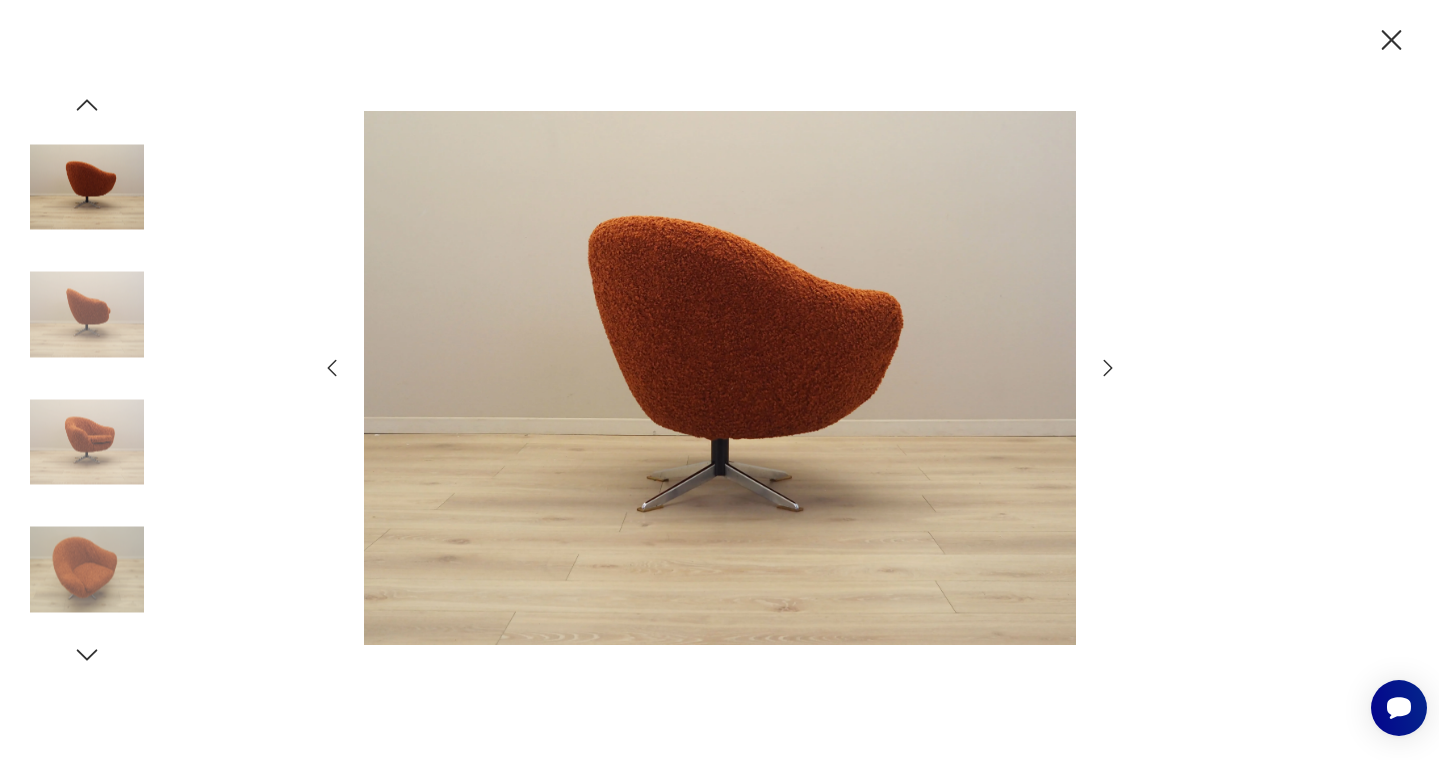 click 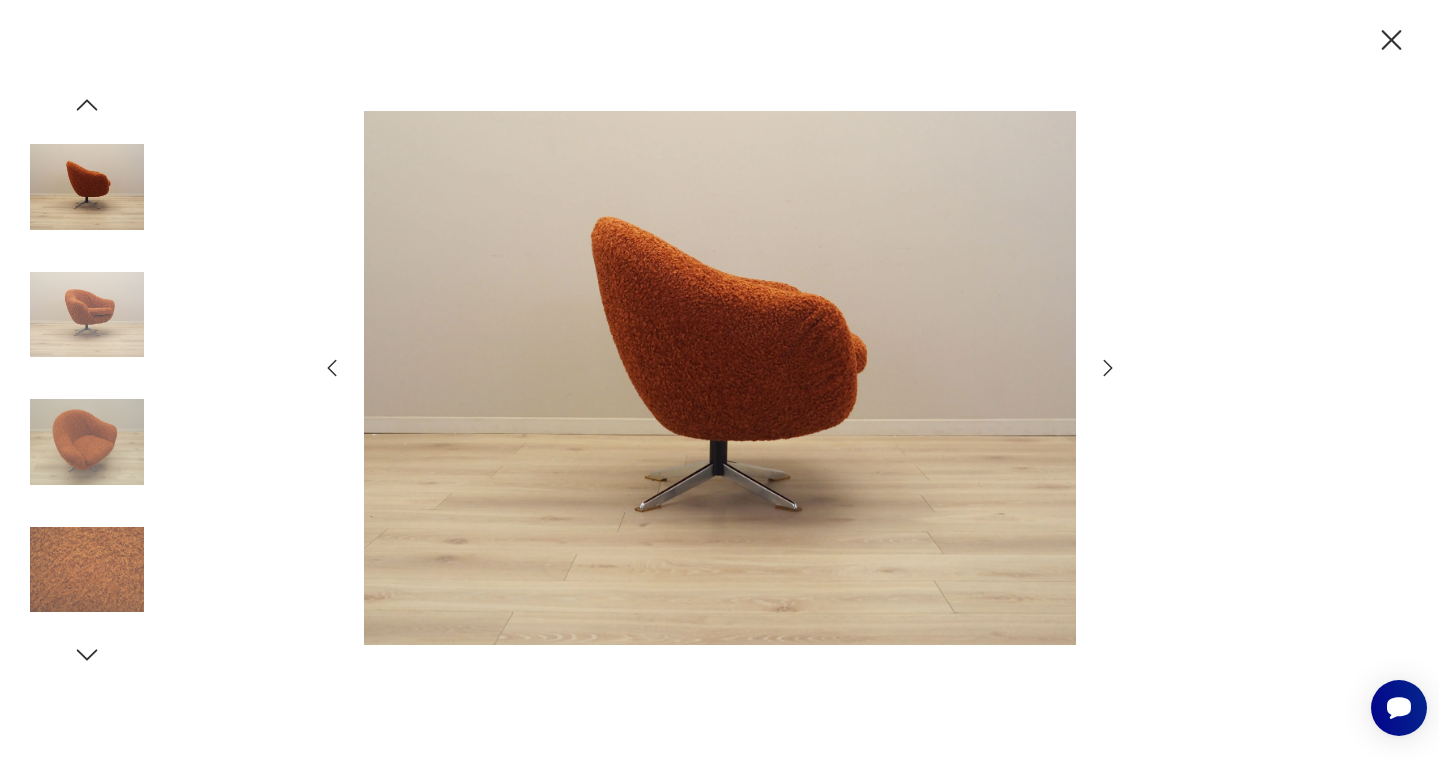 click 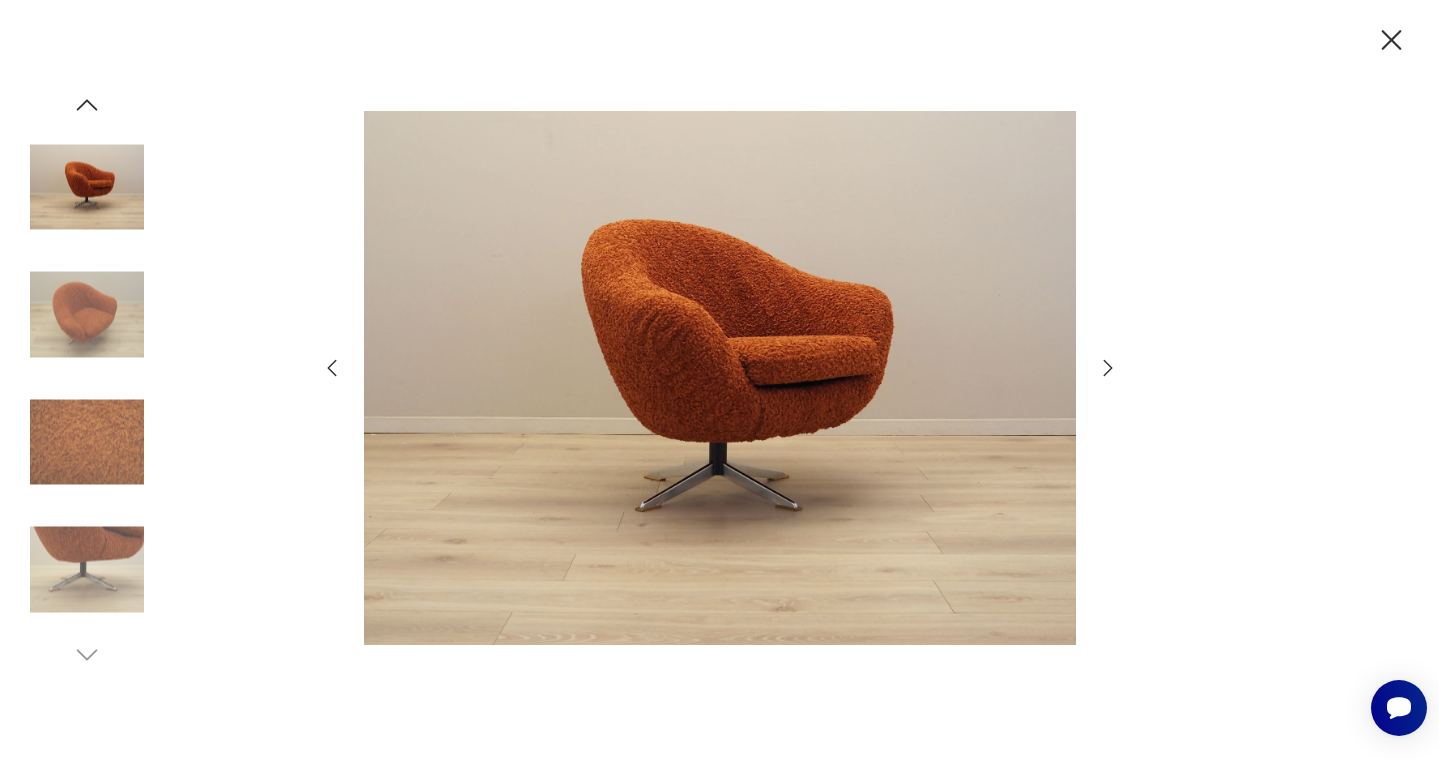 click 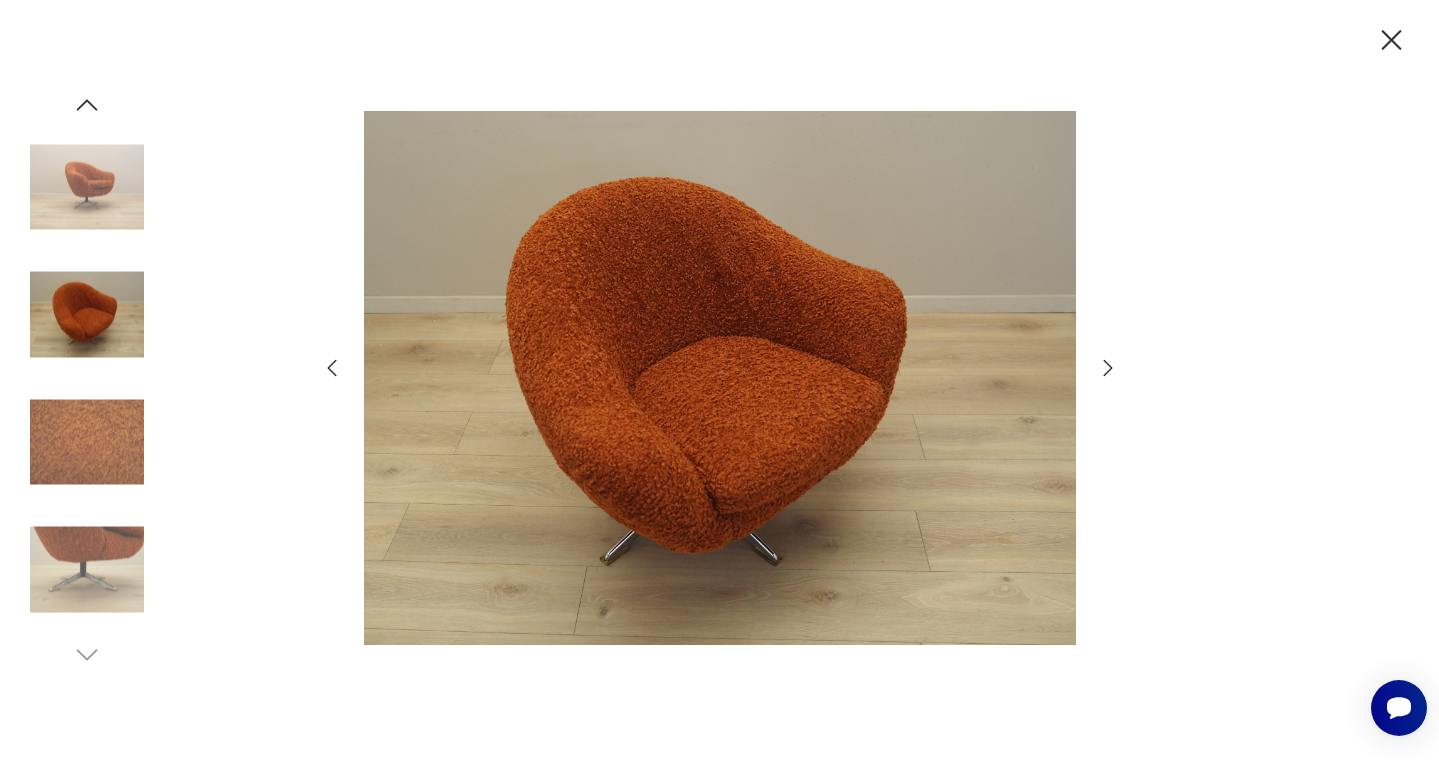 click 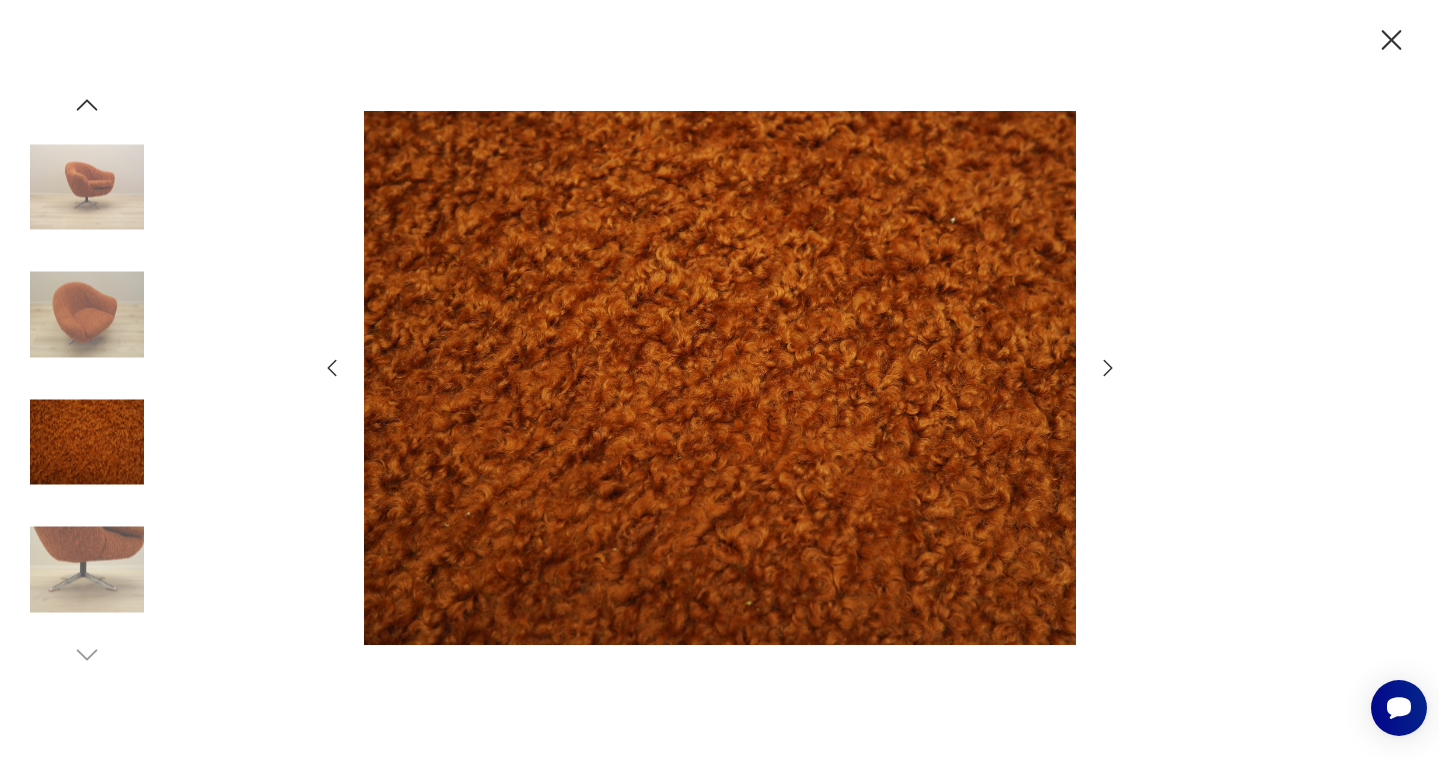 click 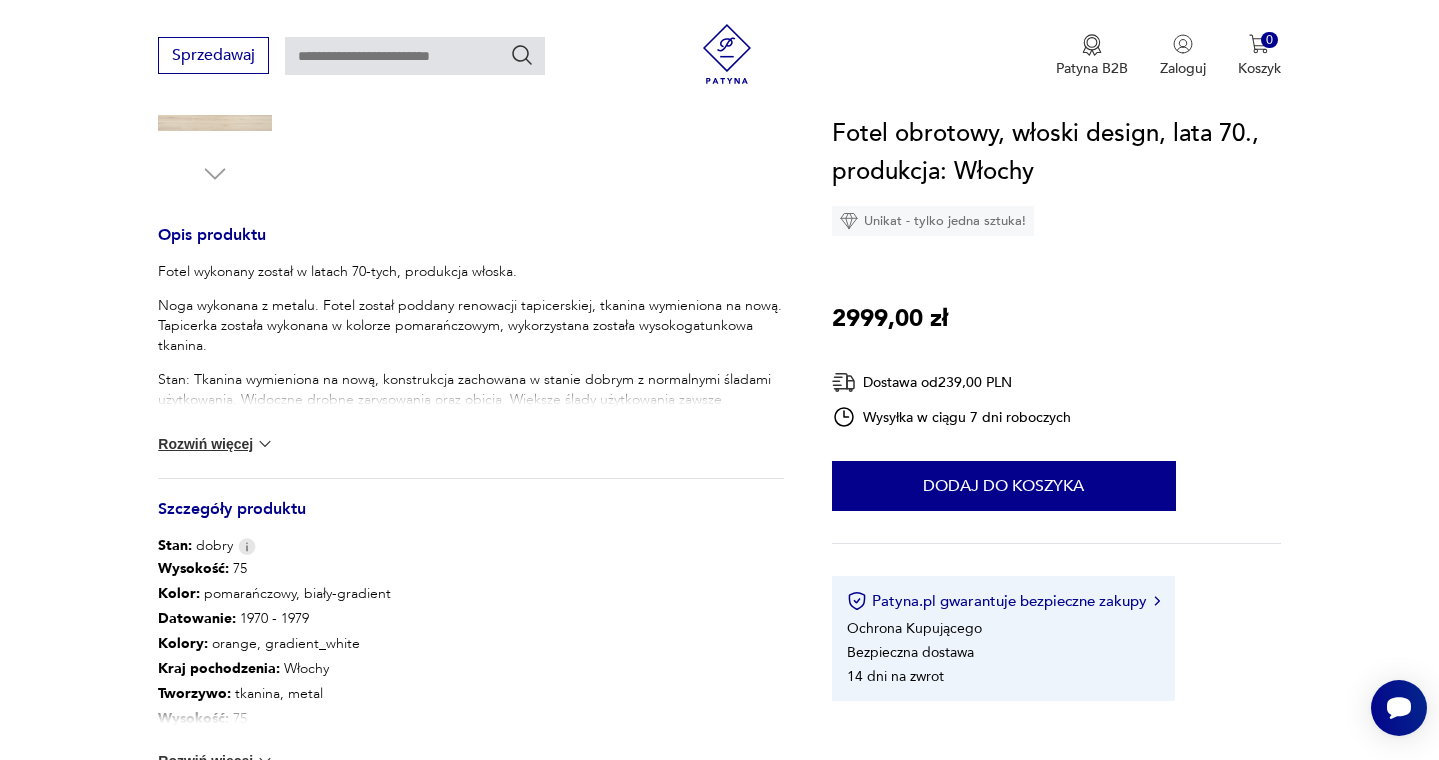 scroll, scrollTop: 719, scrollLeft: 0, axis: vertical 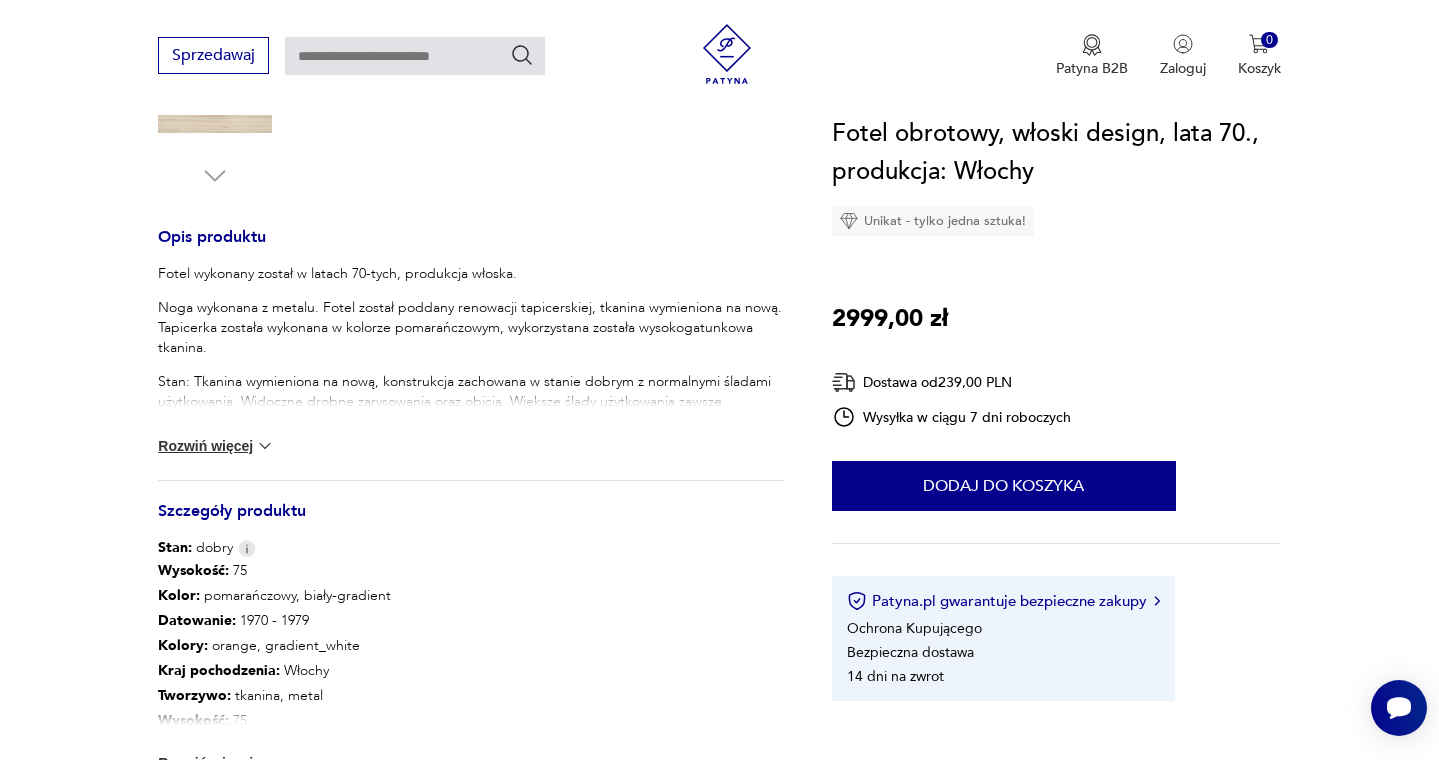 click on "Rozwiń więcej" at bounding box center (216, 446) 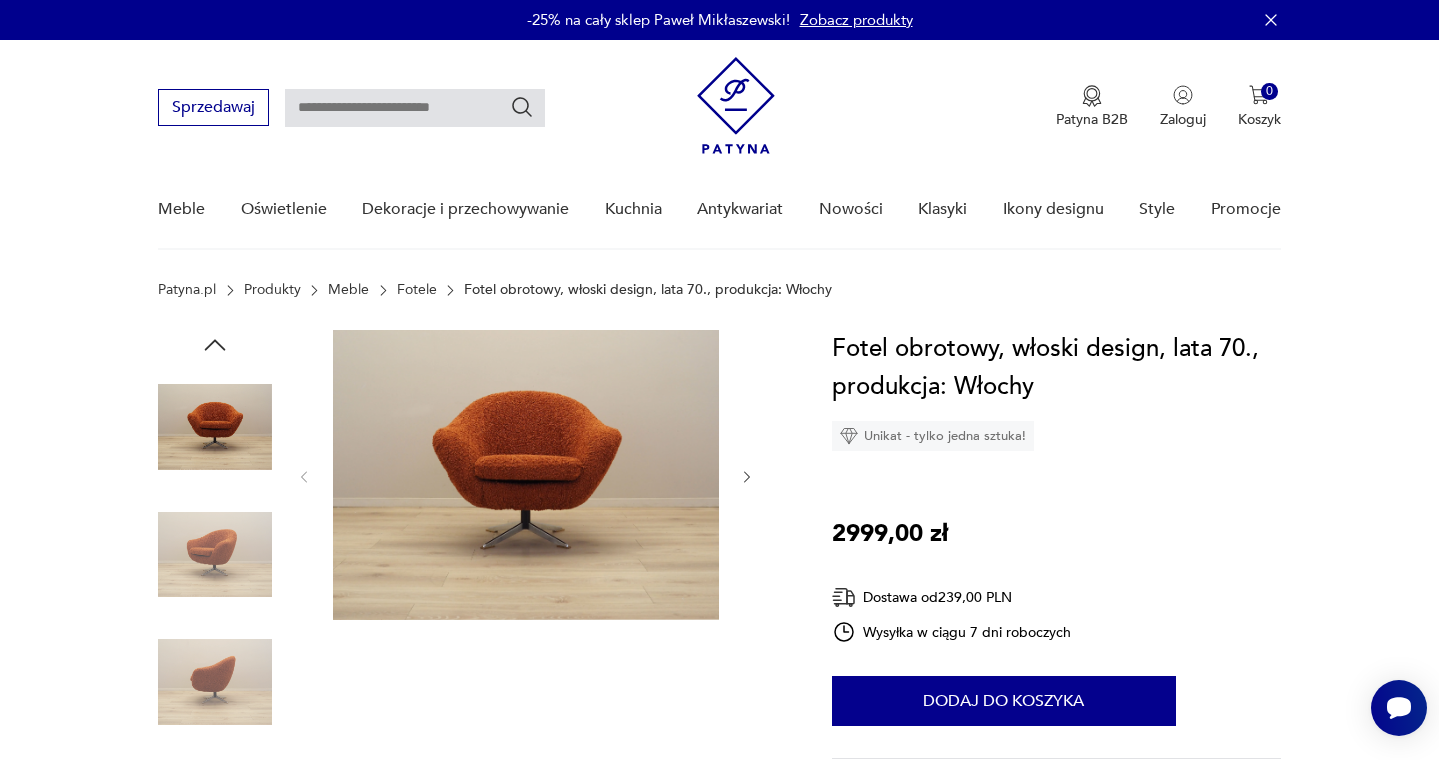 scroll, scrollTop: 0, scrollLeft: 0, axis: both 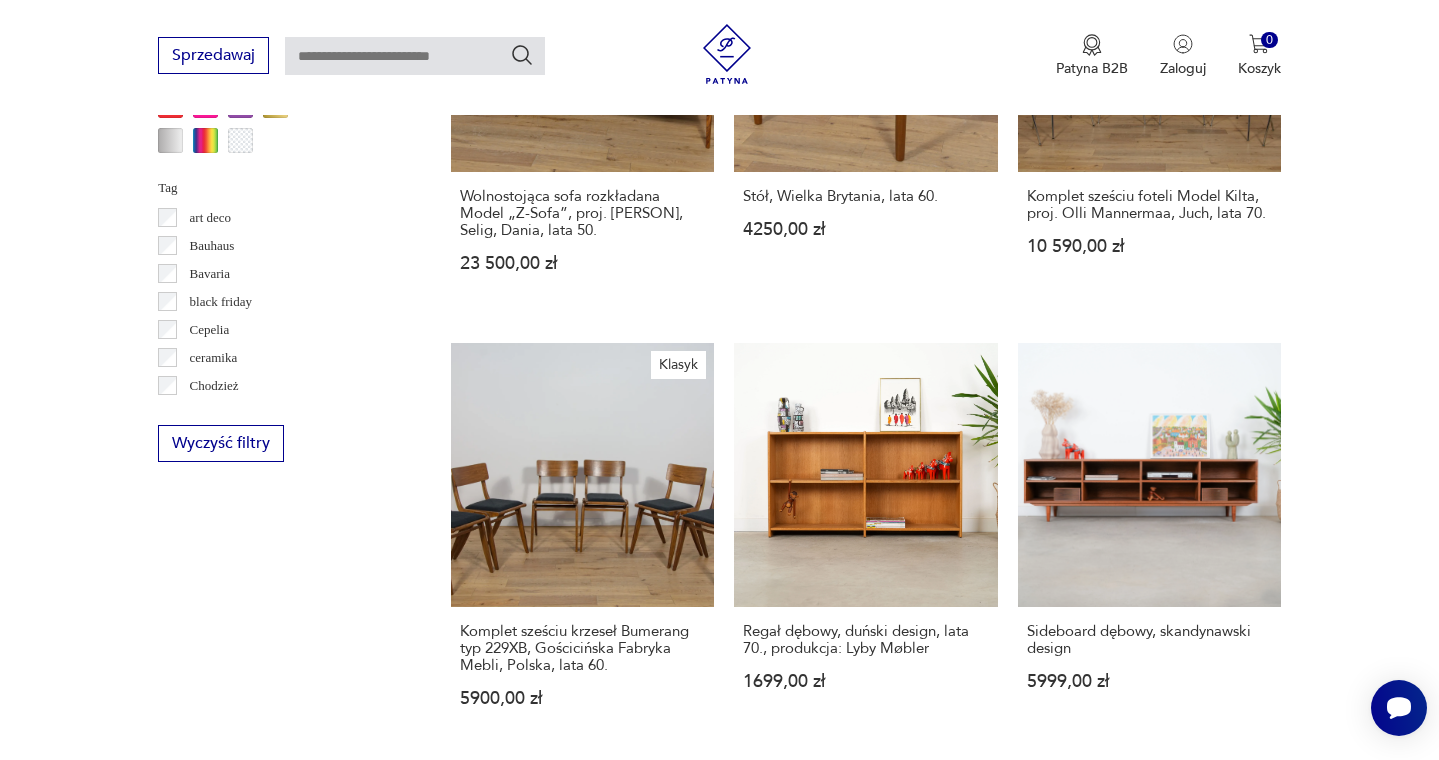 click on "10" at bounding box center (1049, 1702) 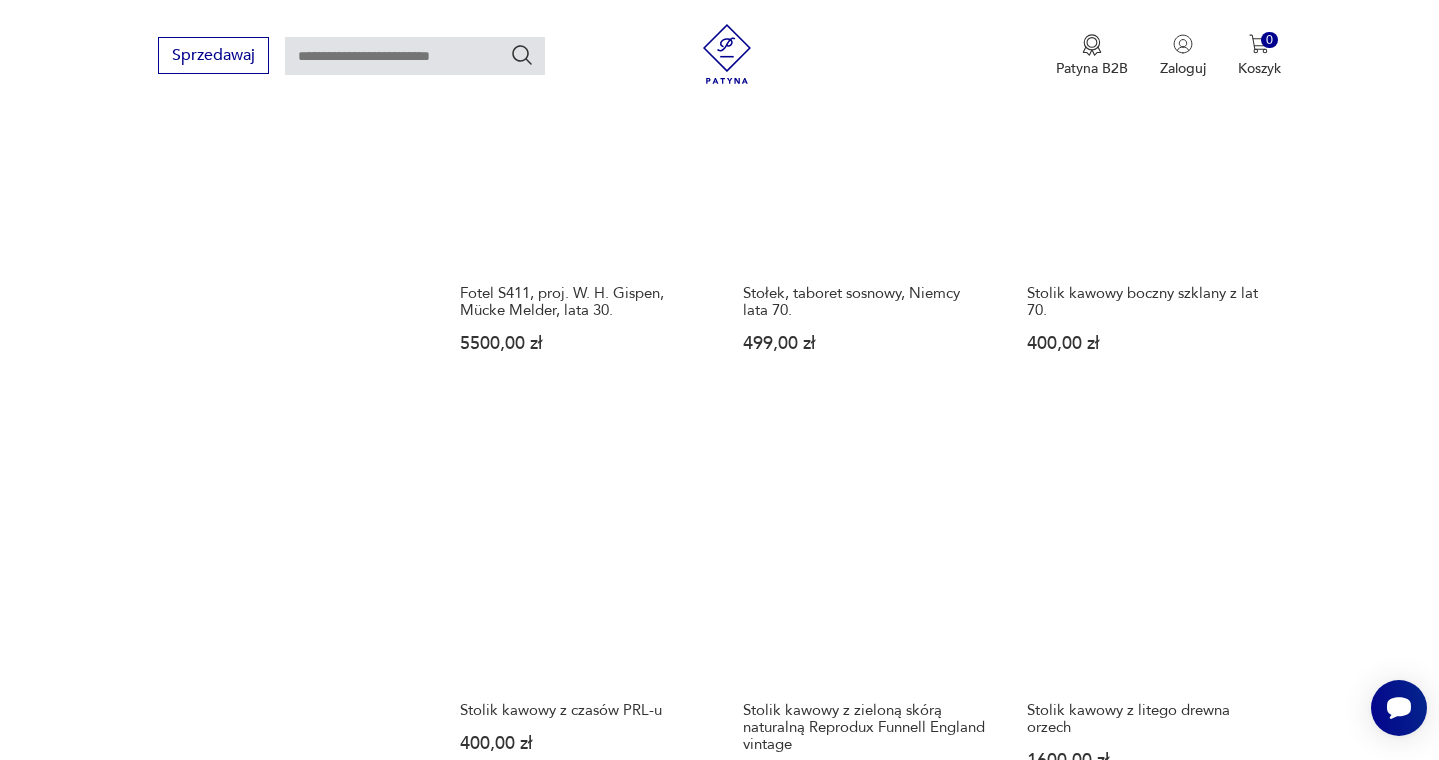 scroll, scrollTop: 2235, scrollLeft: 0, axis: vertical 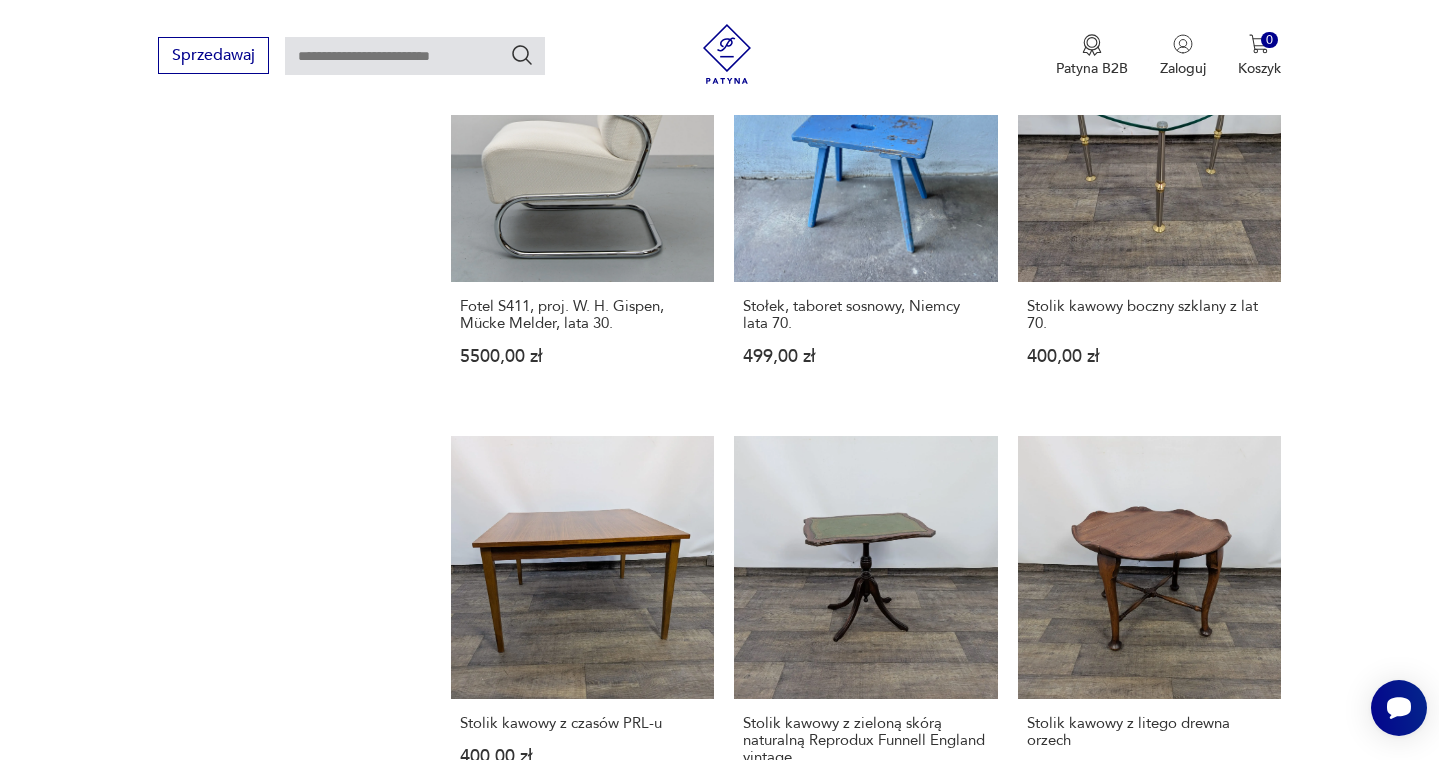 click on "11" at bounding box center [1049, 1343] 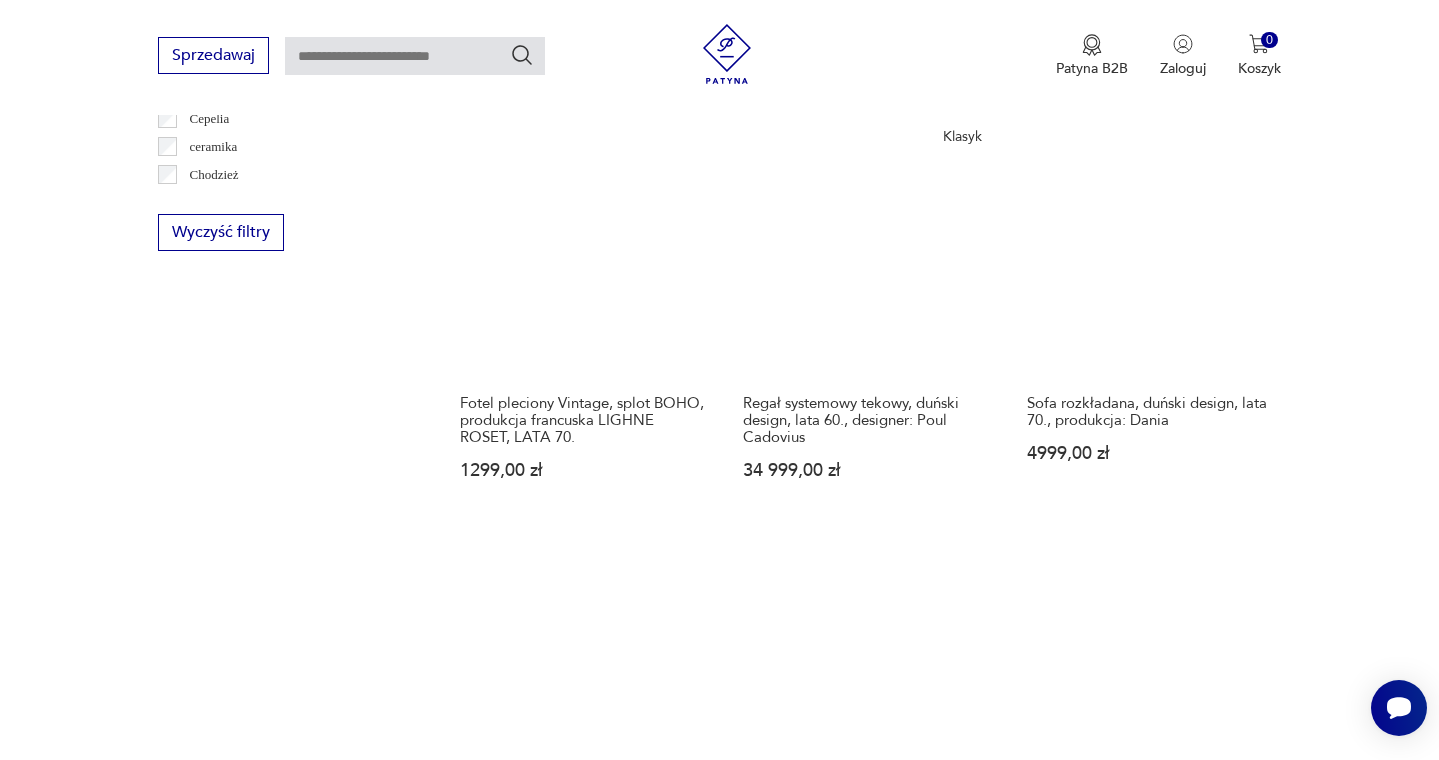 scroll, scrollTop: 2052, scrollLeft: 0, axis: vertical 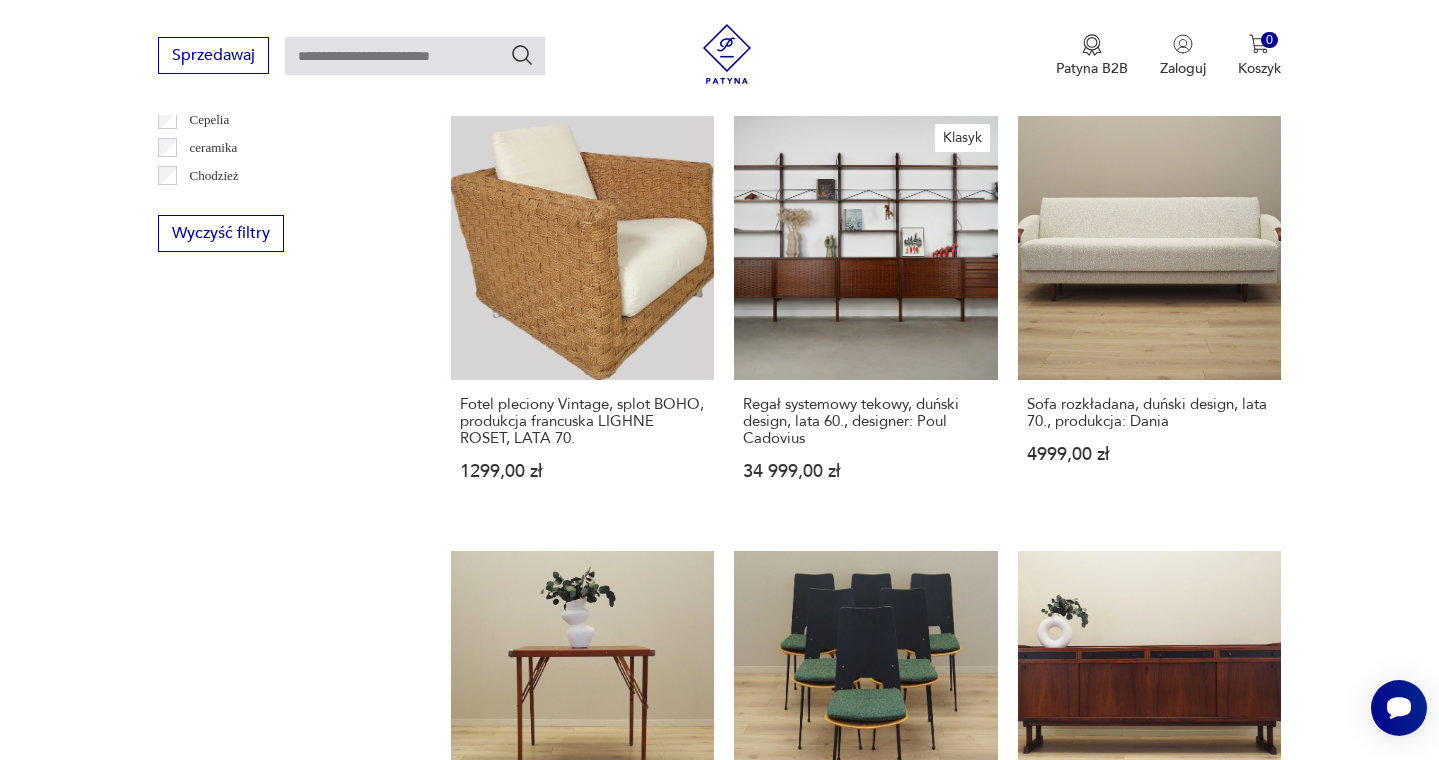 click on "12" at bounding box center [1049, 1458] 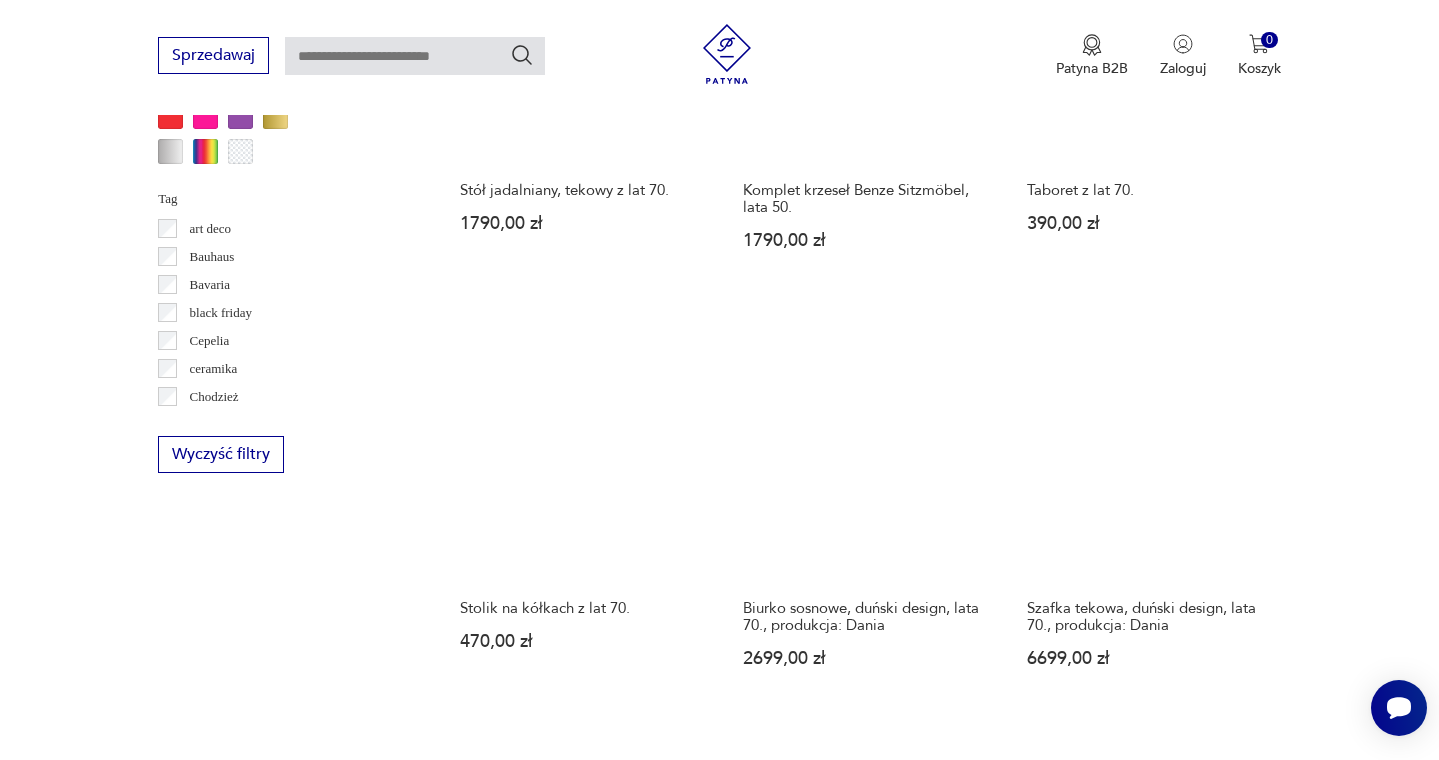 scroll, scrollTop: 1832, scrollLeft: 0, axis: vertical 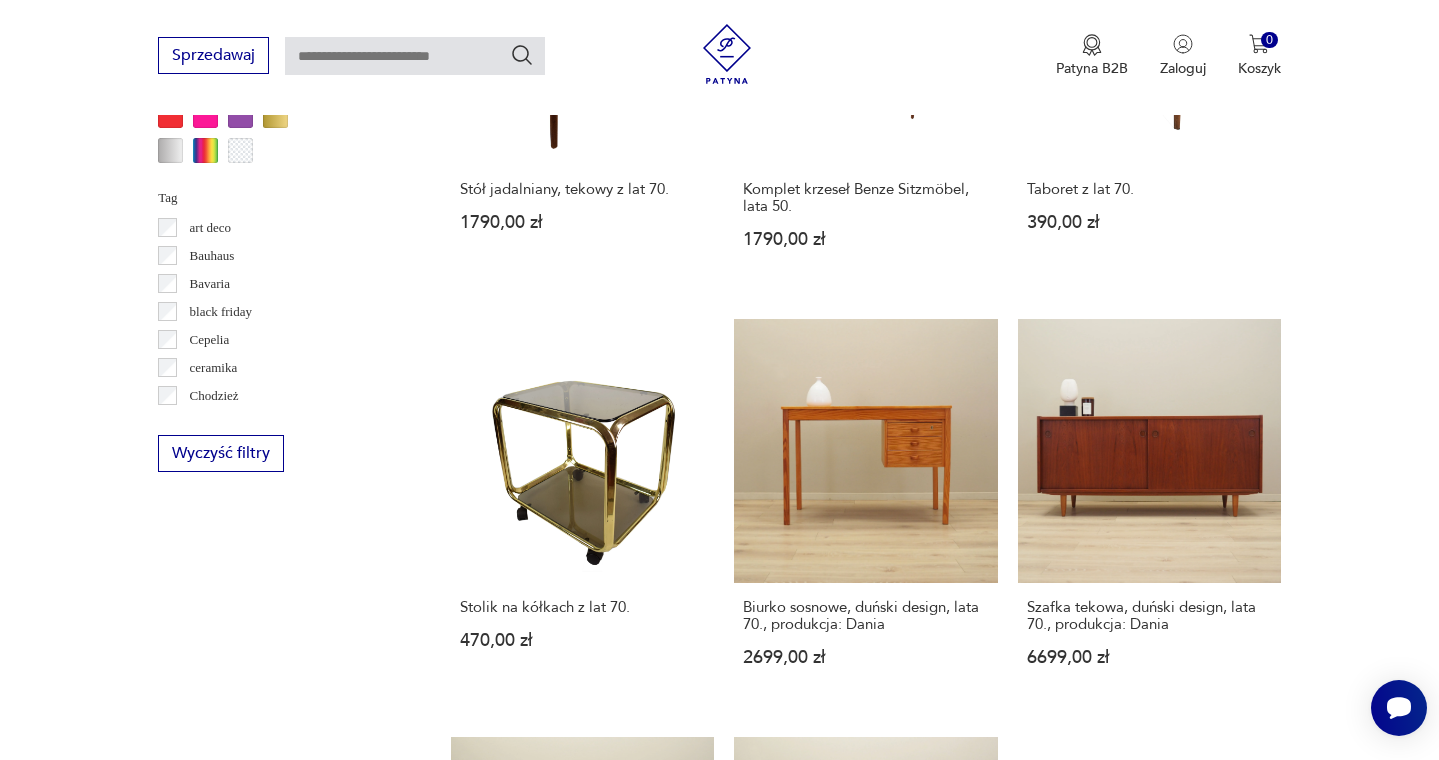 click on "13" at bounding box center (1049, 1644) 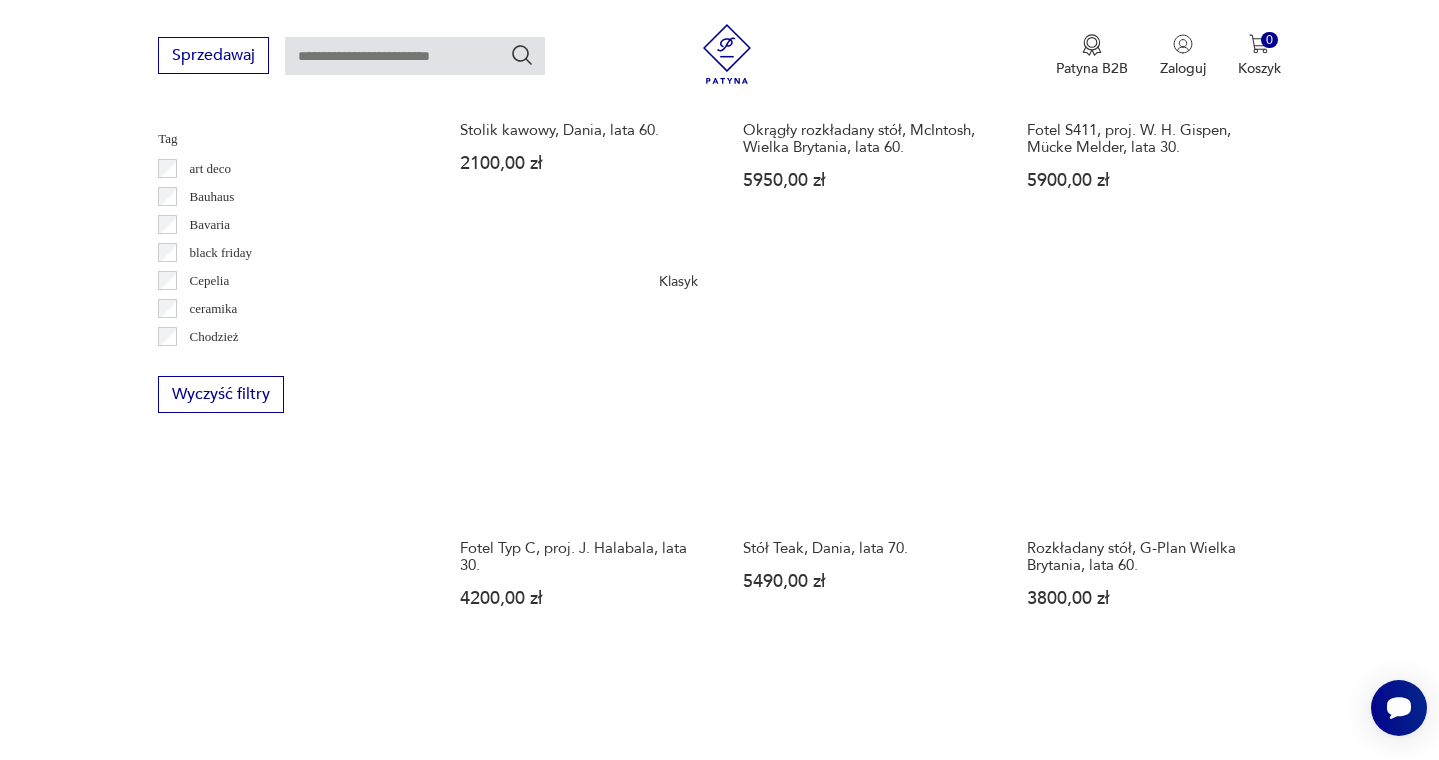 scroll, scrollTop: 1895, scrollLeft: 0, axis: vertical 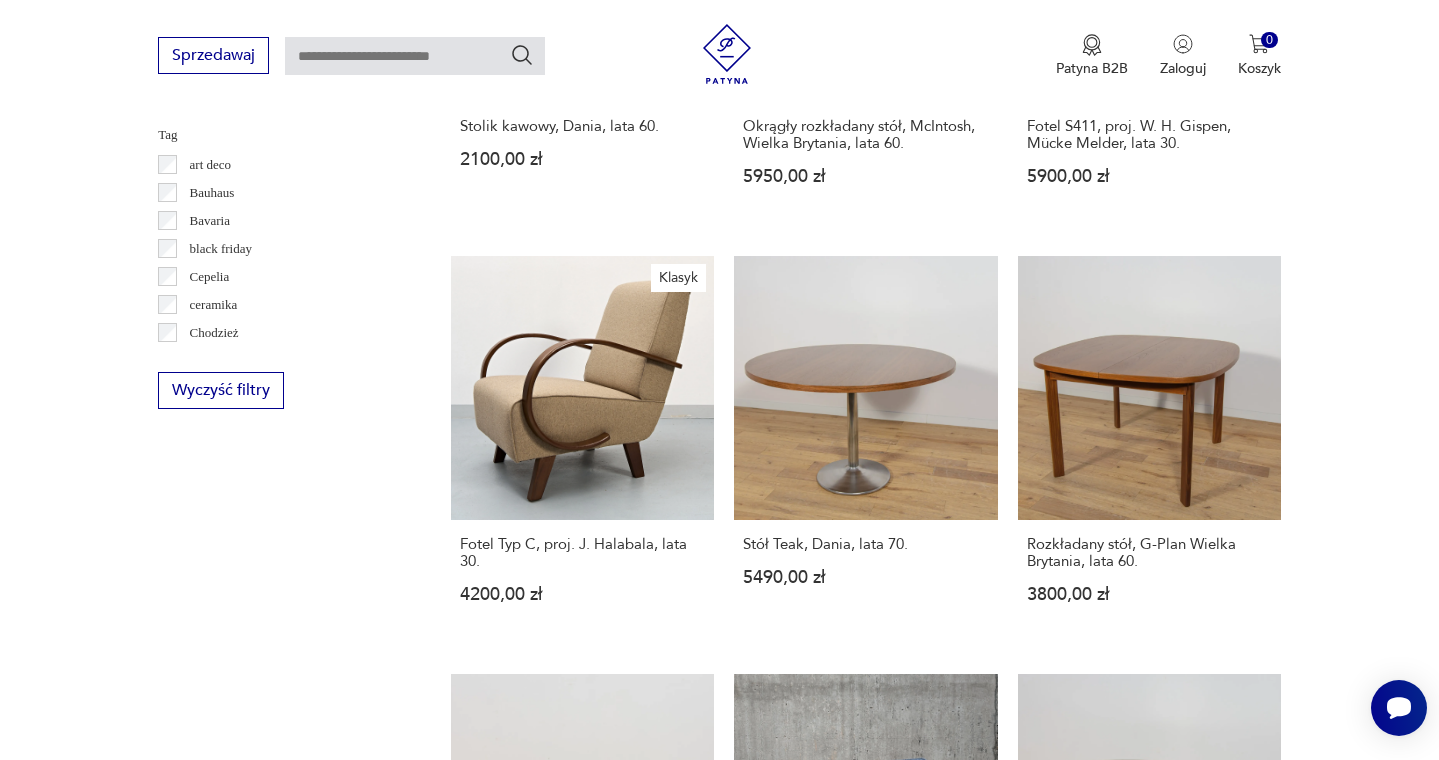 click on "14" at bounding box center (1049, 1564) 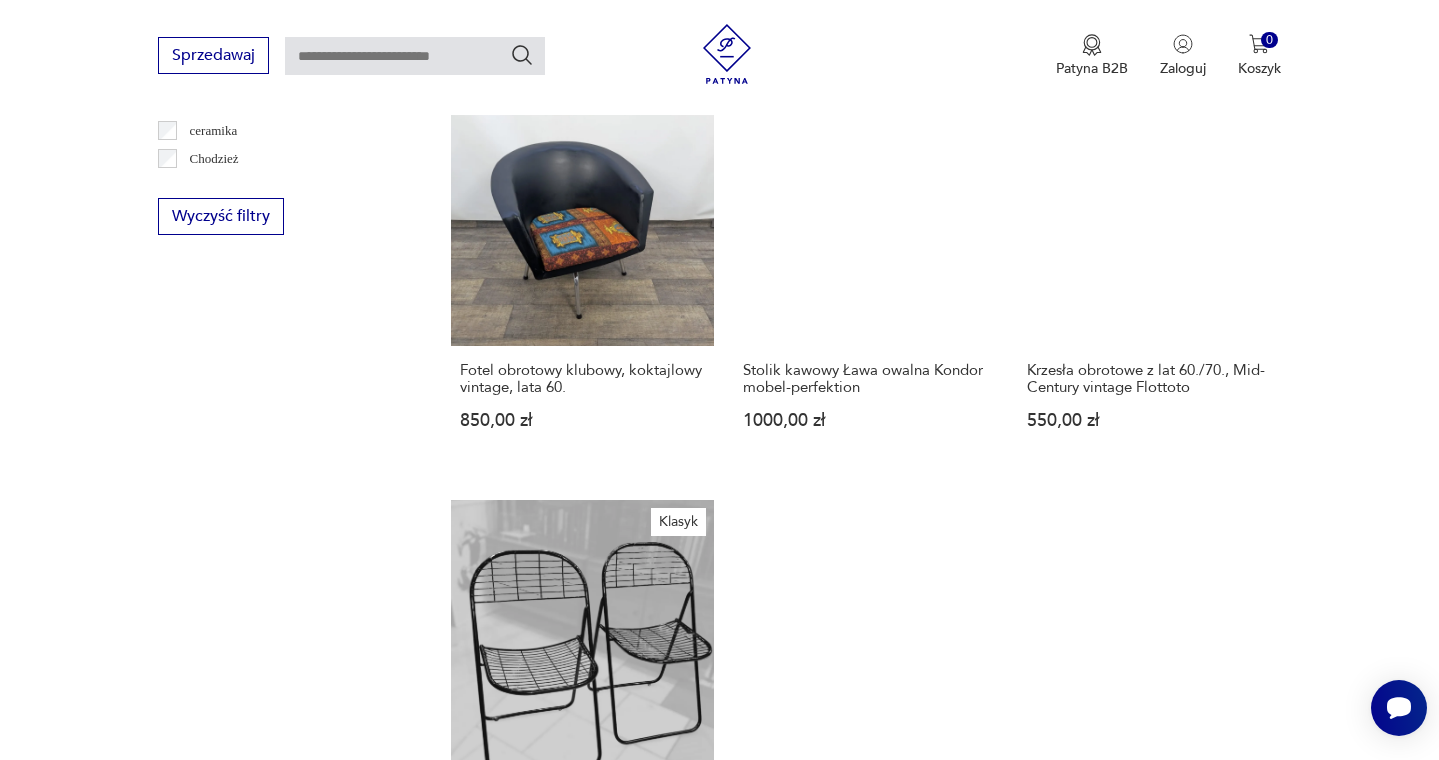 scroll, scrollTop: 2072, scrollLeft: 0, axis: vertical 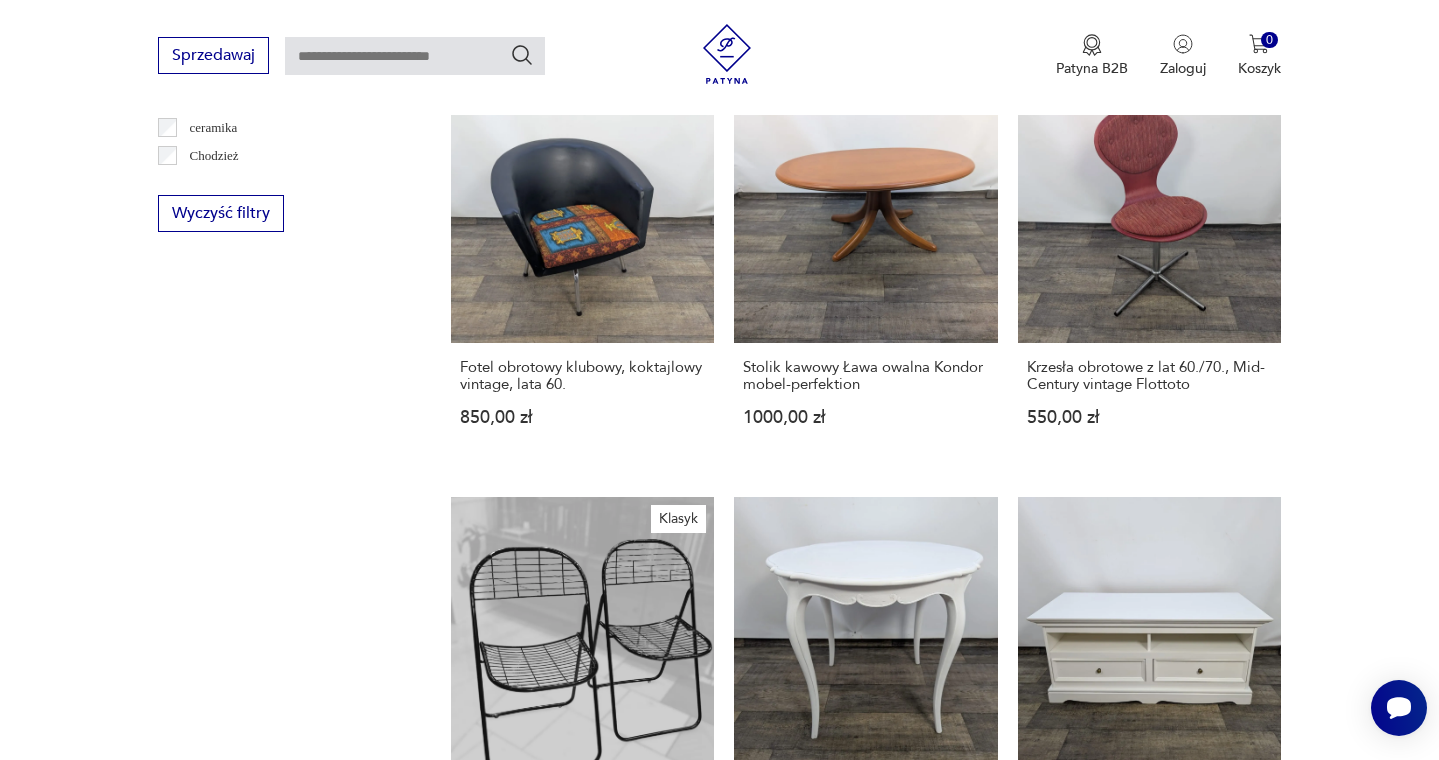 click on "15" at bounding box center (1049, 1387) 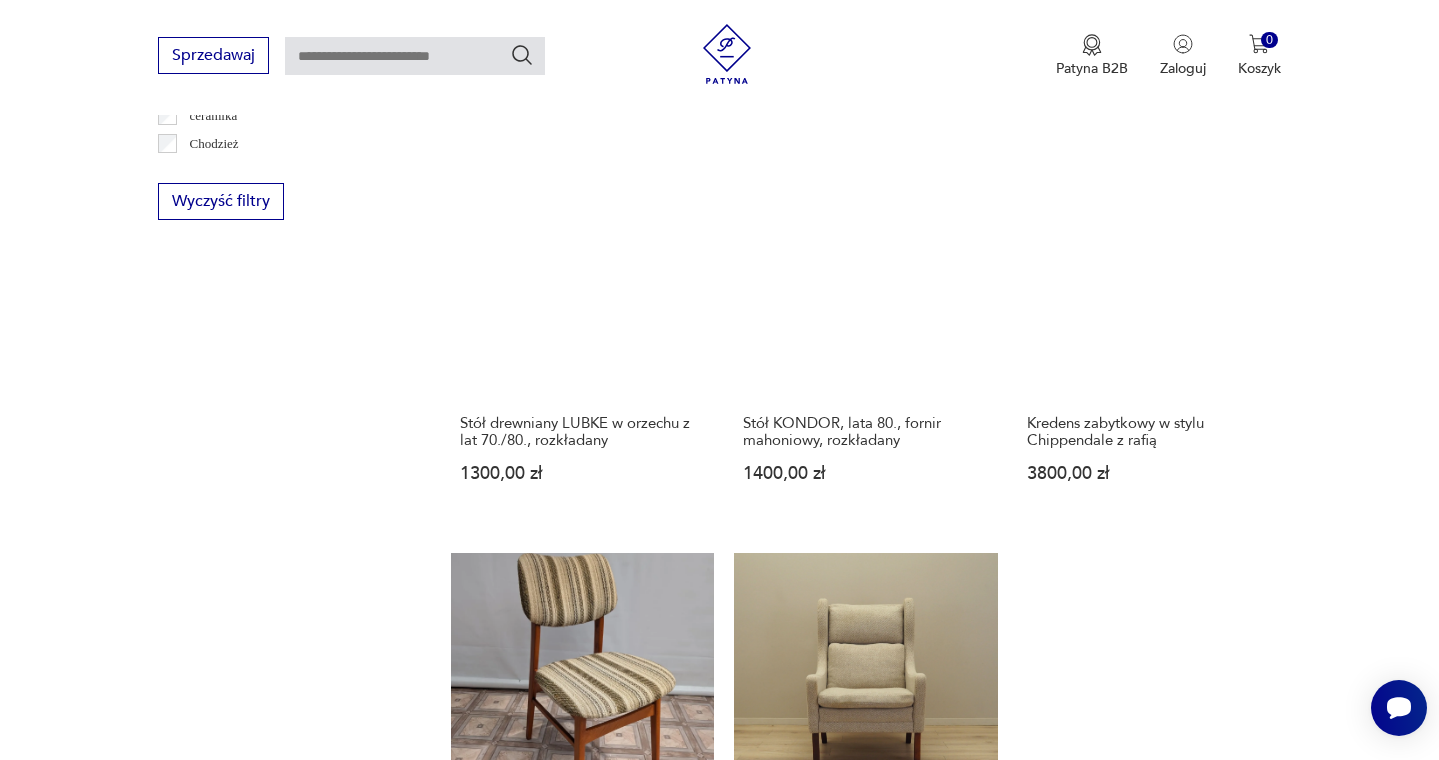 scroll, scrollTop: 2087, scrollLeft: 0, axis: vertical 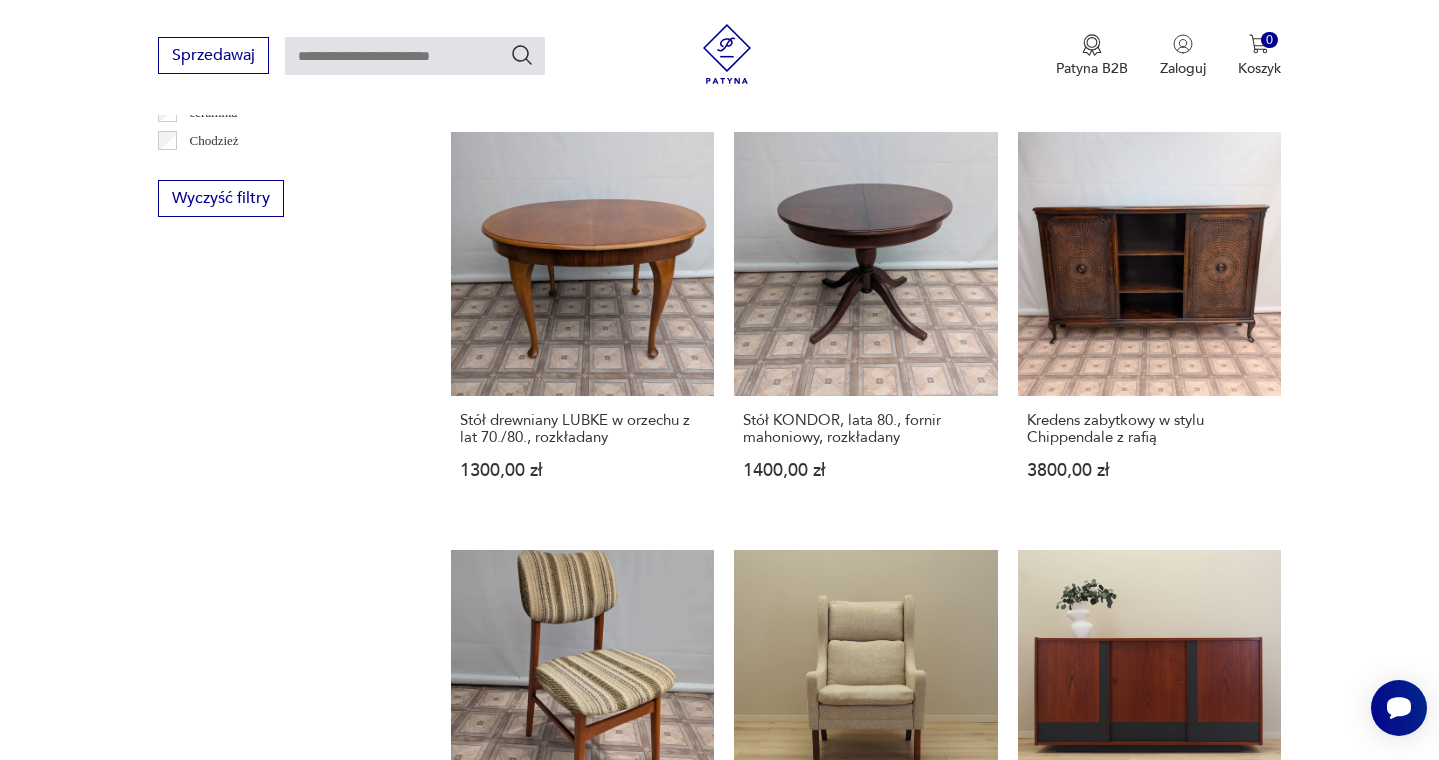 click on "16" at bounding box center [1049, 1457] 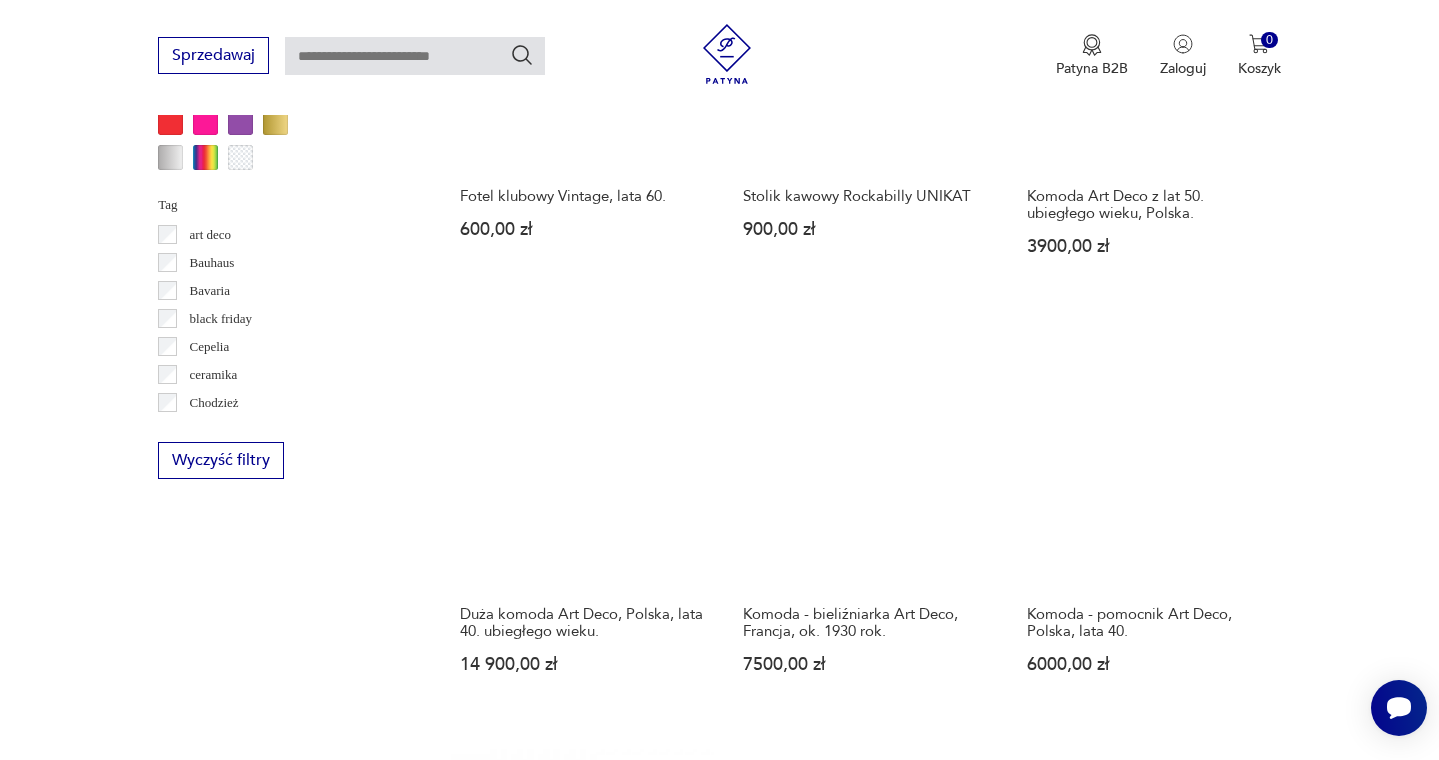 scroll, scrollTop: 1829, scrollLeft: 0, axis: vertical 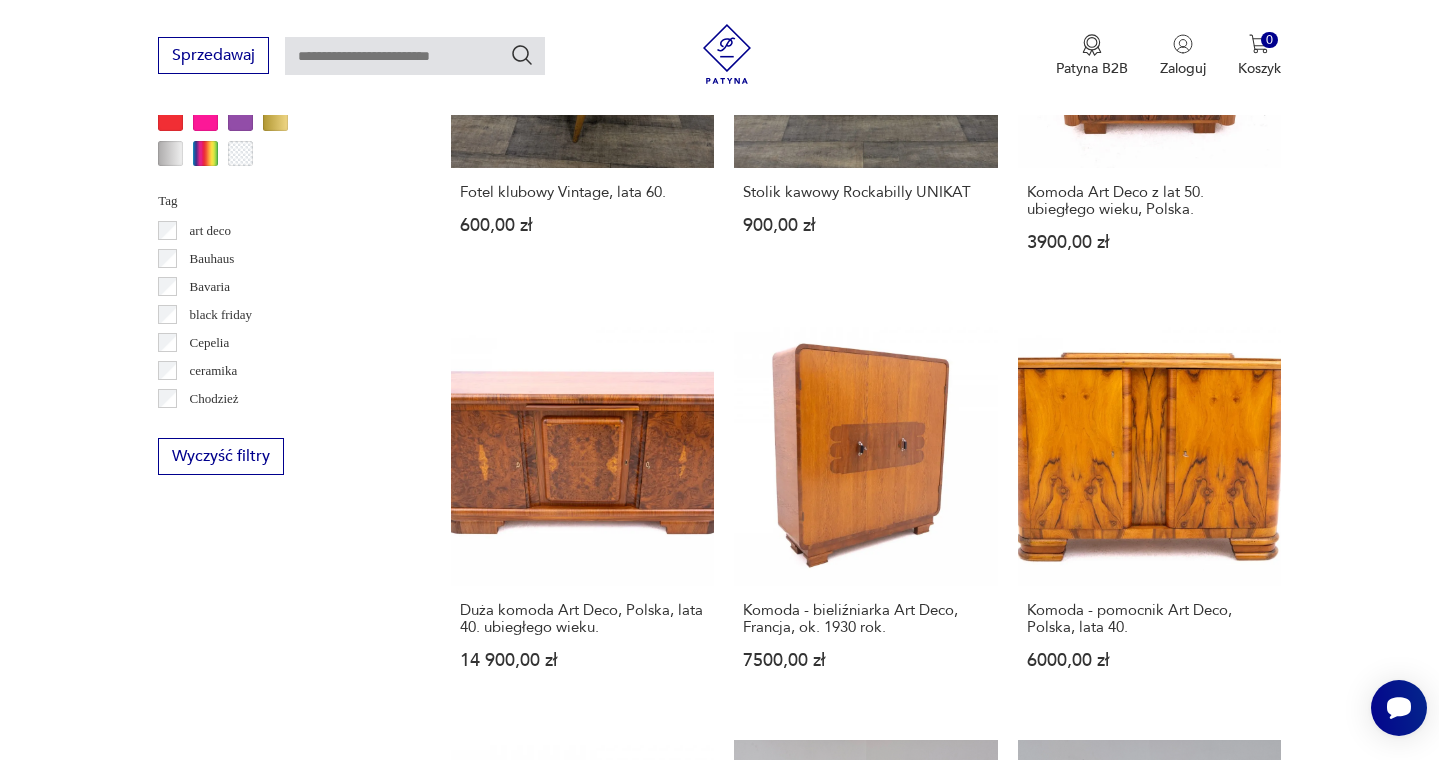 click on "17" at bounding box center [1049, 1630] 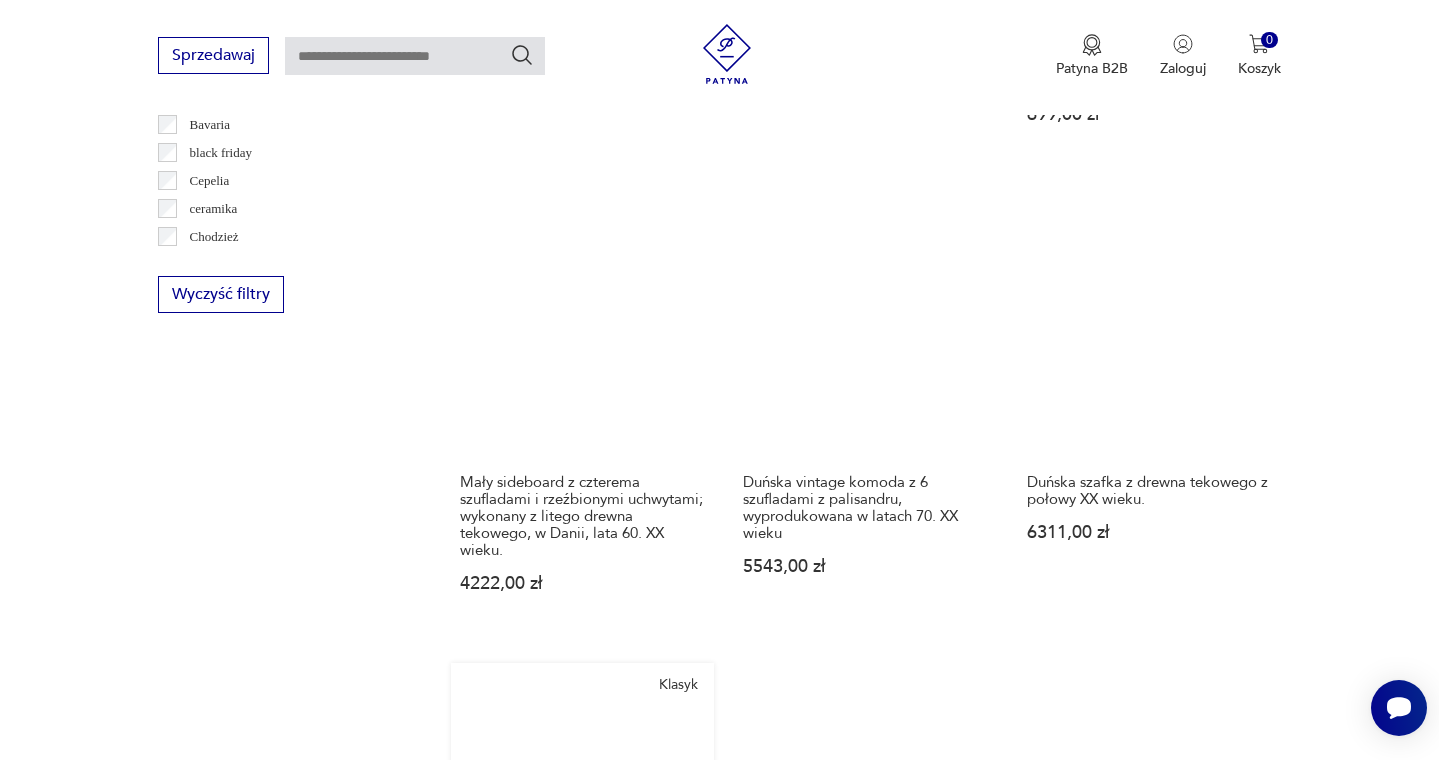 scroll, scrollTop: 2018, scrollLeft: 0, axis: vertical 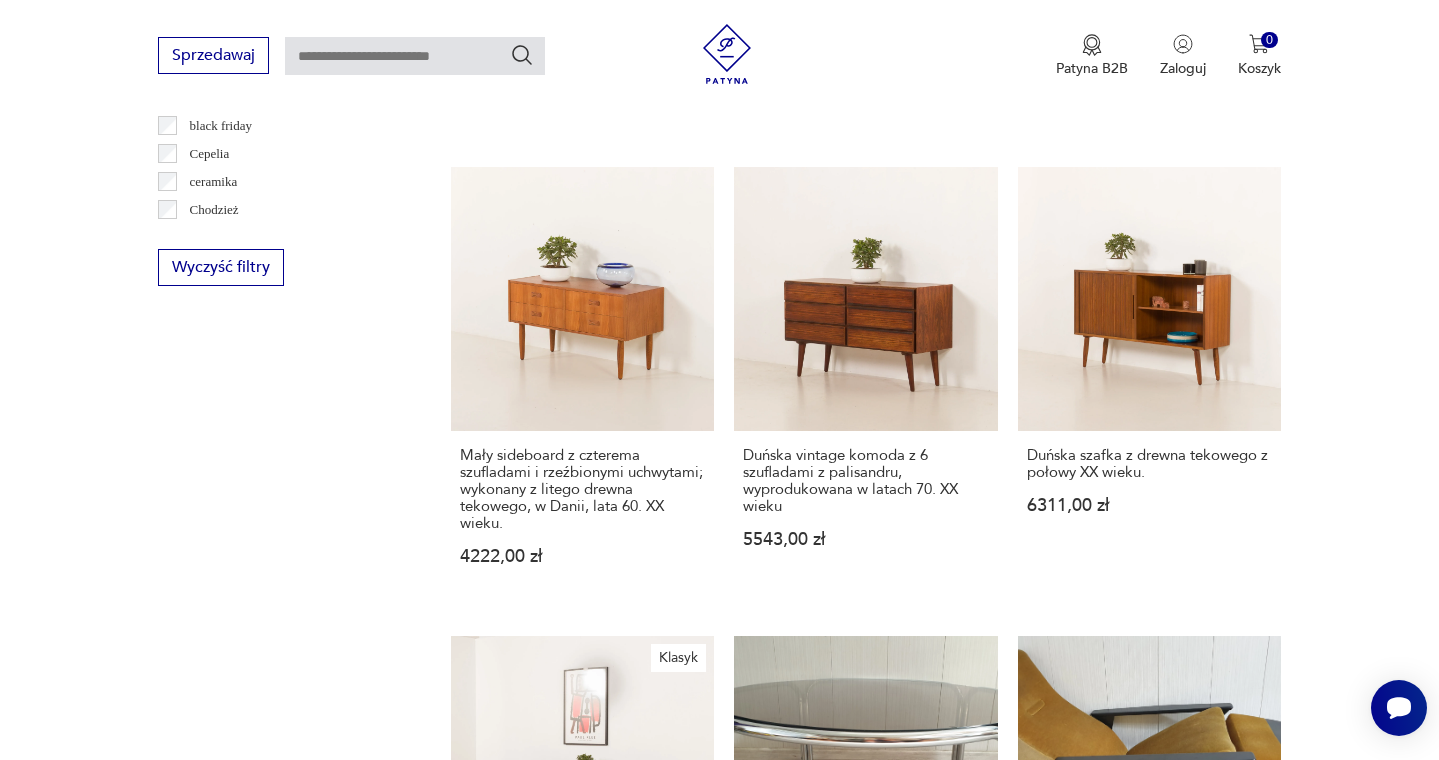 click on "18" at bounding box center [1049, 1560] 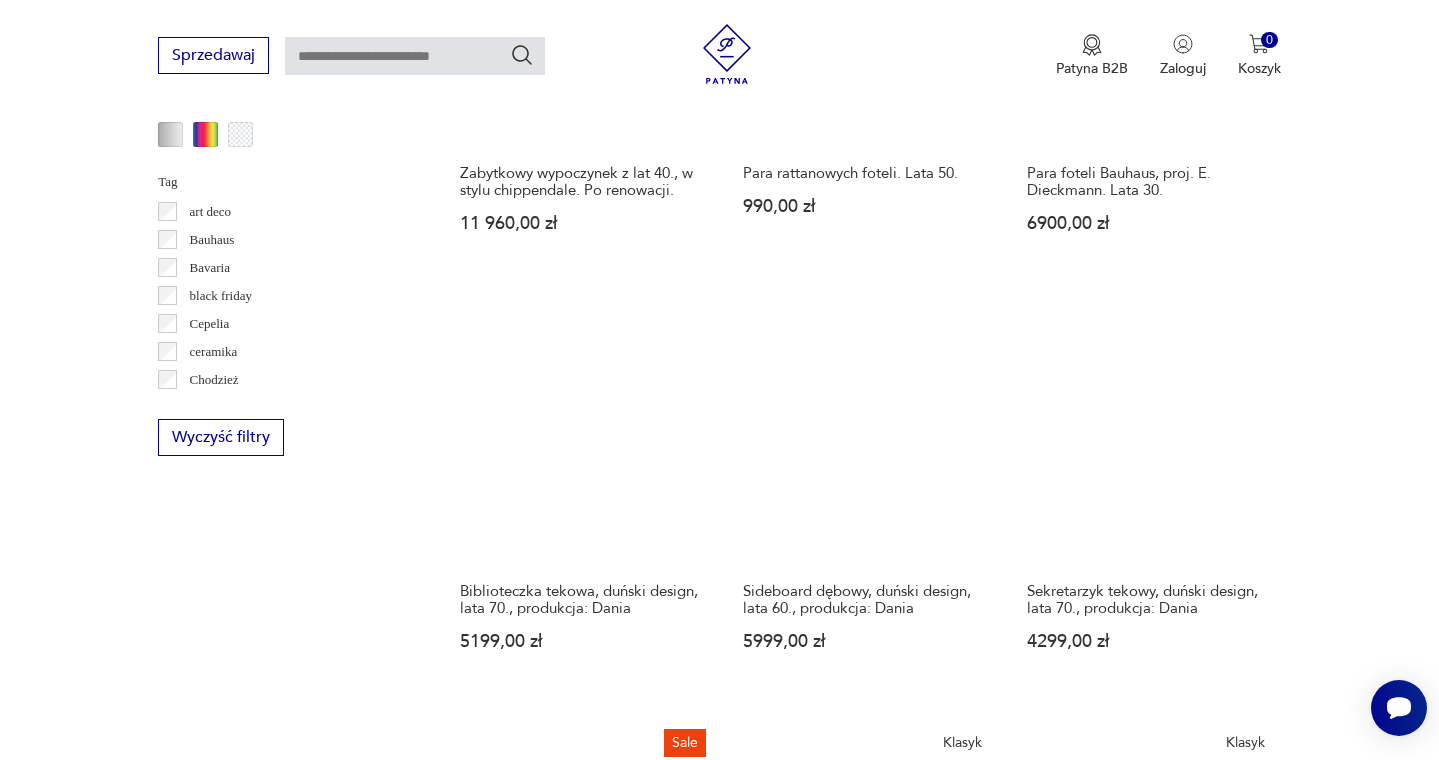scroll, scrollTop: 1848, scrollLeft: 0, axis: vertical 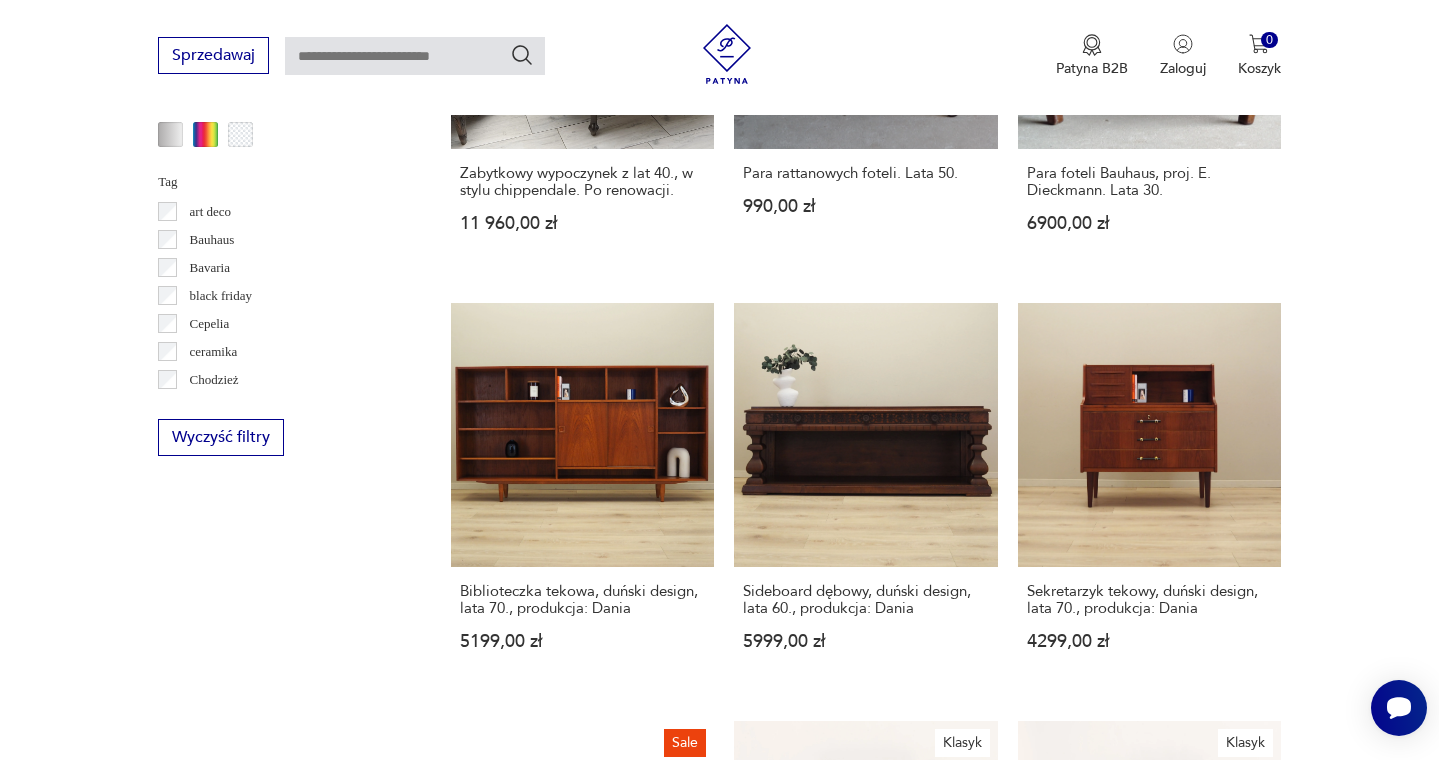 click on "19" at bounding box center (1049, 1679) 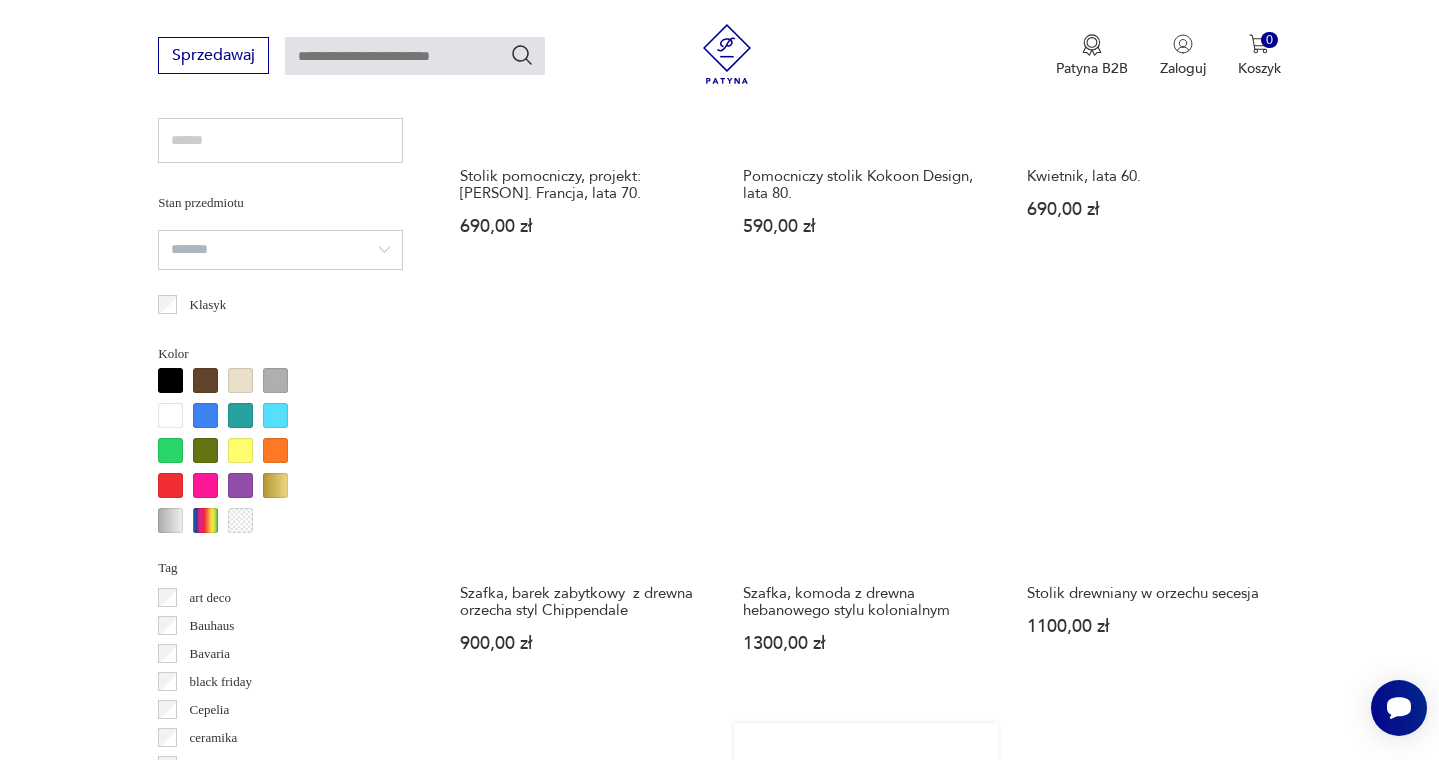 scroll, scrollTop: 1465, scrollLeft: 0, axis: vertical 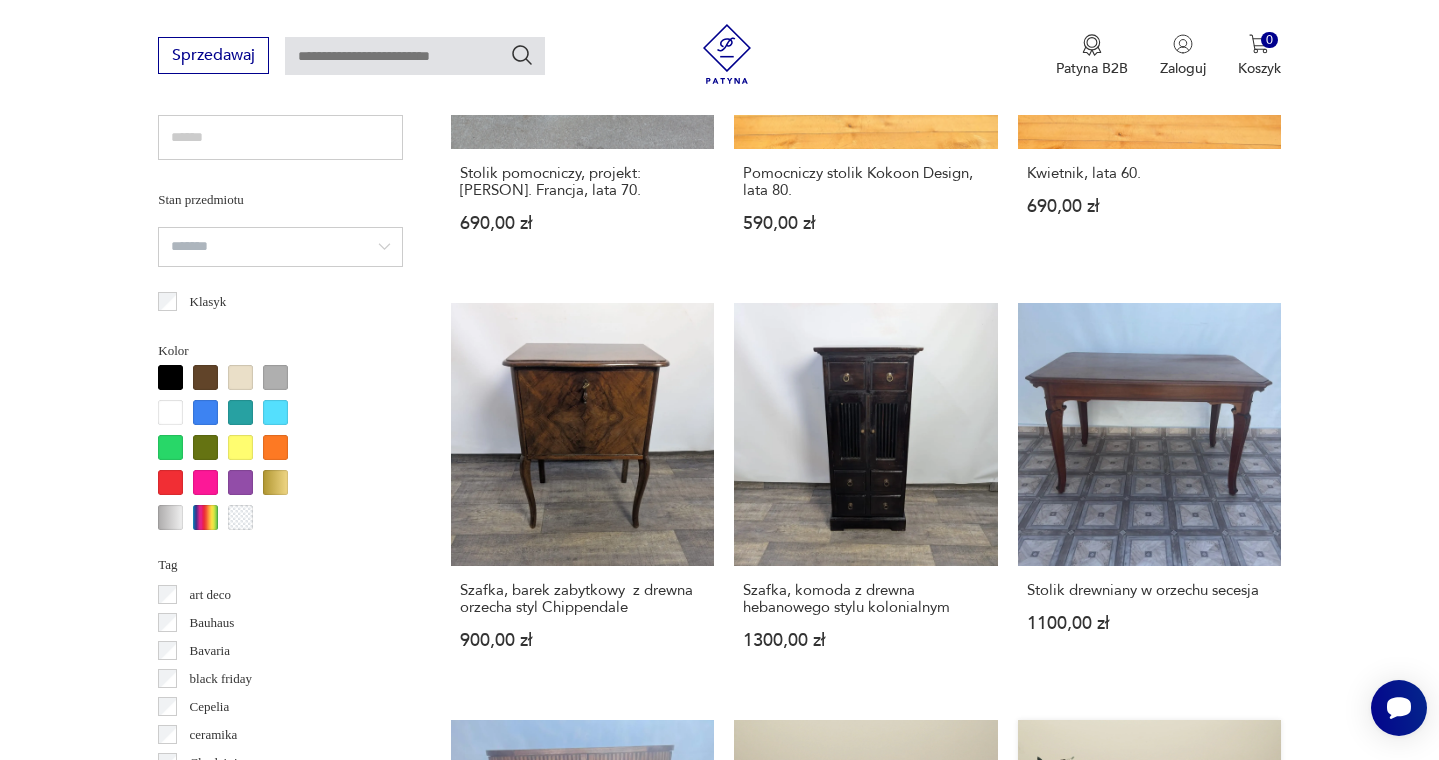 click on "Sideboard tekowy, duński design, lata 70., produkcja: Dania" at bounding box center [1149, 1017] 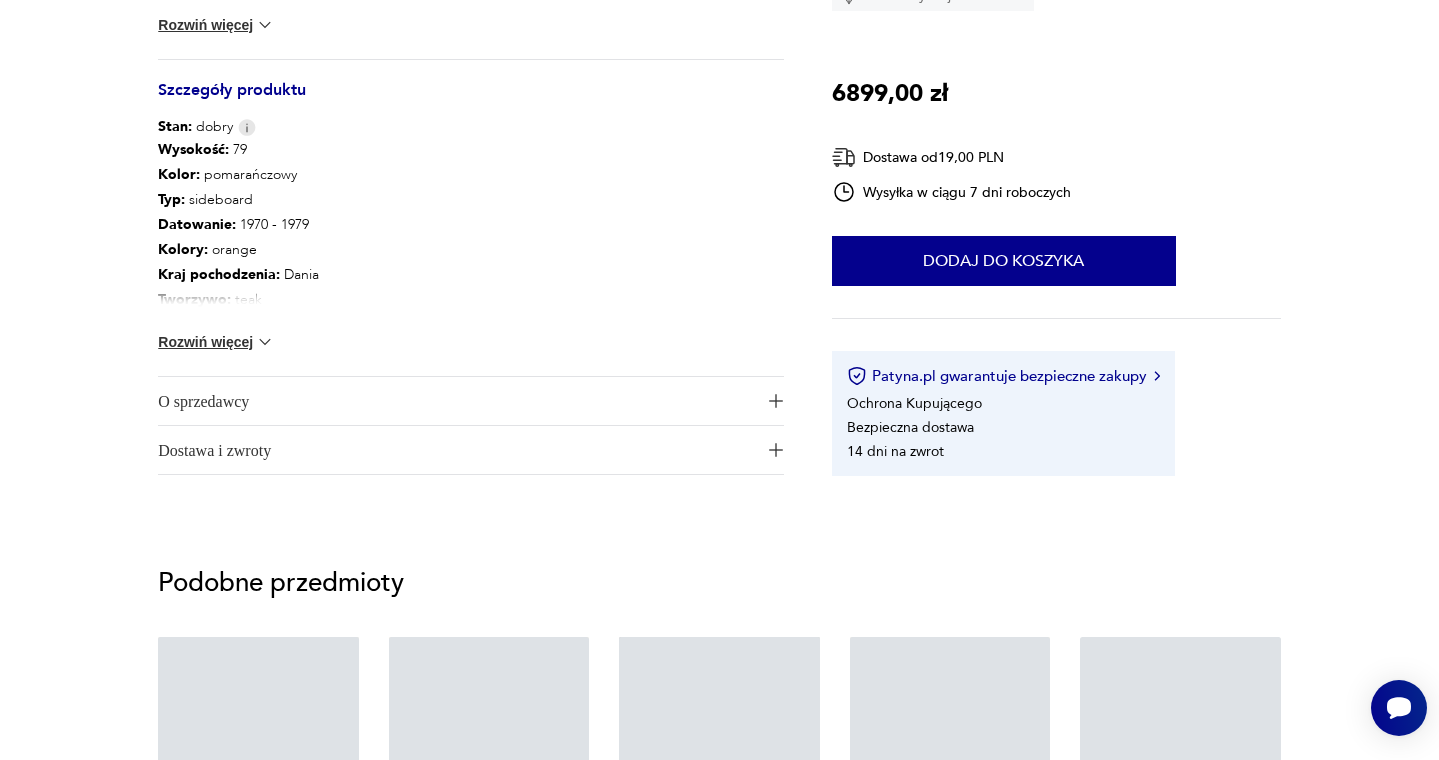 scroll, scrollTop: 0, scrollLeft: 0, axis: both 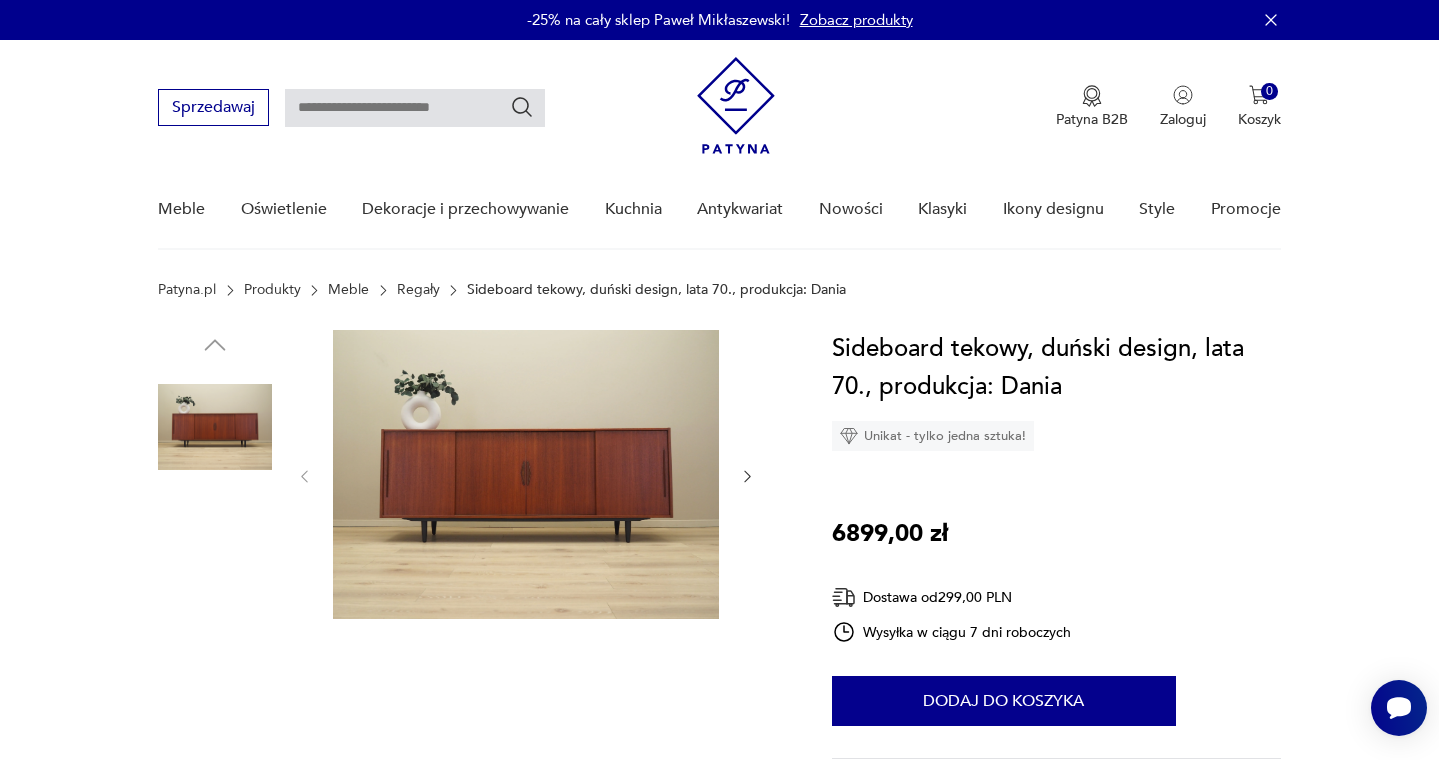 click at bounding box center (526, 474) 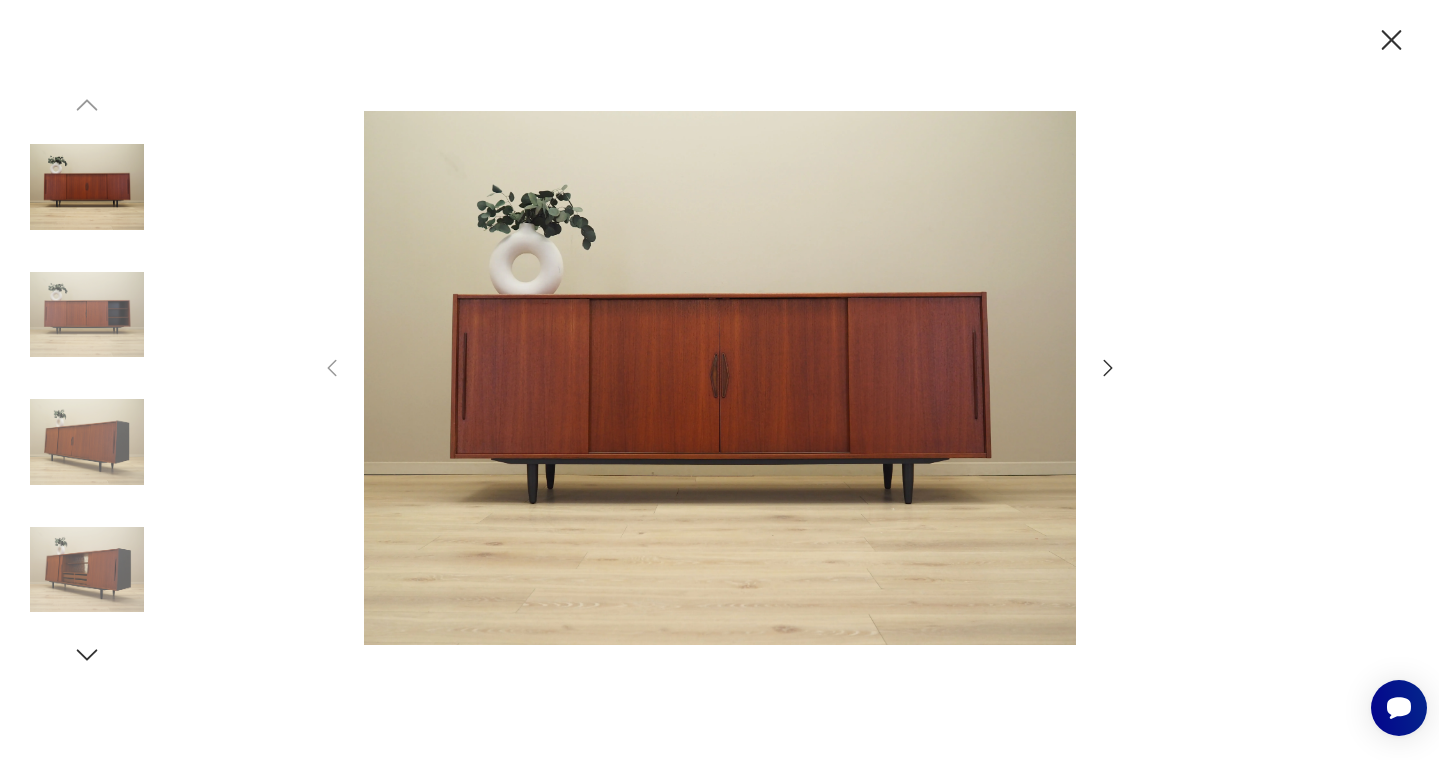 click 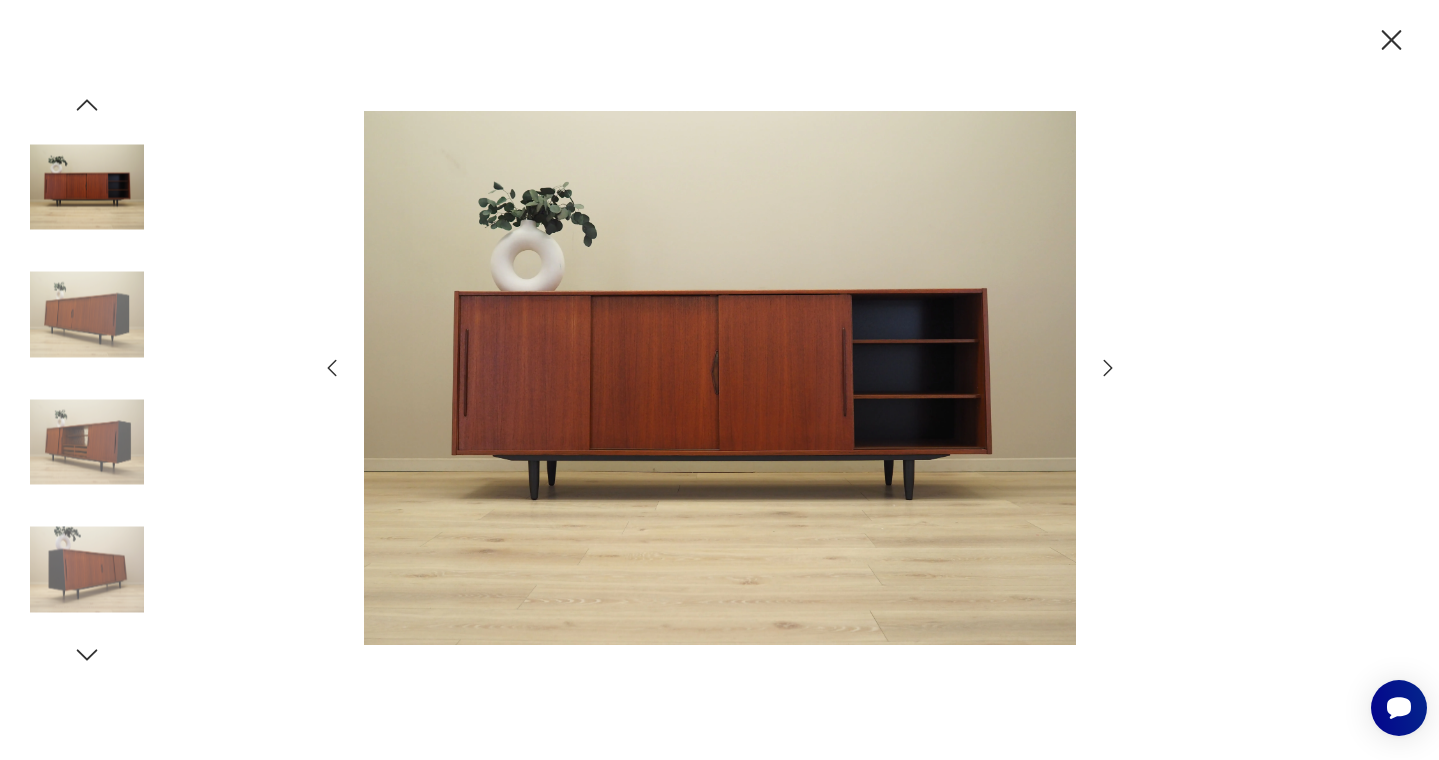 click 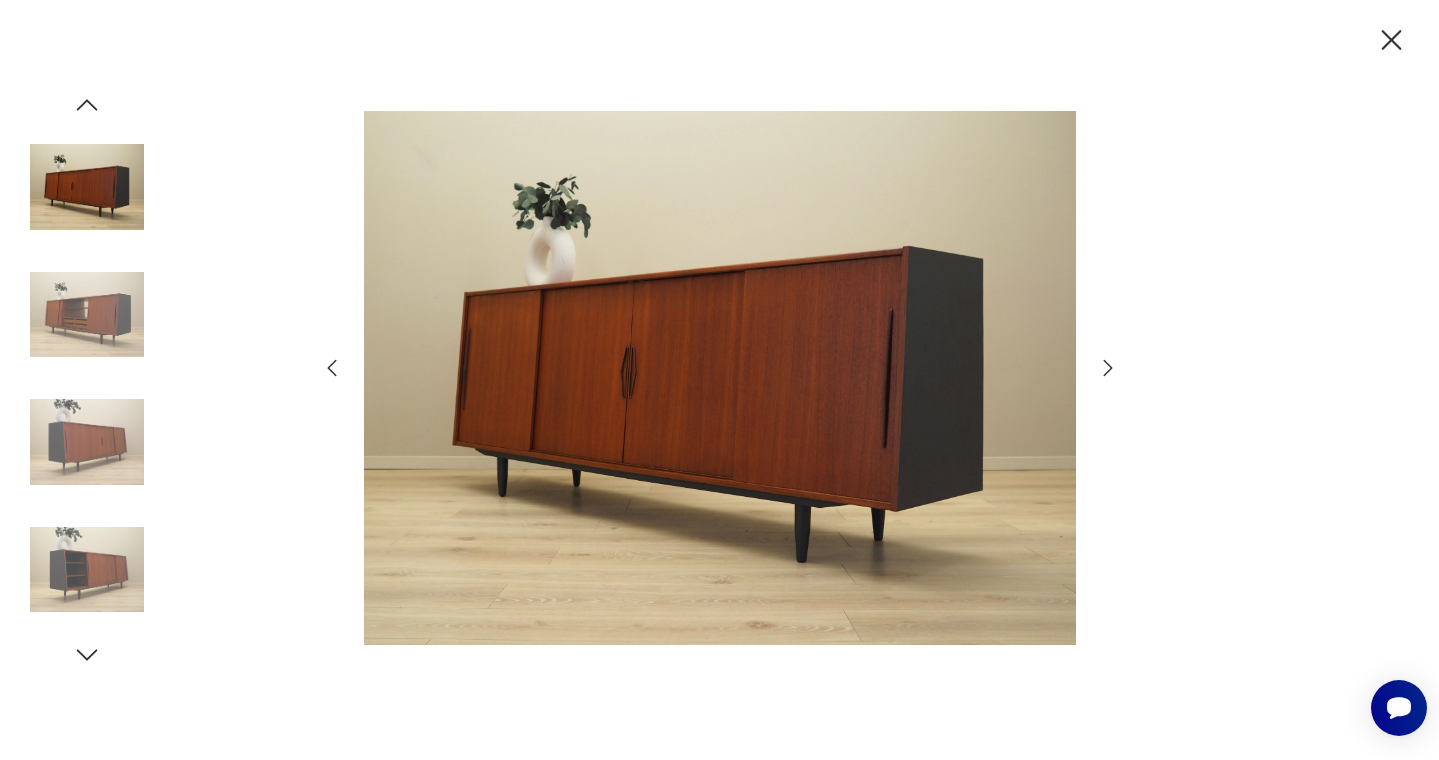click 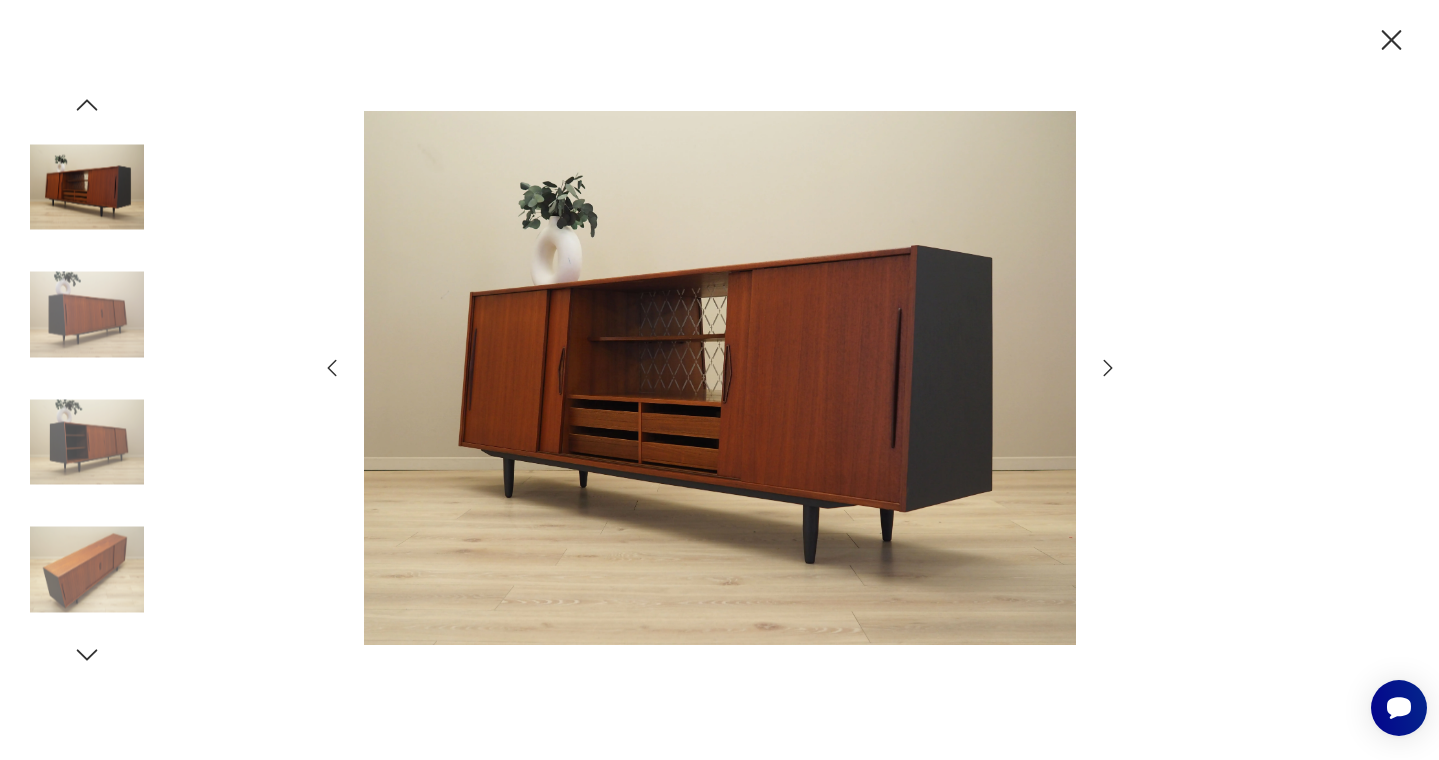 click 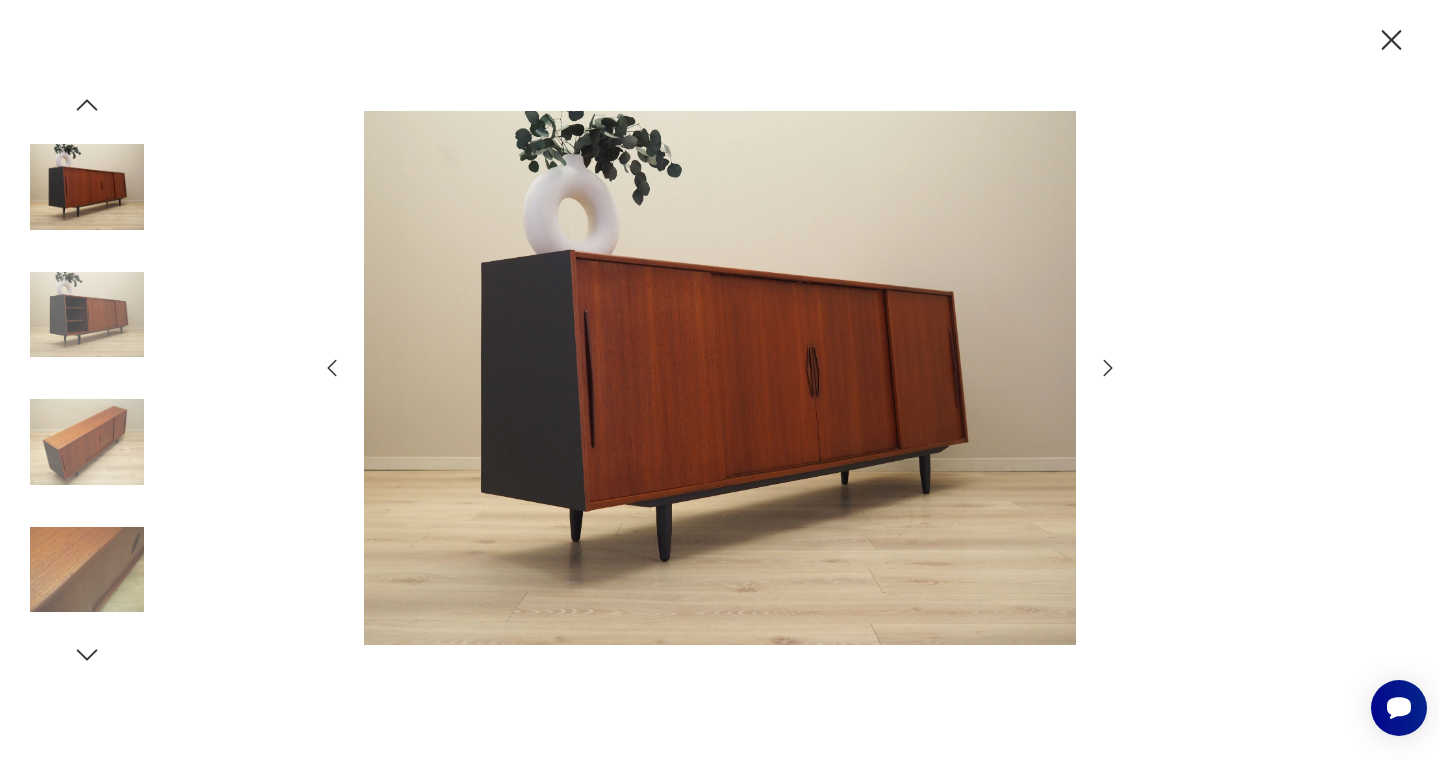 click 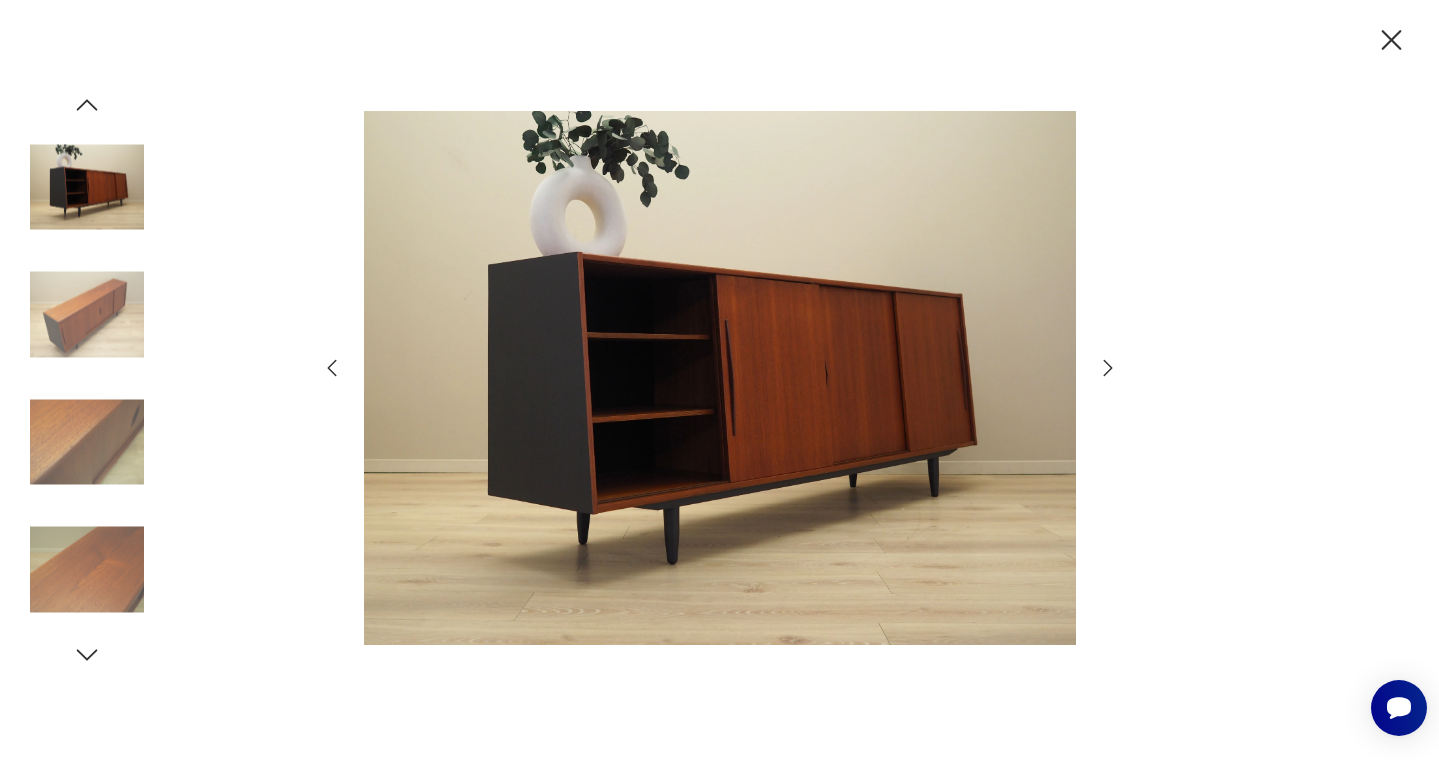 click 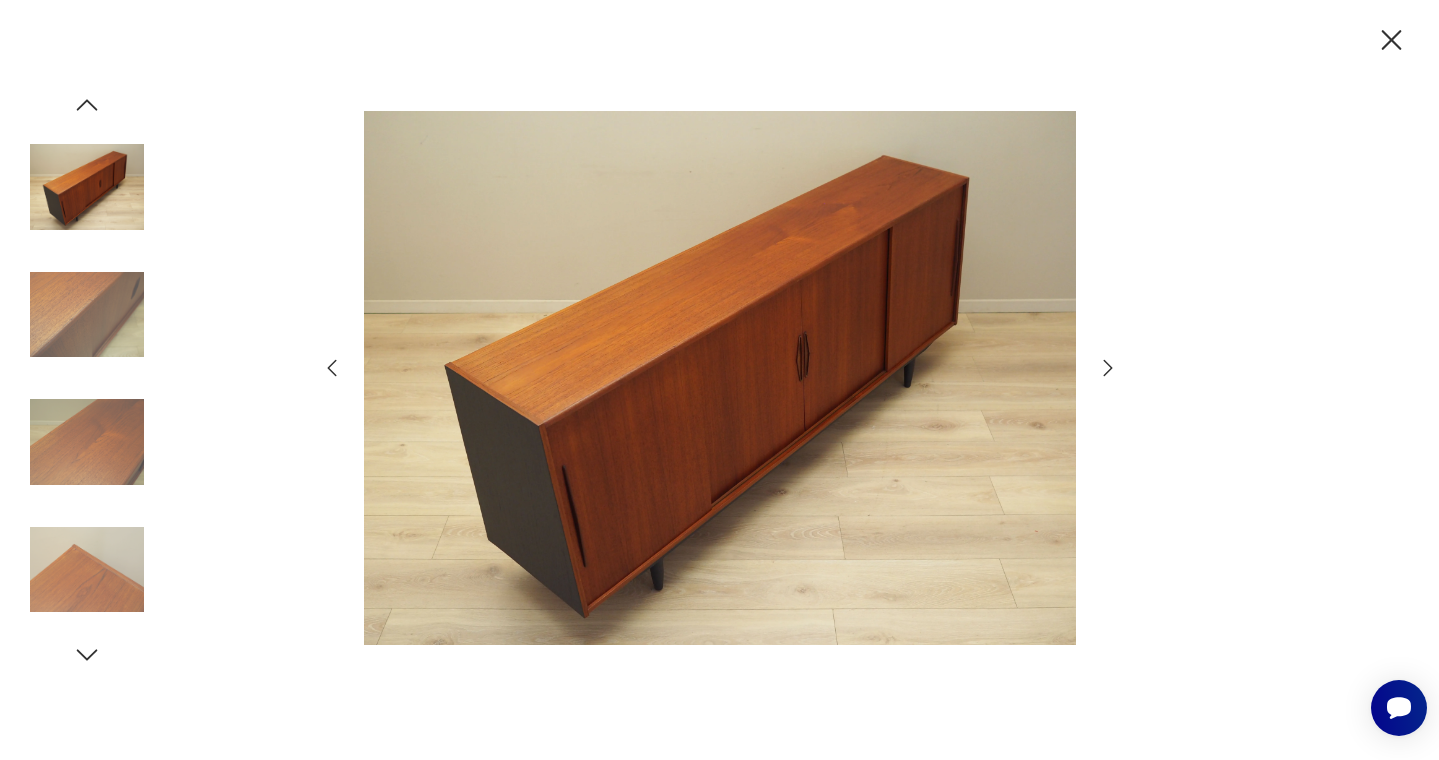 click 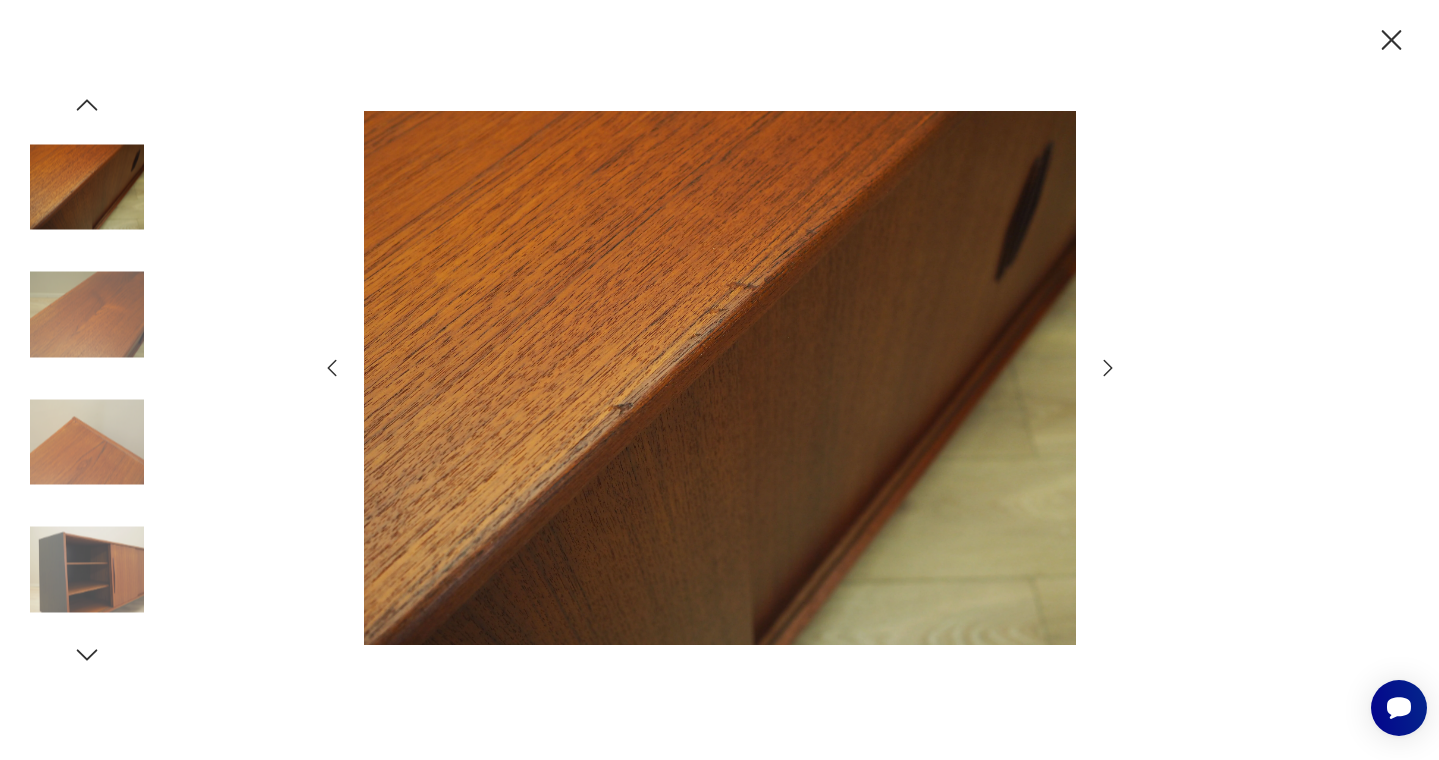 click 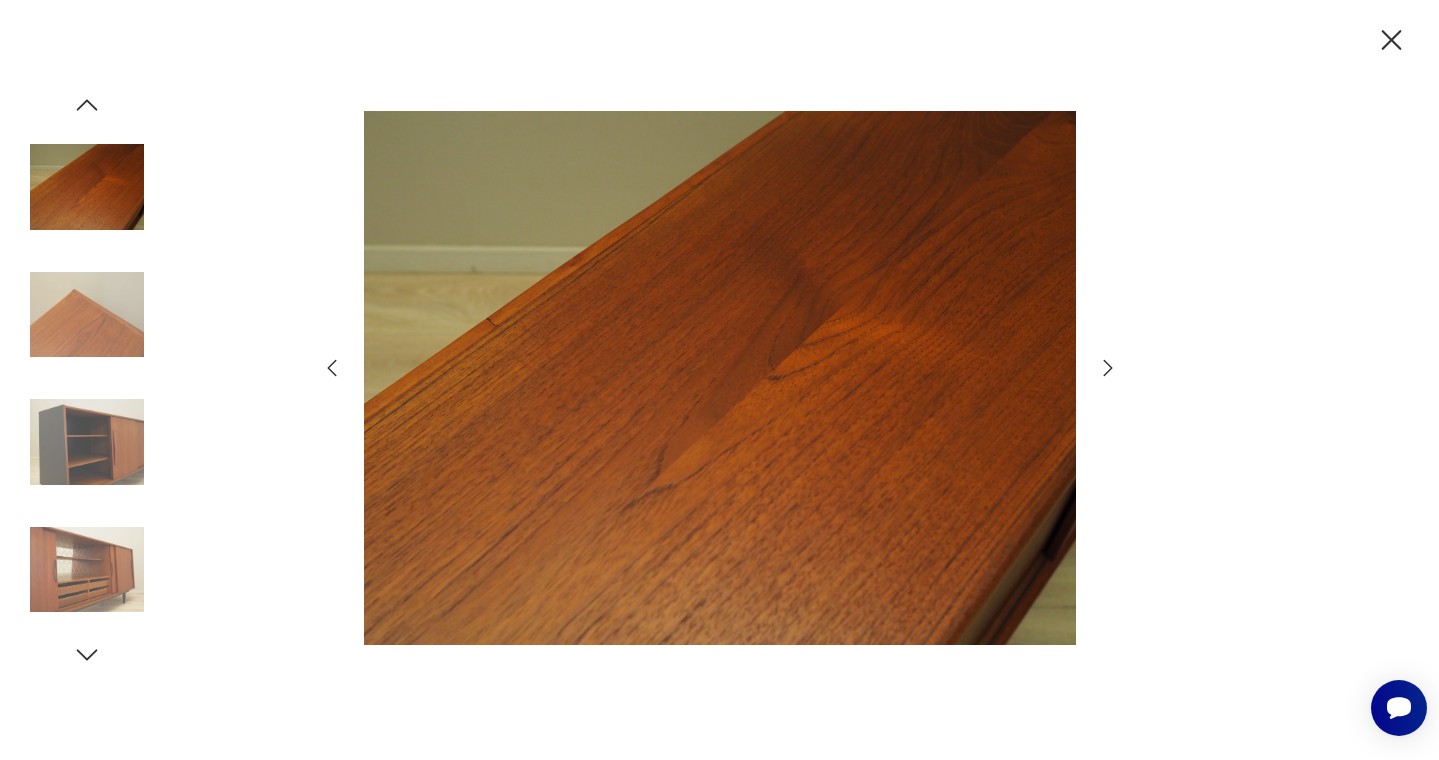 click at bounding box center [87, 442] 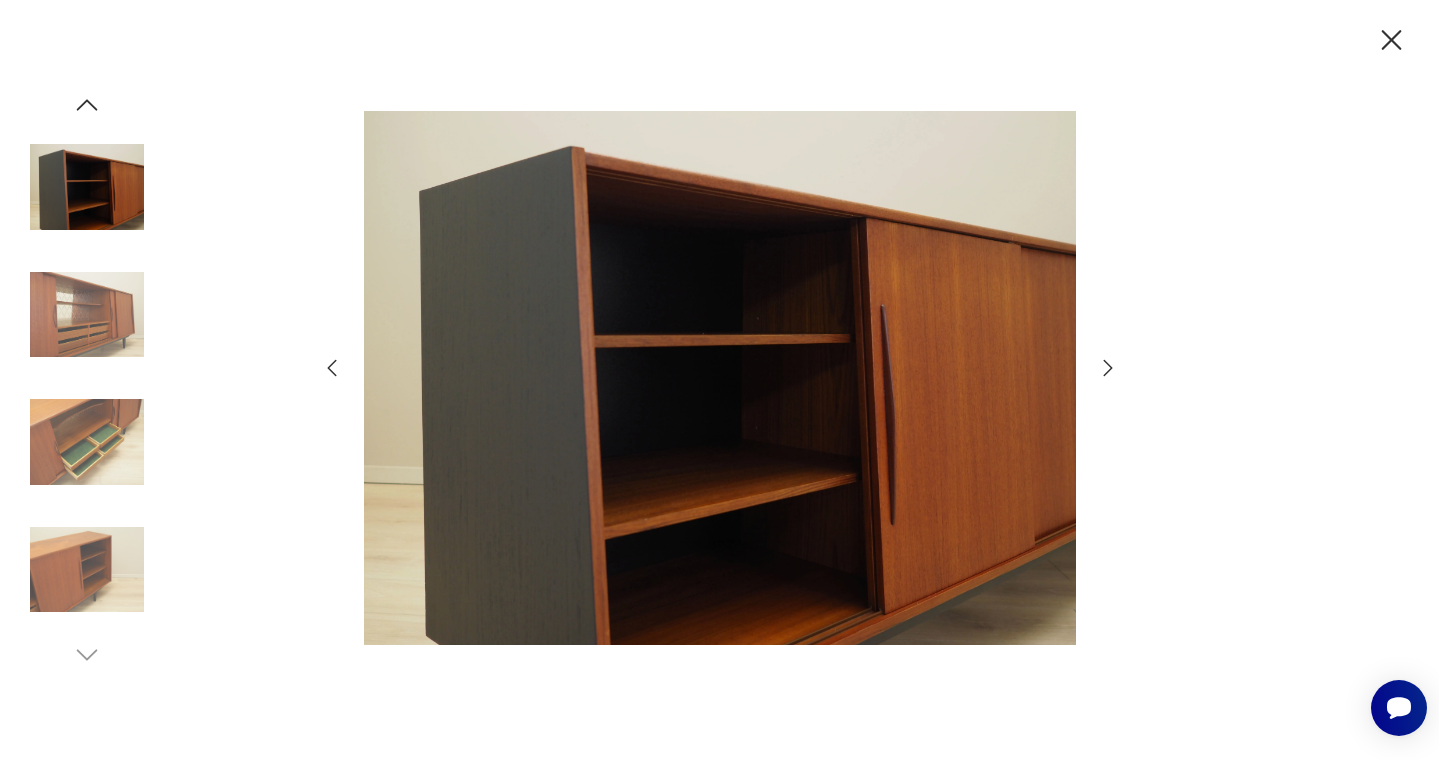 click at bounding box center [87, 570] 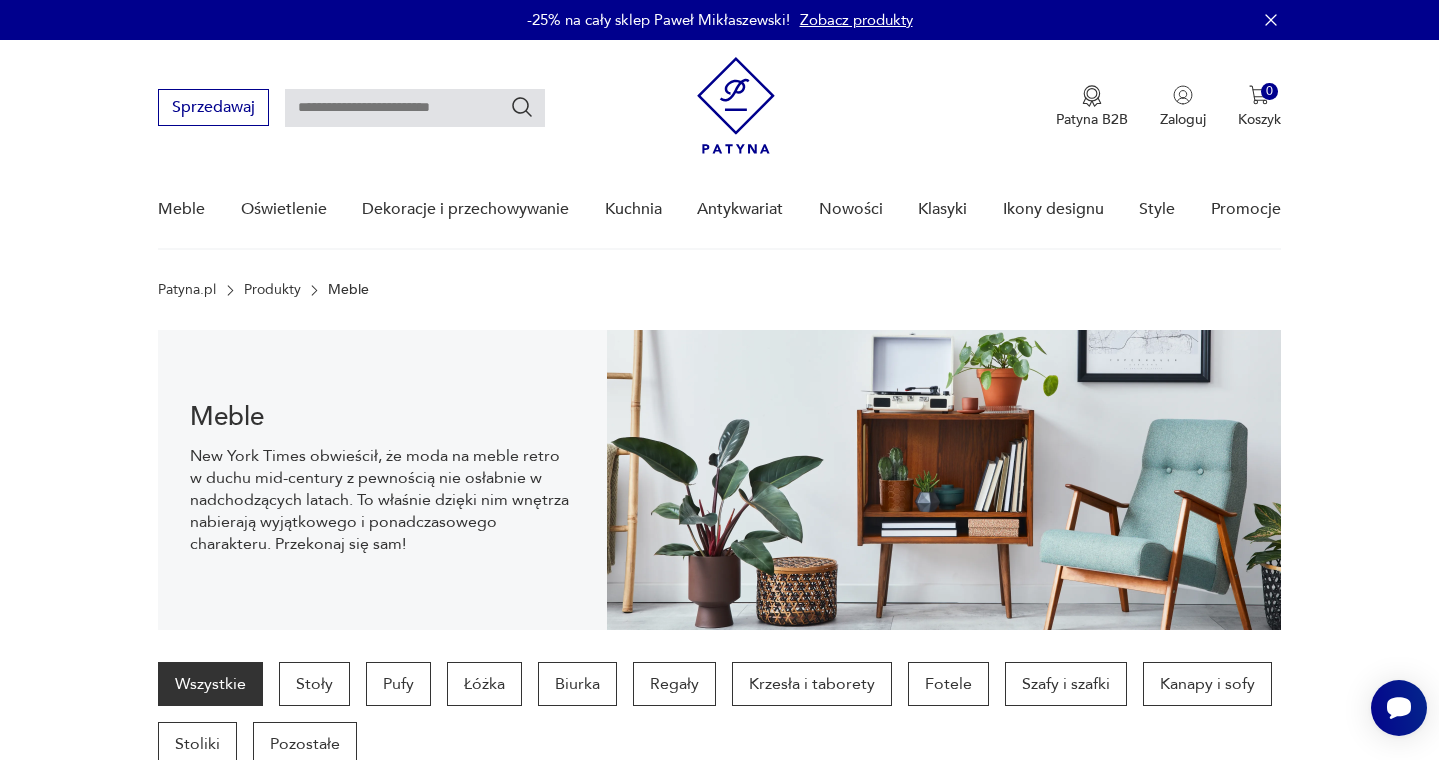 scroll, scrollTop: 1465, scrollLeft: 0, axis: vertical 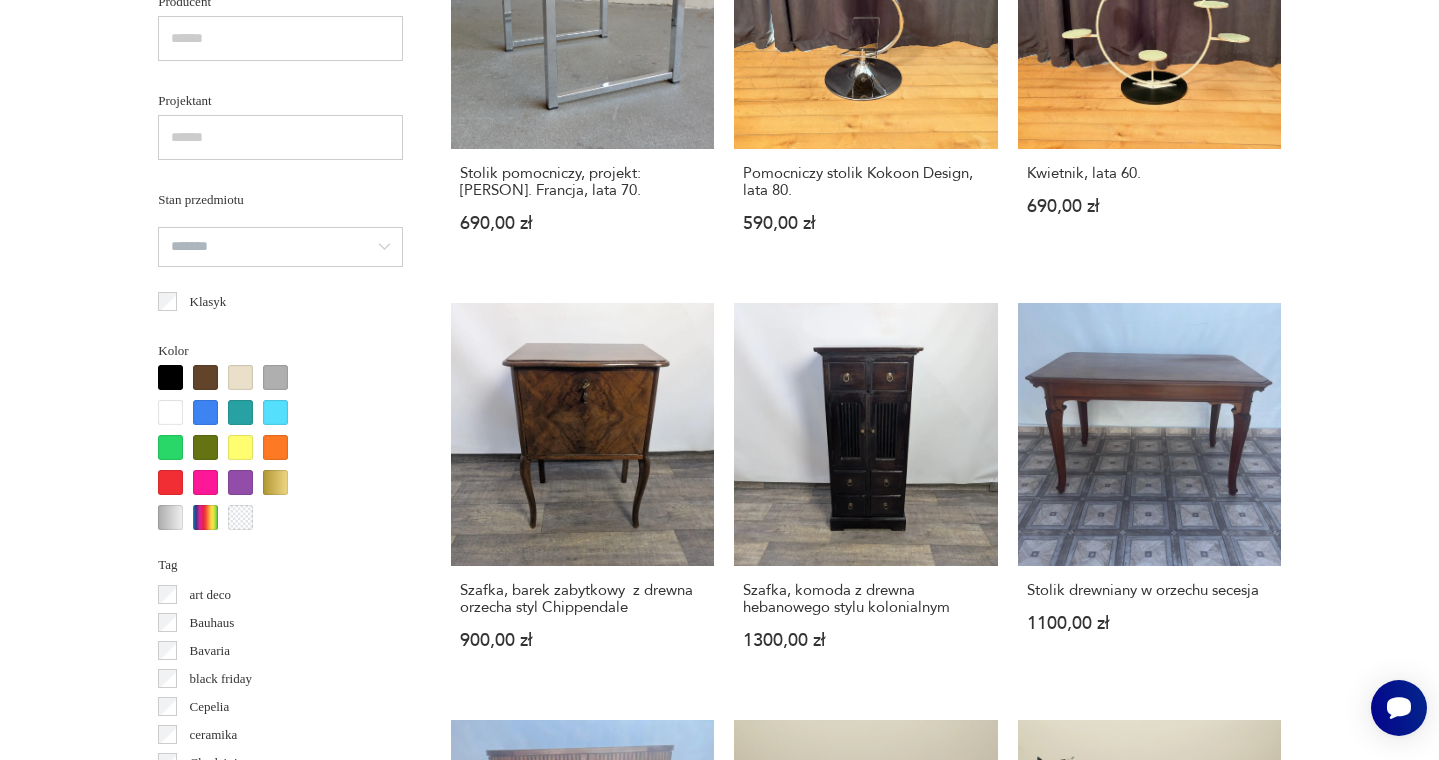 click on "Filtruj produkty Cena MIN MAX OK Promocja Datowanie OK Kraj pochodzenia Dania ( 2148 ) Polska ( 824 ) Niemcy ( 757 ) Włochy ( 348 ) Szwecja ( 243 ) Wielka Brytania ( 141 ) Francja ( 119 ) Czechy ( 105 ) Producent Projektant Stan przedmiotu Klasyk Kolor Tag art deco Bauhaus Bavaria black friday Cepelia ceramika Chodzież Ćmielów Wyczyść filtry Znaleziono 7454 produkty Filtruj Sortuj według daty dodania Sortuj według daty dodania Klasyk Niezwykle elegancki regał Poula Cadoviusa z palisandru do domowego biura od Cado, Dania, lata 60. 13 600,00 zł Klasyk Zestaw czterech krzeseł z drewna tekowego zaprojektowany w latach 60. przez Kaia Kristiansena dla Schou Andersen. 10 693,00 zł Duński stolik kawowy, proj. Grete Jalk 2150,00 zł Stolik pomocniczy, projekt: [PERSON]. Francja, lata 70. 690,00 zł Pomocniczy stolik Kokoon Design, lata 80. 590,00 zł Kwietnik, lata 60. 690,00 zł Szafka, barek zabytkowy z drewna orzecha styl Chippendale 900,00 zł 1300,00 zł 1100,00 zł 1 2" at bounding box center [719, 754] 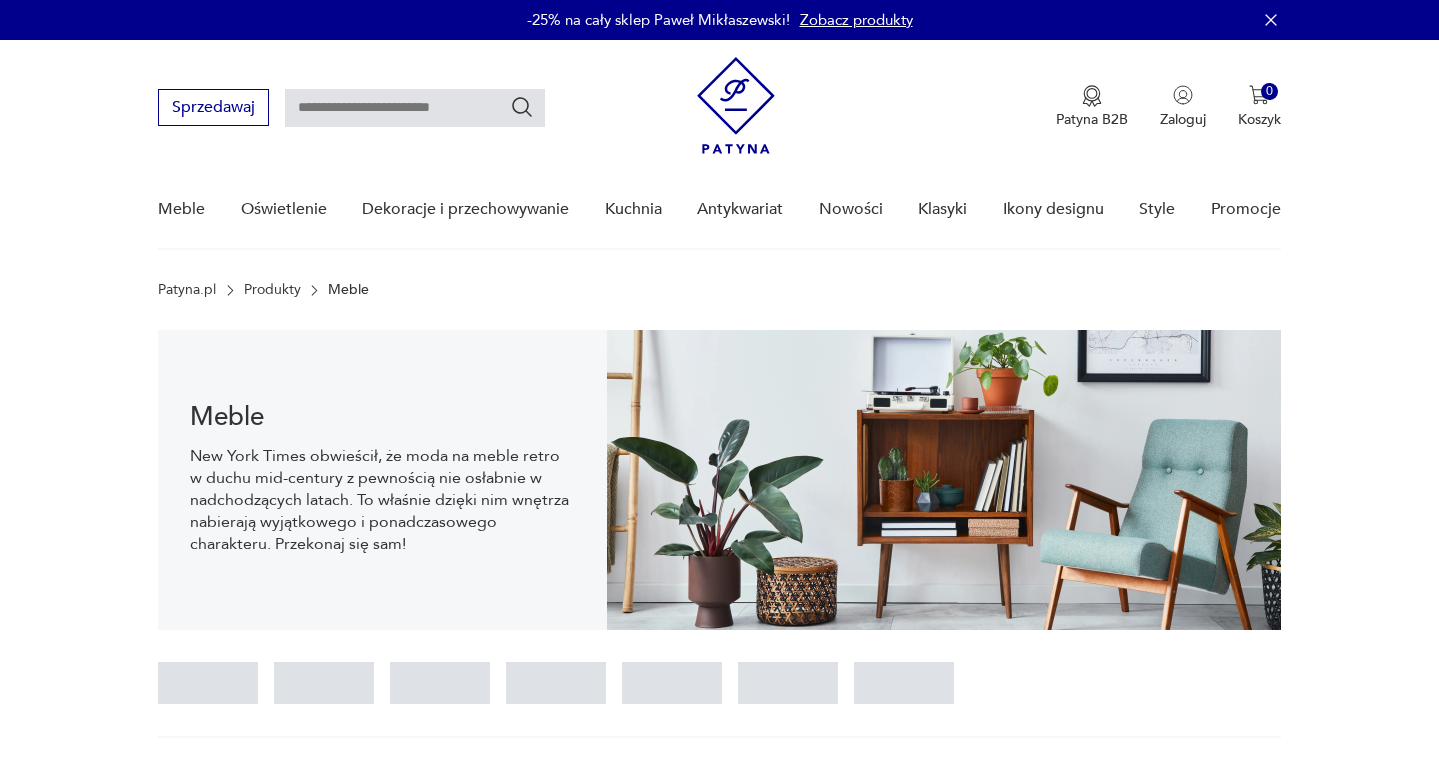 scroll, scrollTop: 30, scrollLeft: 0, axis: vertical 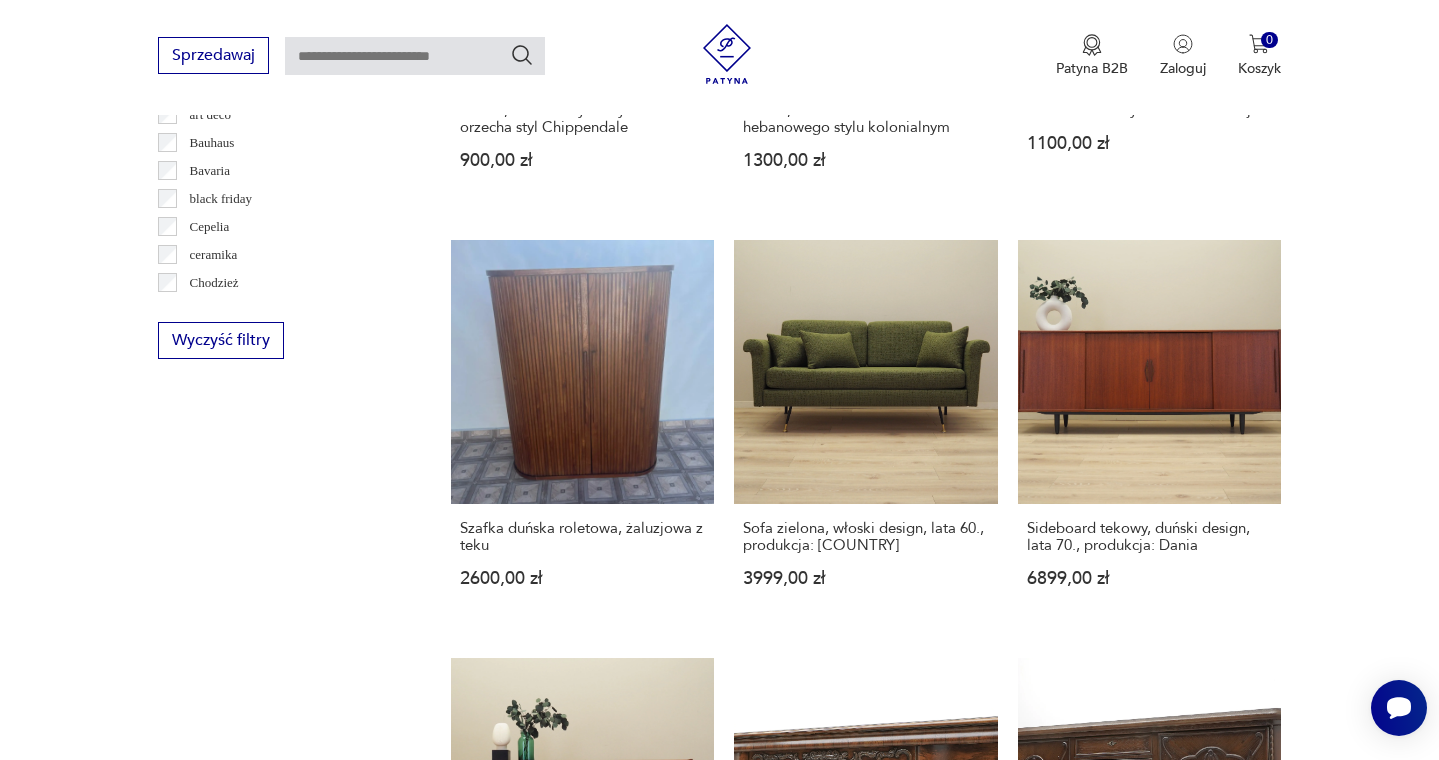 click on "20" at bounding box center (1049, 1548) 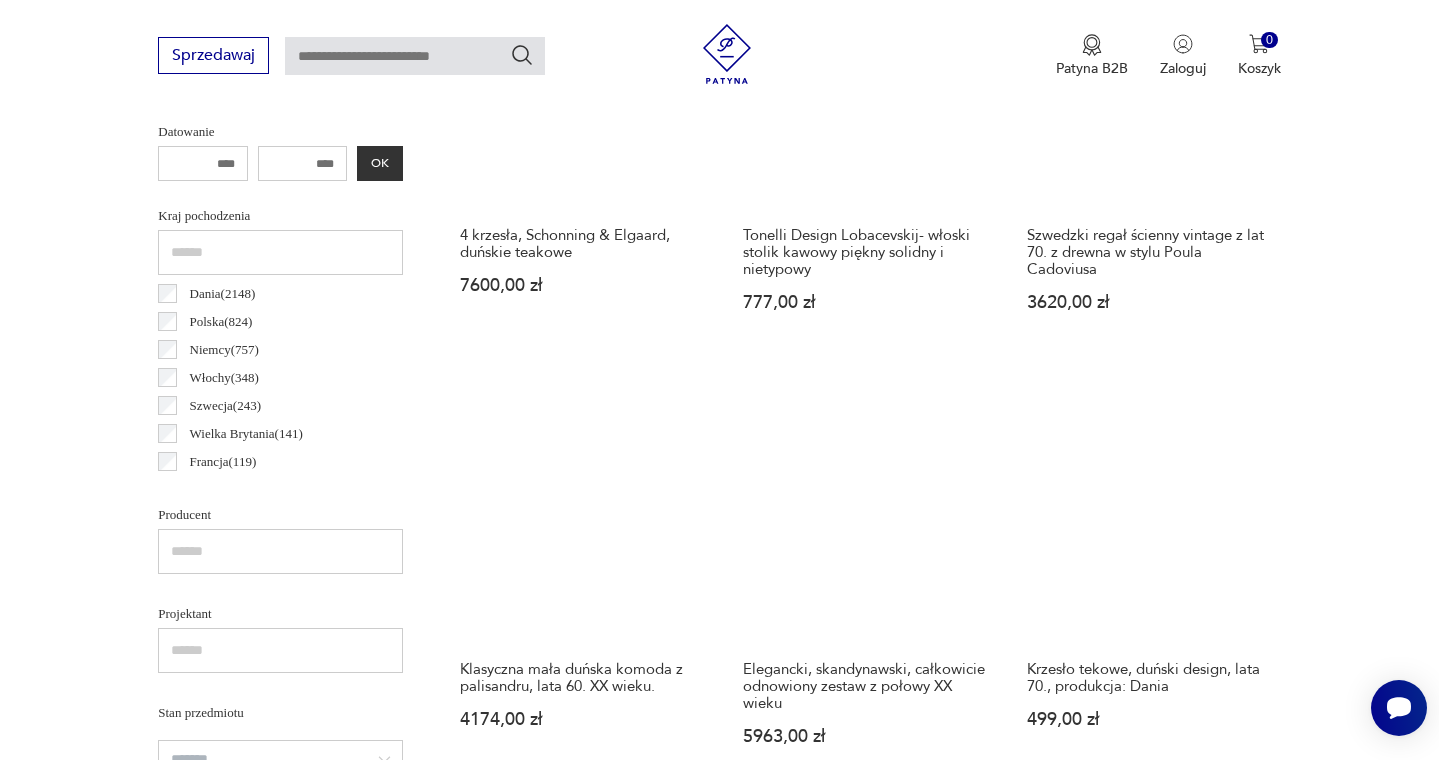 scroll, scrollTop: 952, scrollLeft: 0, axis: vertical 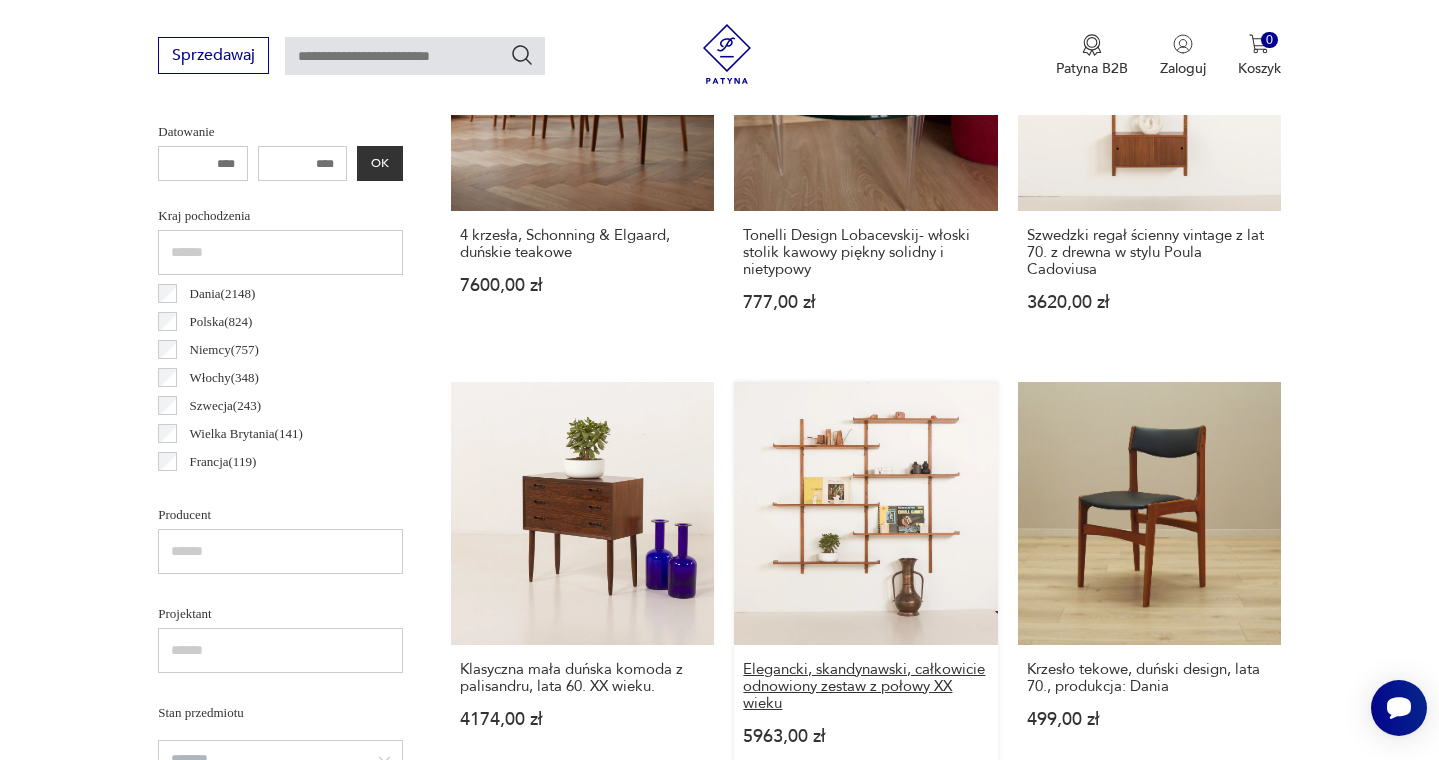 click on "Elegancki, skandynawski, całkowicie odnowiony zestaw z połowy XX wieku" at bounding box center [865, 686] 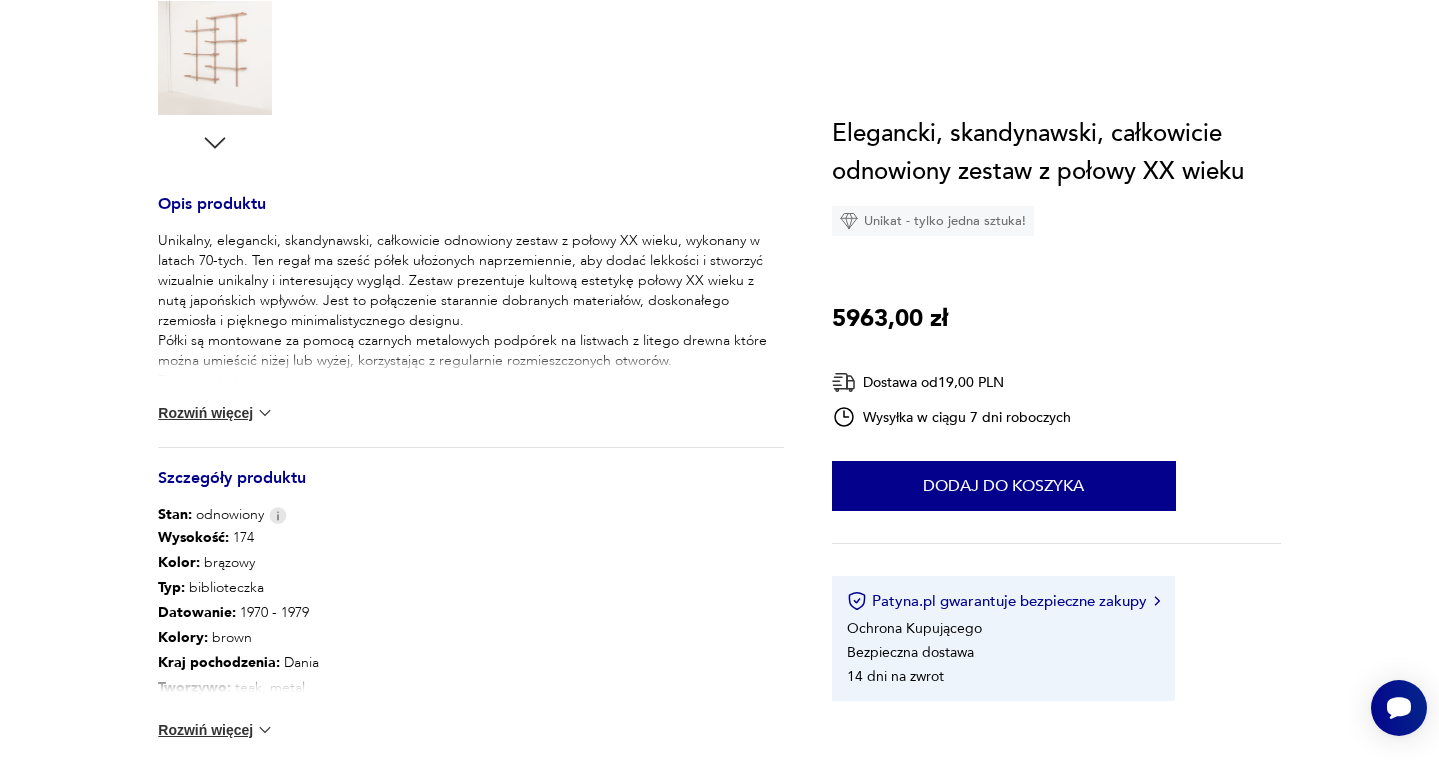 scroll, scrollTop: 0, scrollLeft: 0, axis: both 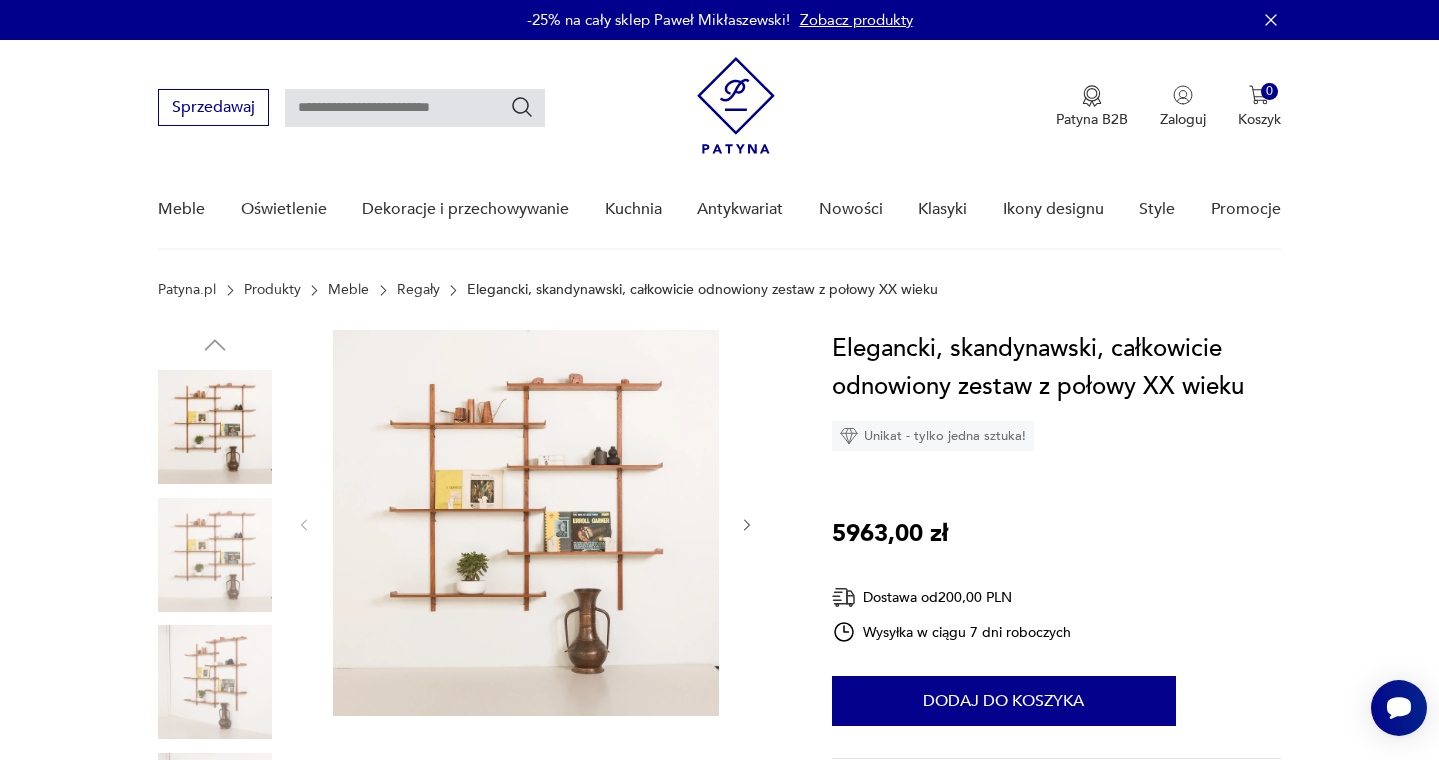 click at bounding box center [526, 523] 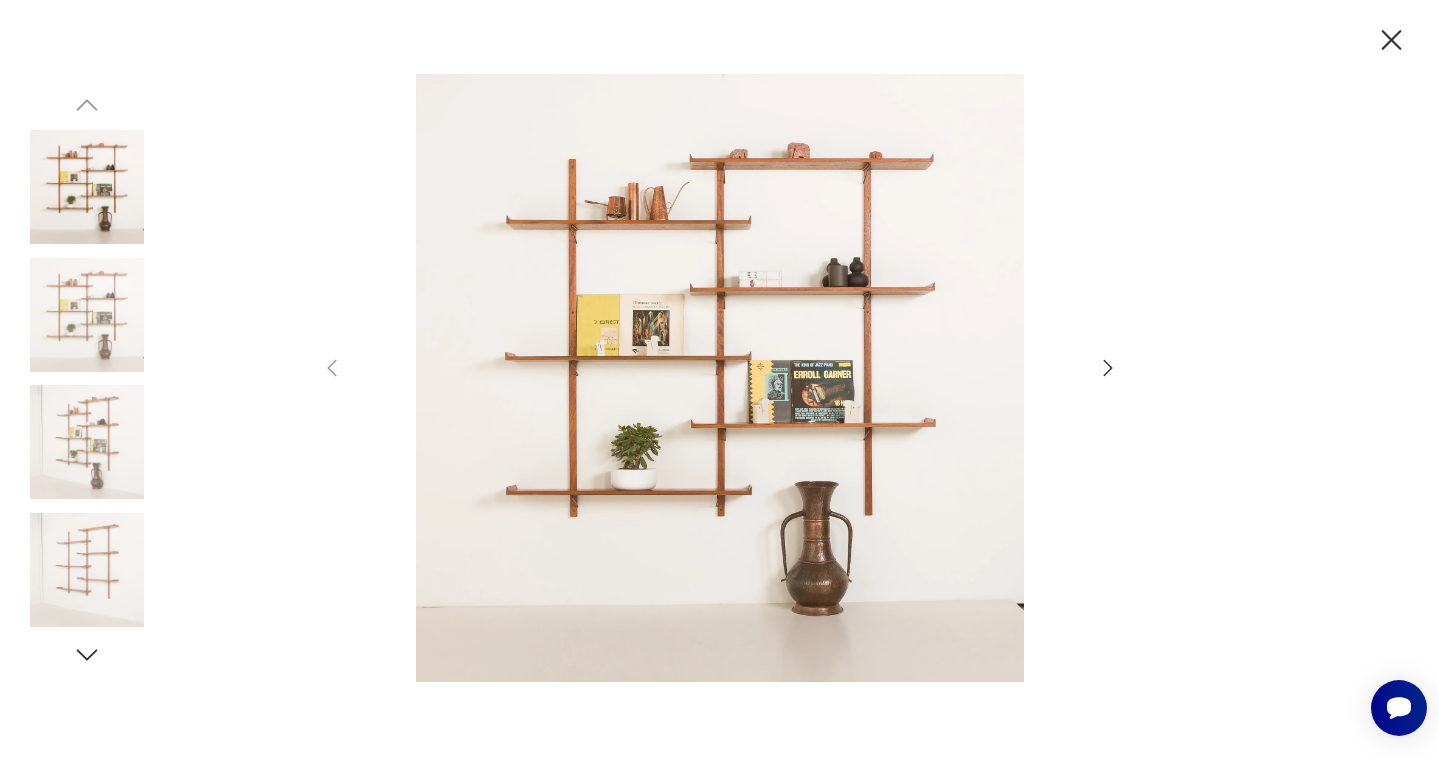 click 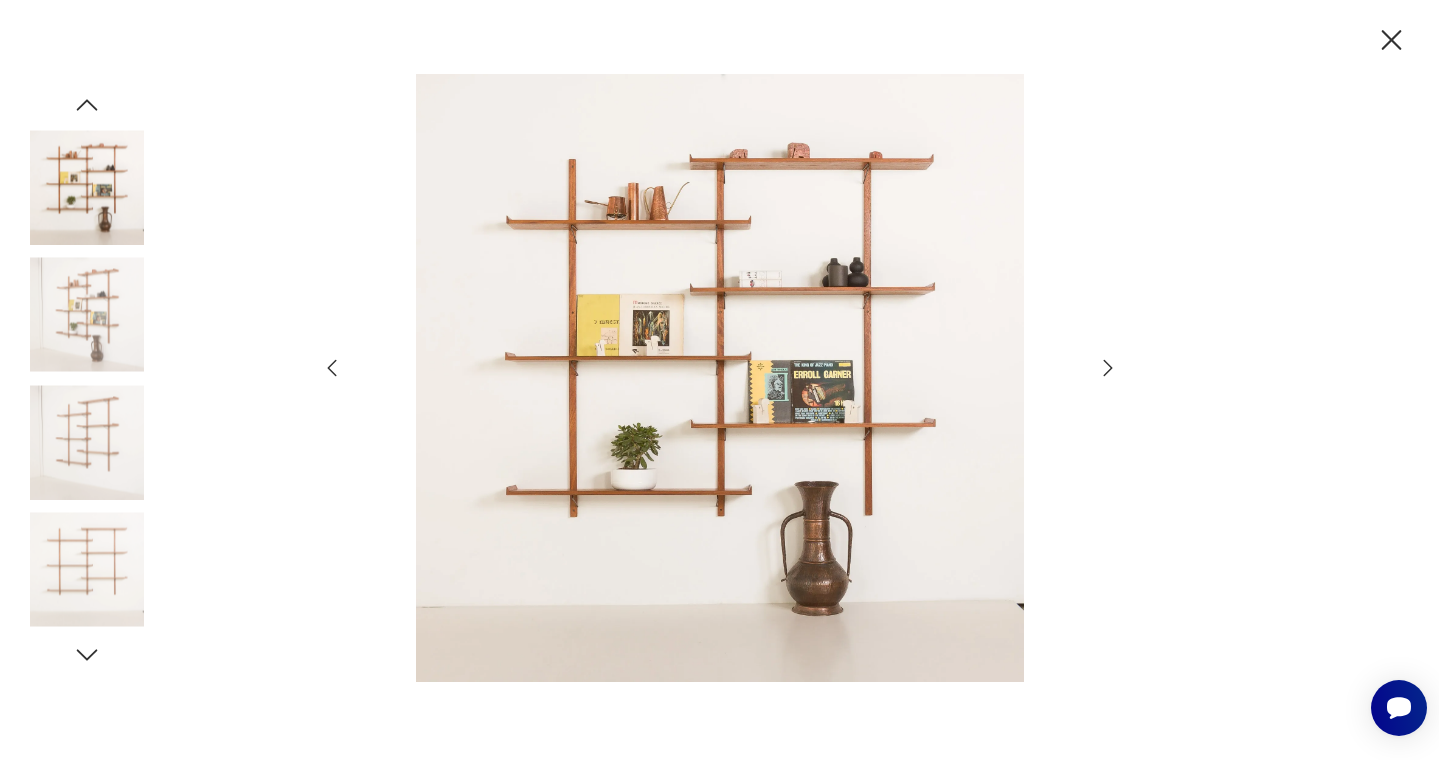 click 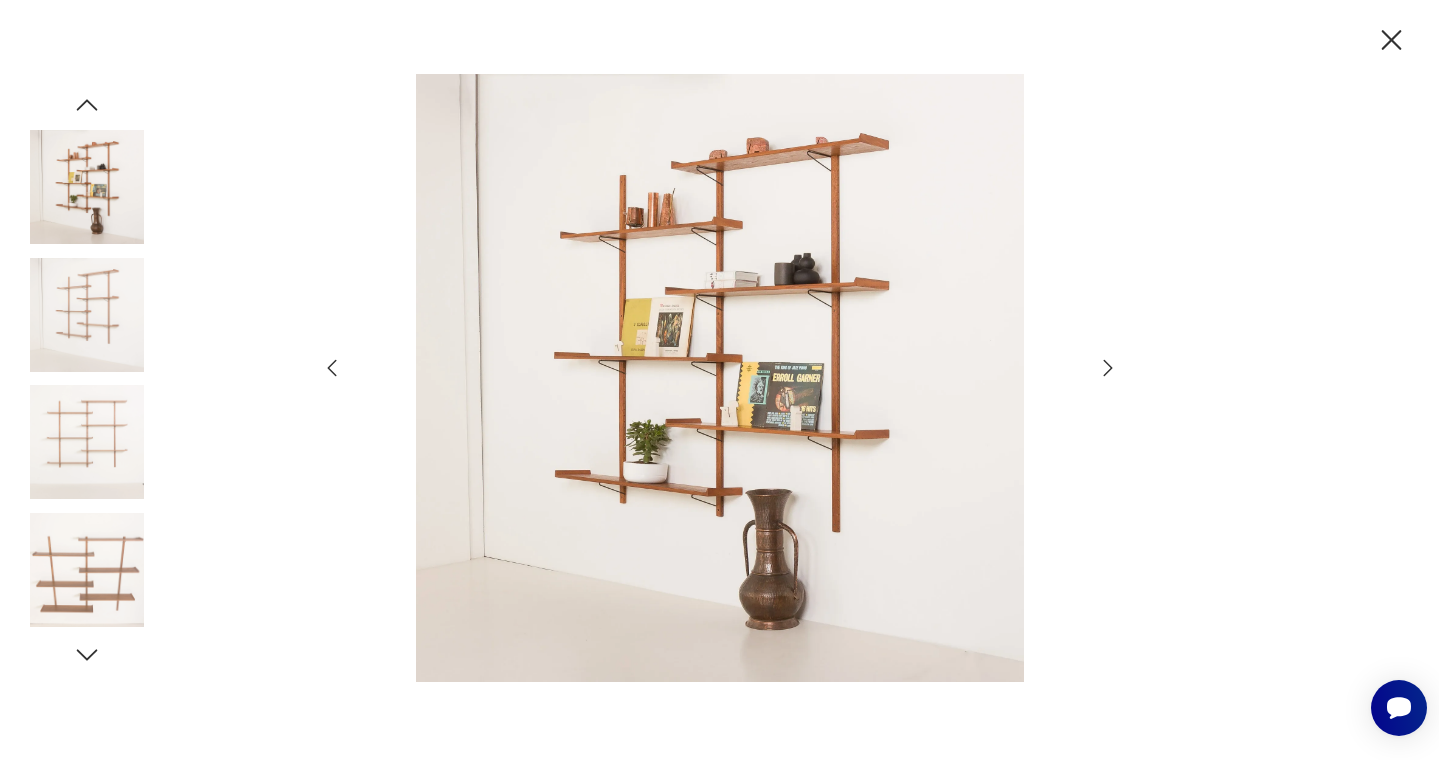 click 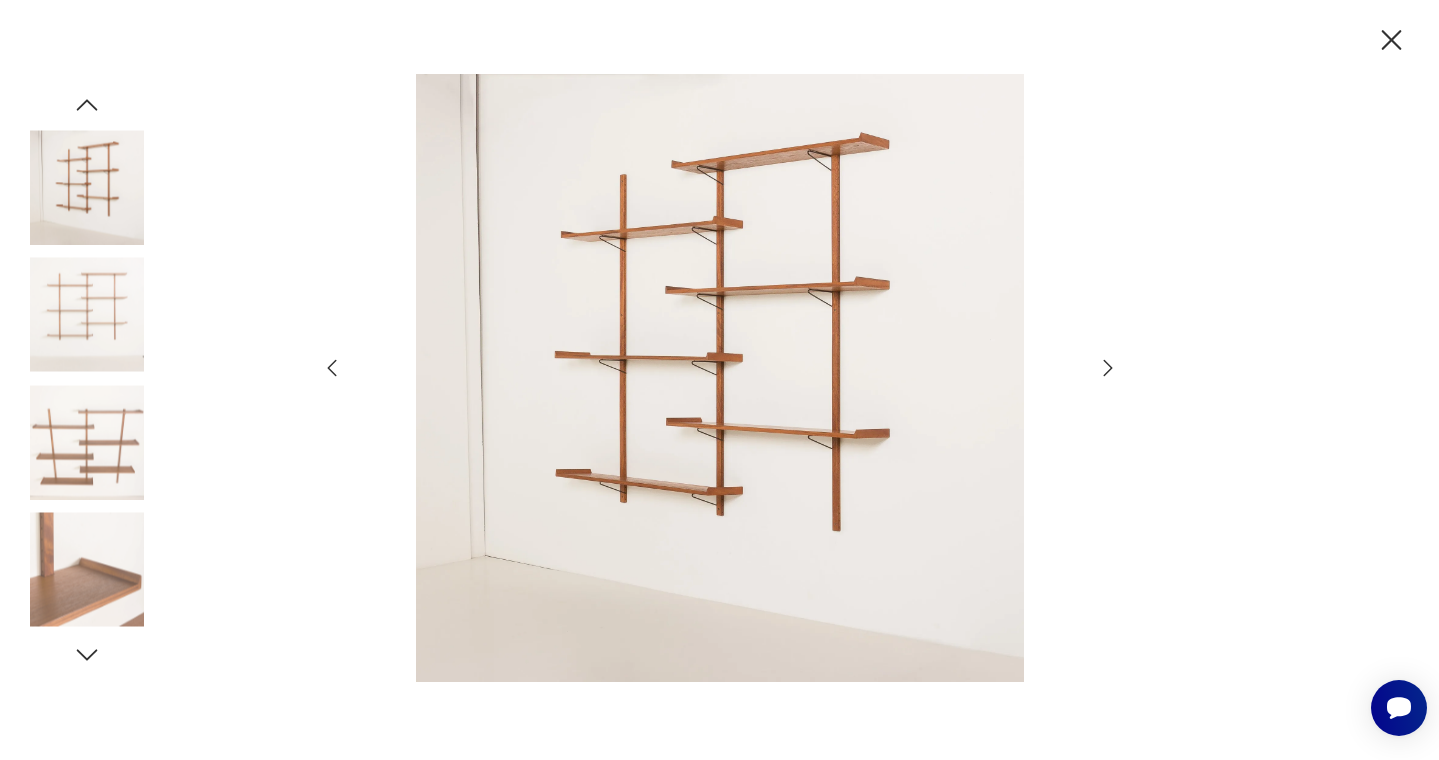 click 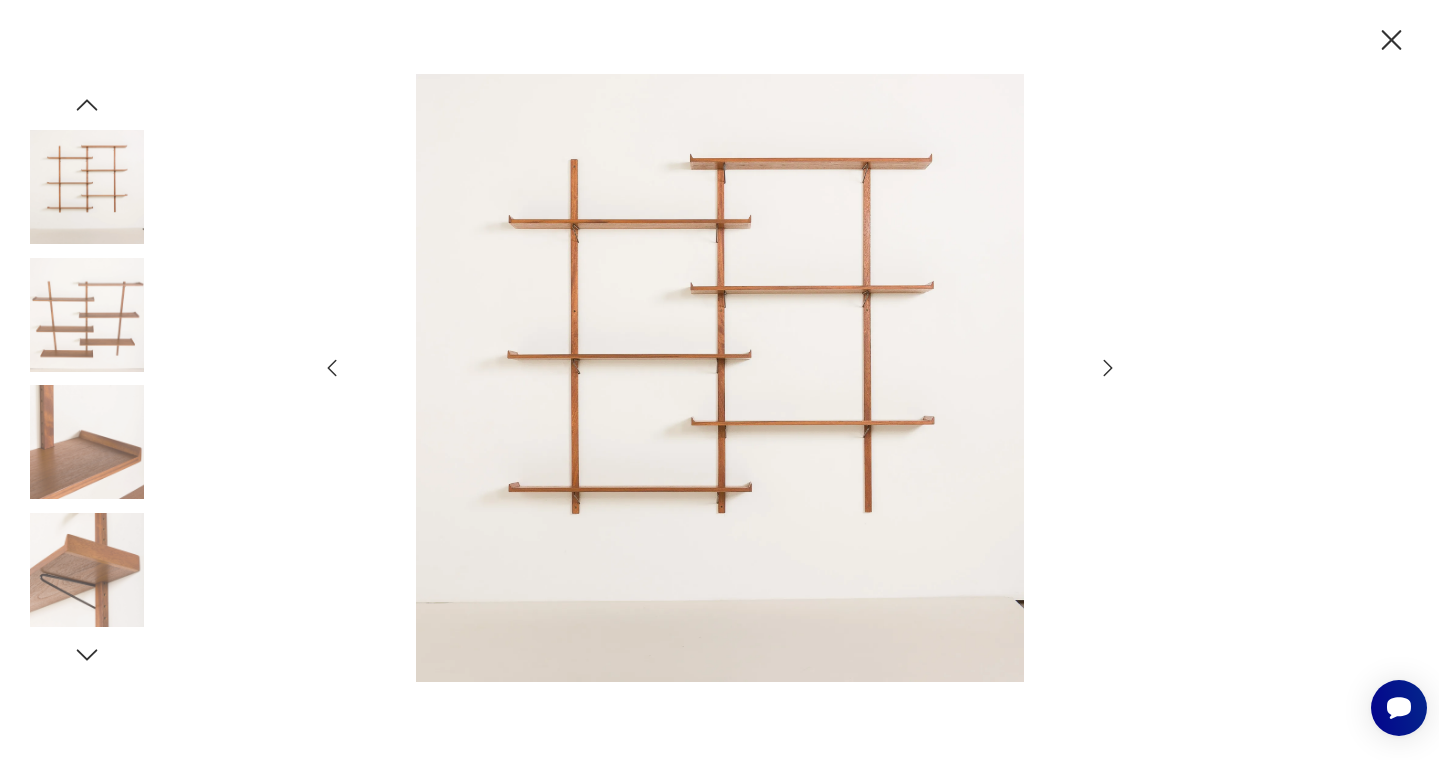 click 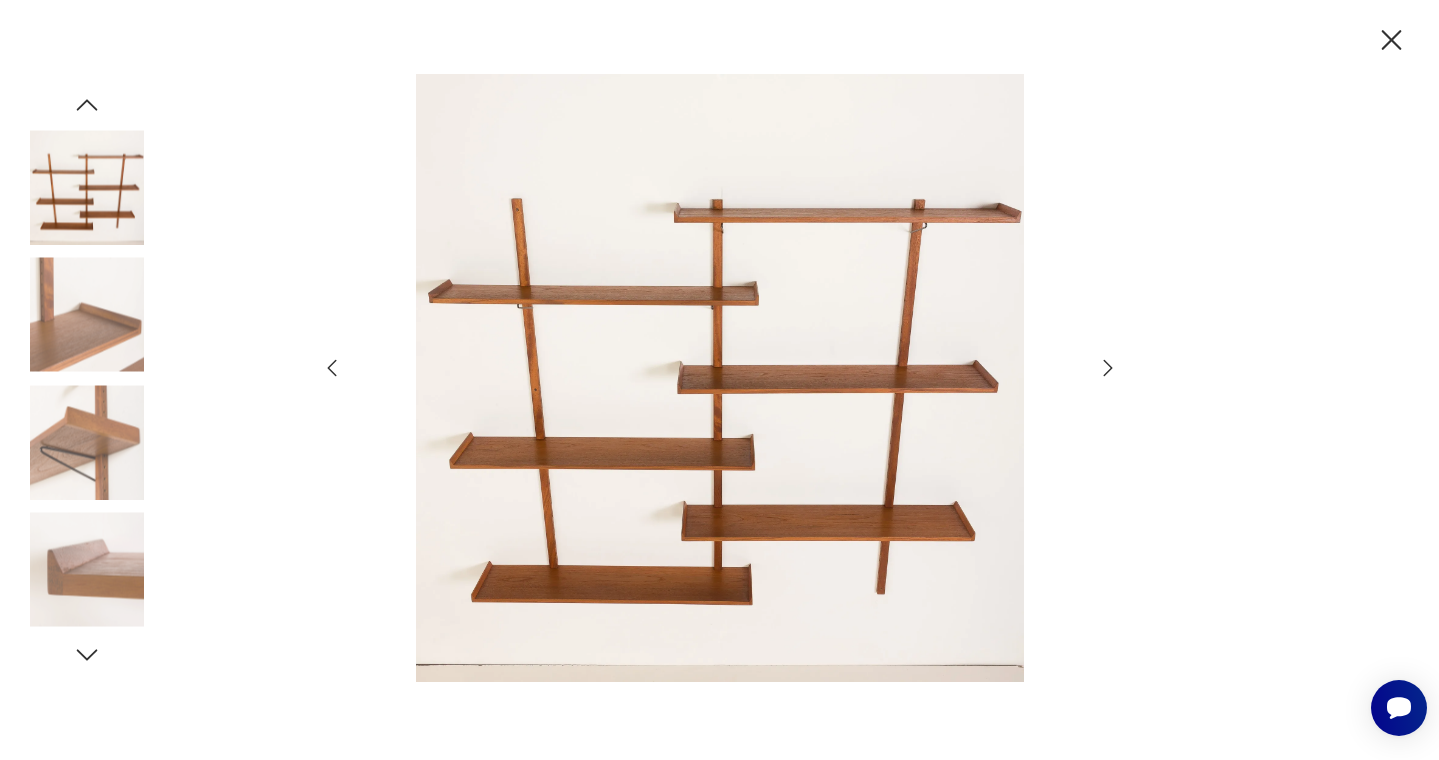 click 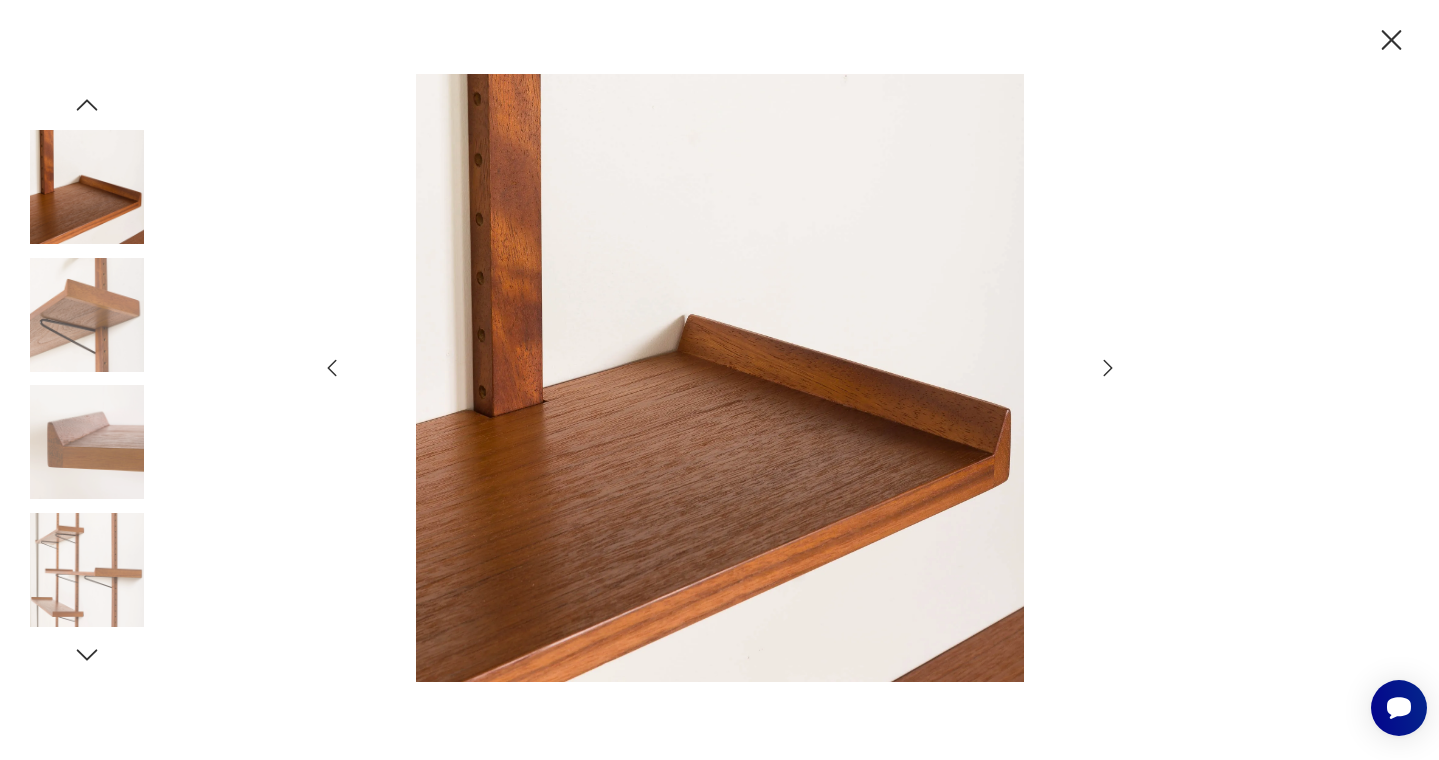 click 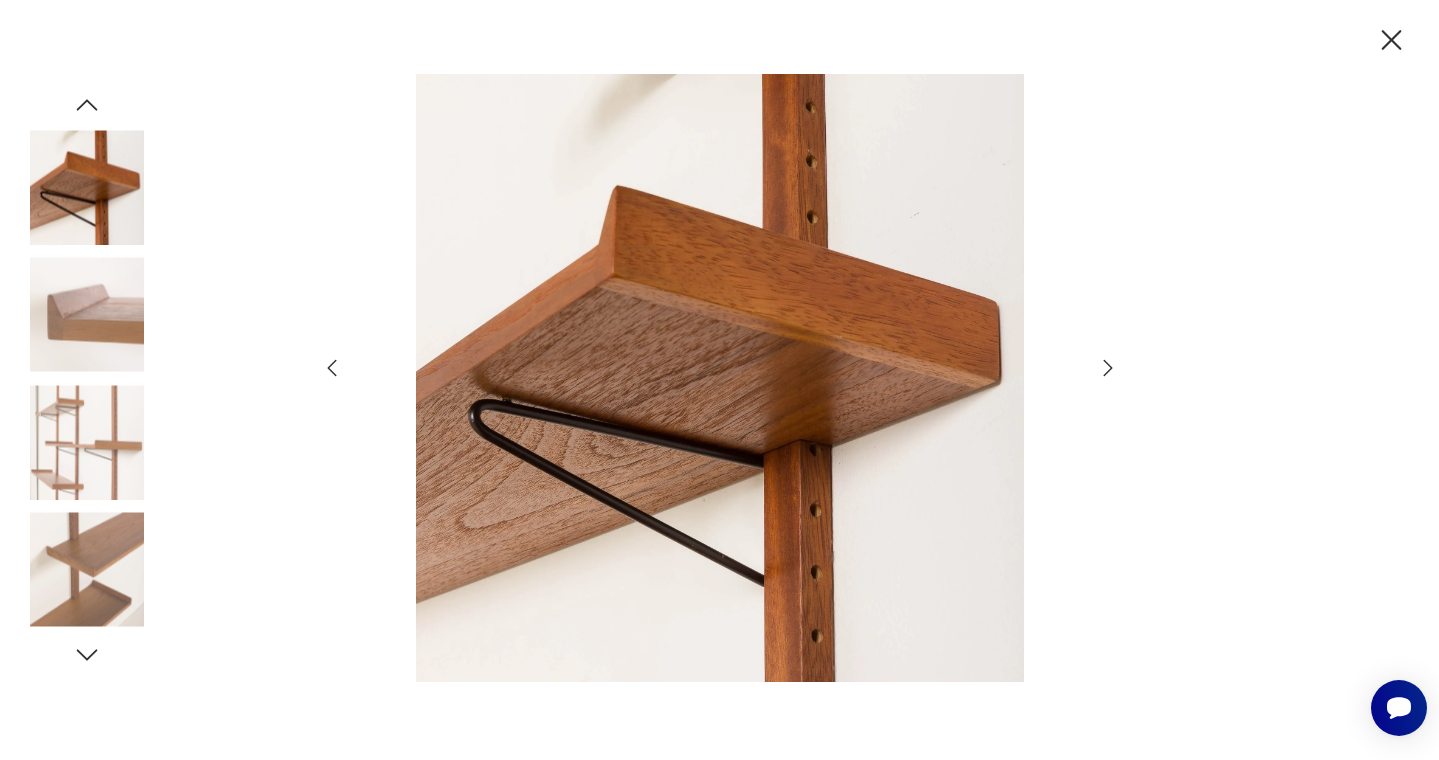 click 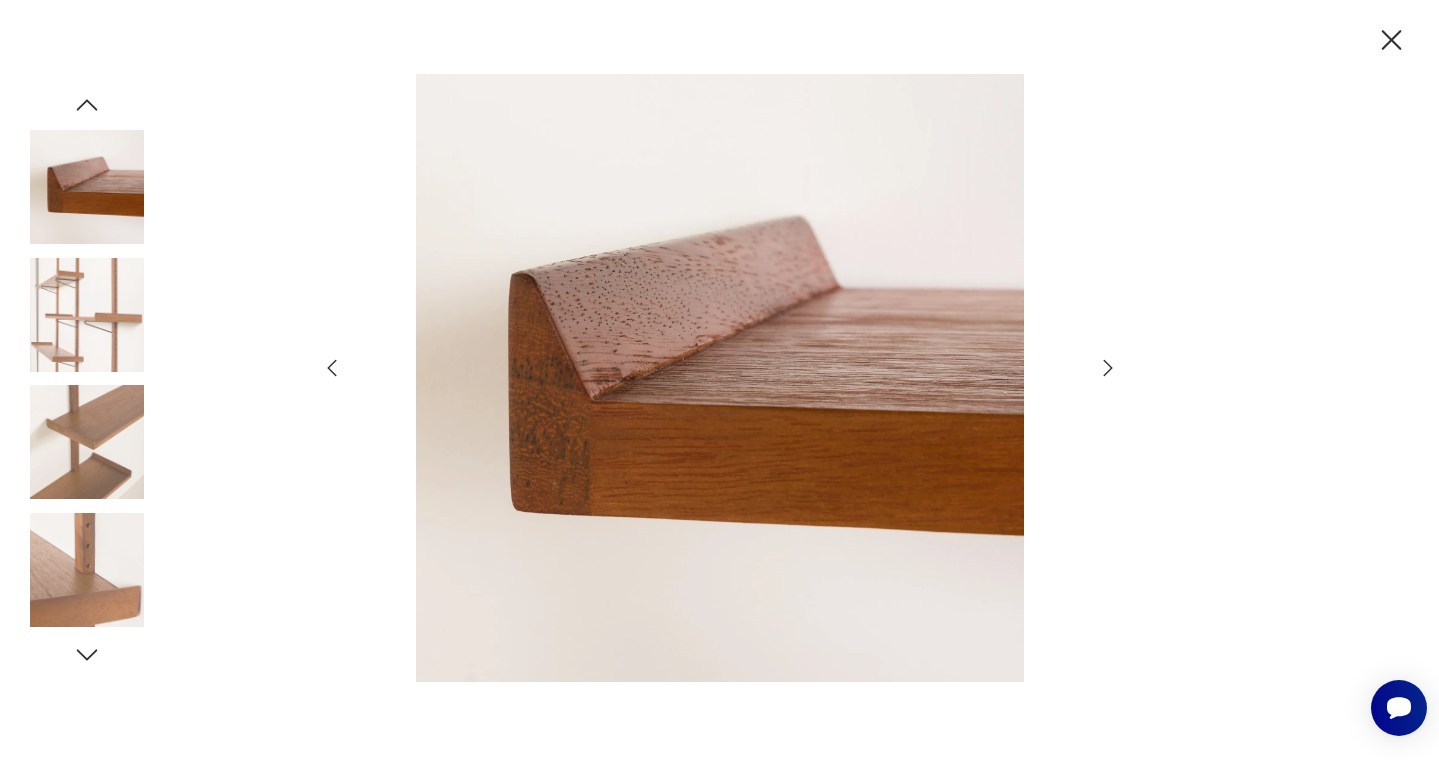 click 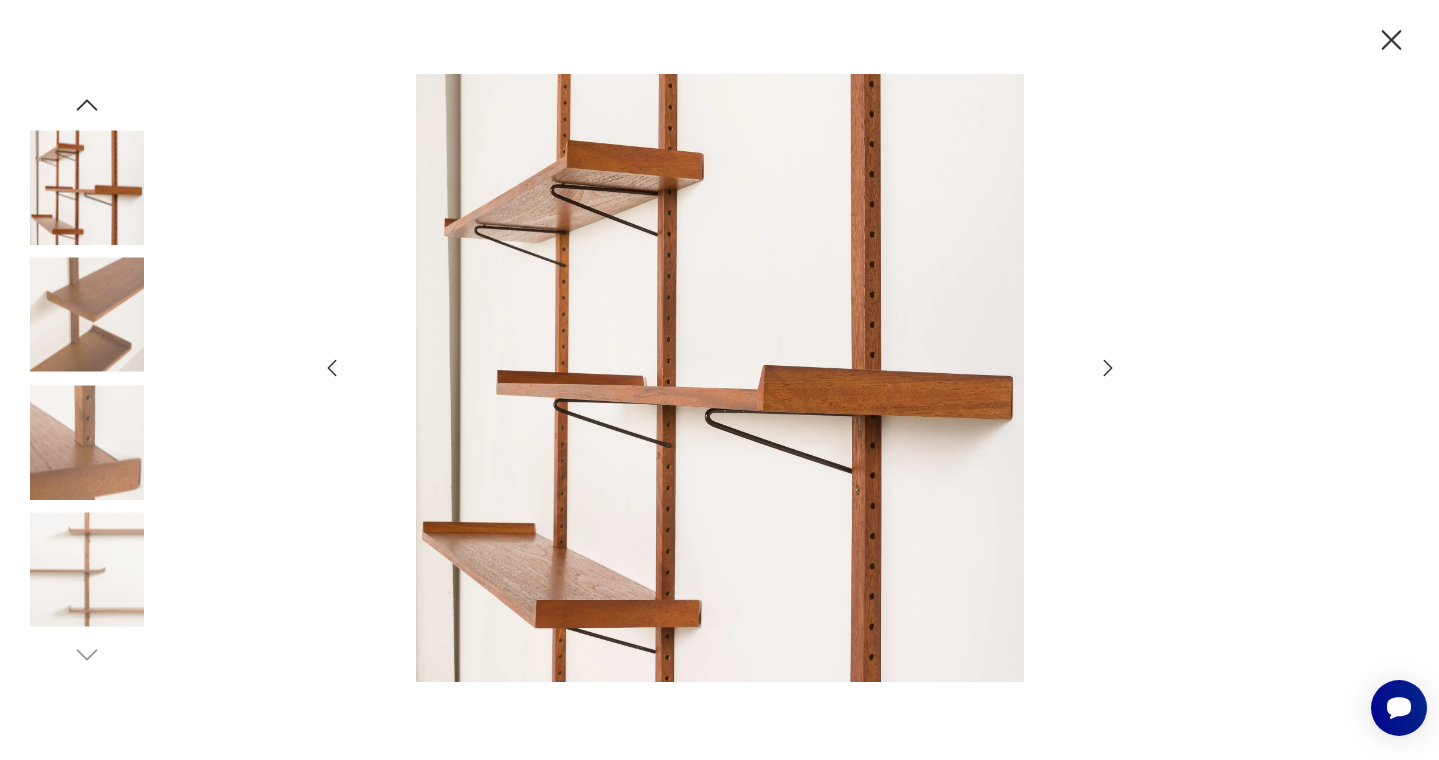 click 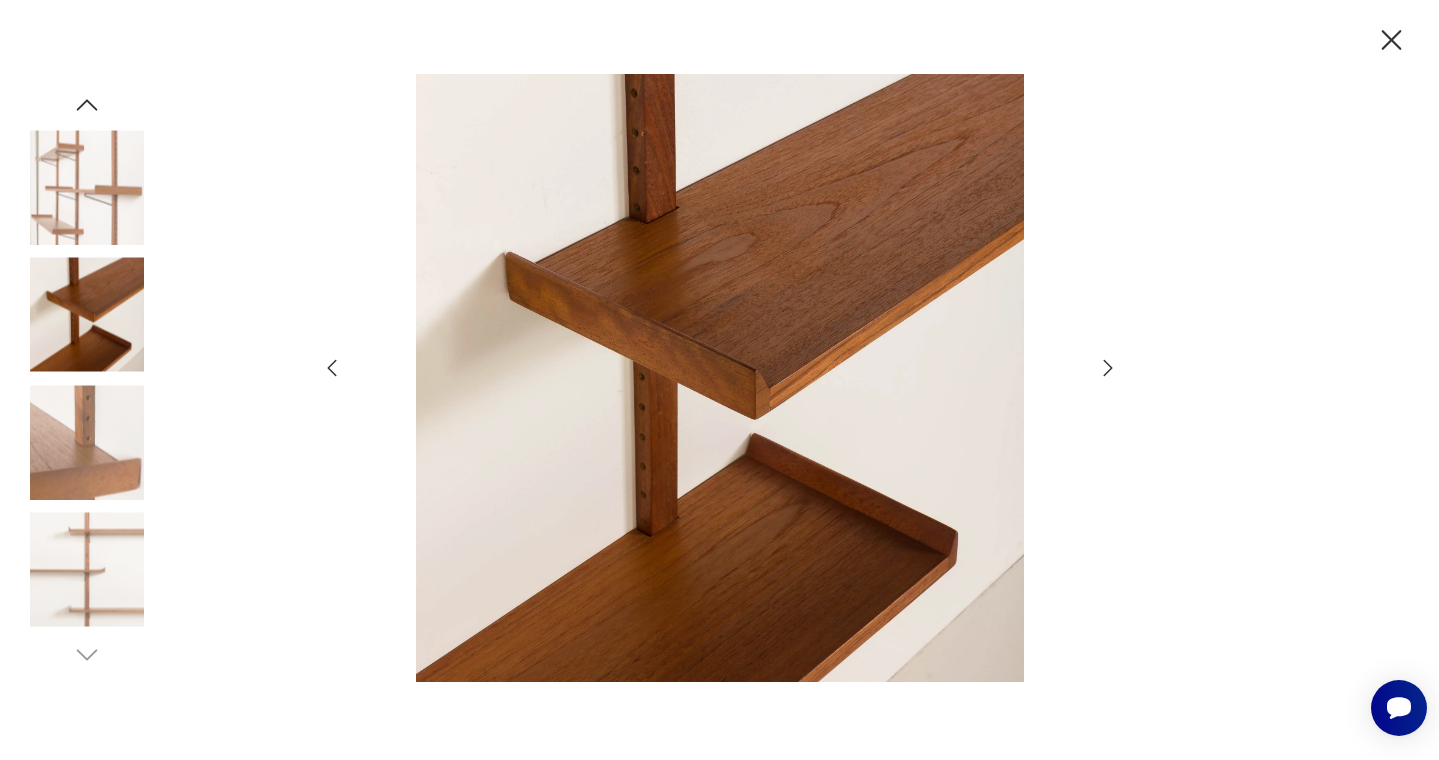 click 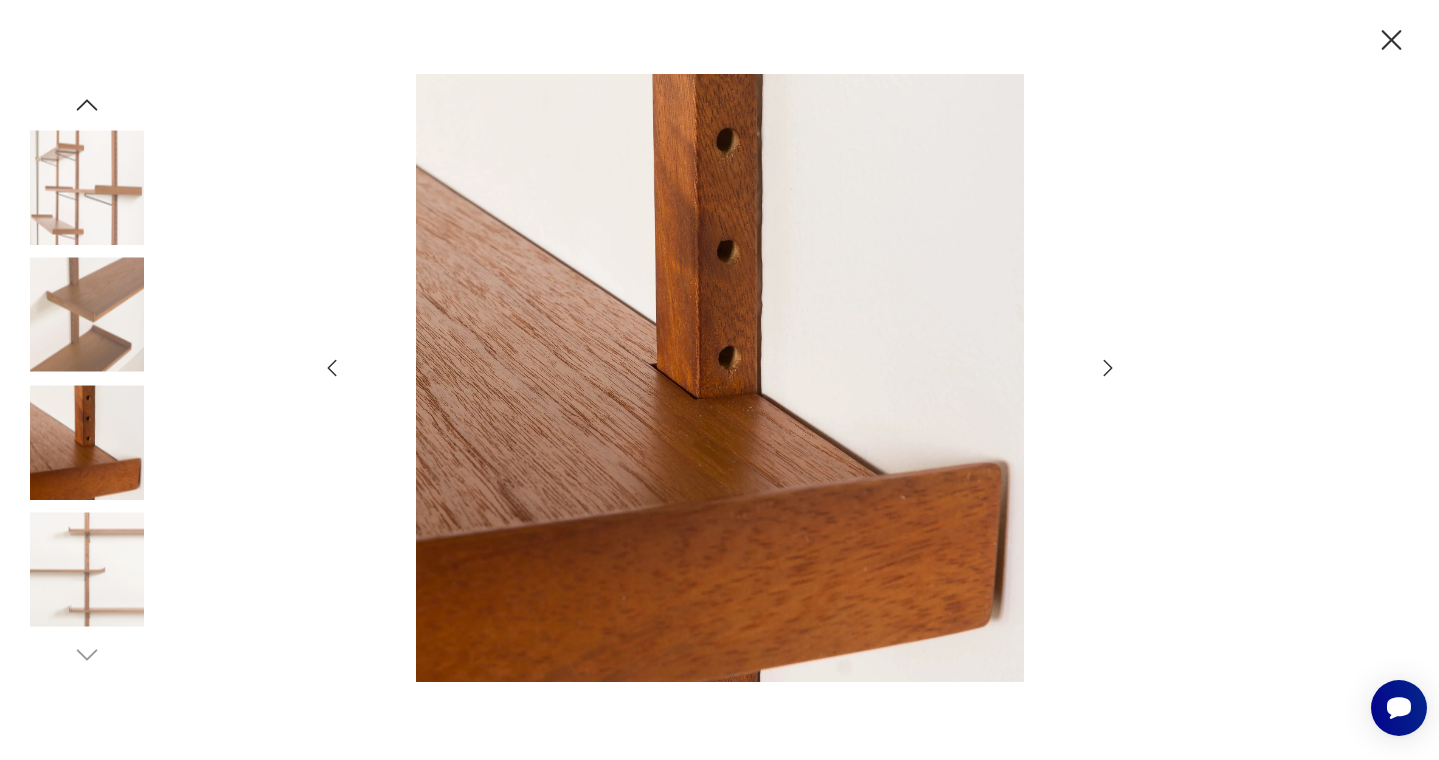 click 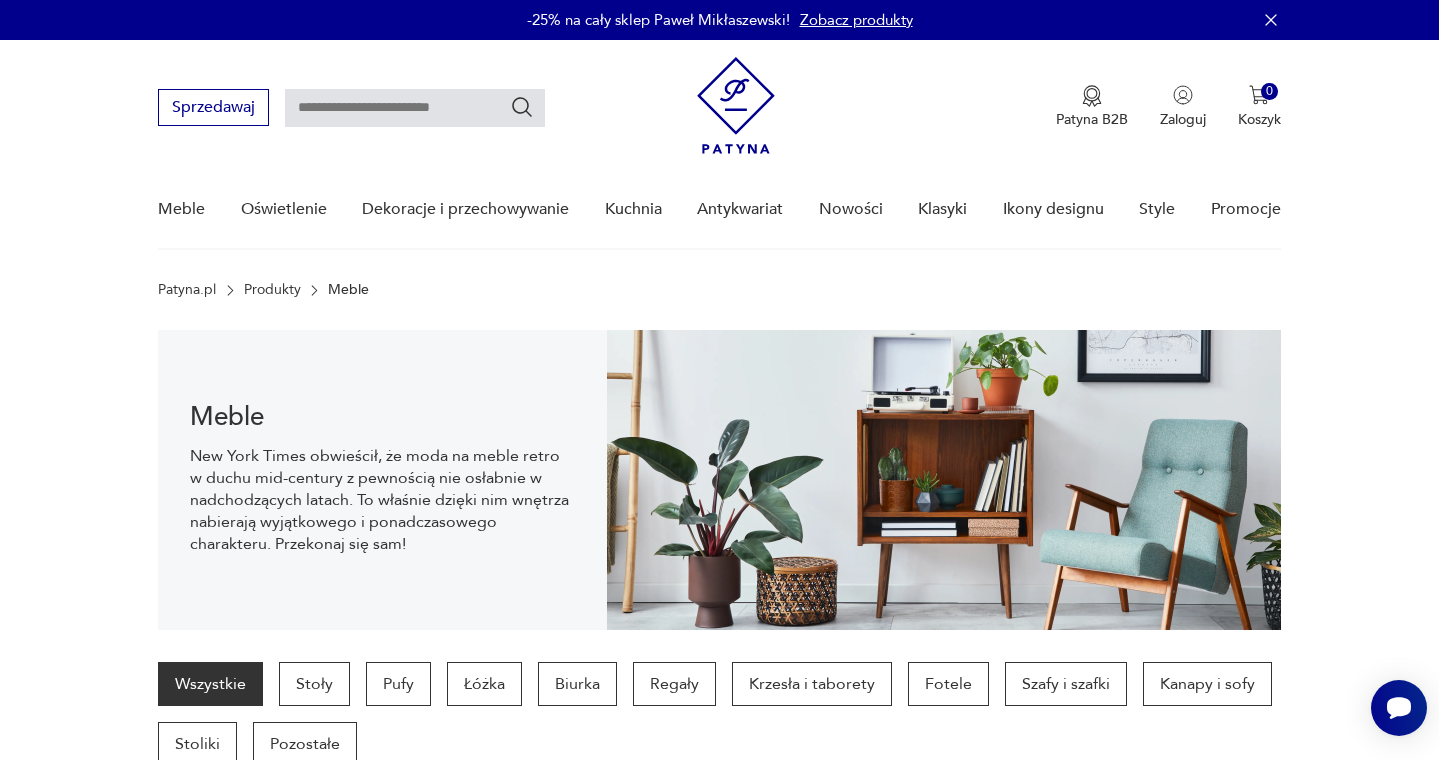 scroll, scrollTop: 952, scrollLeft: 0, axis: vertical 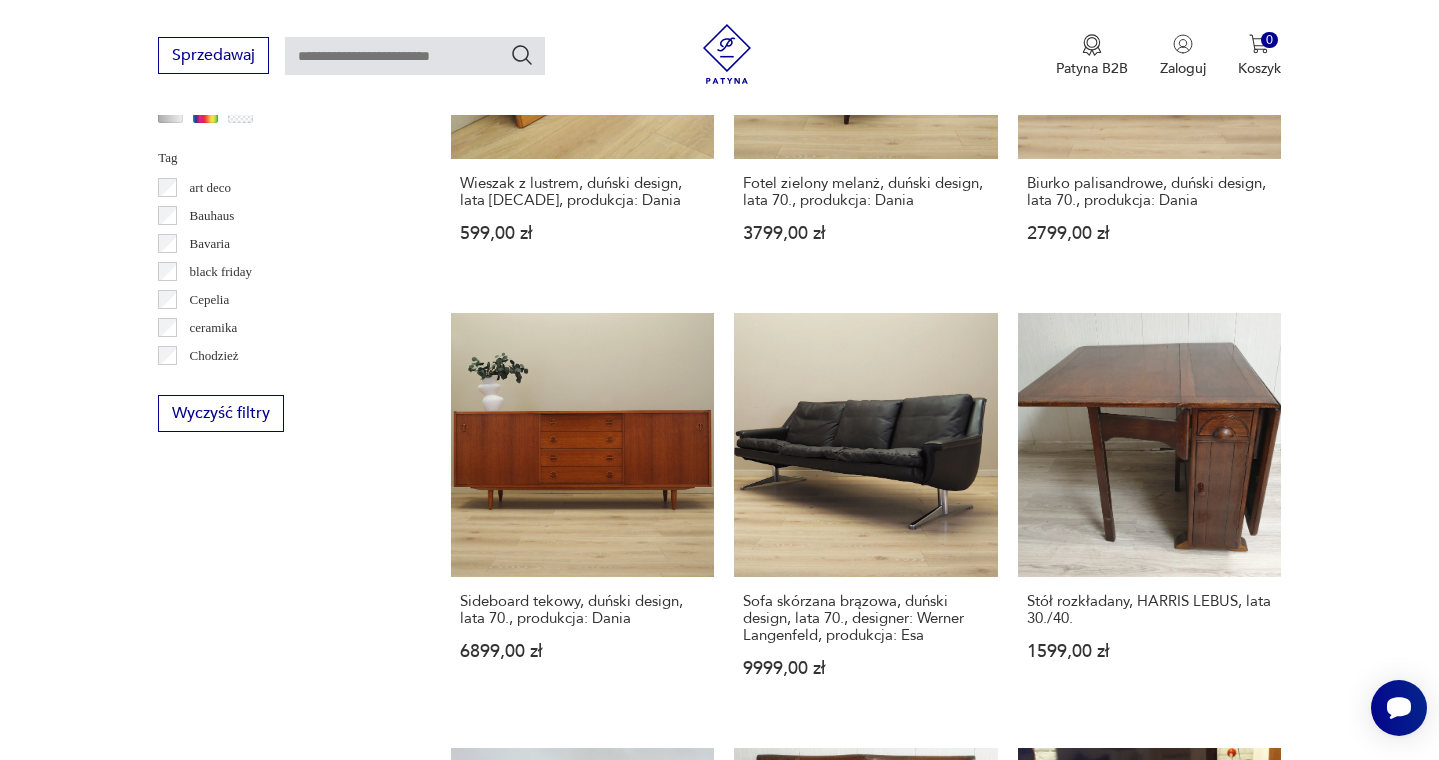 click on "21" at bounding box center (1049, 1655) 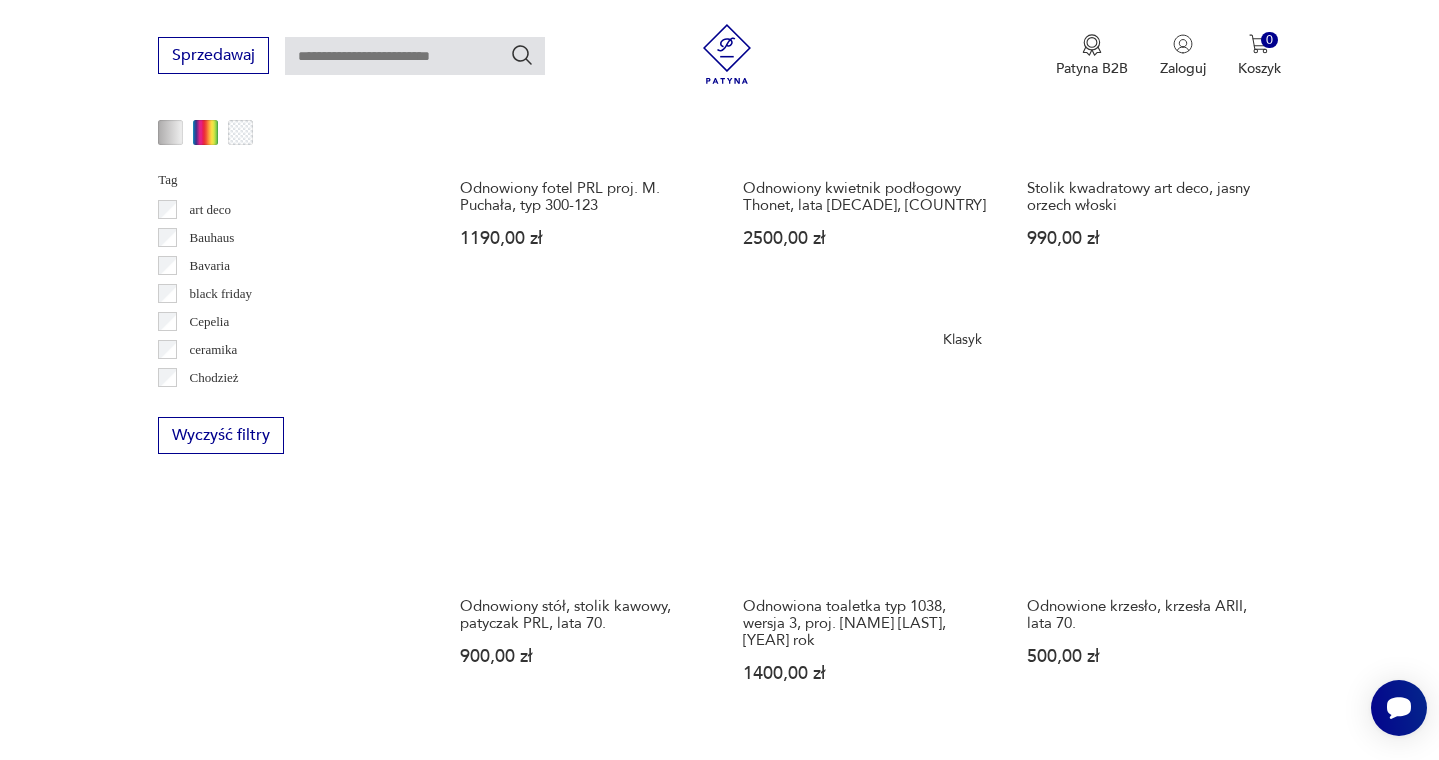 scroll, scrollTop: 1863, scrollLeft: 0, axis: vertical 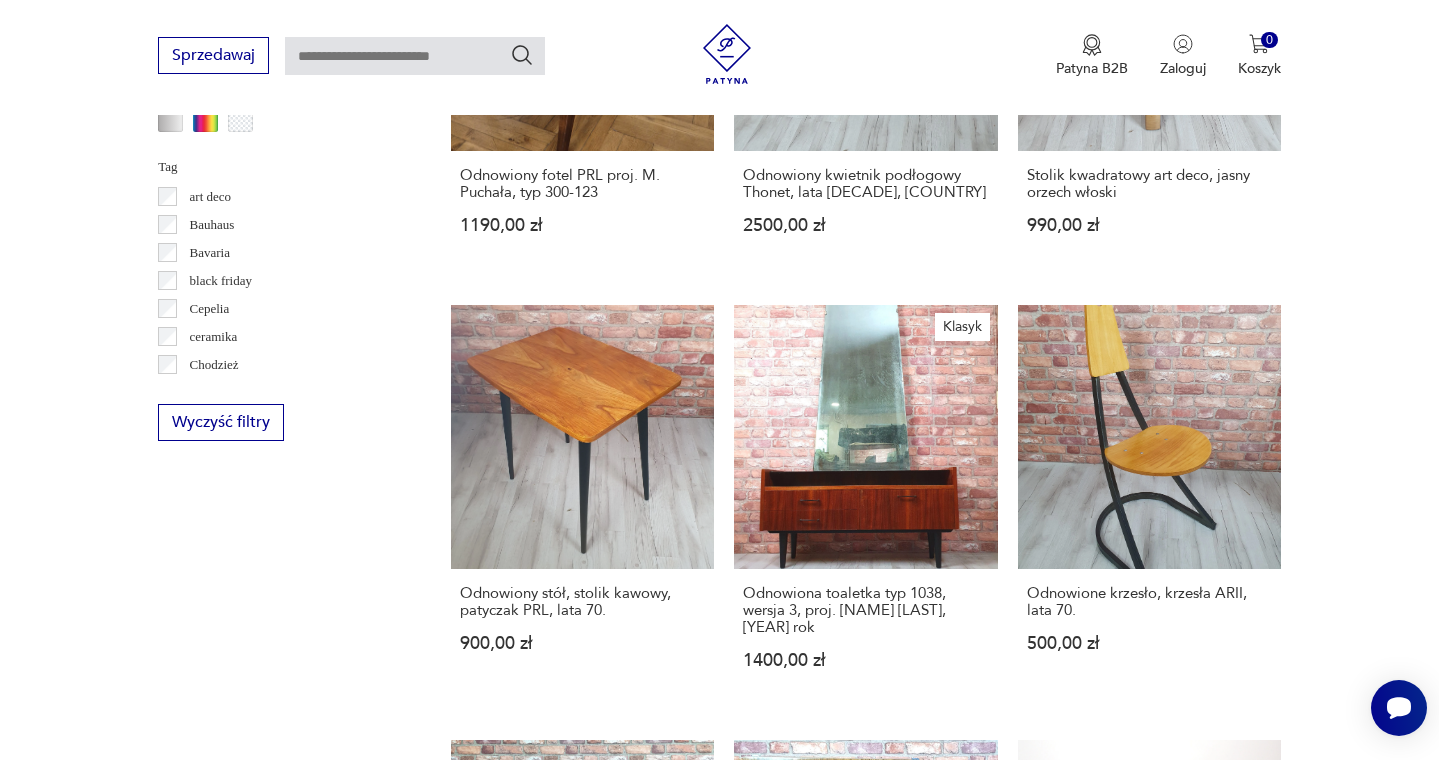 click on "22" at bounding box center [1049, 1630] 